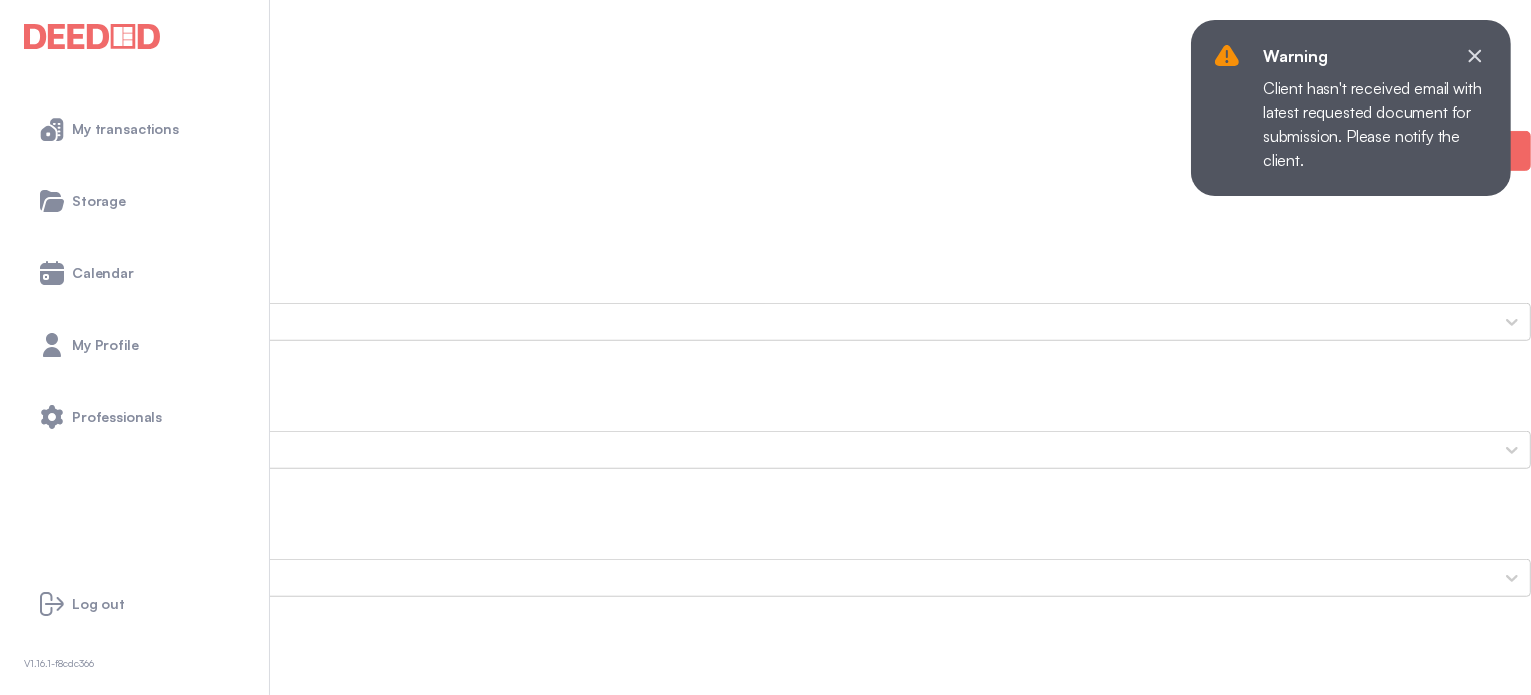 scroll, scrollTop: 1500, scrollLeft: 0, axis: vertical 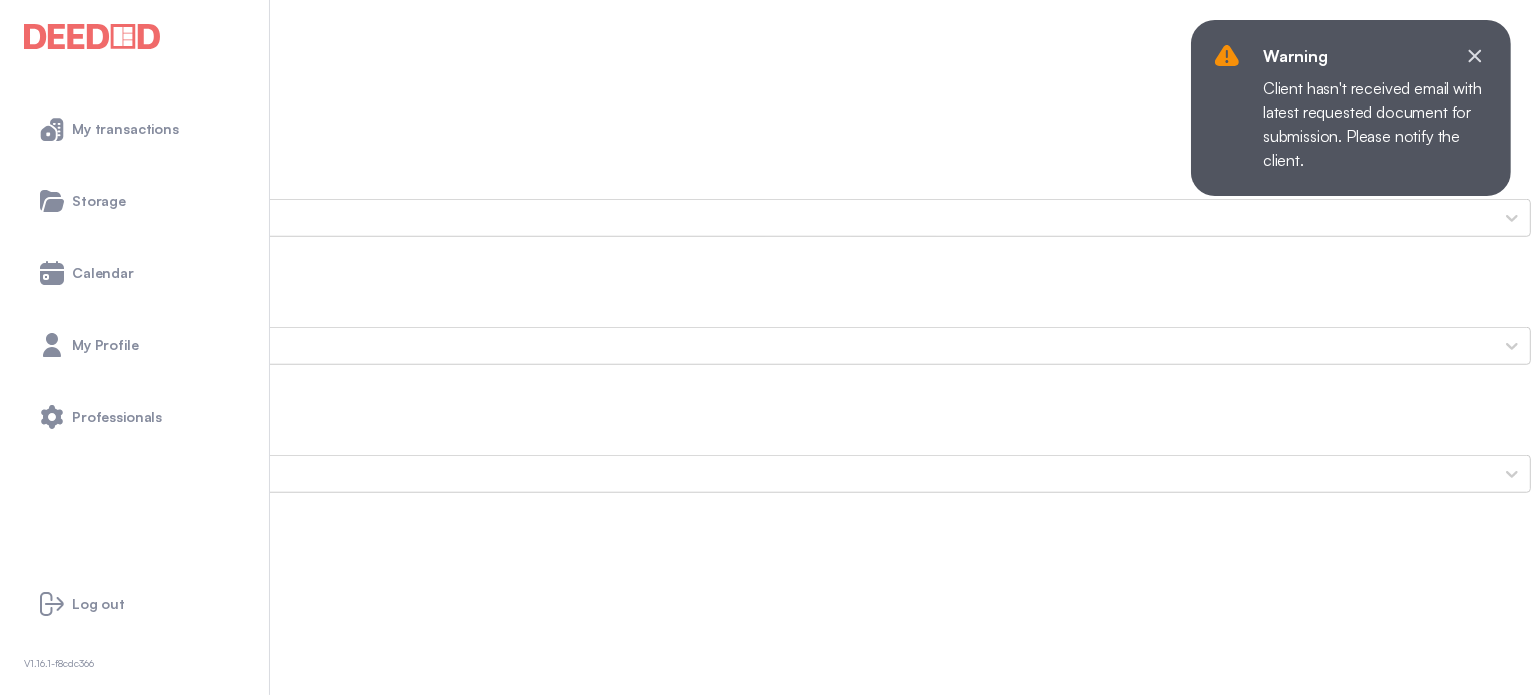 click on "Agreement of Purchase & Sale" at bounding box center (765, 1034) 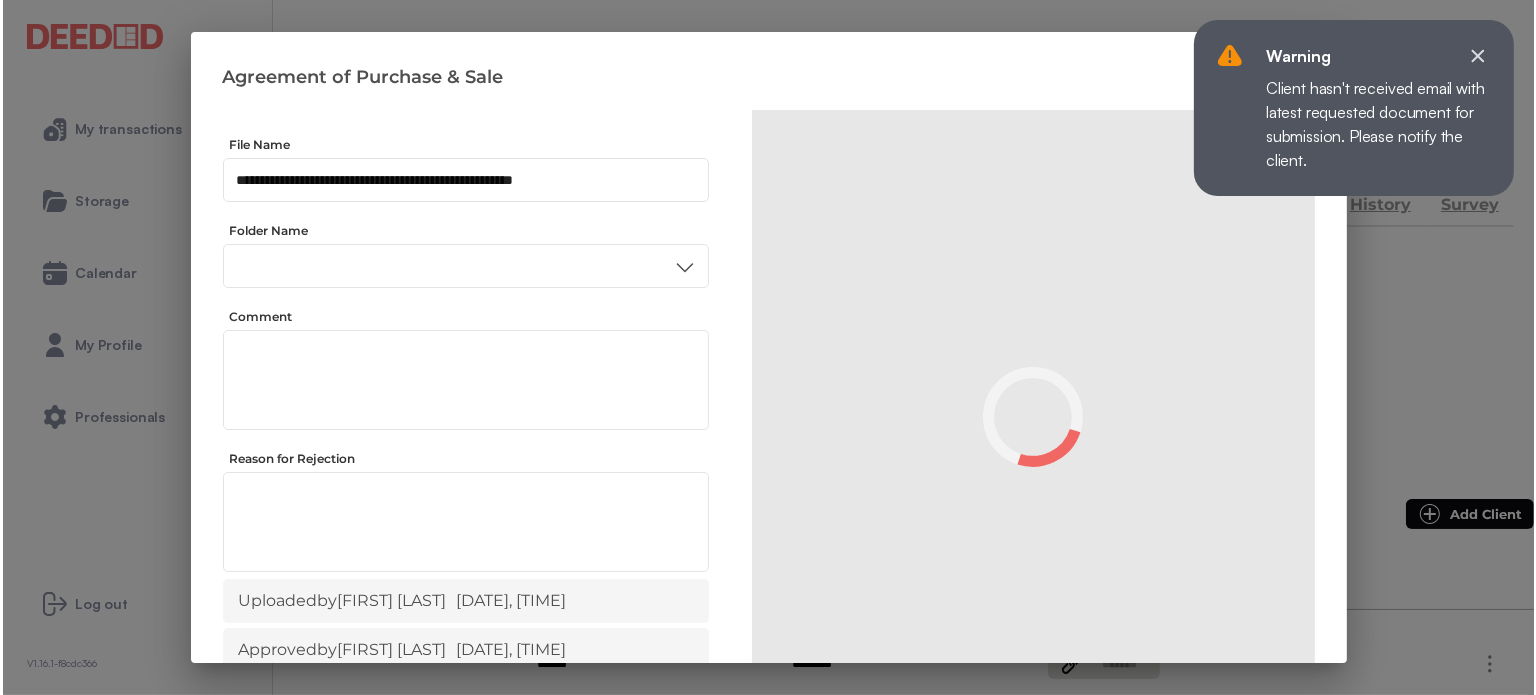 scroll, scrollTop: 0, scrollLeft: 0, axis: both 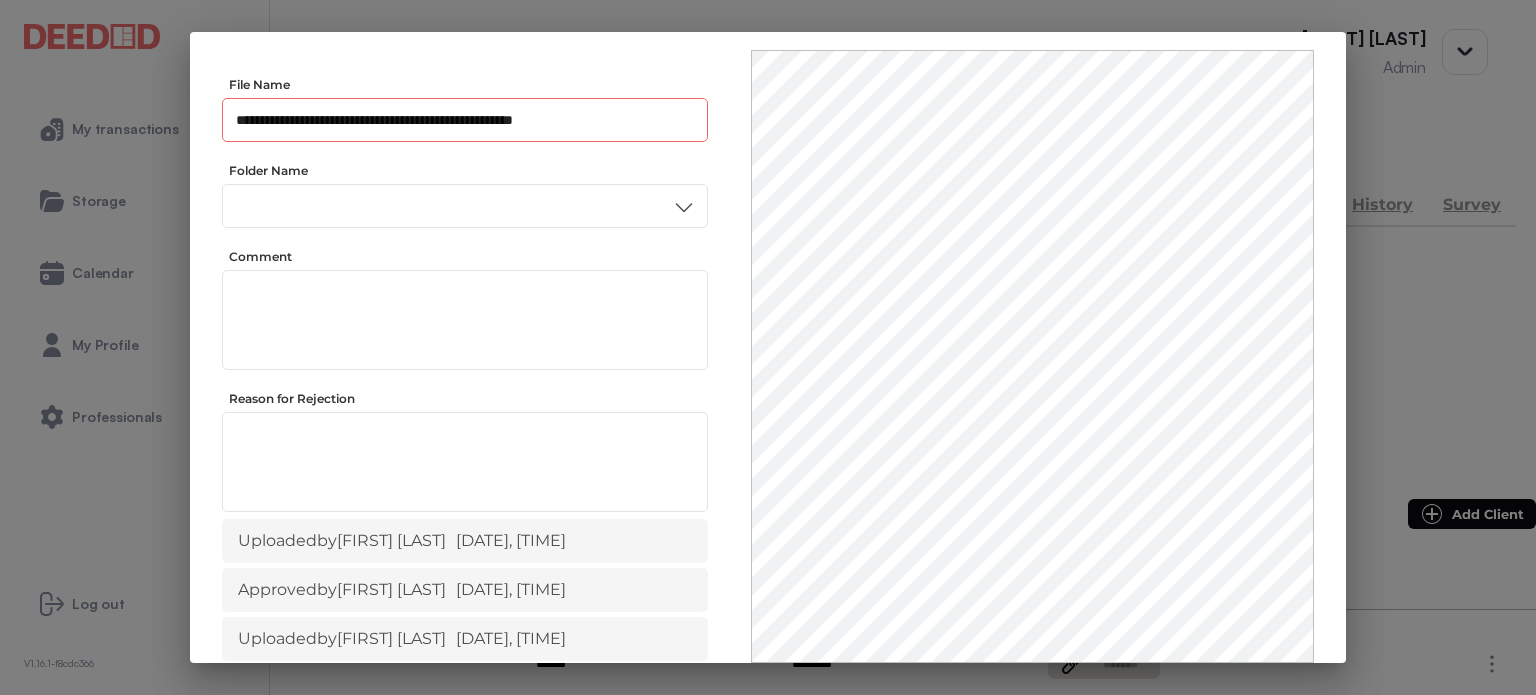 drag, startPoint x: 675, startPoint y: 118, endPoint x: 220, endPoint y: 122, distance: 455.01758 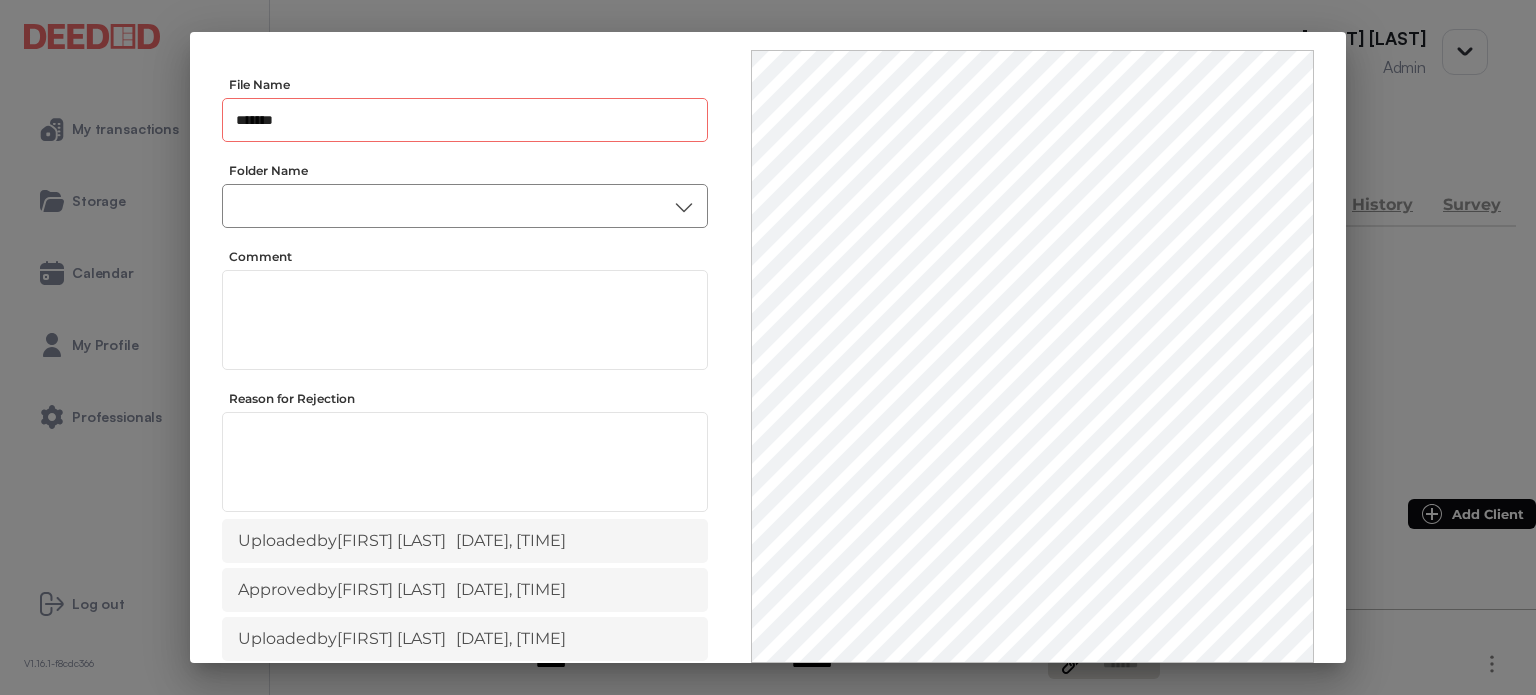 type on "*******" 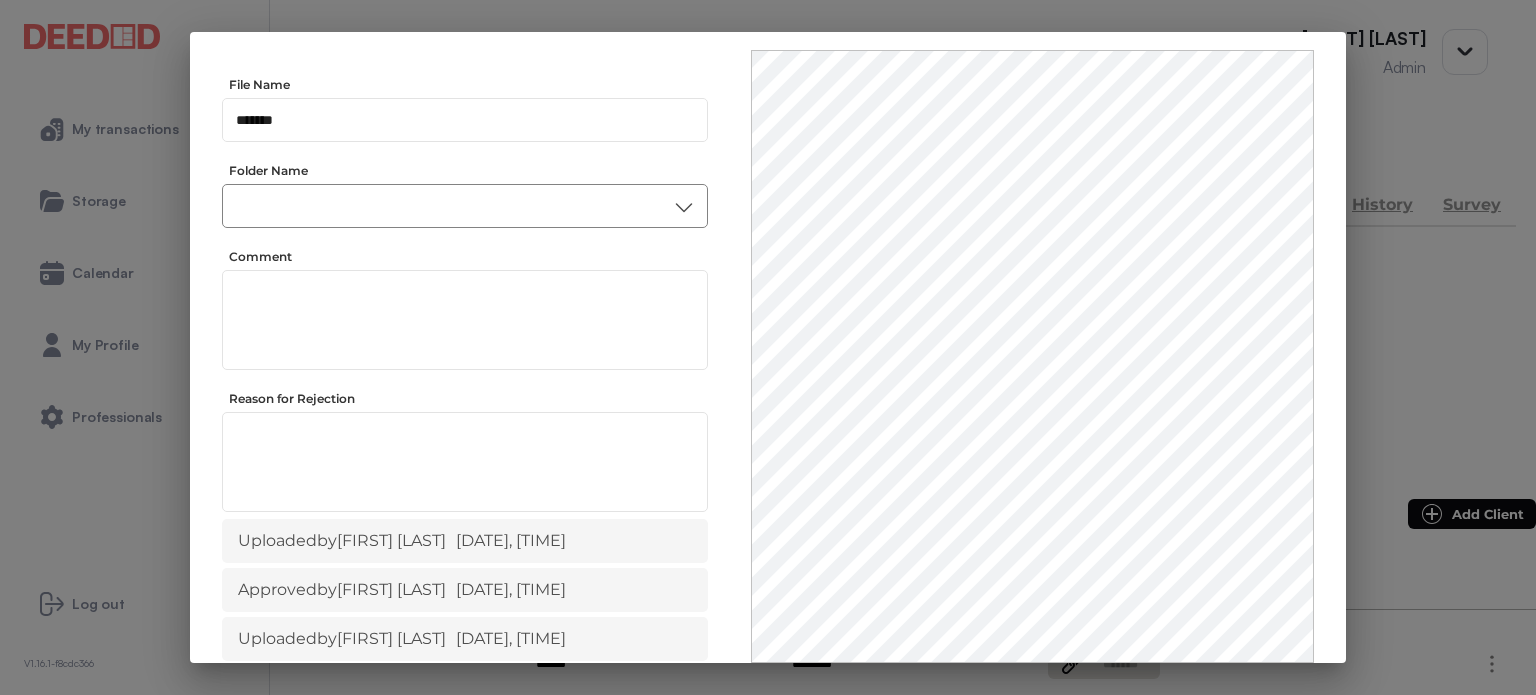 click on "​" at bounding box center [465, 206] 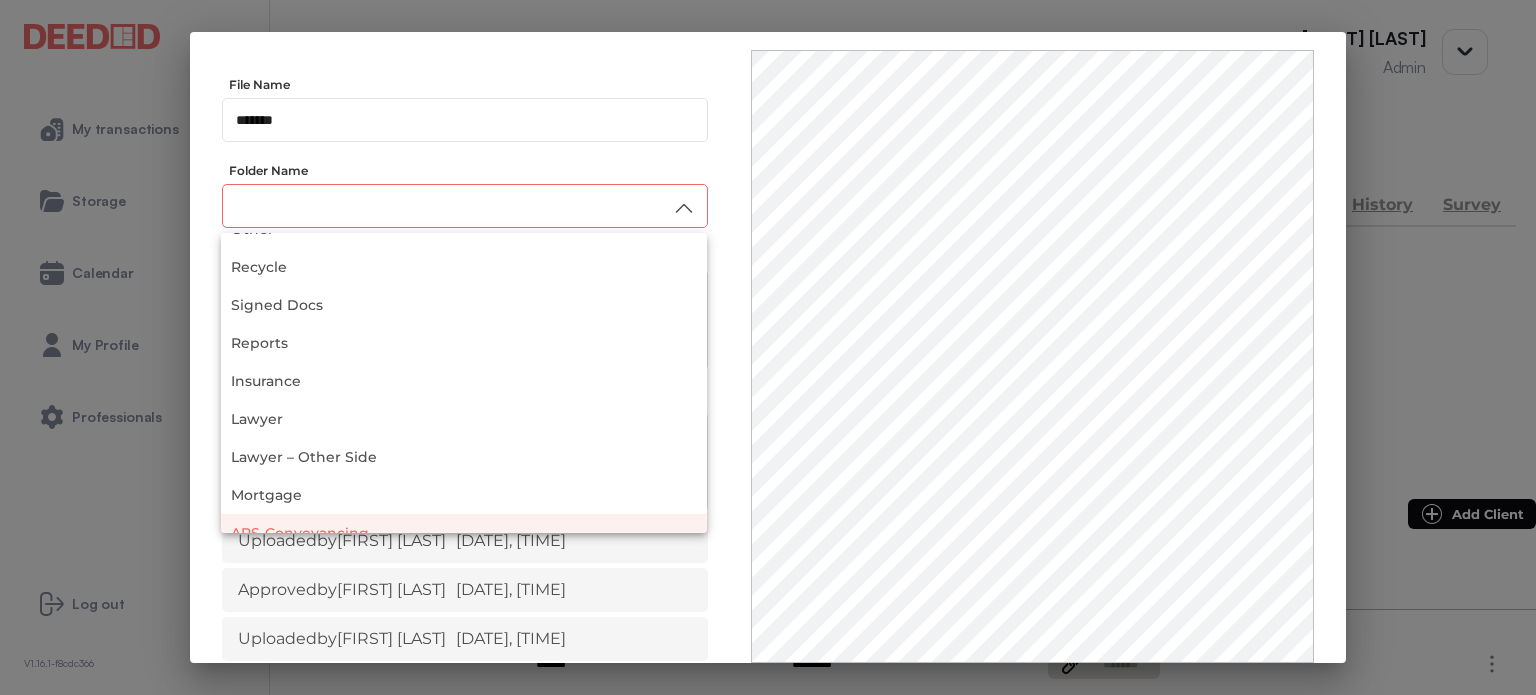 scroll, scrollTop: 262, scrollLeft: 0, axis: vertical 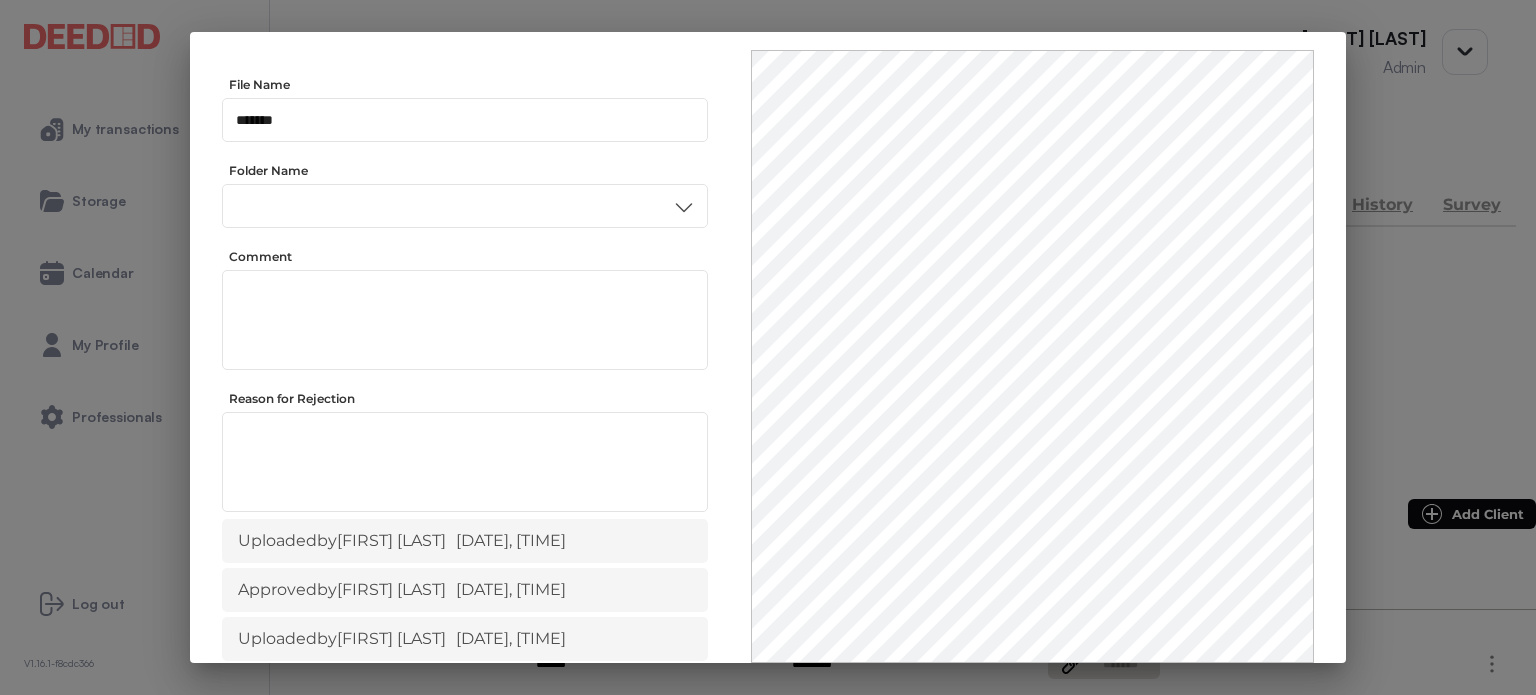 click on "APS-Conveyancing" at bounding box center [464, 463] 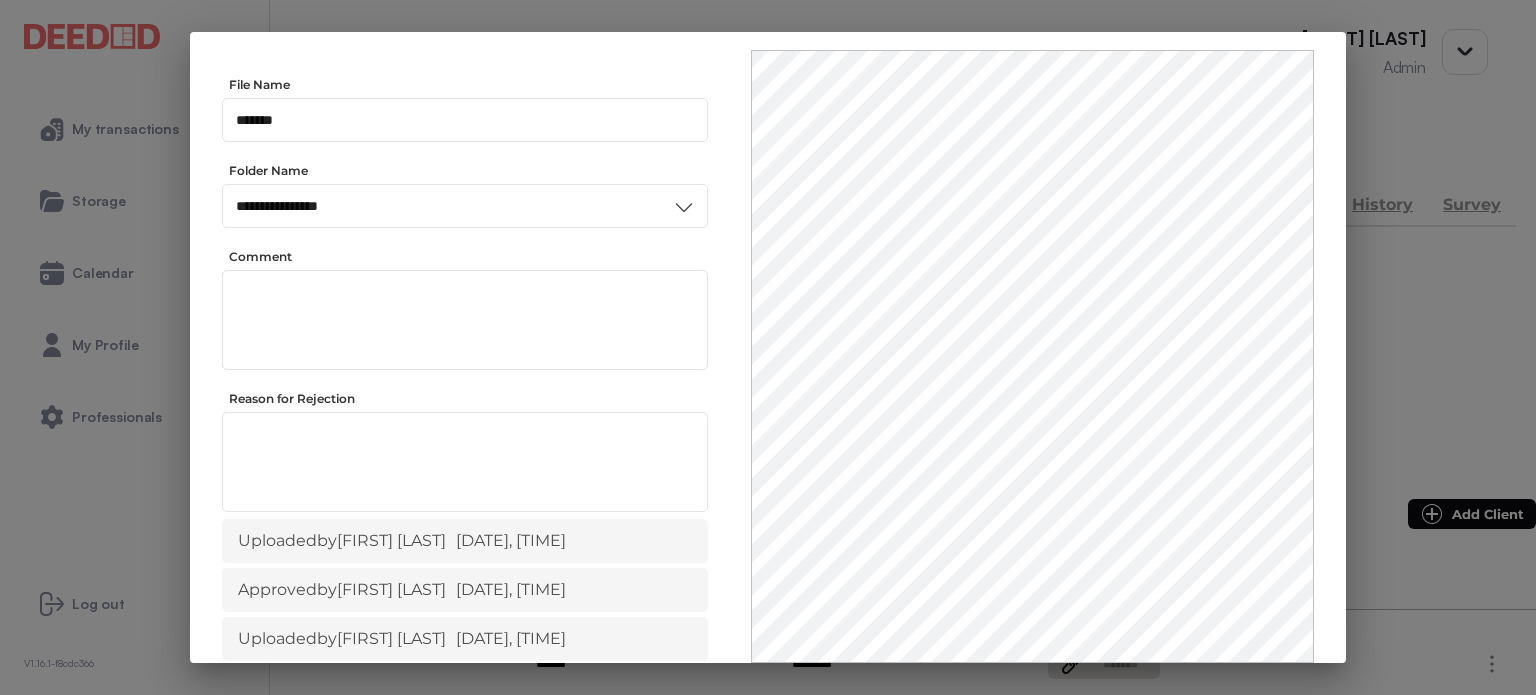 scroll, scrollTop: 0, scrollLeft: 0, axis: both 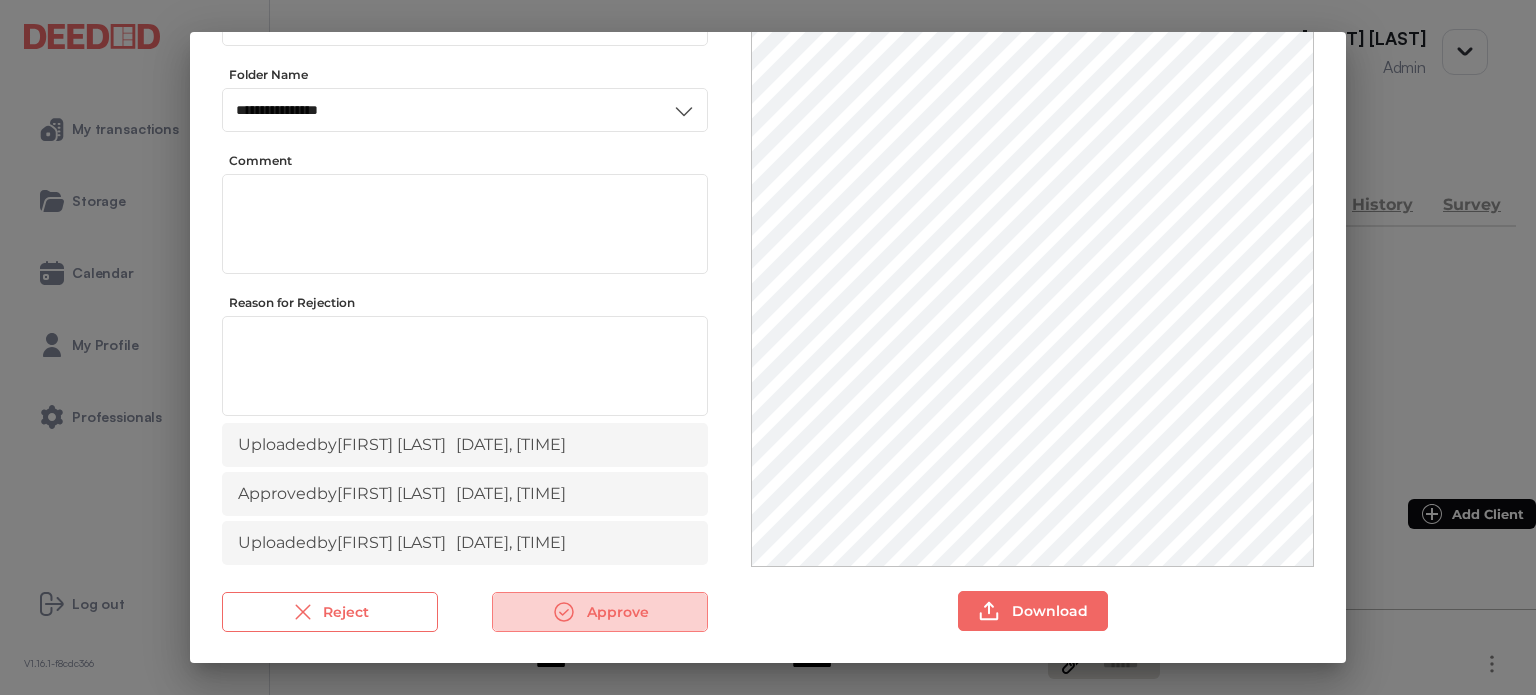 click on "Approve" at bounding box center (600, 612) 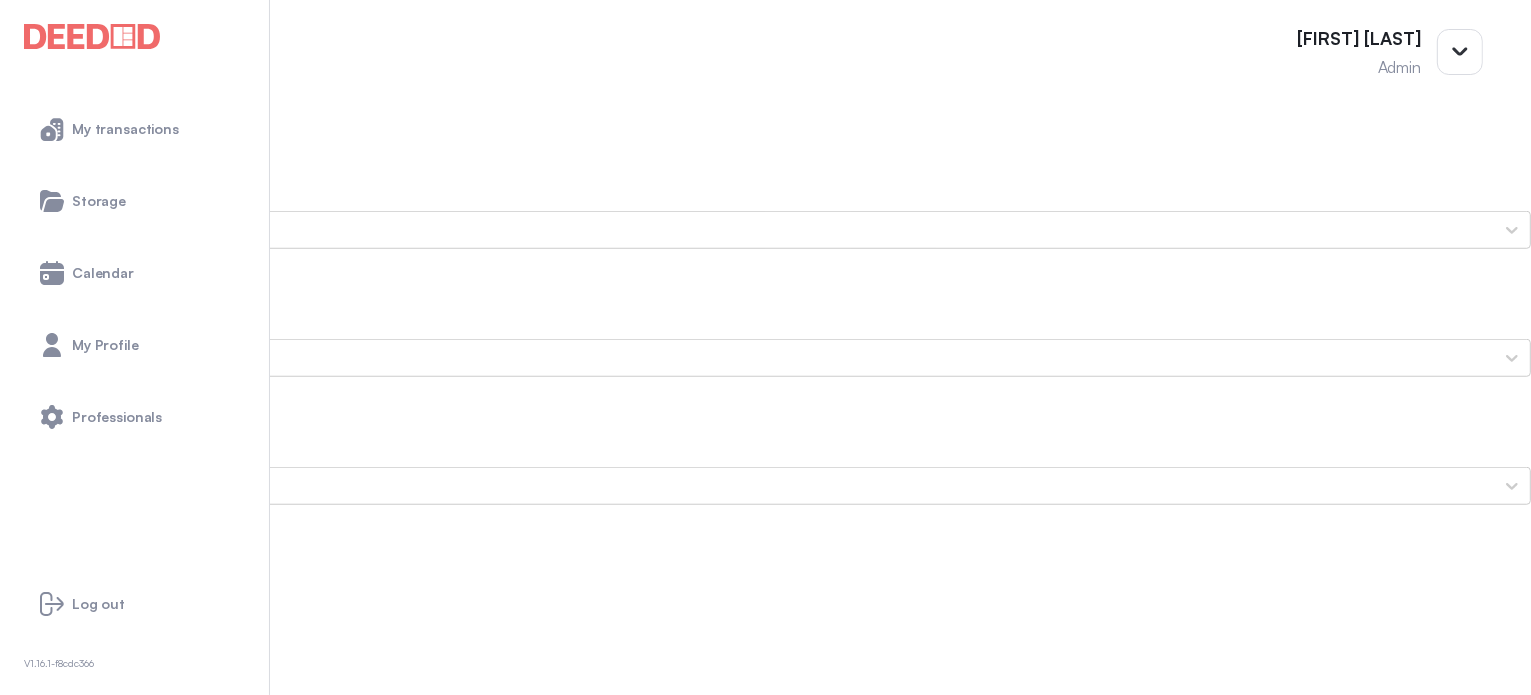 scroll, scrollTop: 1500, scrollLeft: 0, axis: vertical 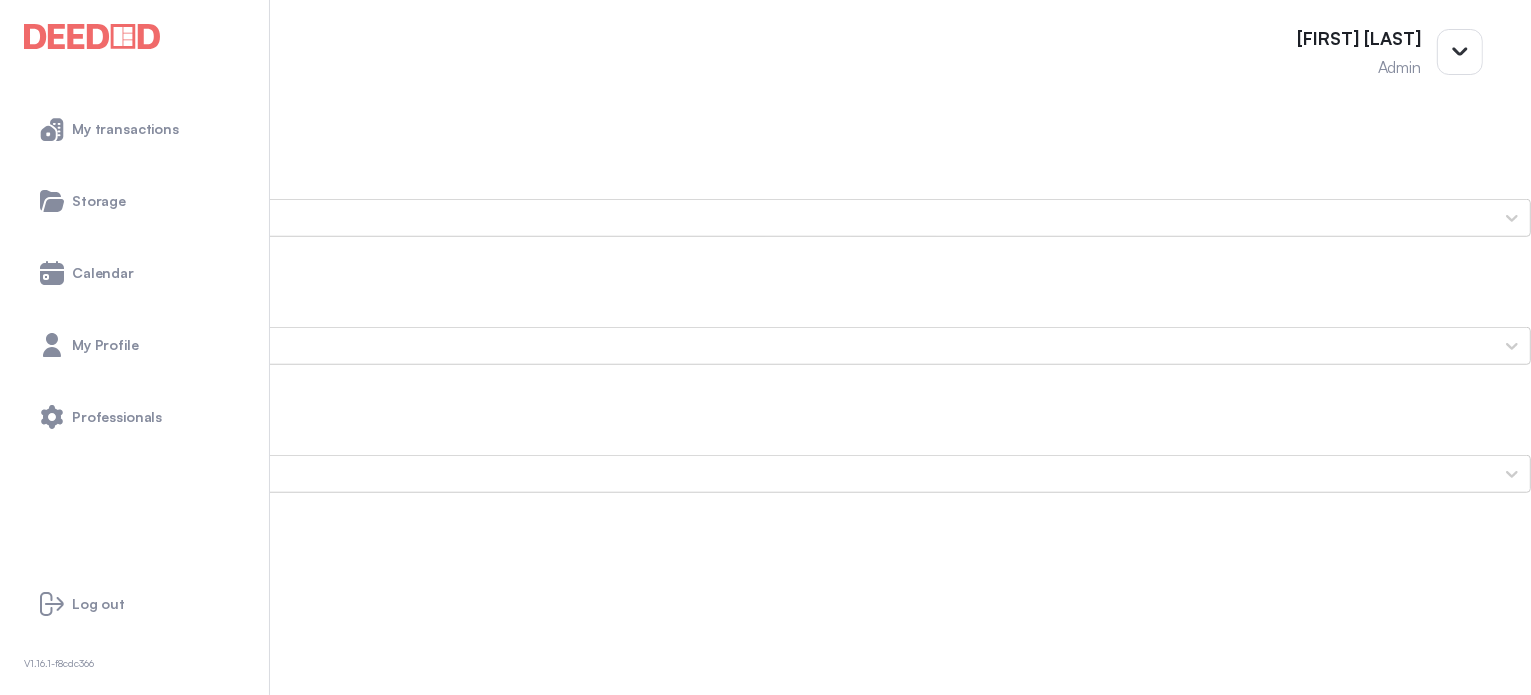 click on "Notice of Fulfillment (NOF) or Waiver" at bounding box center (765, 1138) 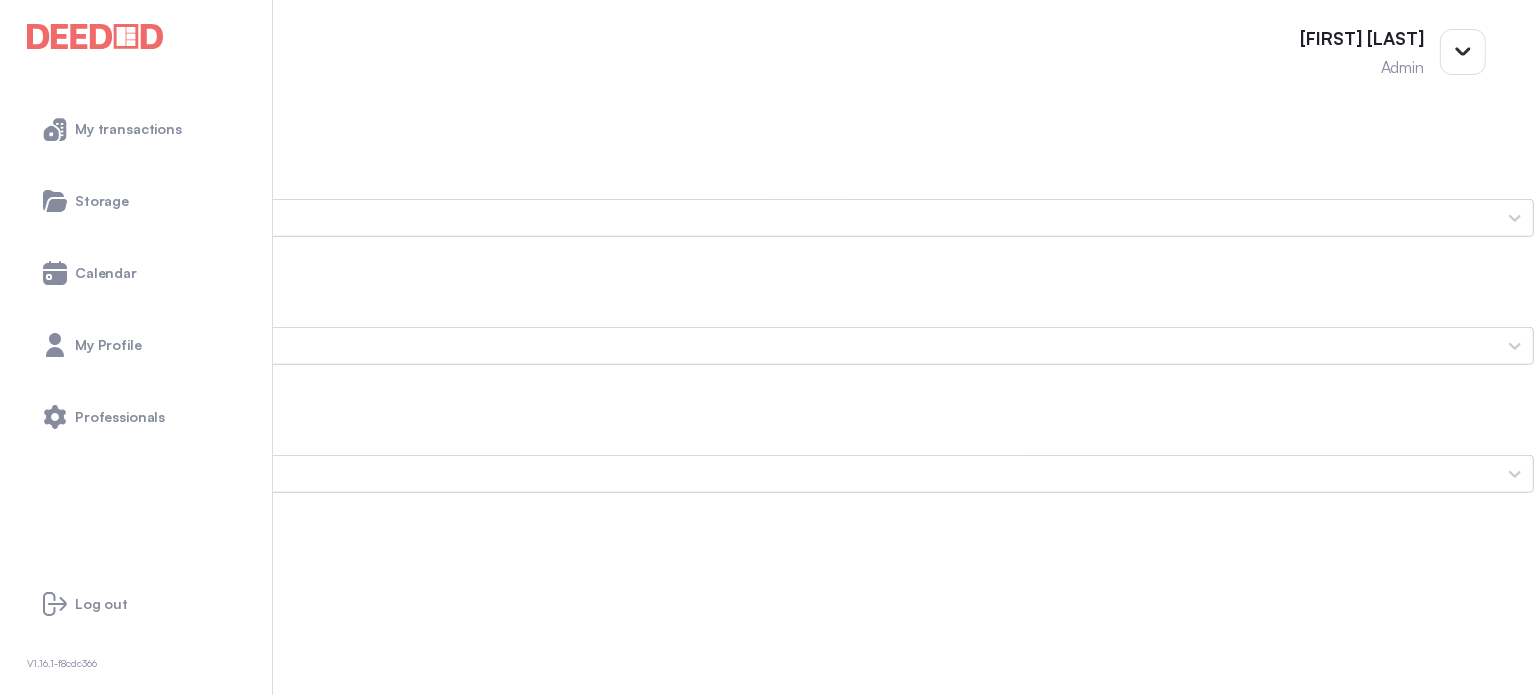 scroll, scrollTop: 0, scrollLeft: 0, axis: both 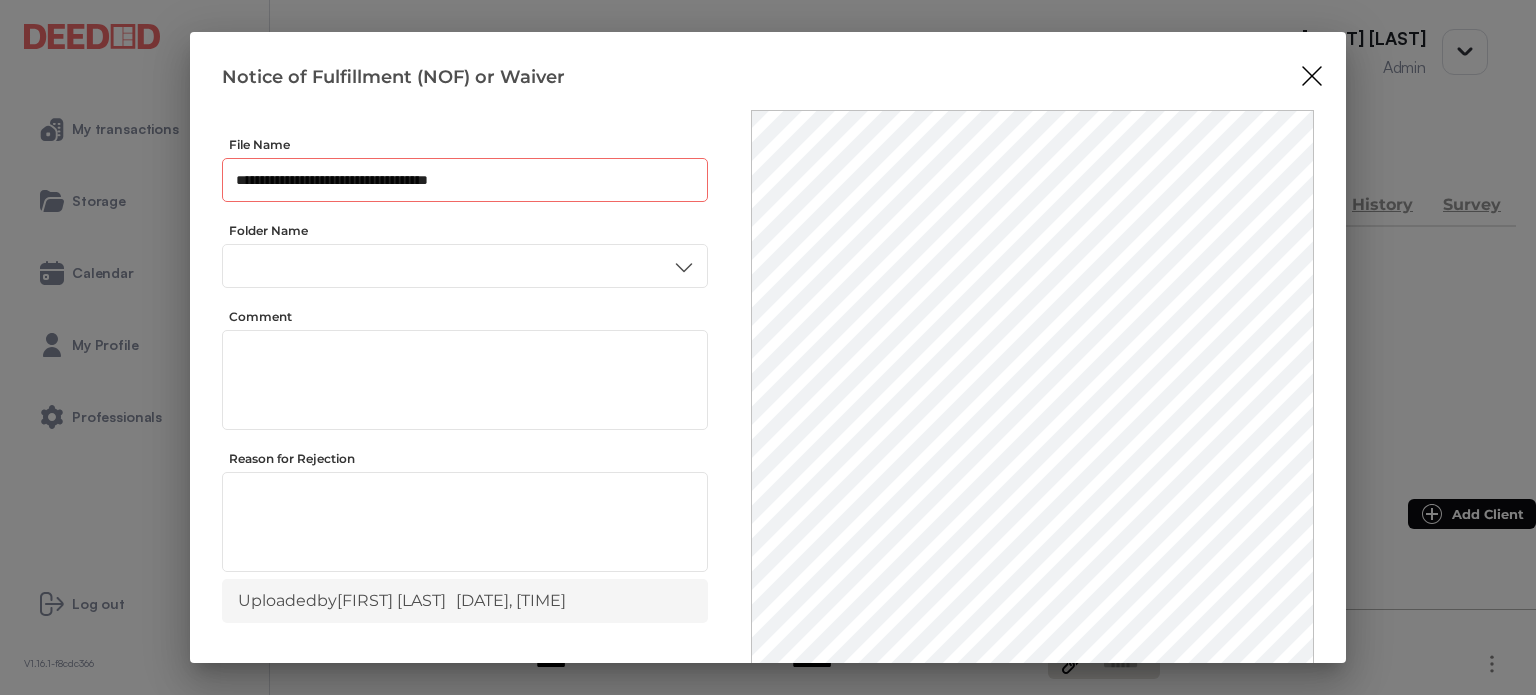 drag, startPoint x: 488, startPoint y: 179, endPoint x: 200, endPoint y: 213, distance: 290 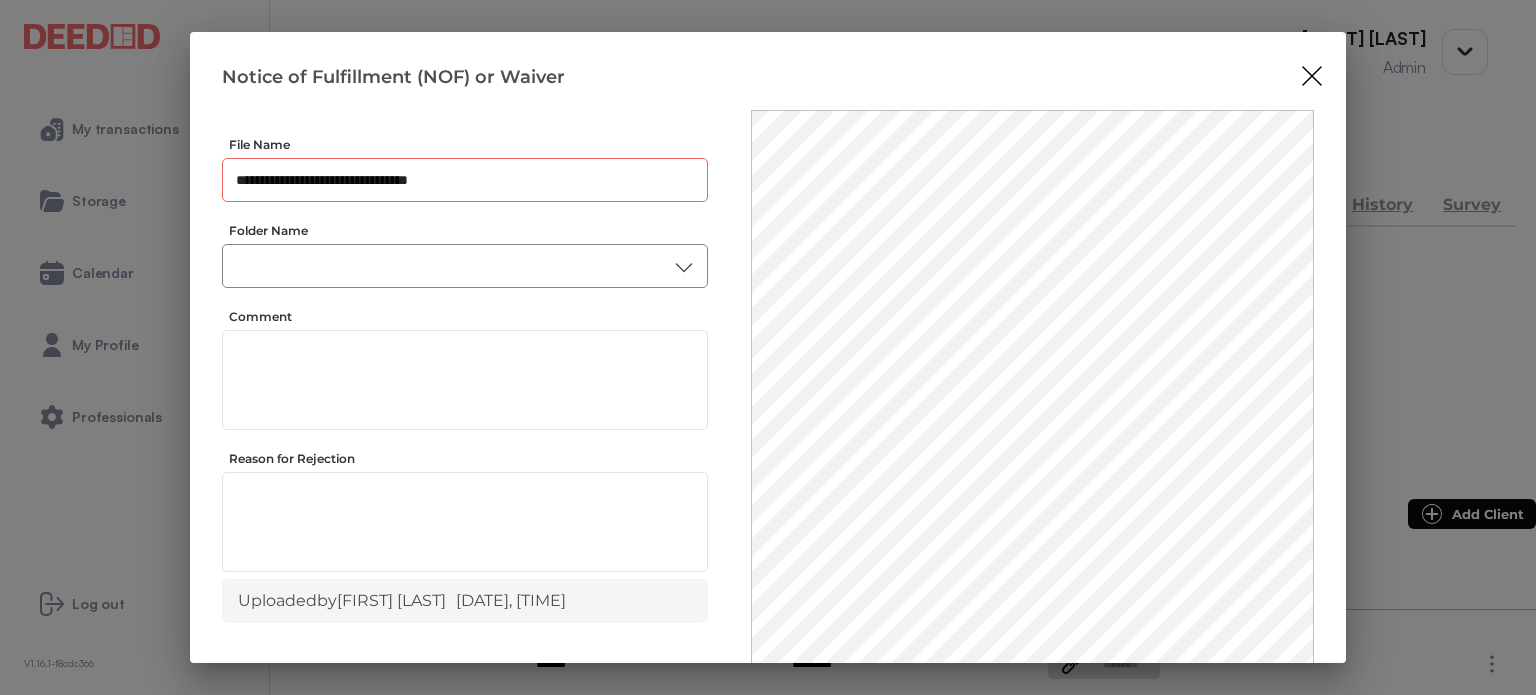 type on "**********" 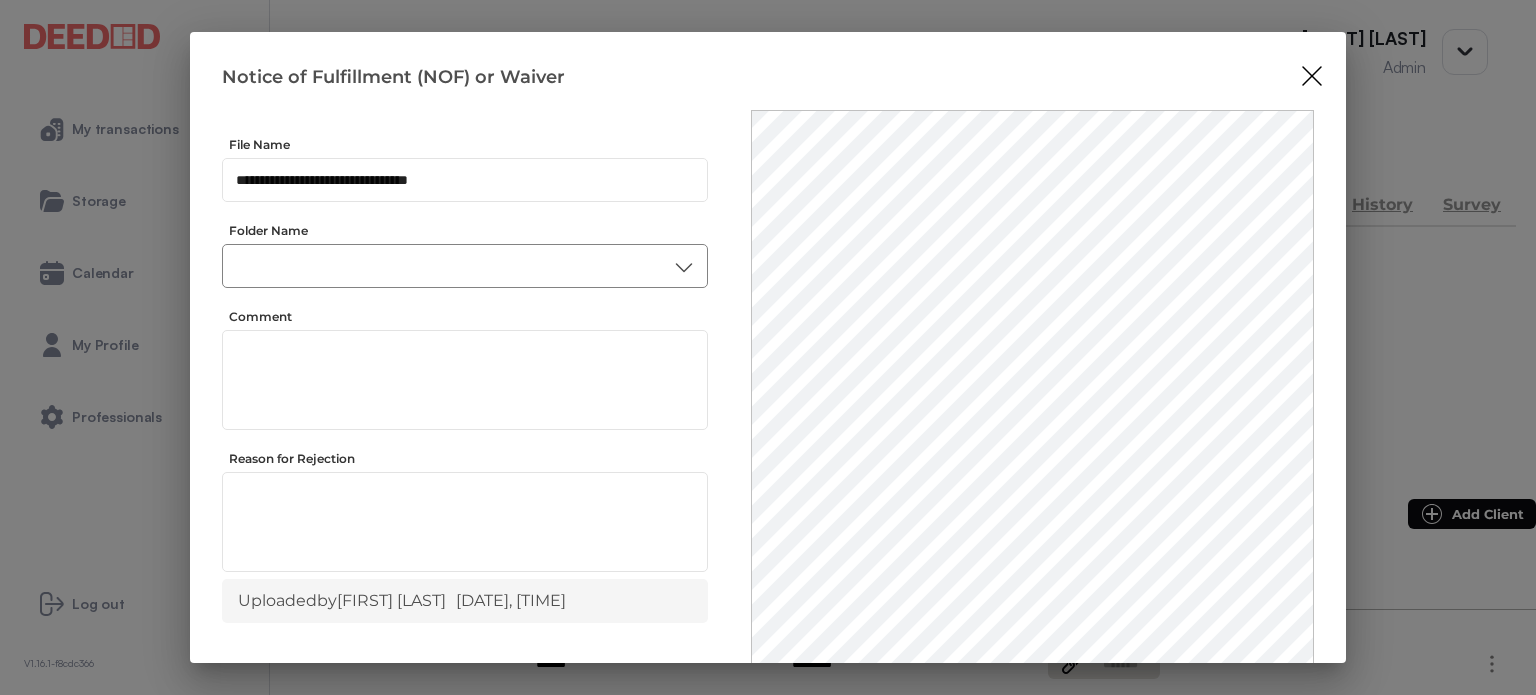 click on "​" at bounding box center [465, 266] 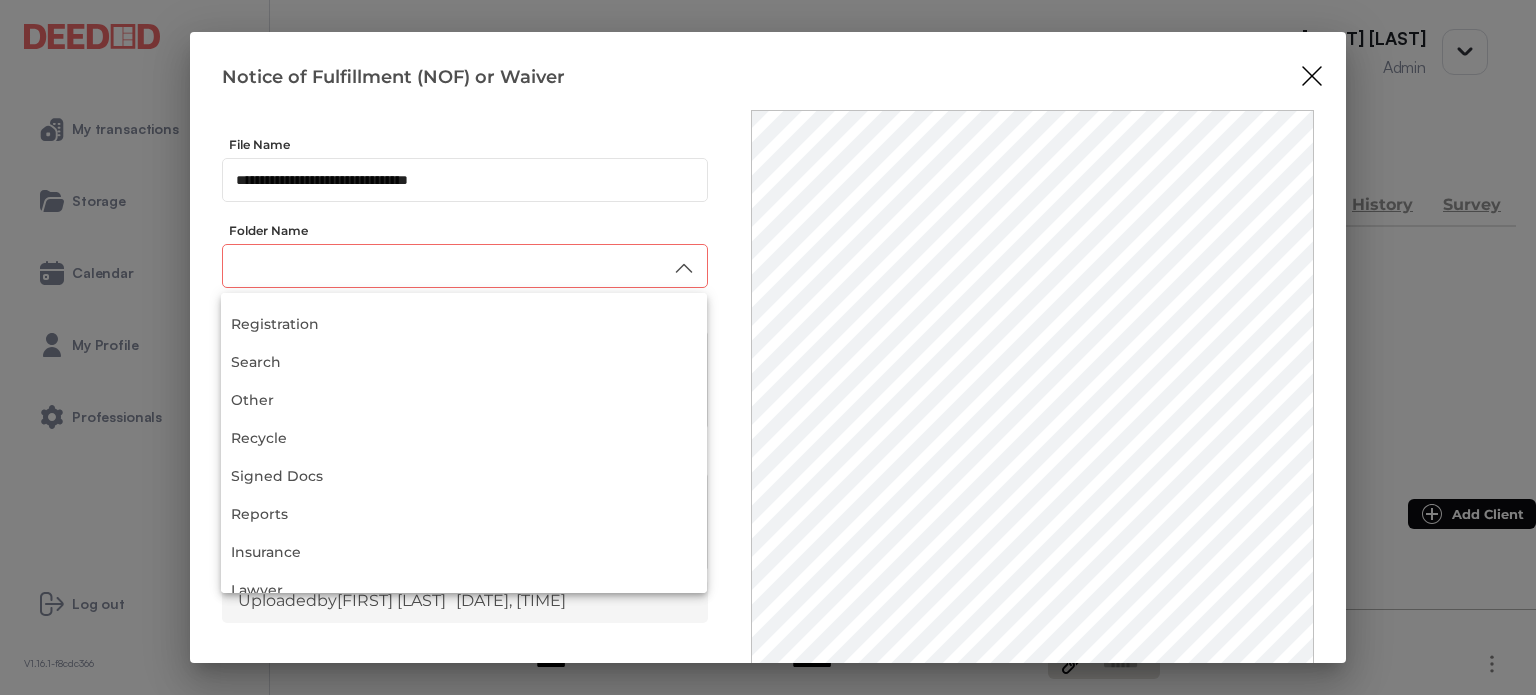 scroll, scrollTop: 262, scrollLeft: 0, axis: vertical 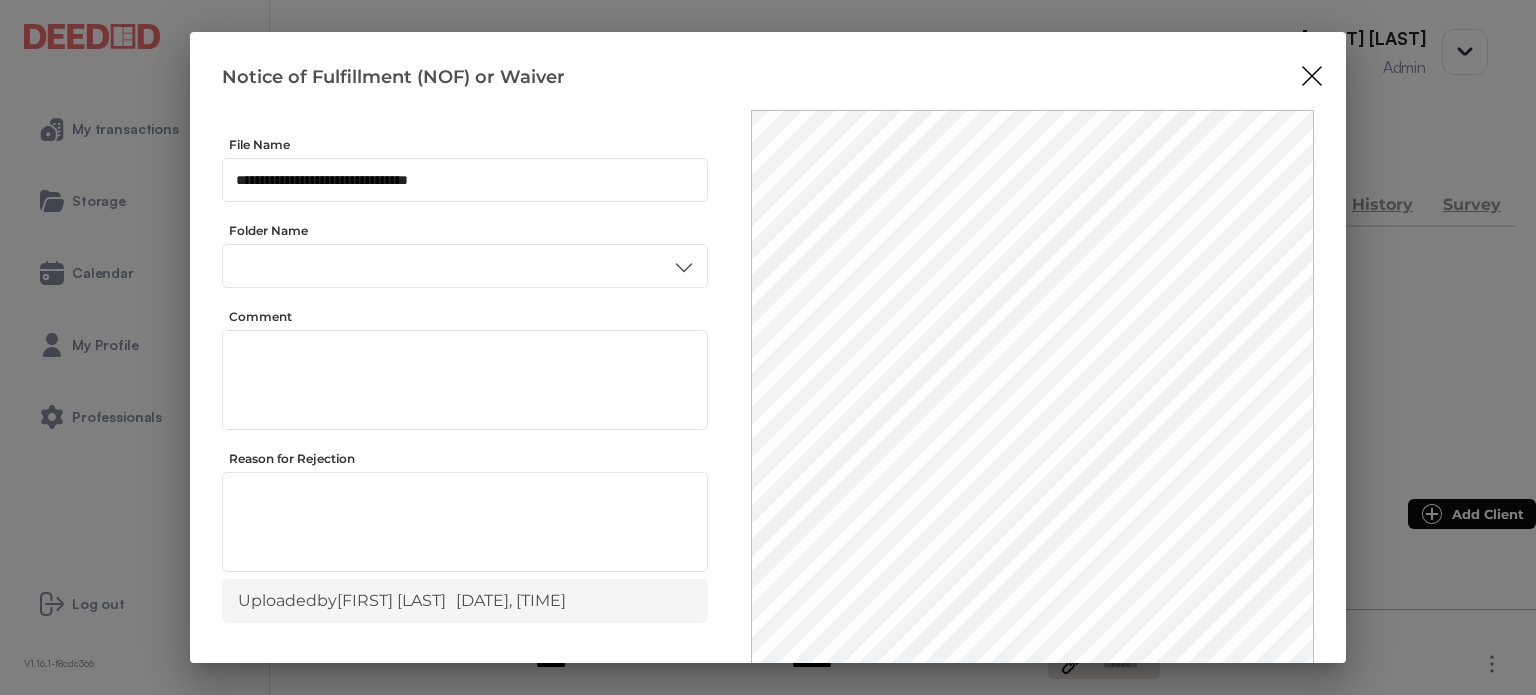 click on "APS-Conveyancing" at bounding box center (464, 523) 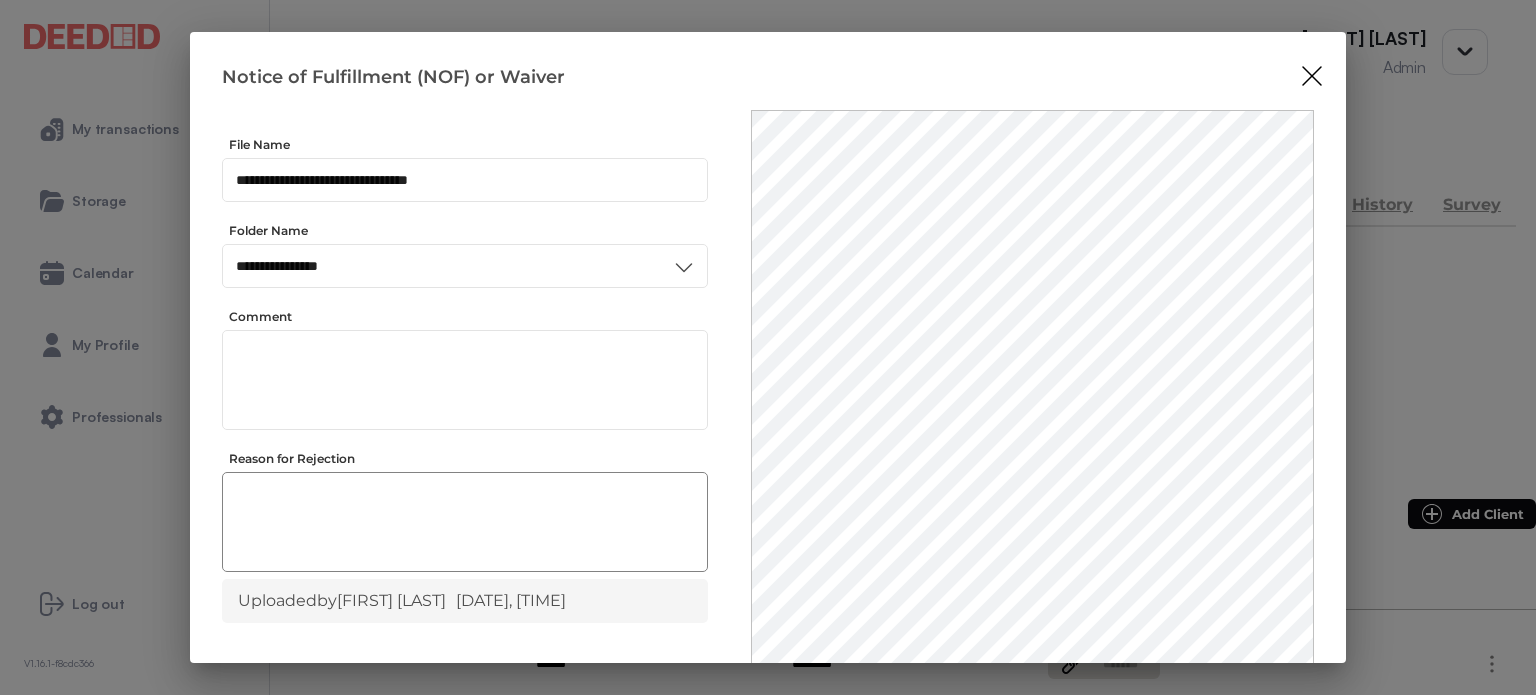 scroll, scrollTop: 0, scrollLeft: 0, axis: both 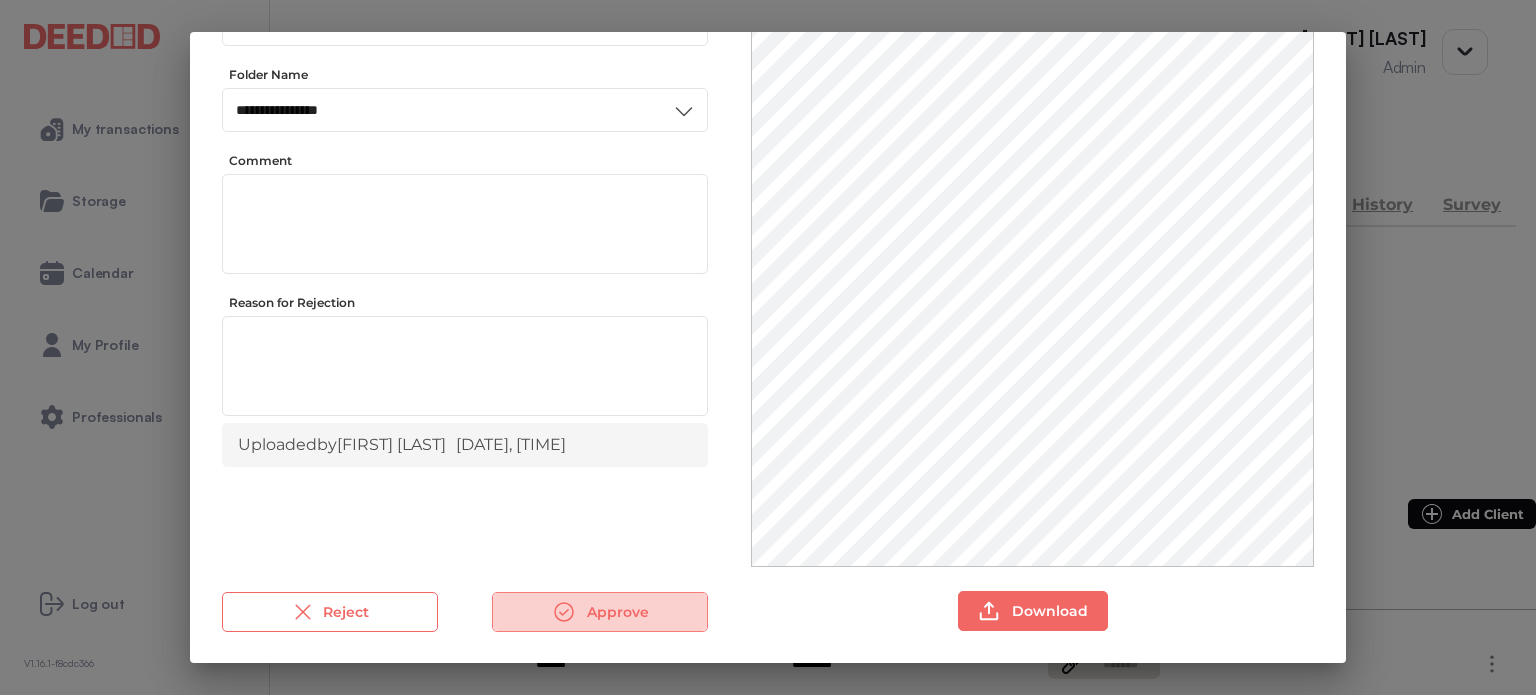 click on "Approve" at bounding box center [600, 612] 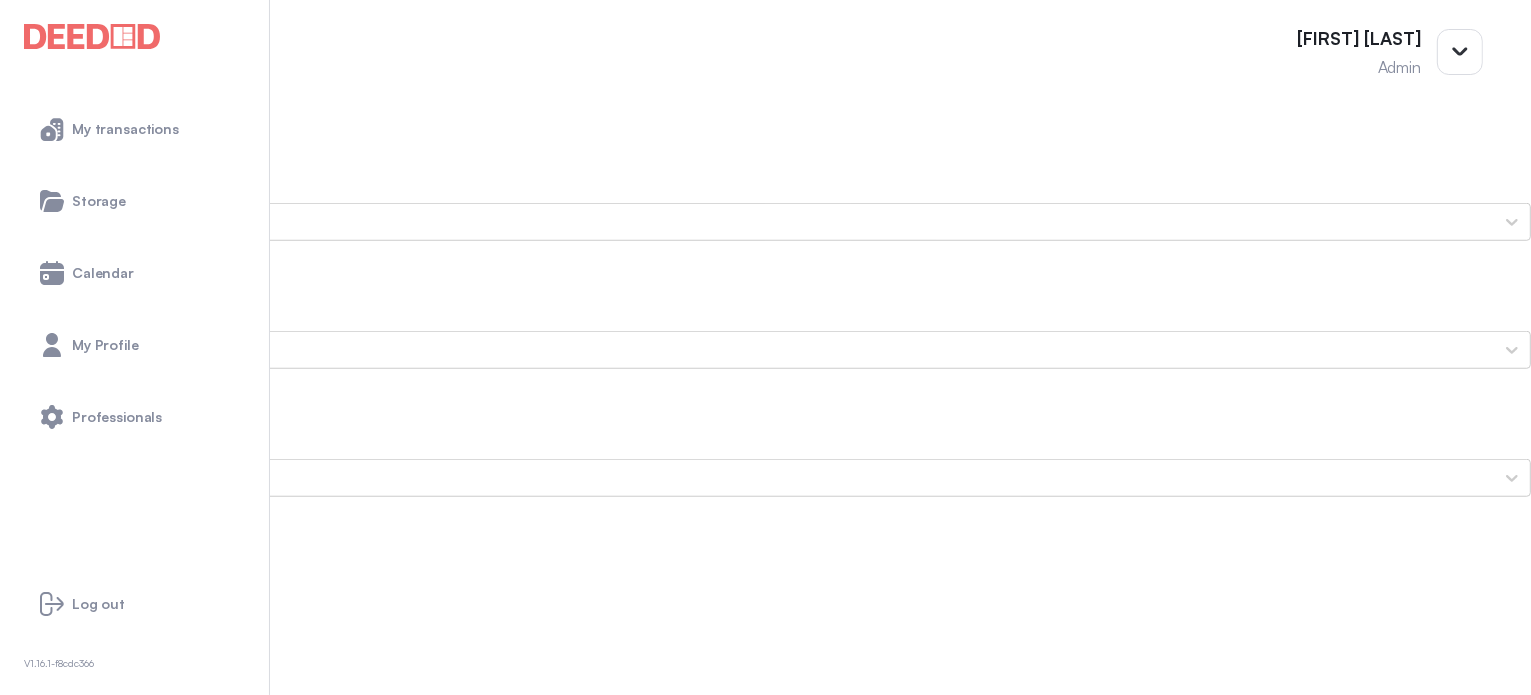 scroll, scrollTop: 1500, scrollLeft: 0, axis: vertical 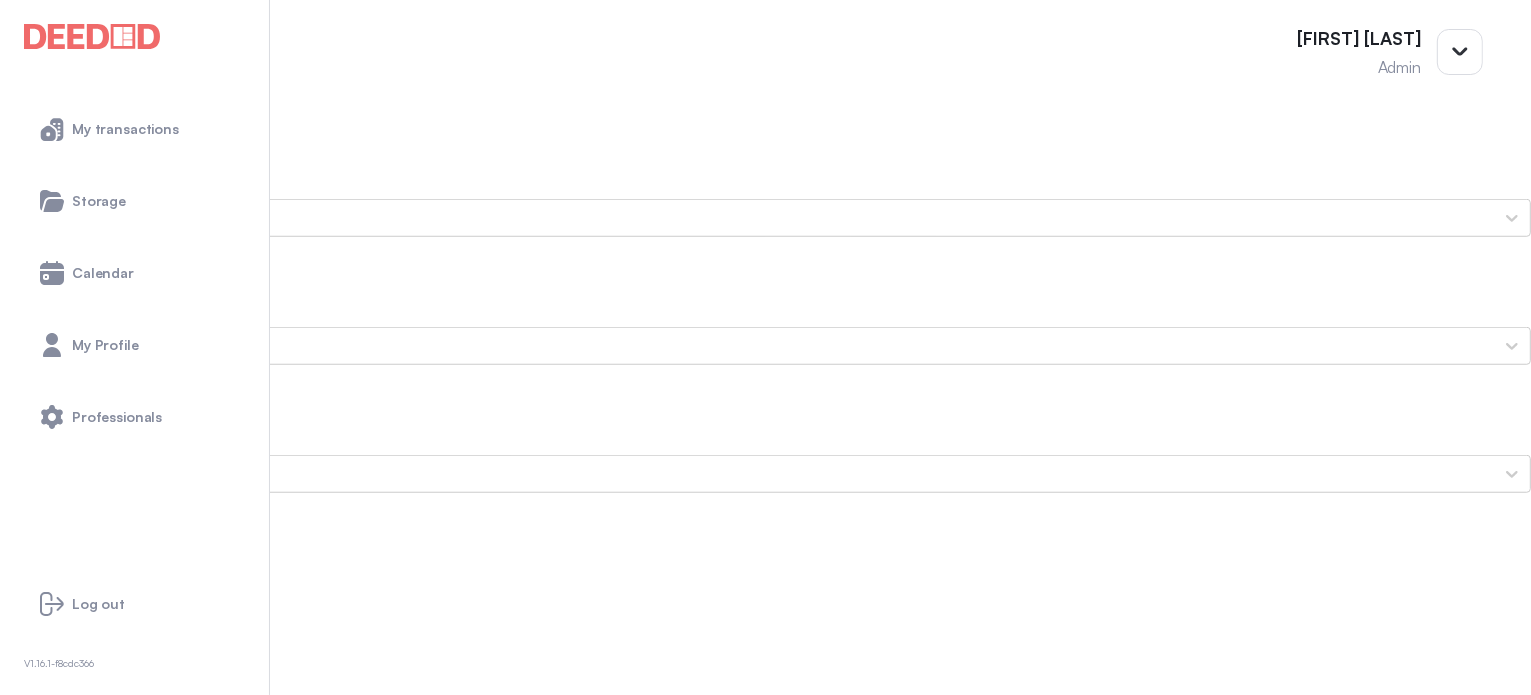 click on "Void Cheque" at bounding box center (765, 1242) 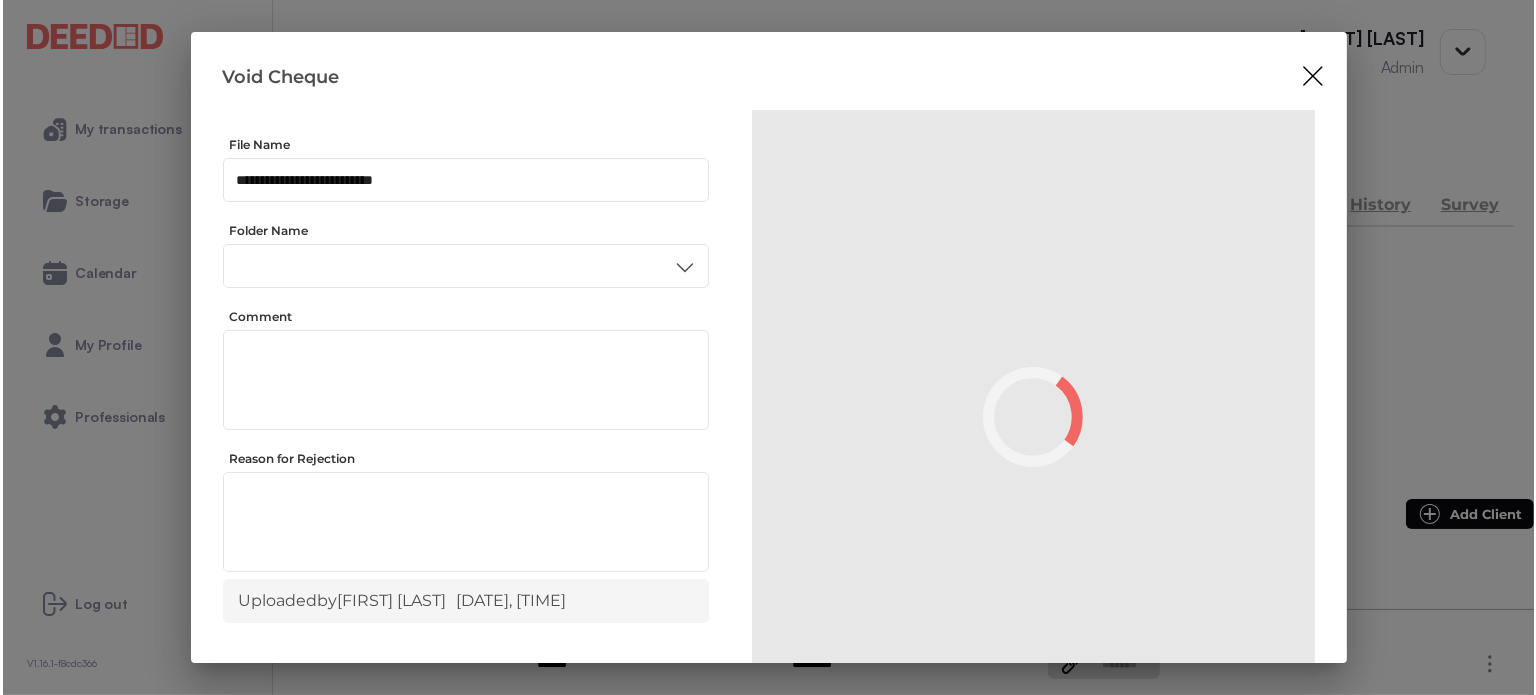 scroll, scrollTop: 0, scrollLeft: 0, axis: both 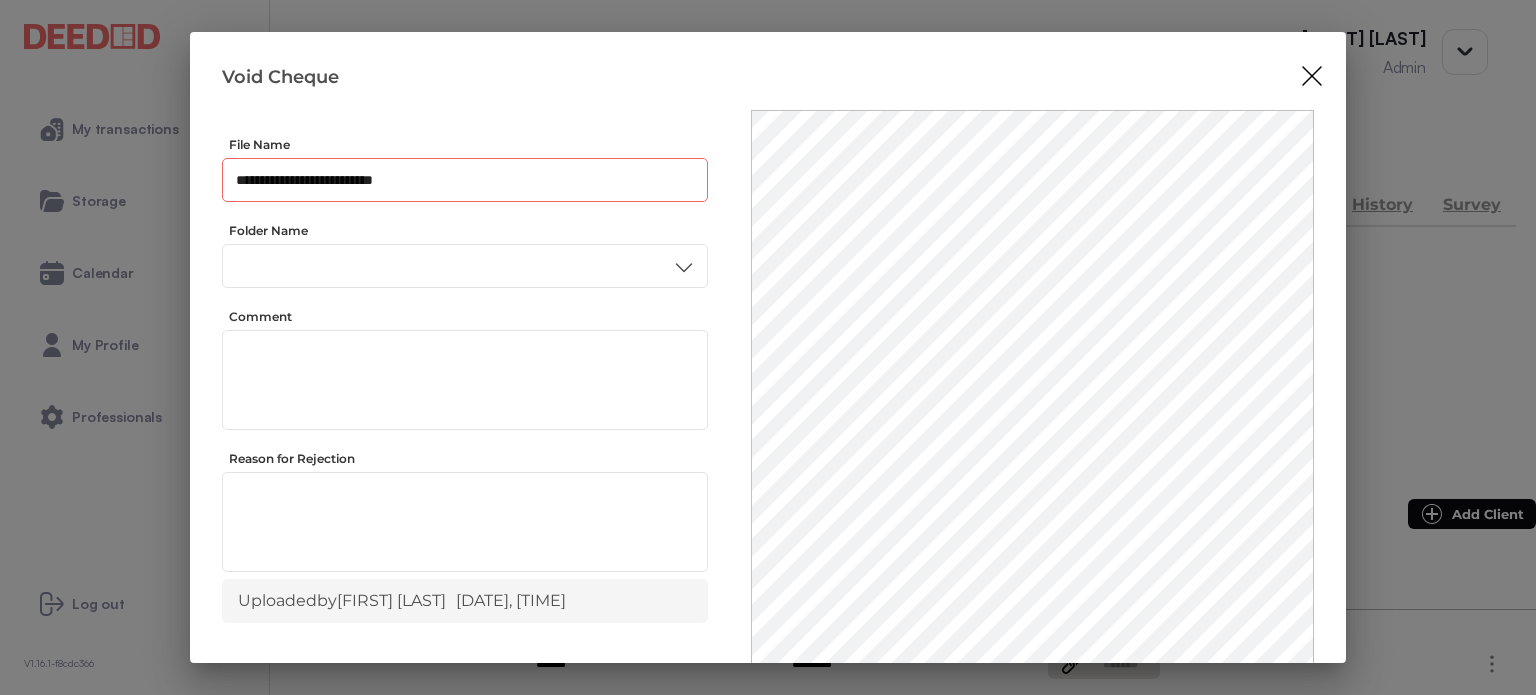 drag, startPoint x: 430, startPoint y: 179, endPoint x: 200, endPoint y: 175, distance: 230.03477 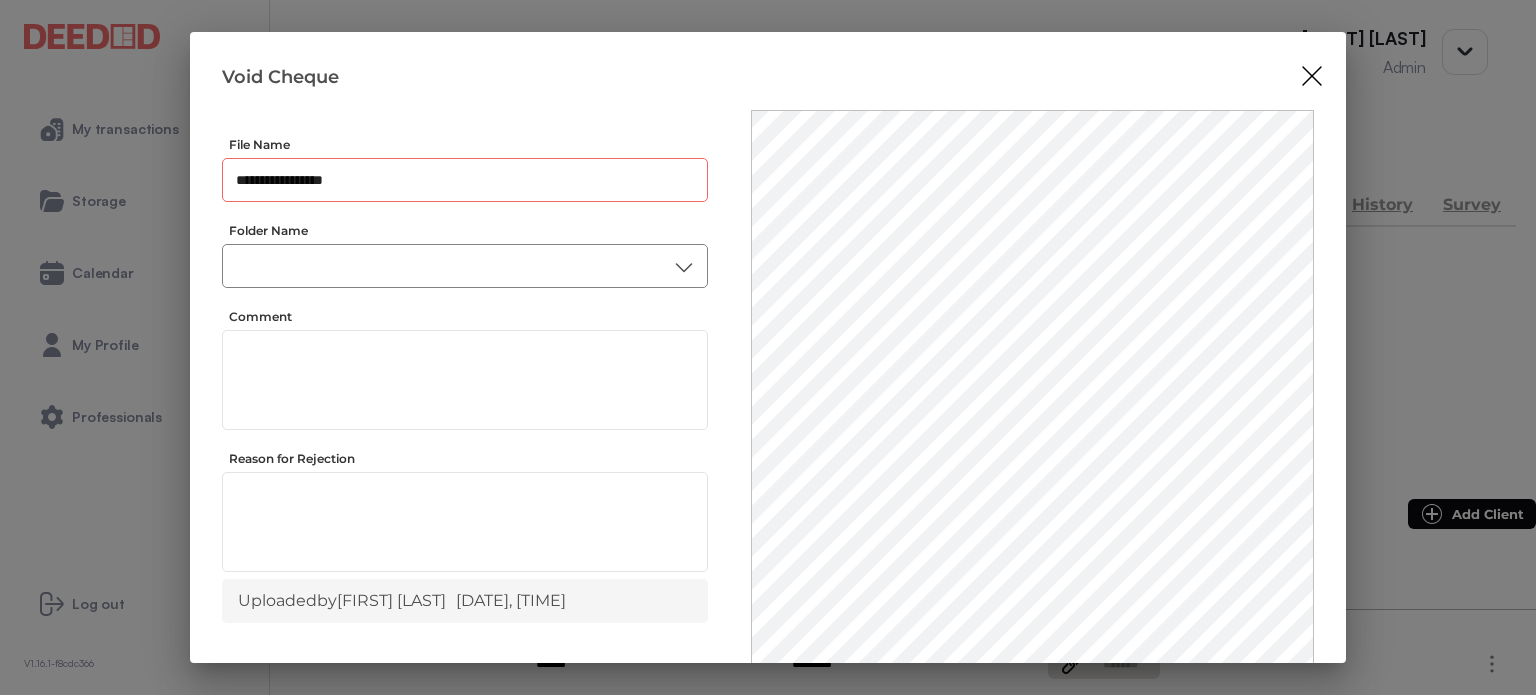 type on "**********" 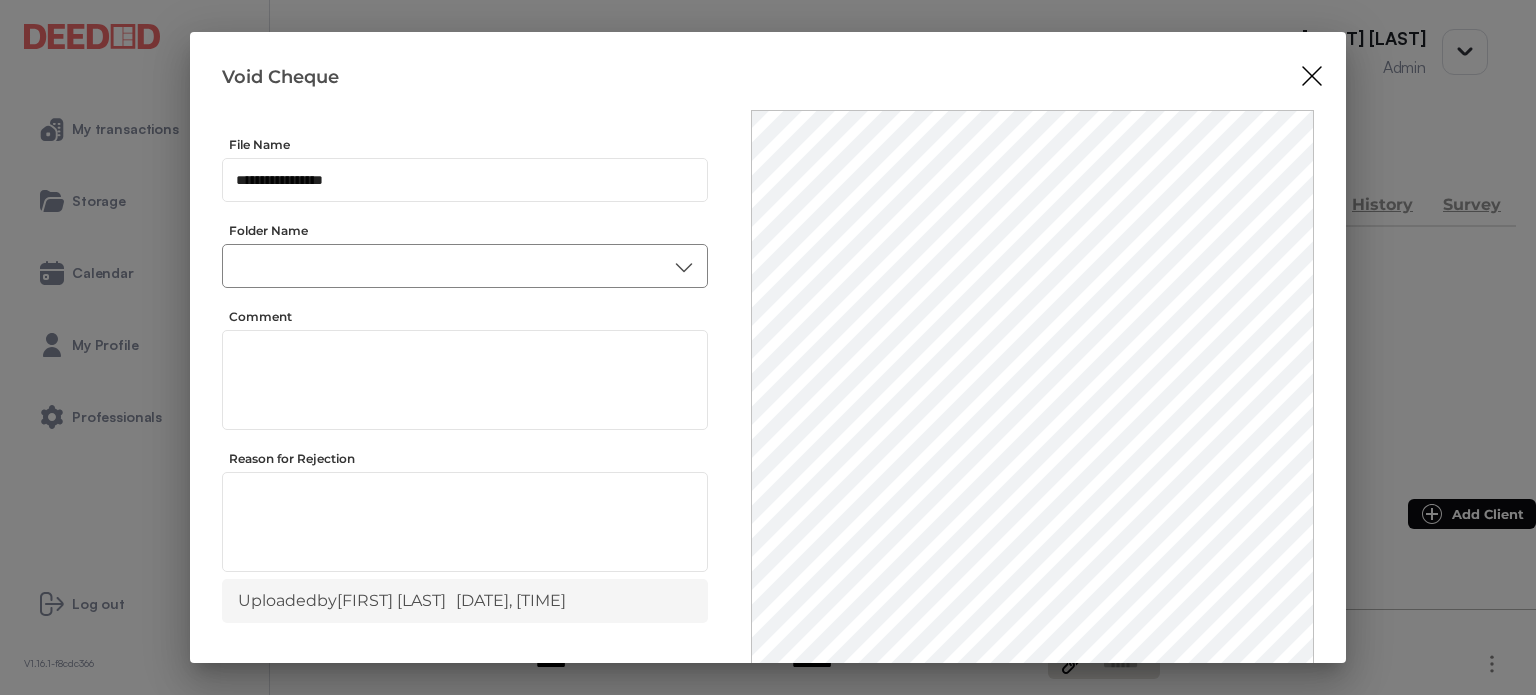 click on "​" at bounding box center (465, 266) 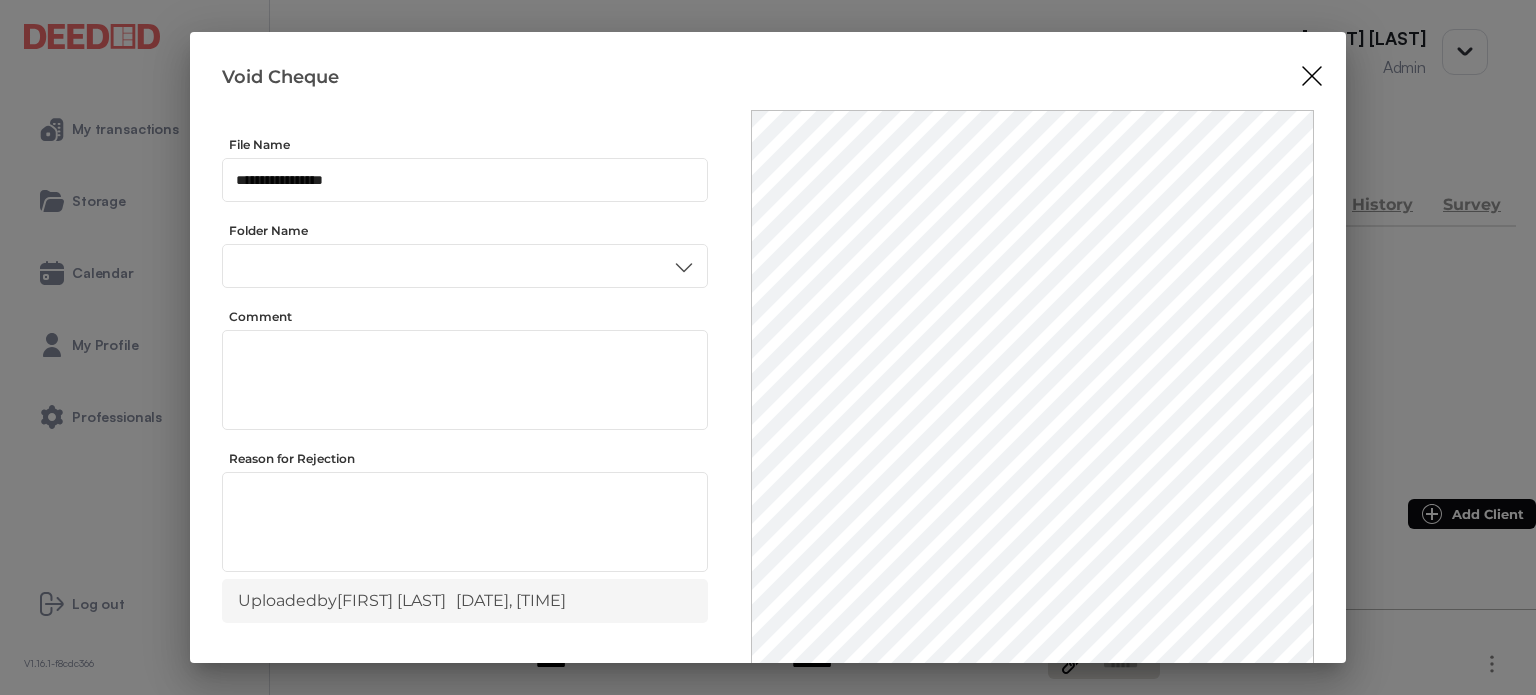 click on "Accounting" at bounding box center (464, 371) 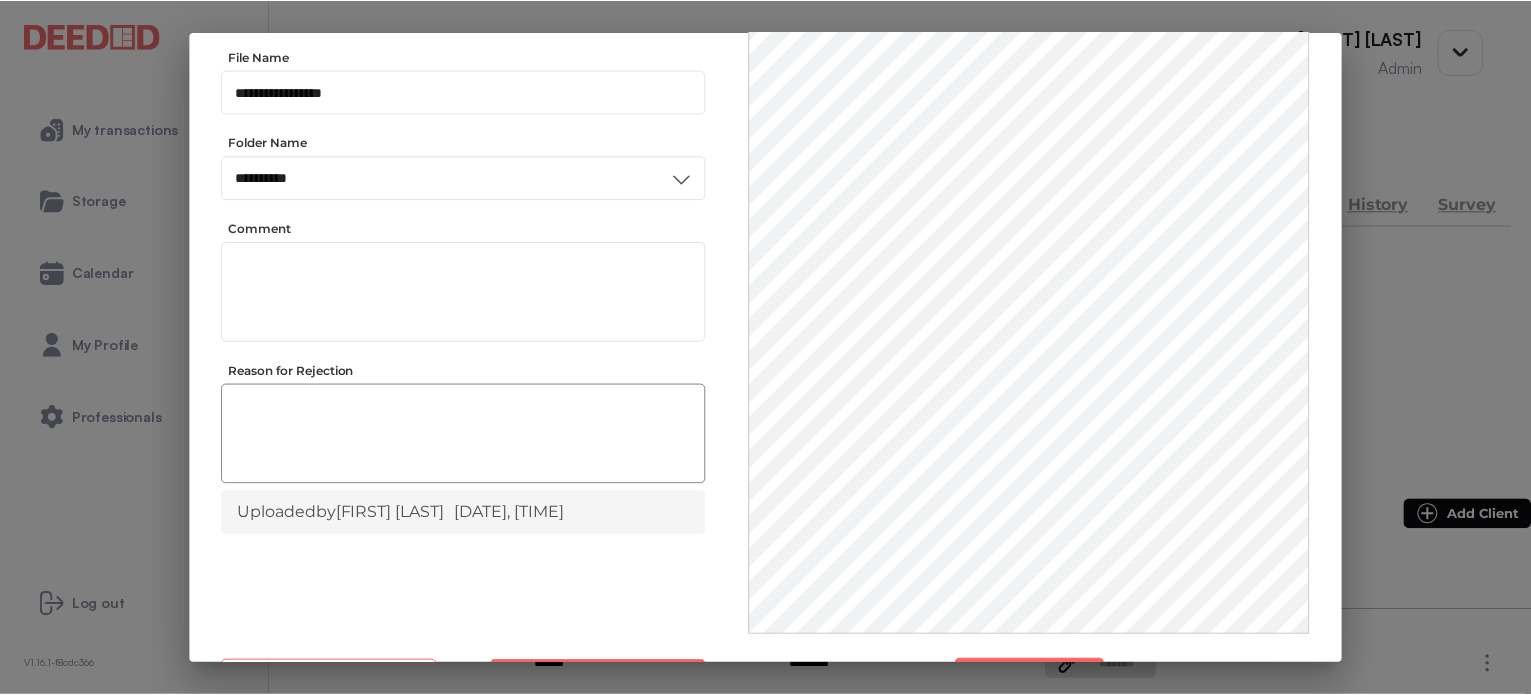 scroll, scrollTop: 156, scrollLeft: 0, axis: vertical 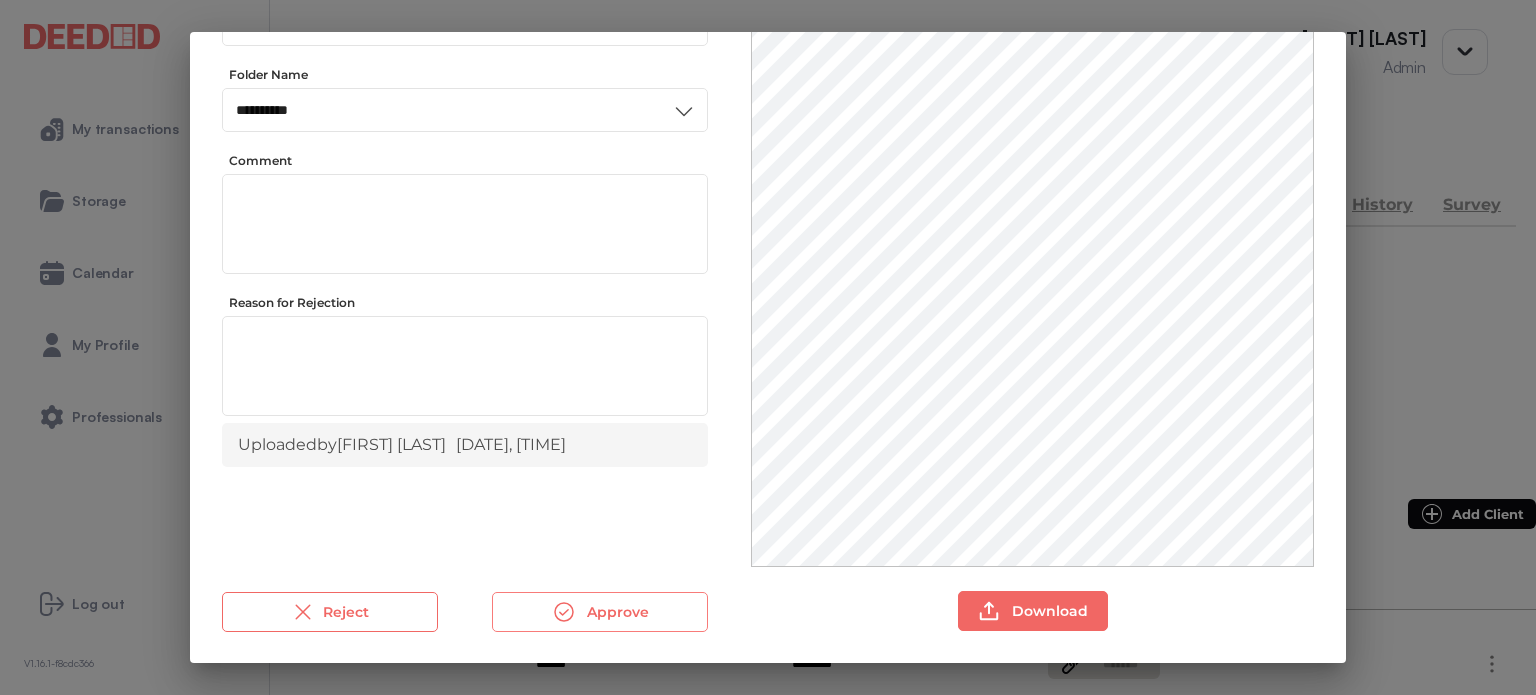 click on "Approve" at bounding box center [600, 612] 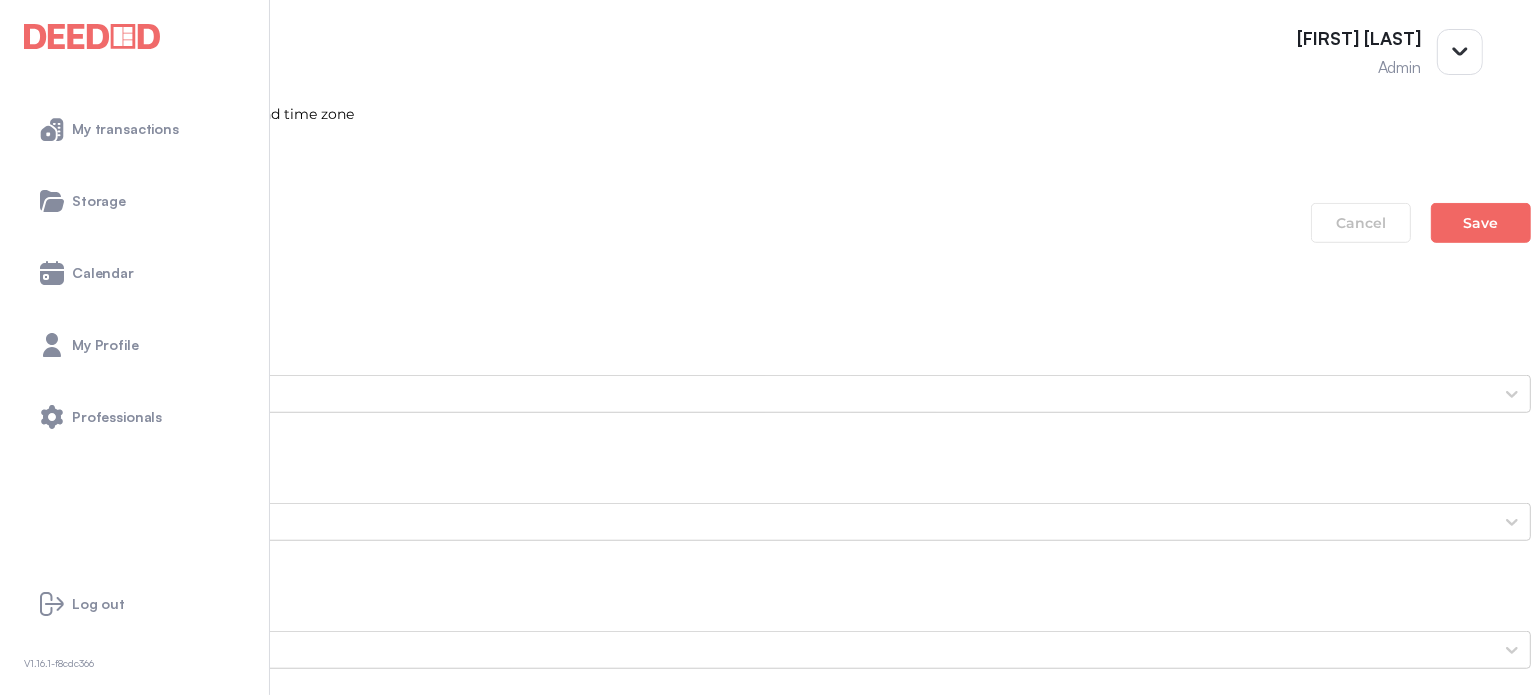 scroll, scrollTop: 1400, scrollLeft: 0, axis: vertical 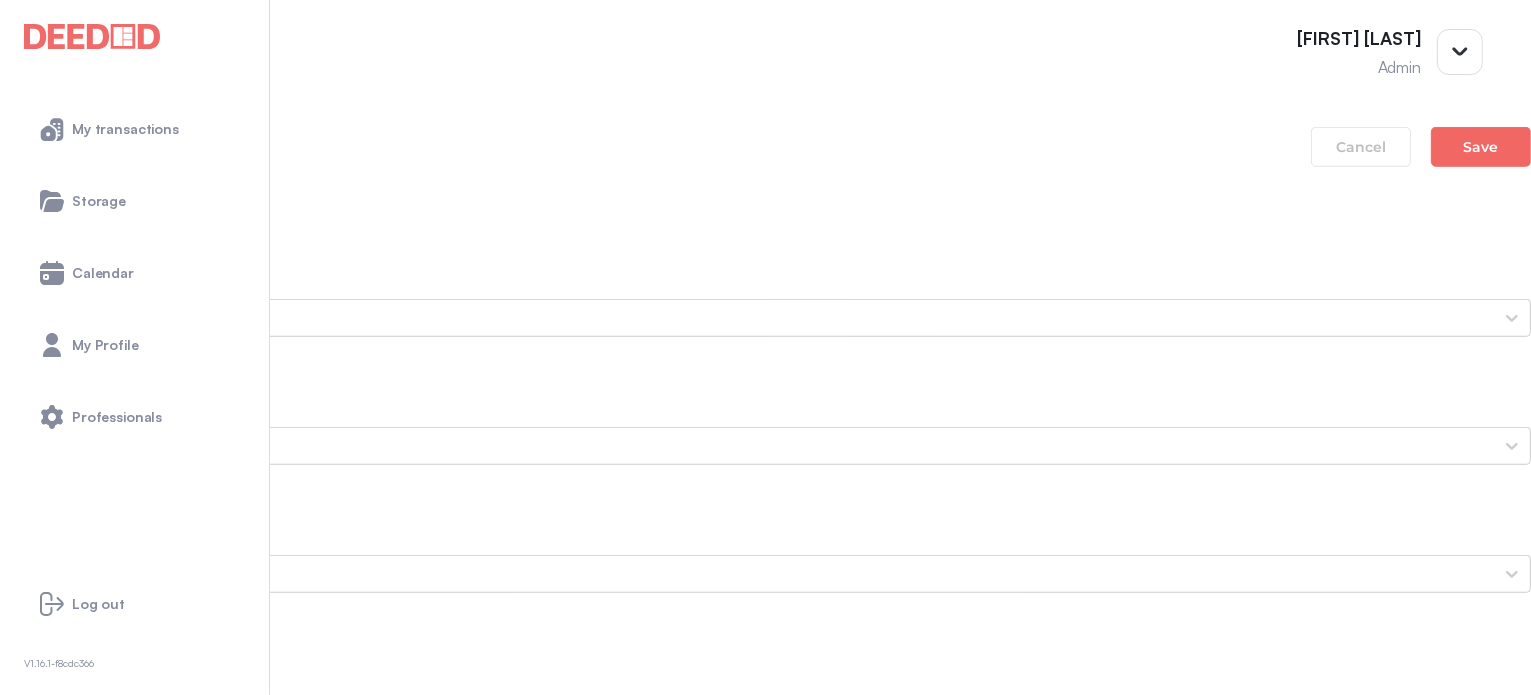 click on "[FIRST]'s Secondary ID (Front Side)" at bounding box center [765, 1446] 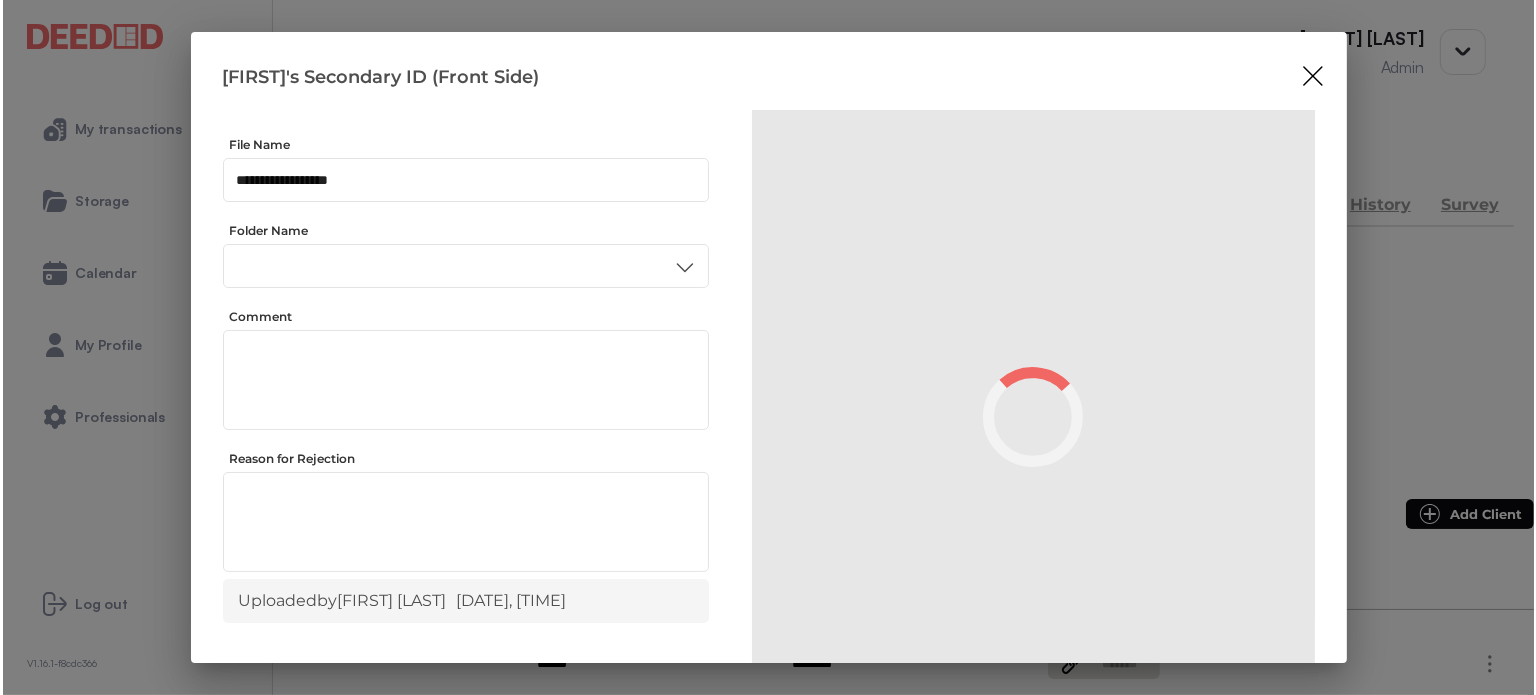scroll, scrollTop: 0, scrollLeft: 0, axis: both 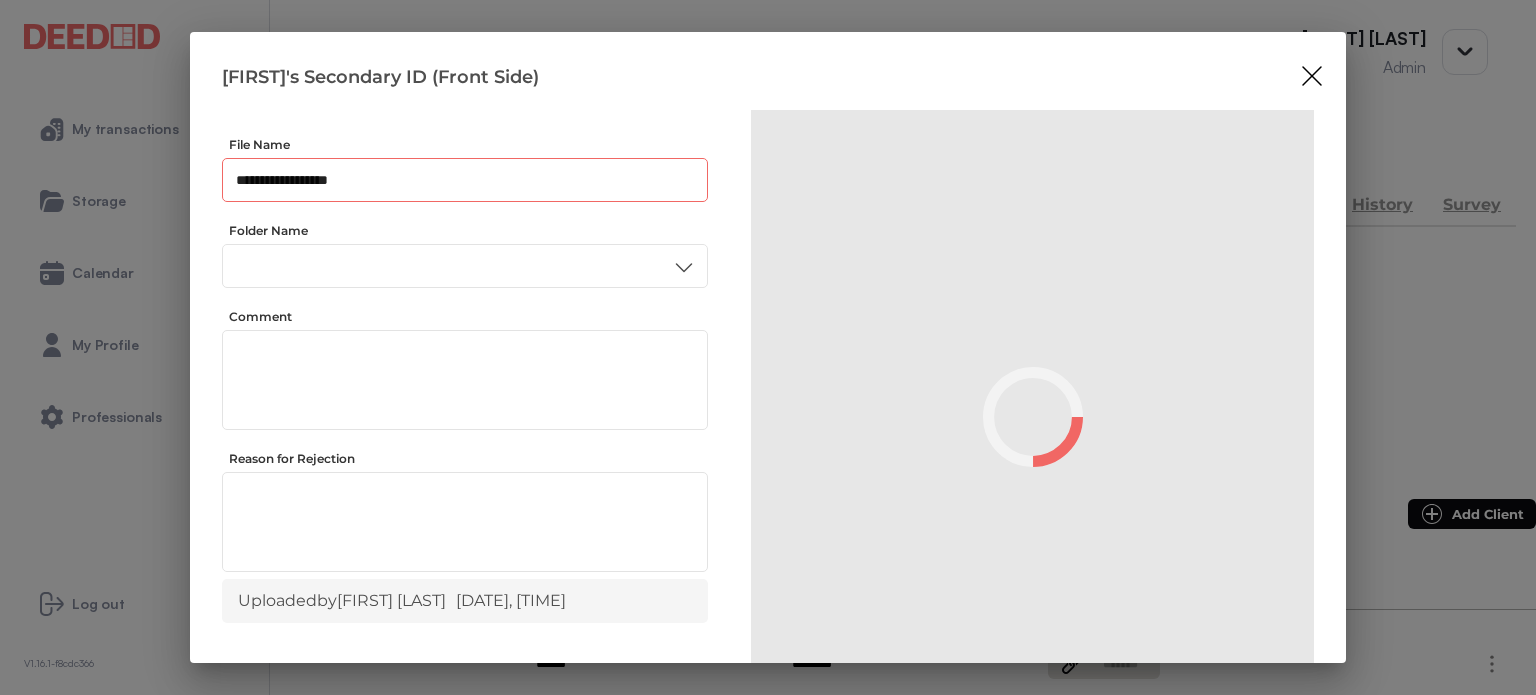 click on "**********" at bounding box center (465, 180) 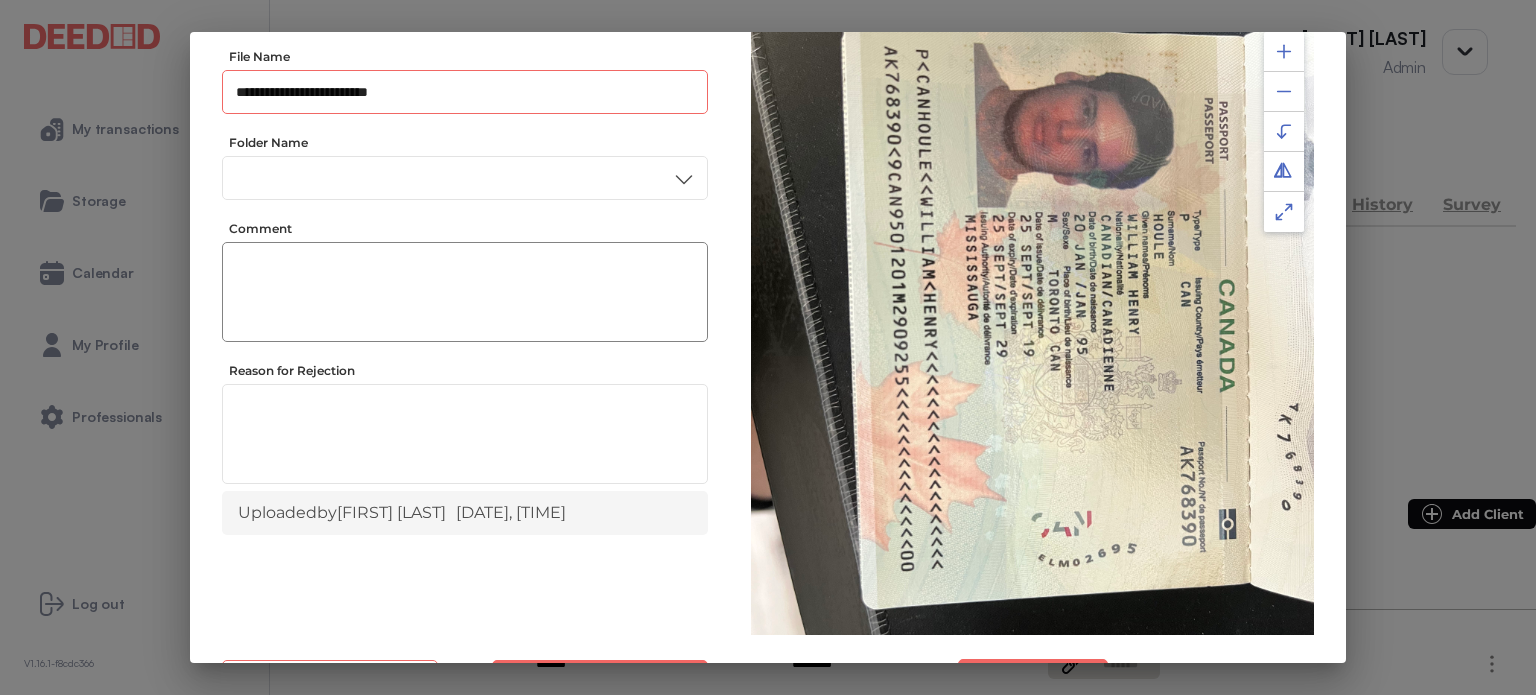 scroll, scrollTop: 56, scrollLeft: 0, axis: vertical 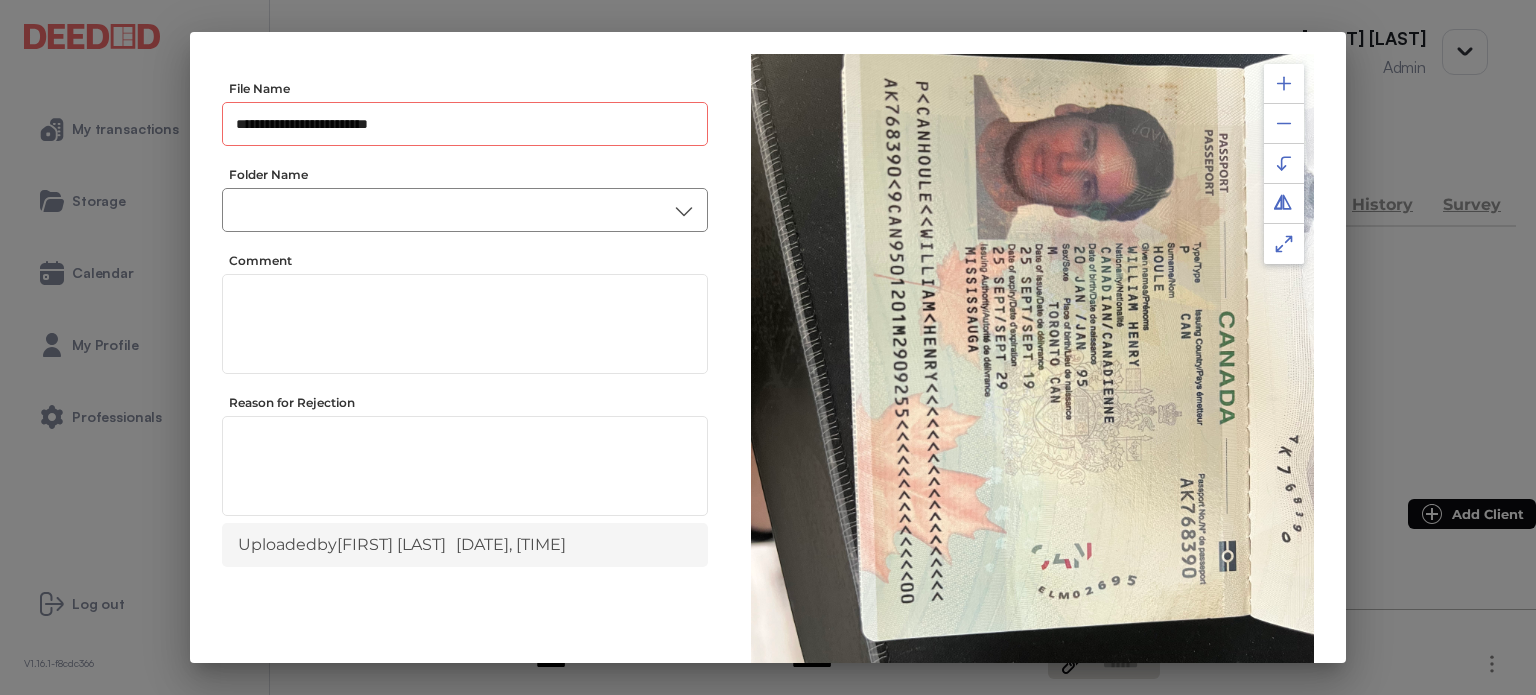 type on "**********" 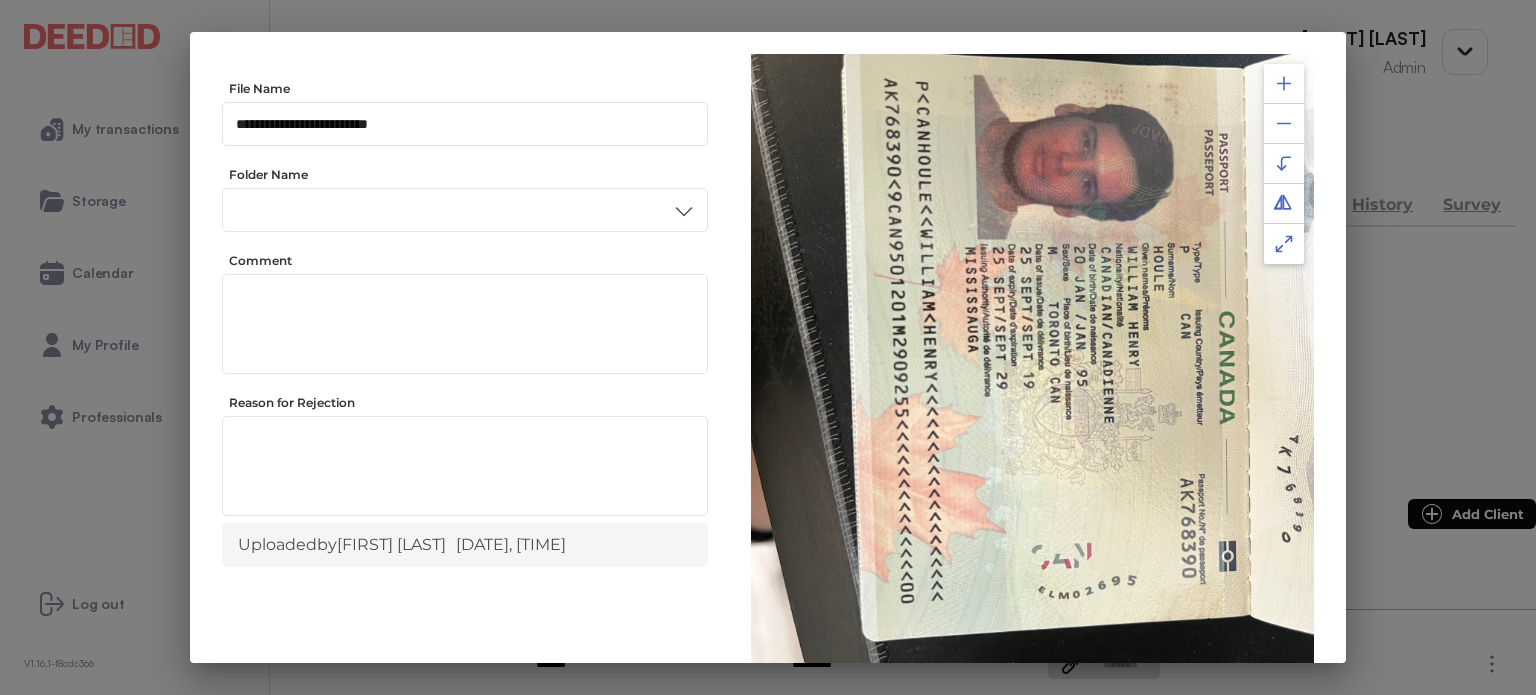 click on "ID" at bounding box center [464, 380] 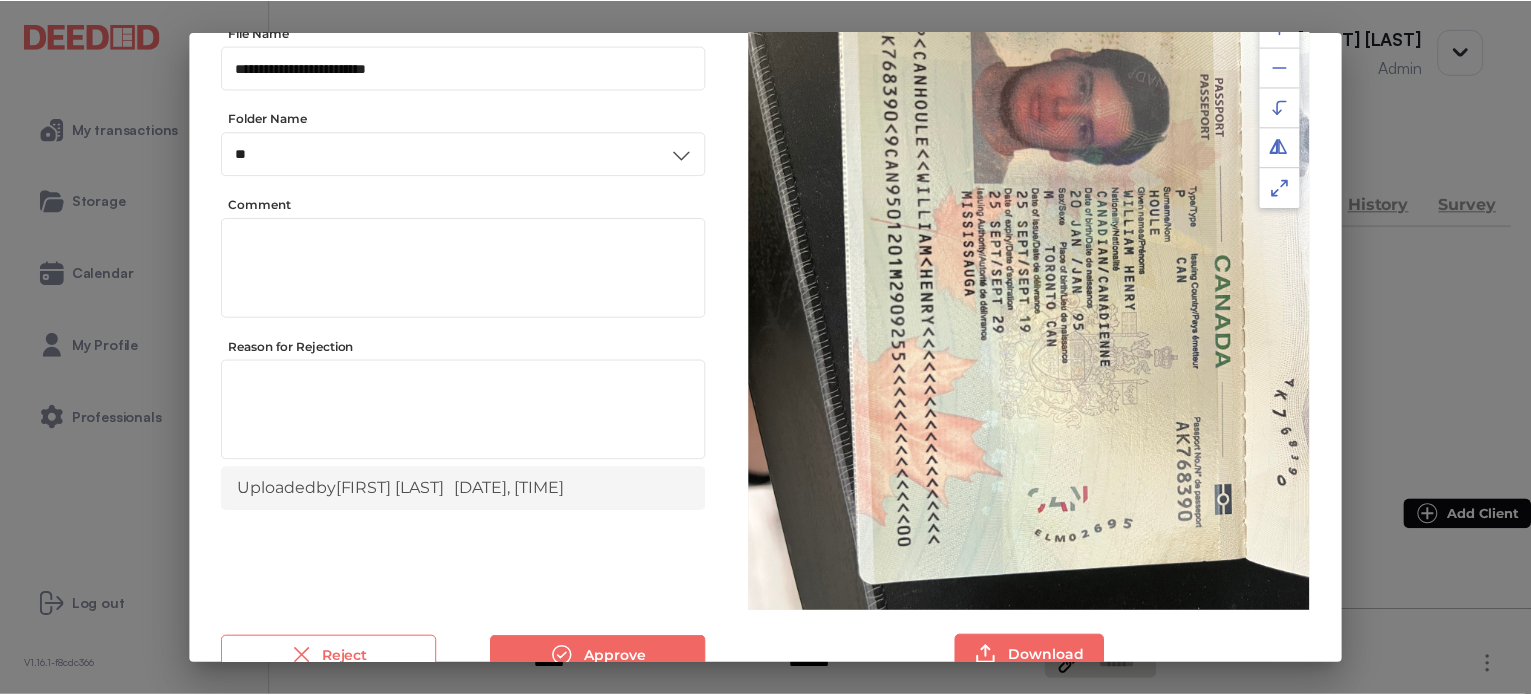scroll, scrollTop: 156, scrollLeft: 0, axis: vertical 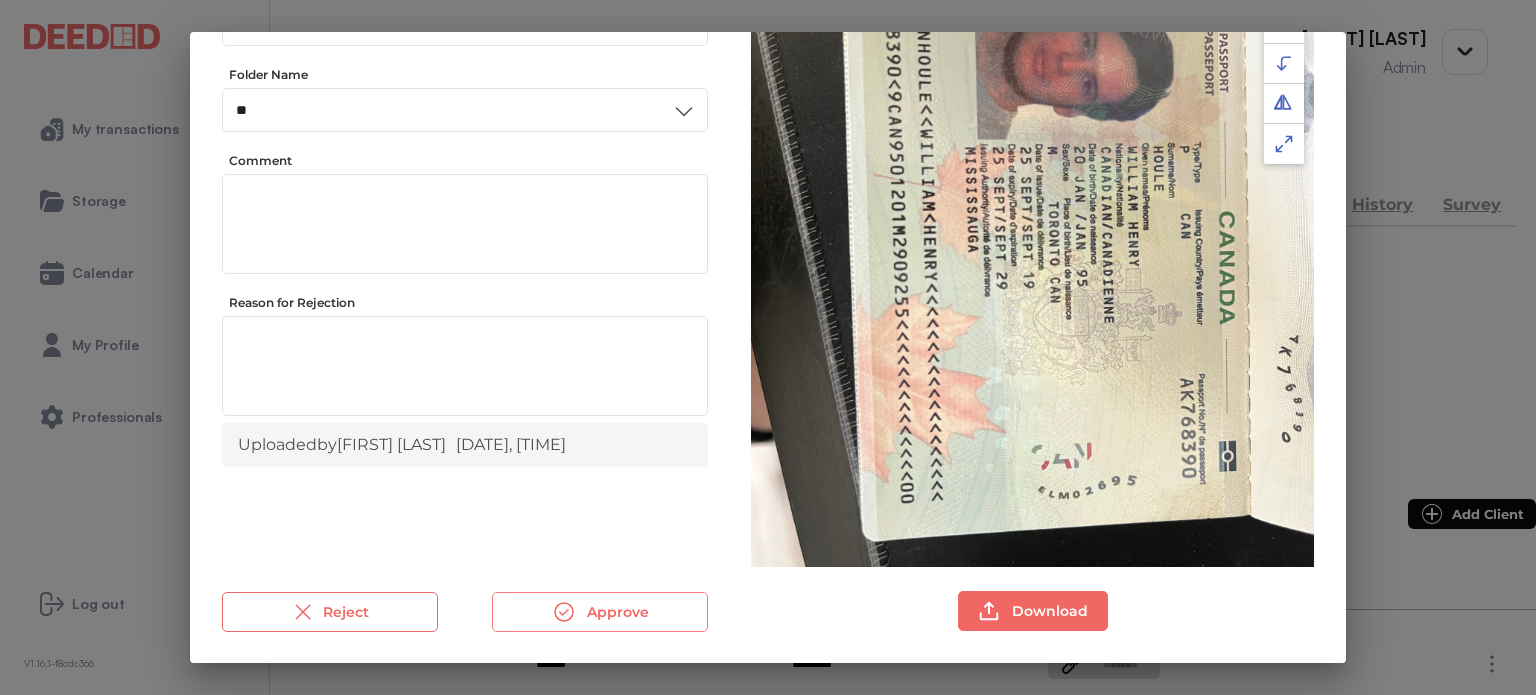 click on "Approve" at bounding box center (600, 612) 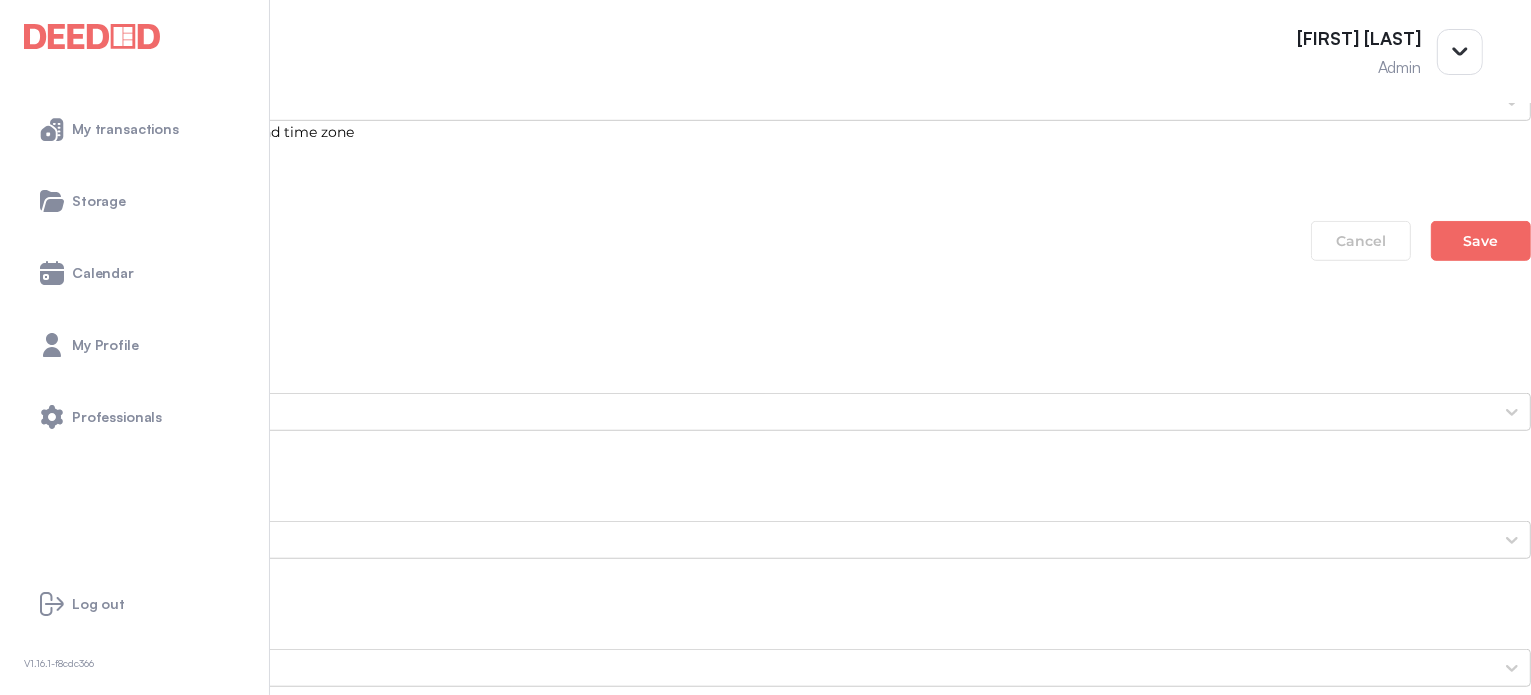 scroll, scrollTop: 1500, scrollLeft: 0, axis: vertical 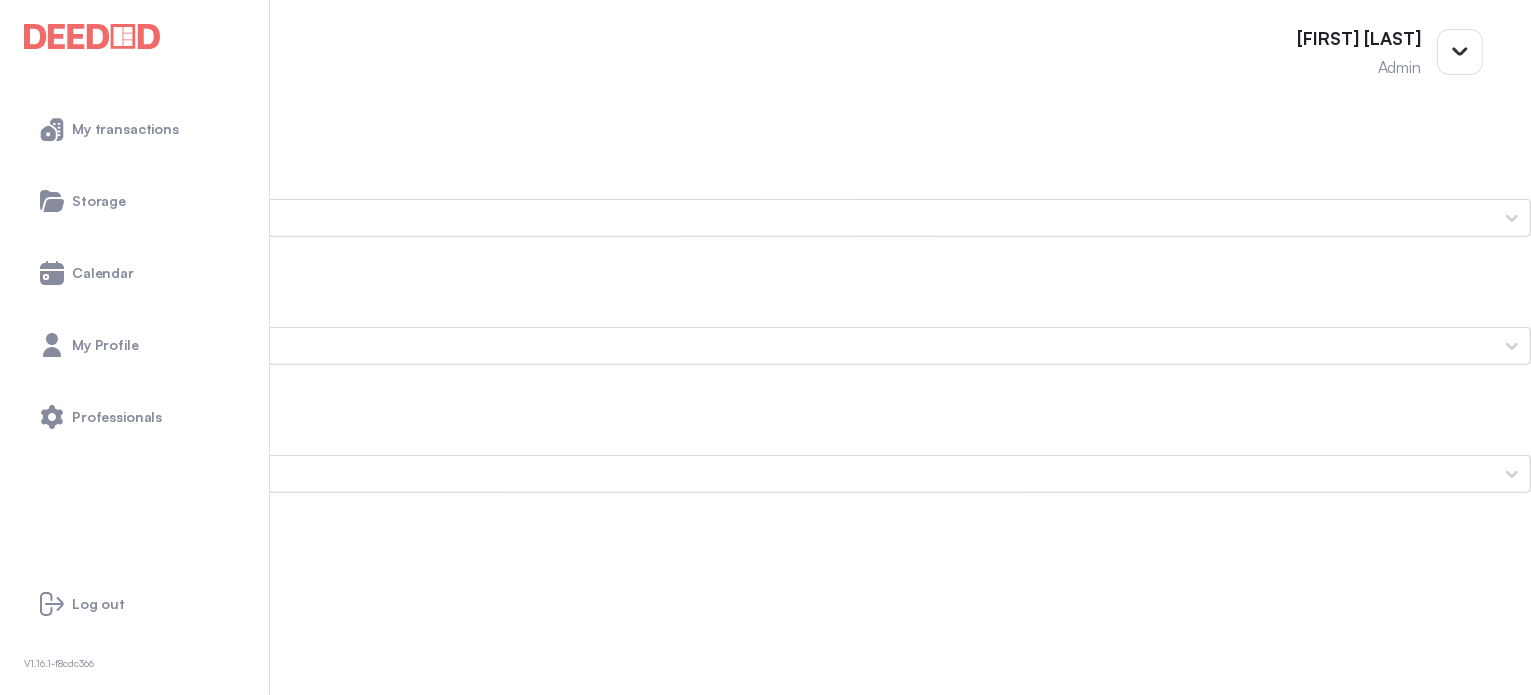 click on "[FIRST]'s Secondary ID (Back Side)" at bounding box center [765, 1450] 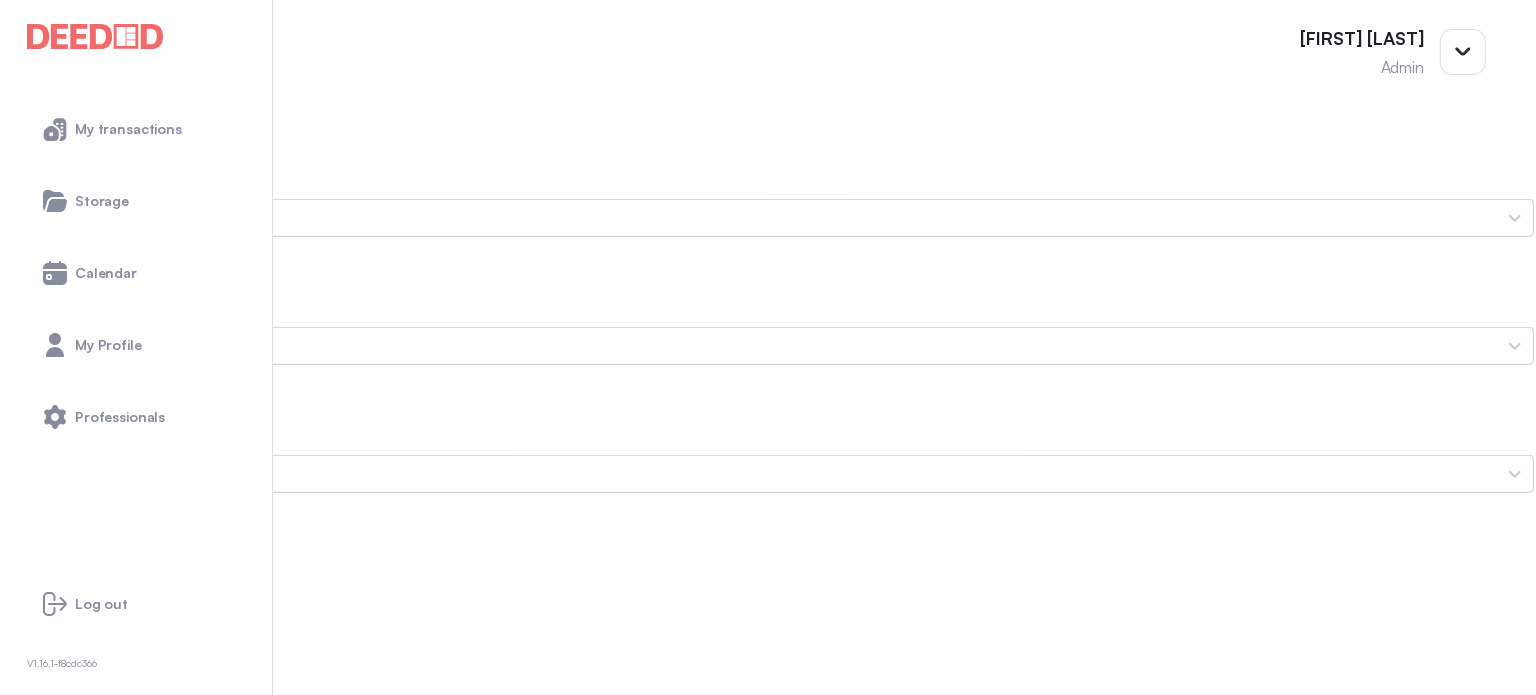 scroll, scrollTop: 0, scrollLeft: 0, axis: both 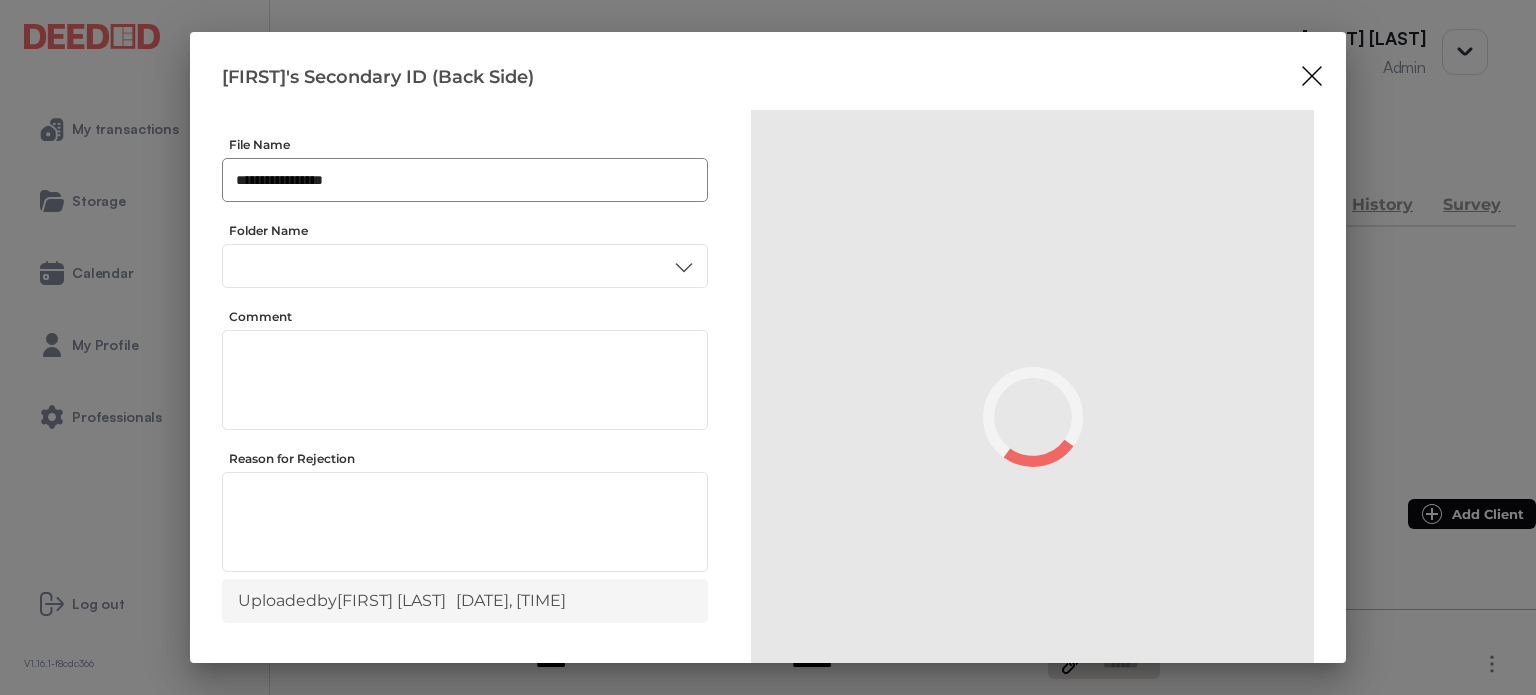 click on "**********" at bounding box center [465, 180] 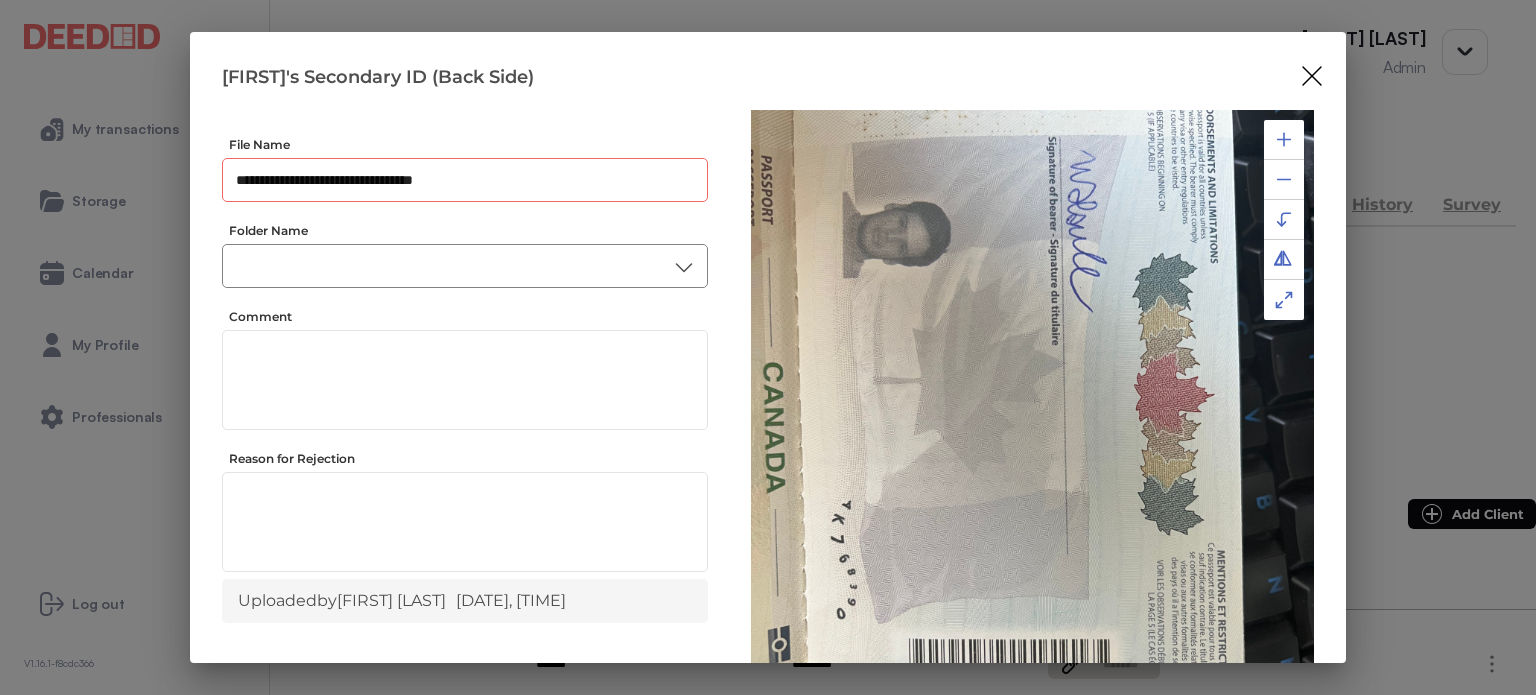 type on "**********" 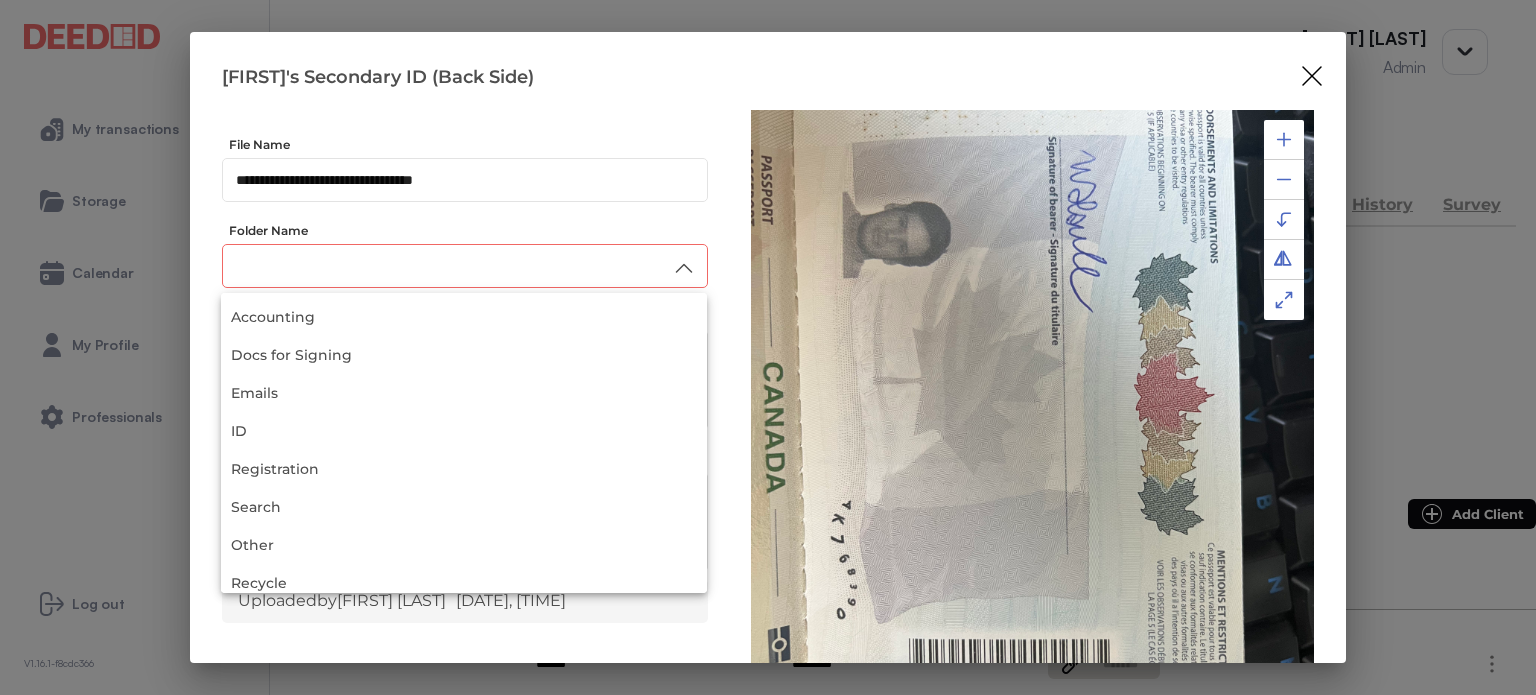 click at bounding box center (465, 266) 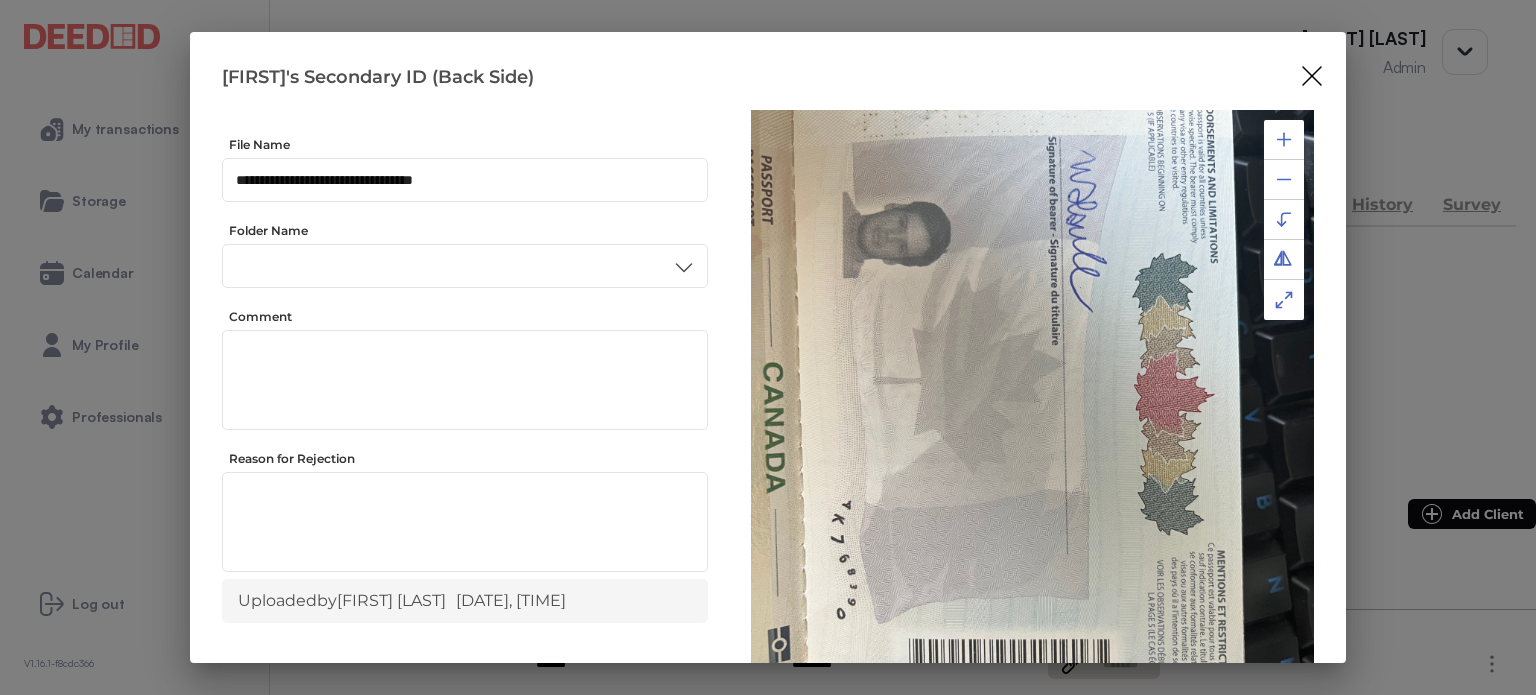 click on "ID" at bounding box center (464, 436) 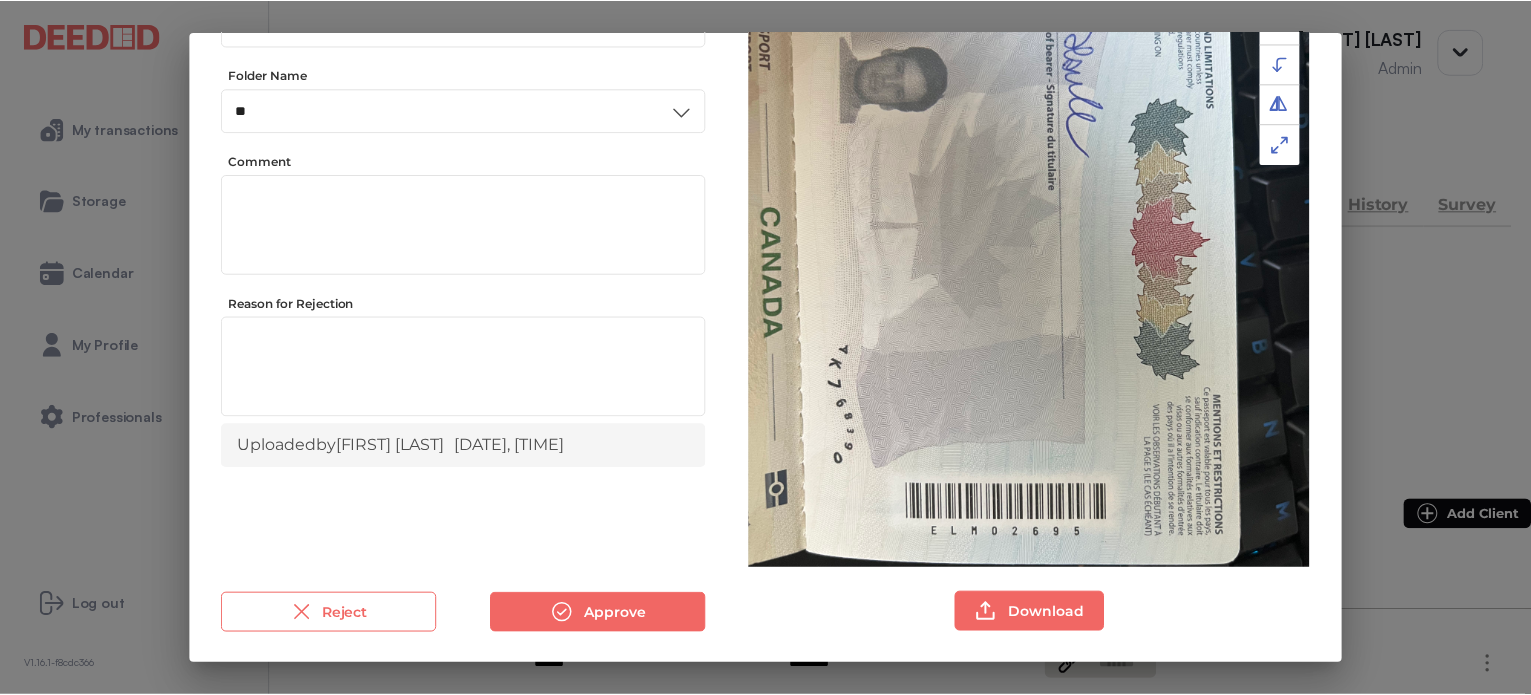 scroll, scrollTop: 156, scrollLeft: 0, axis: vertical 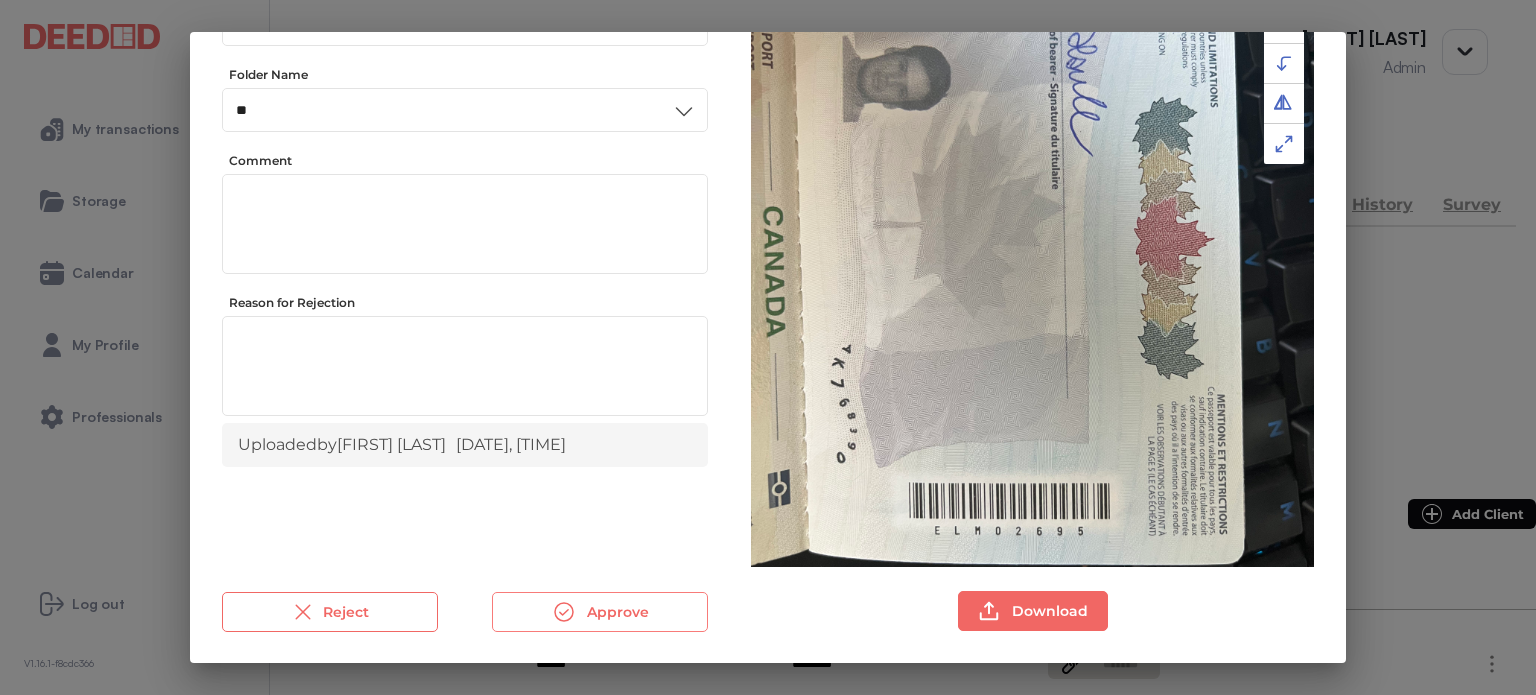 click on "Approve" at bounding box center (600, 612) 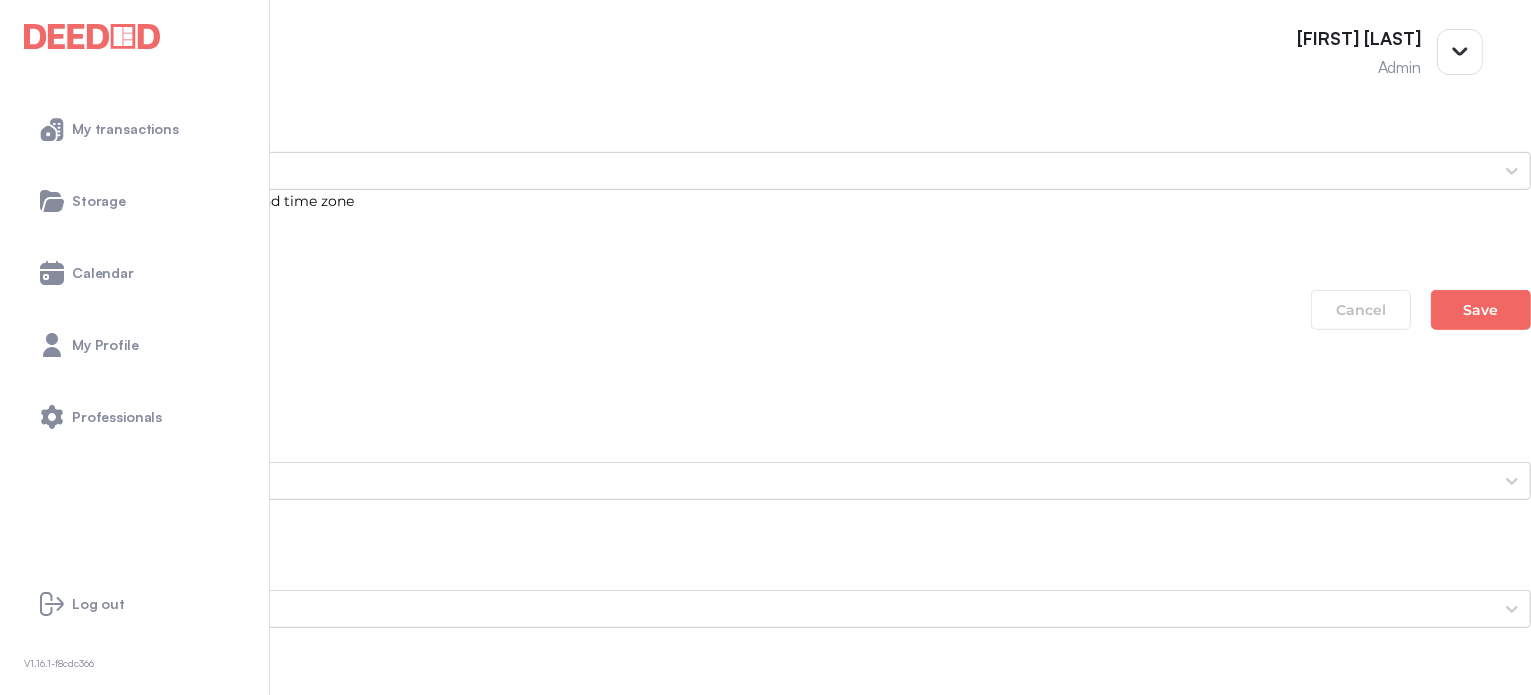 scroll, scrollTop: 1500, scrollLeft: 0, axis: vertical 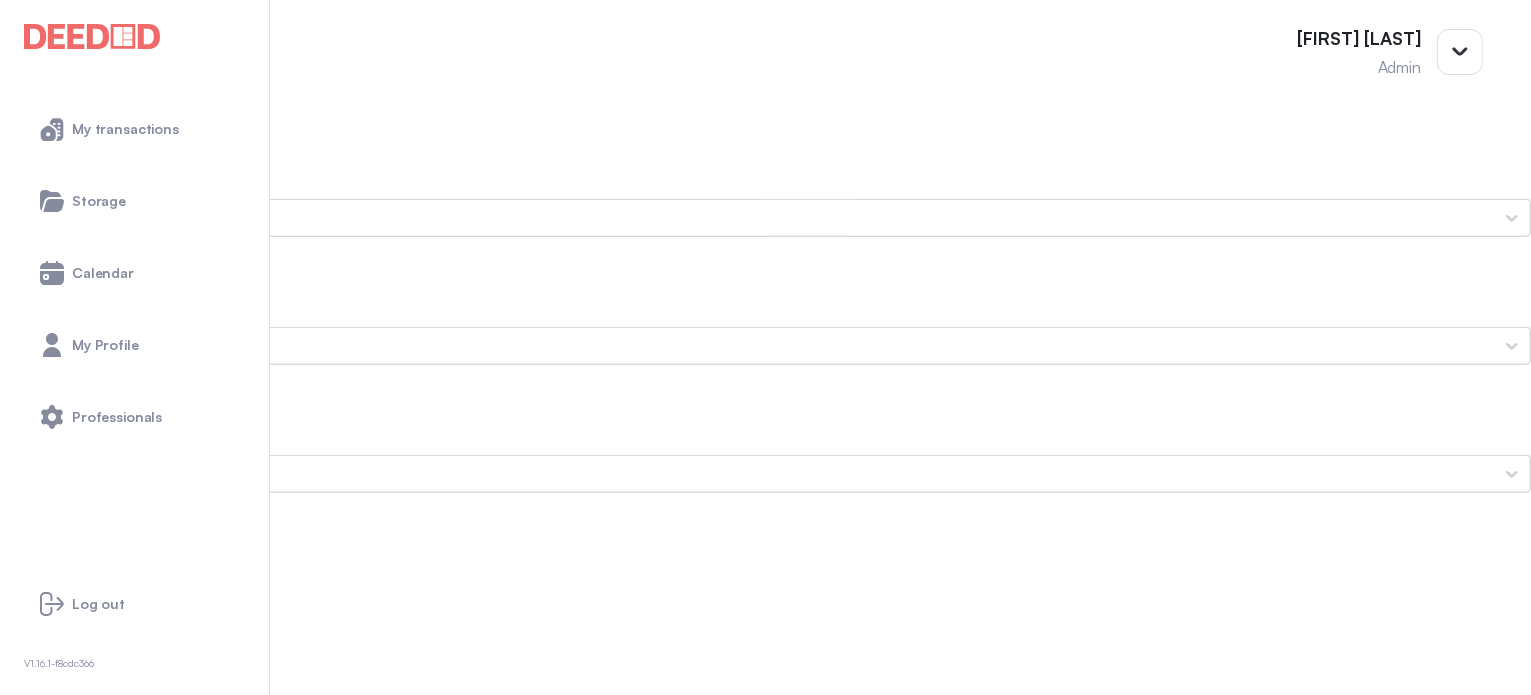 click on "[FIRST]'s Photo ID (Front Side)" at bounding box center [765, 1554] 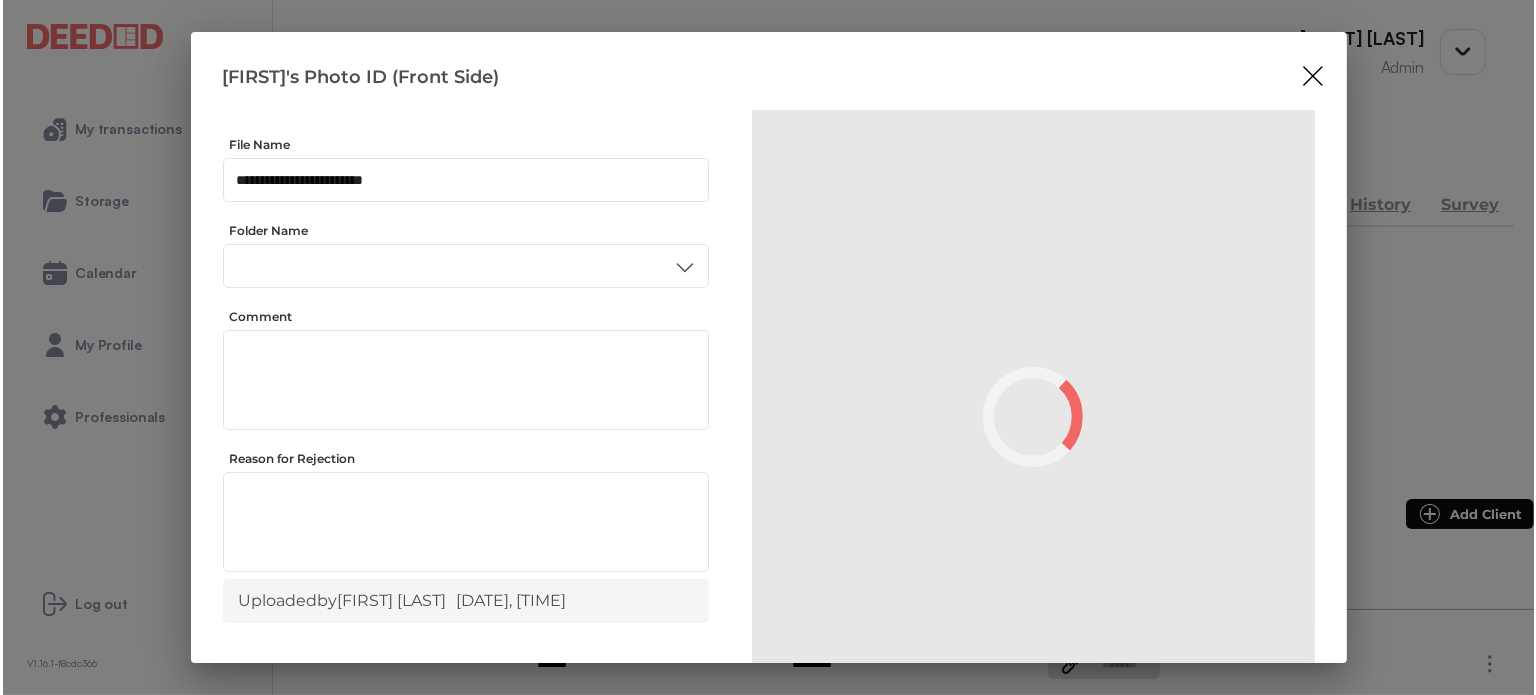 scroll, scrollTop: 0, scrollLeft: 0, axis: both 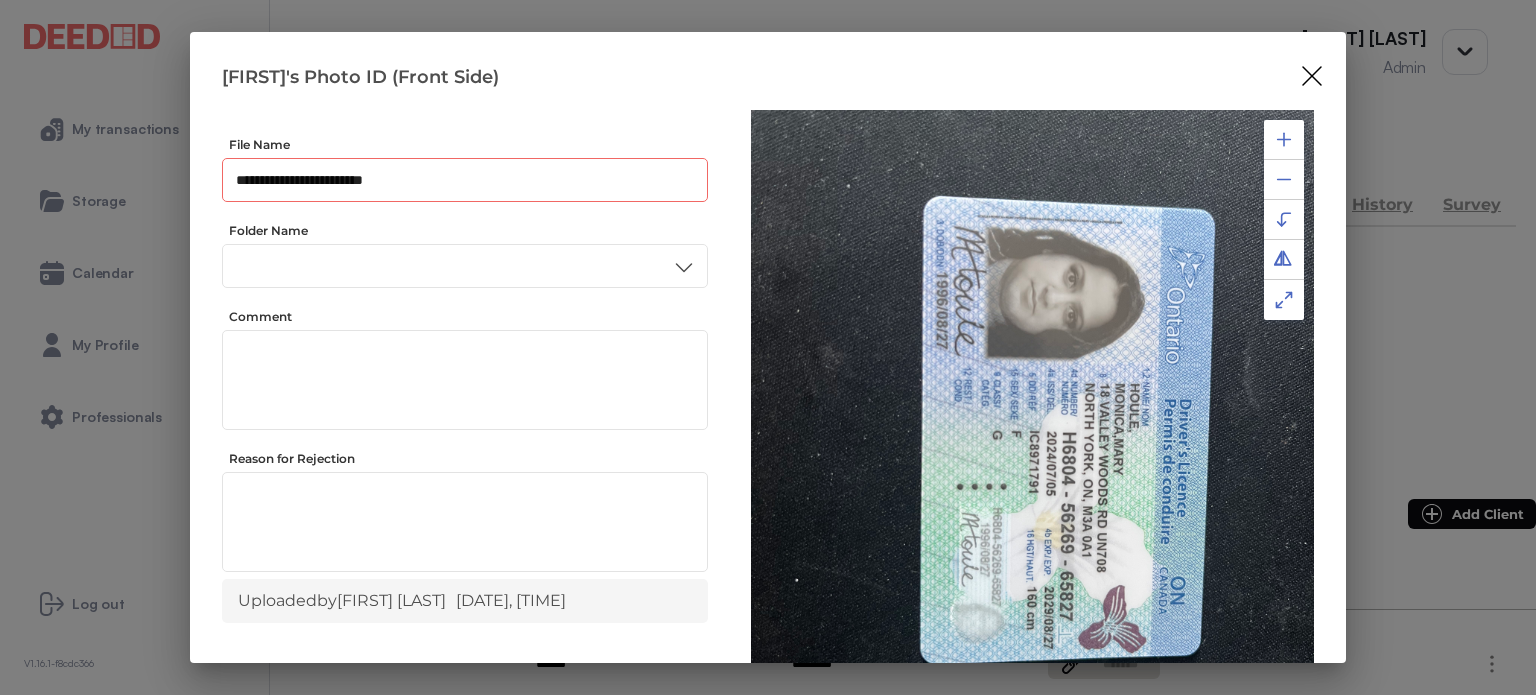 drag, startPoint x: 396, startPoint y: 183, endPoint x: 142, endPoint y: 197, distance: 254.38553 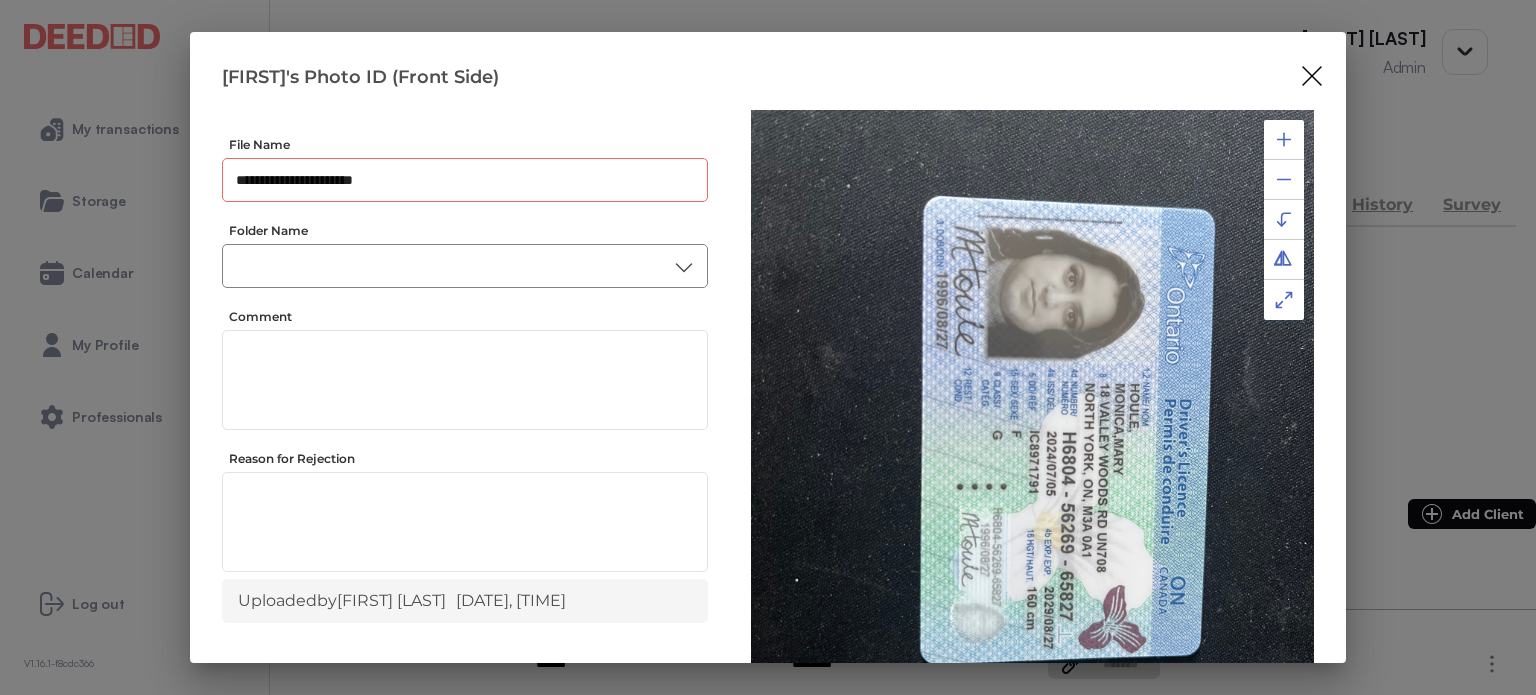 type on "**********" 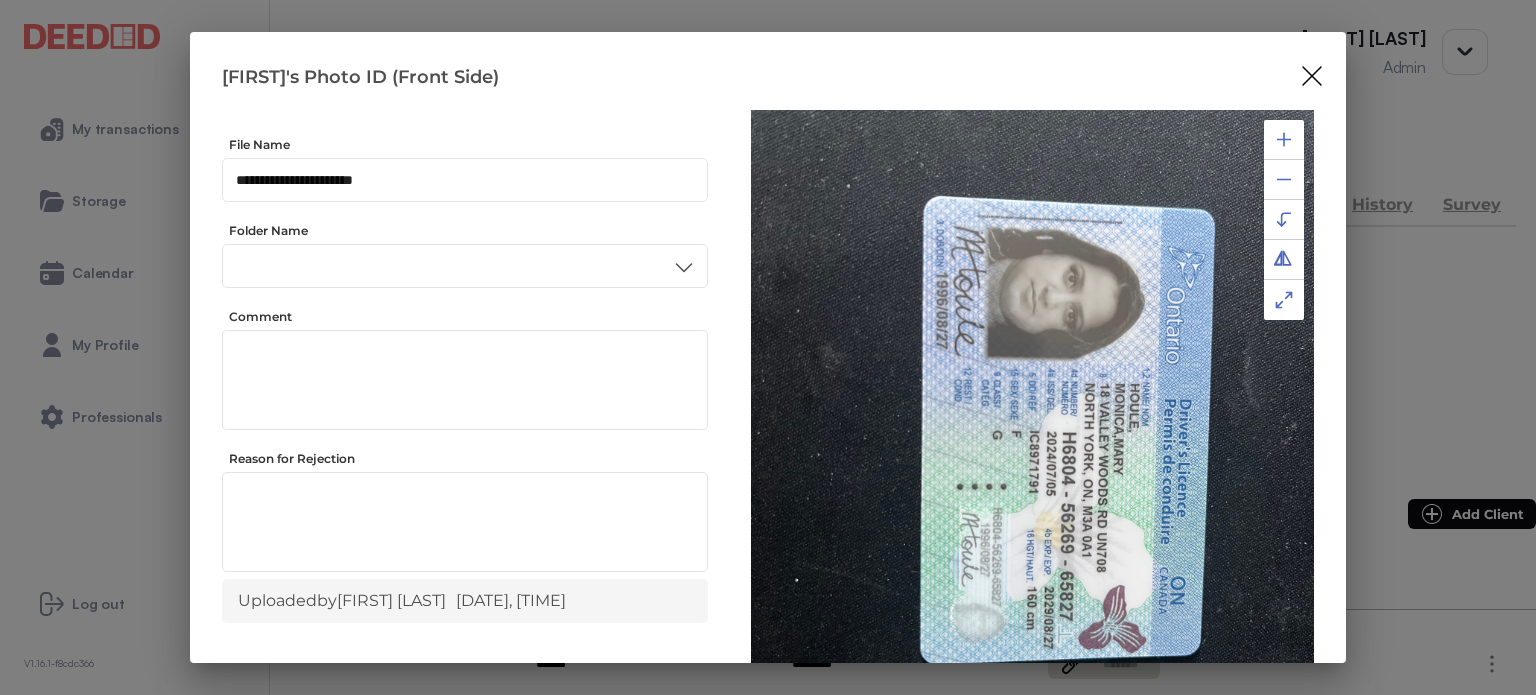 click on "ID" at bounding box center [464, 436] 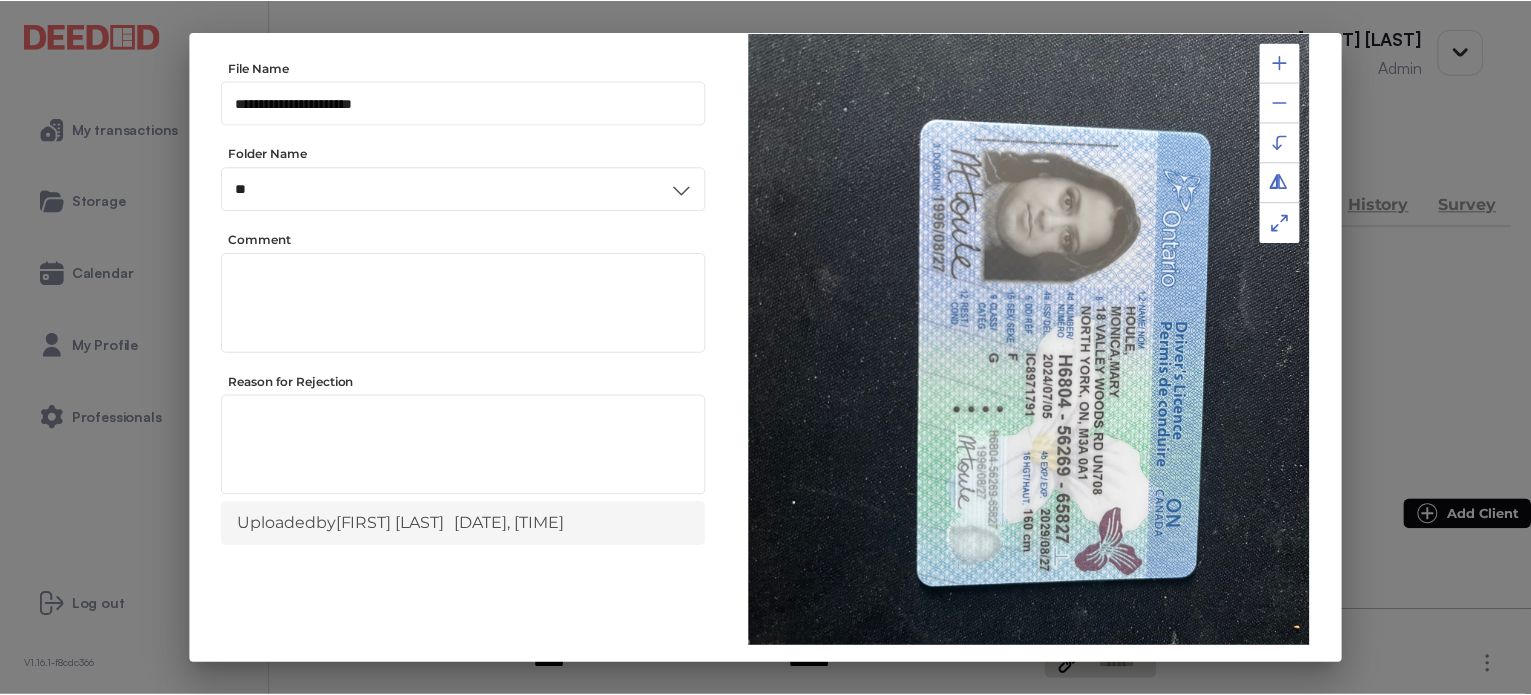 scroll, scrollTop: 156, scrollLeft: 0, axis: vertical 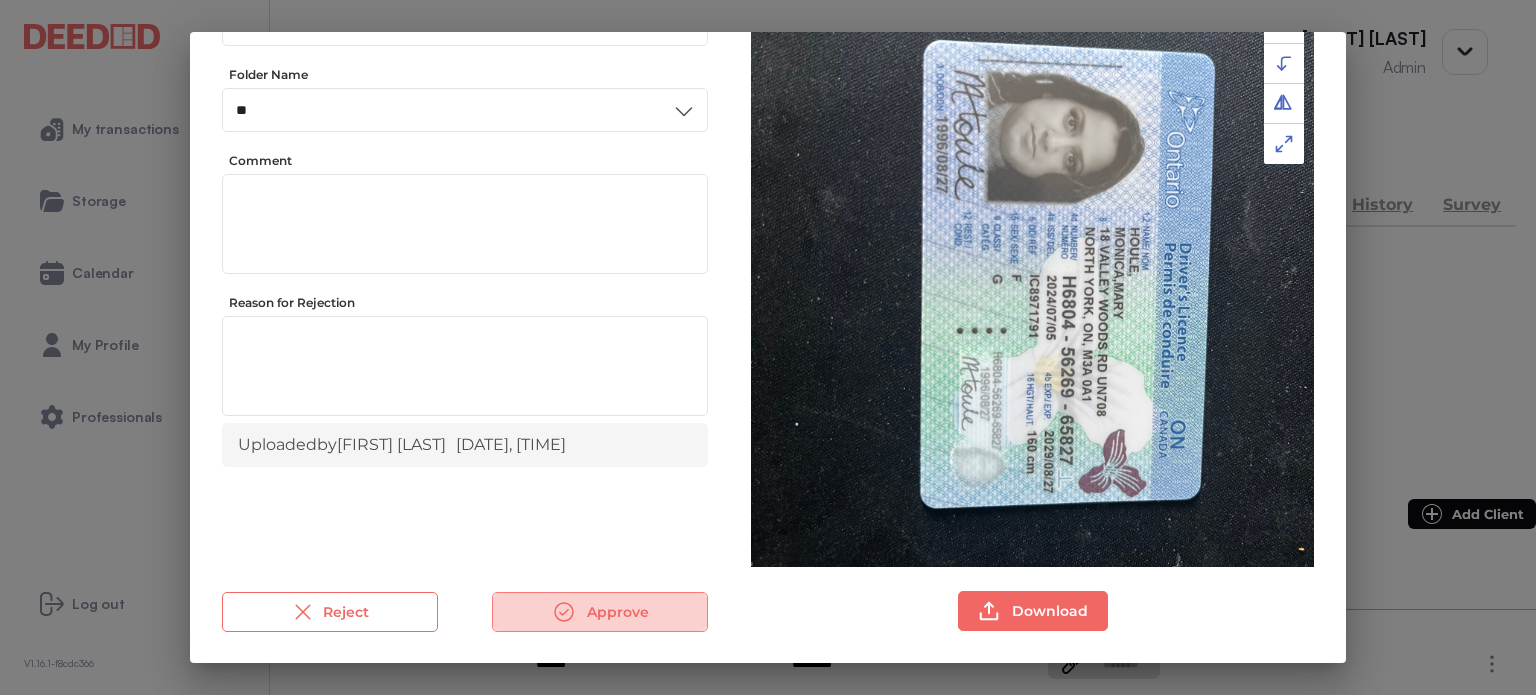 click on "Approve" at bounding box center [600, 612] 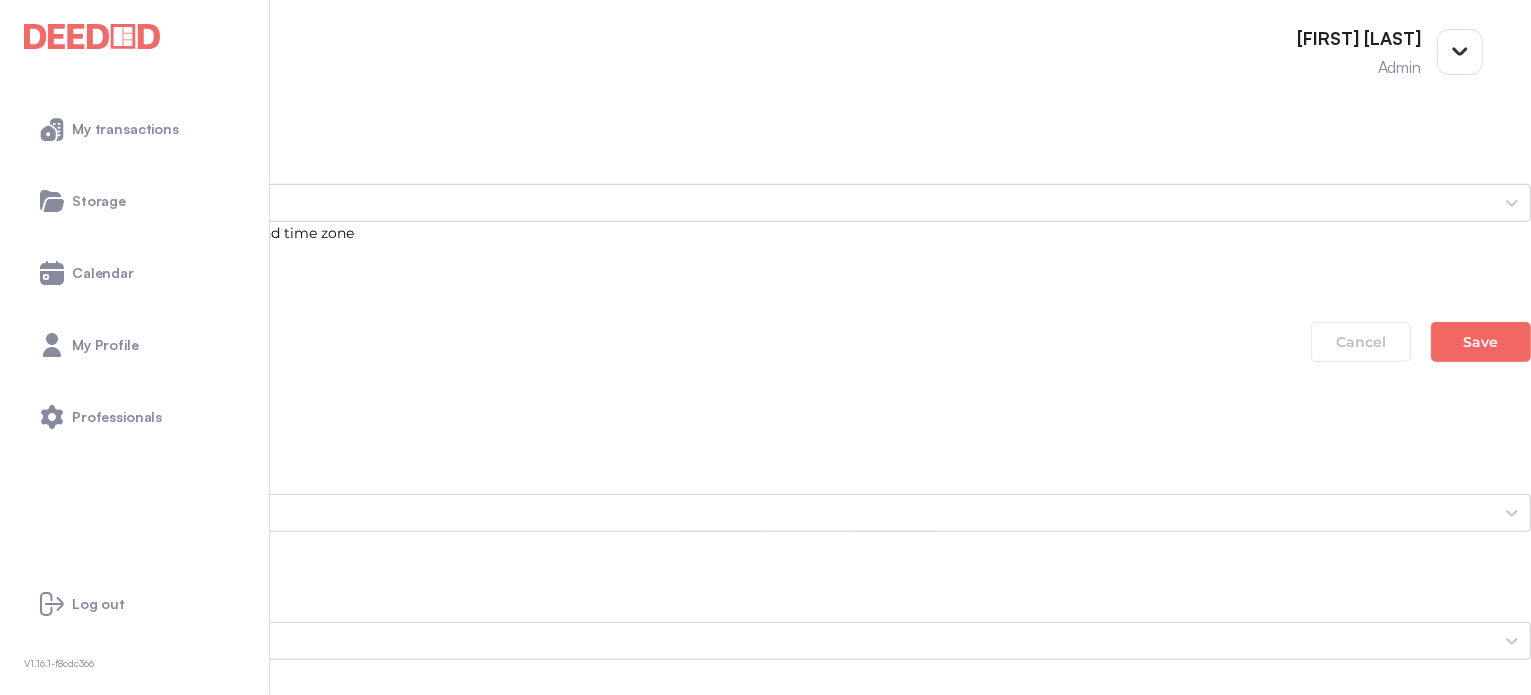 scroll, scrollTop: 1400, scrollLeft: 0, axis: vertical 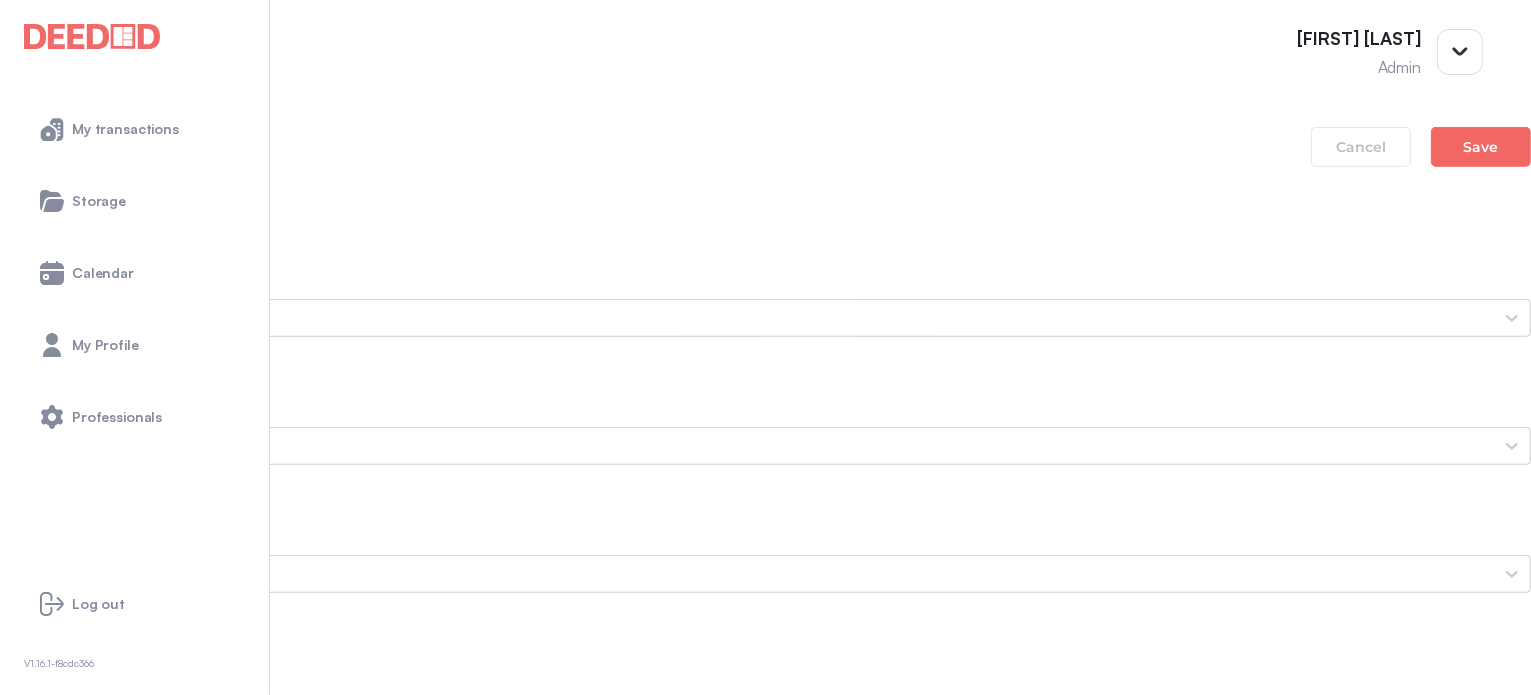 click on "[FIRST]'s Photo ID (Back Side)" at bounding box center (765, 1758) 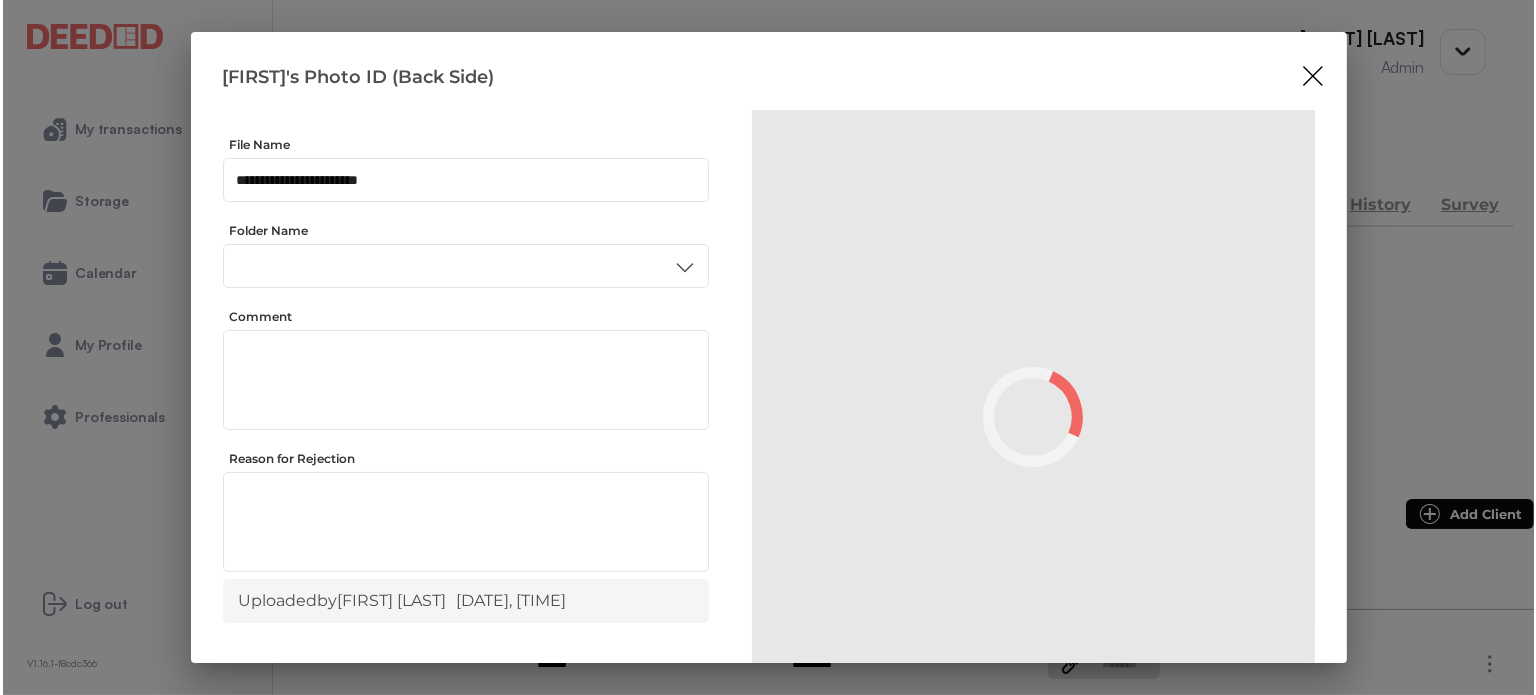scroll, scrollTop: 0, scrollLeft: 0, axis: both 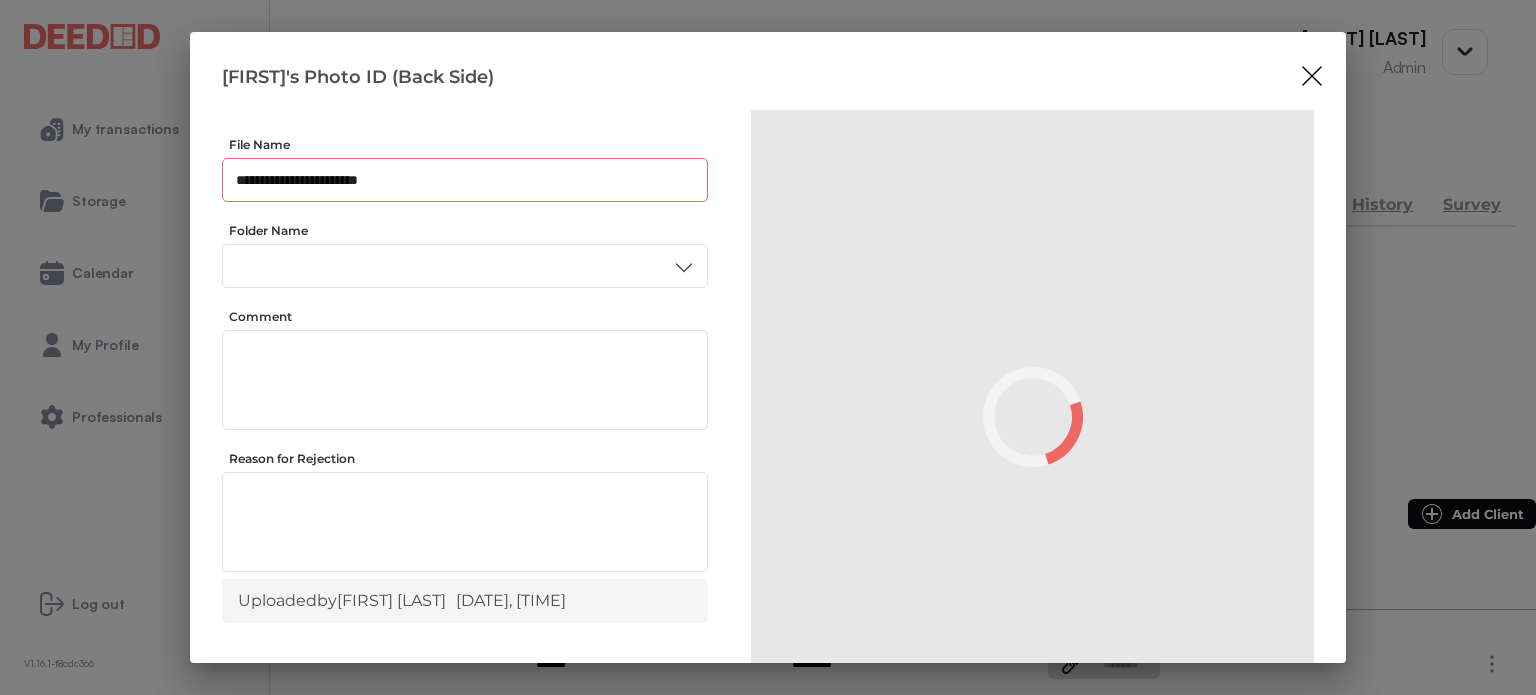 click on "**********" at bounding box center [465, 180] 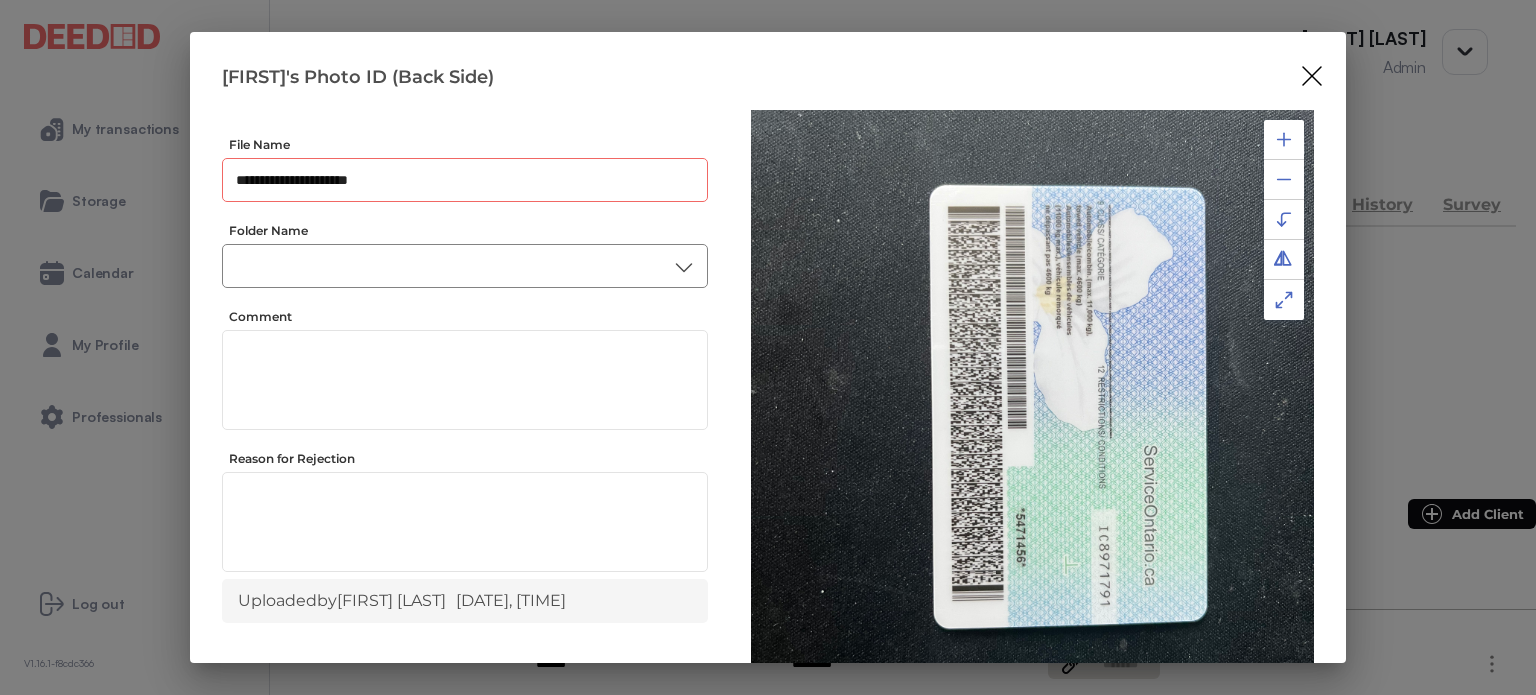 type on "**********" 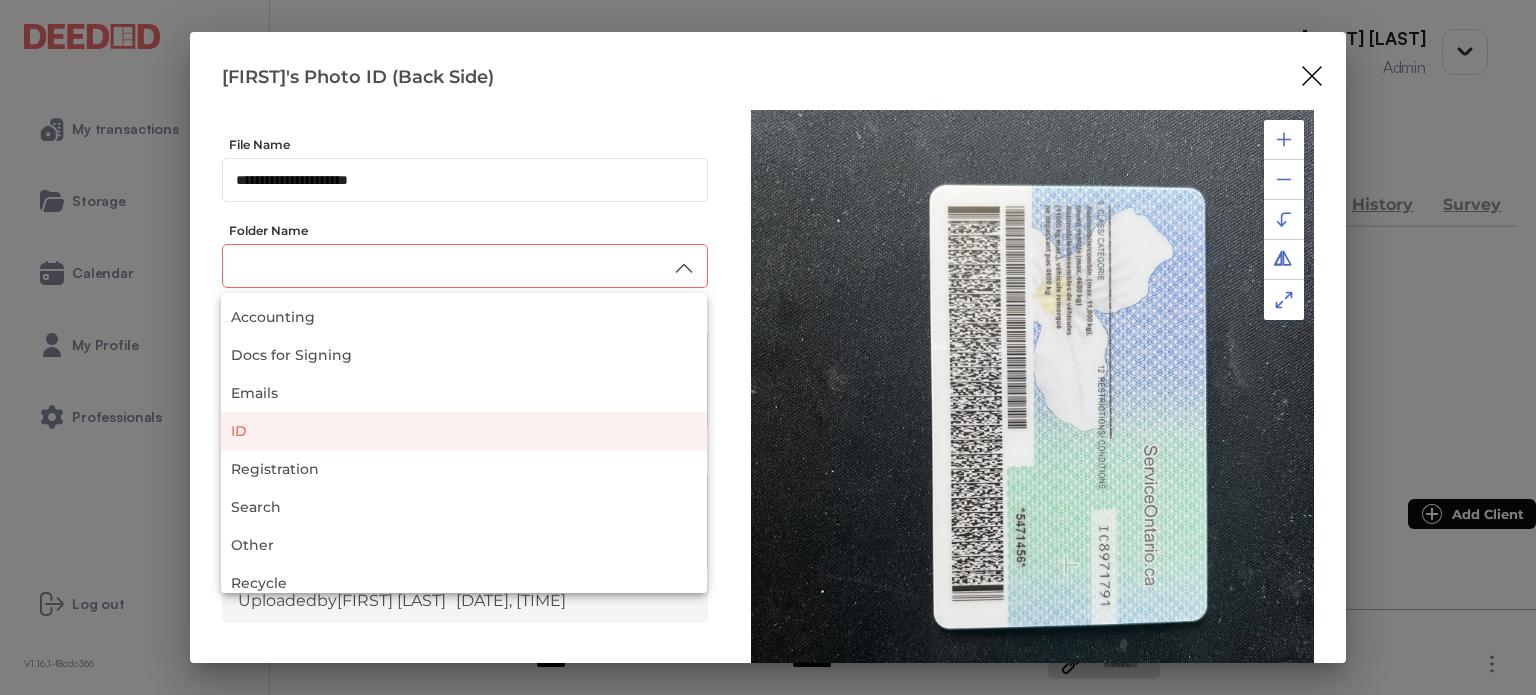 click on "ID" at bounding box center [464, 431] 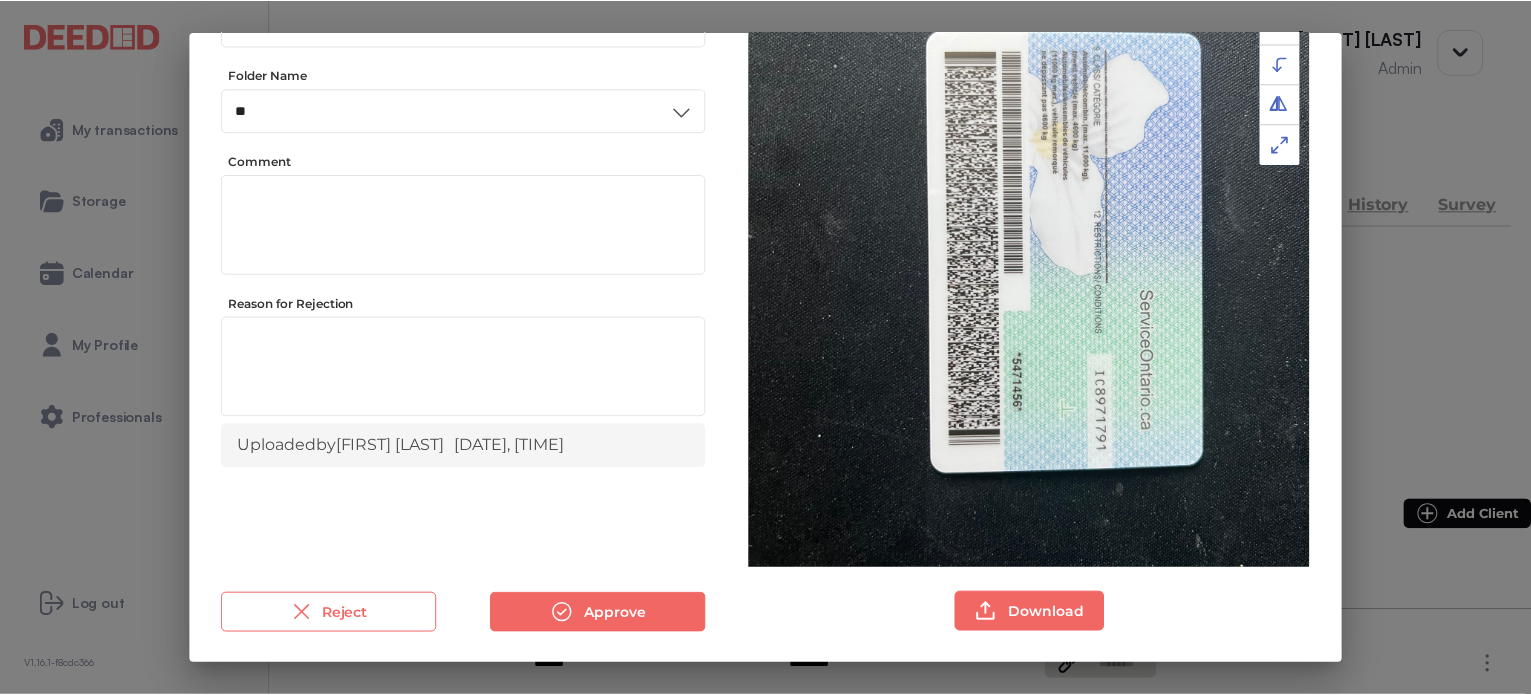 scroll, scrollTop: 156, scrollLeft: 0, axis: vertical 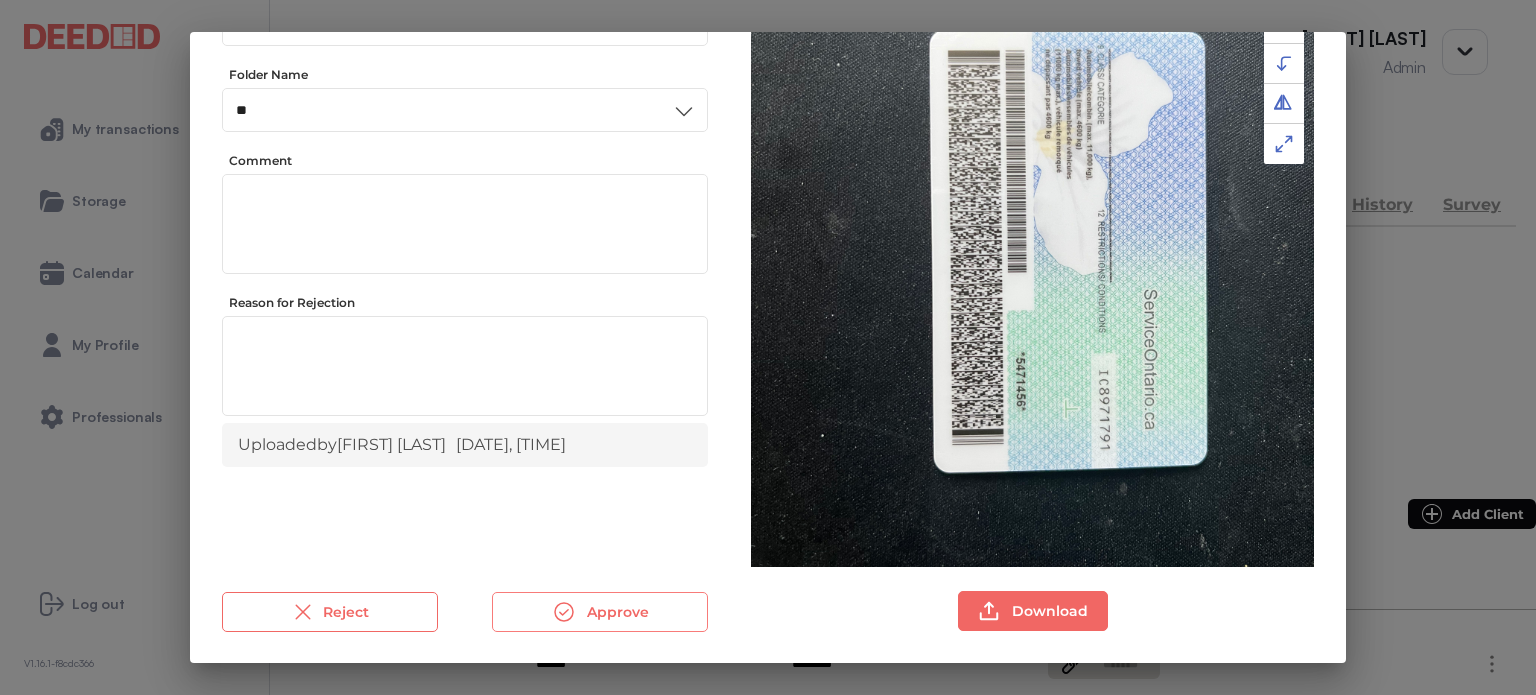 click on "Approve" at bounding box center [600, 612] 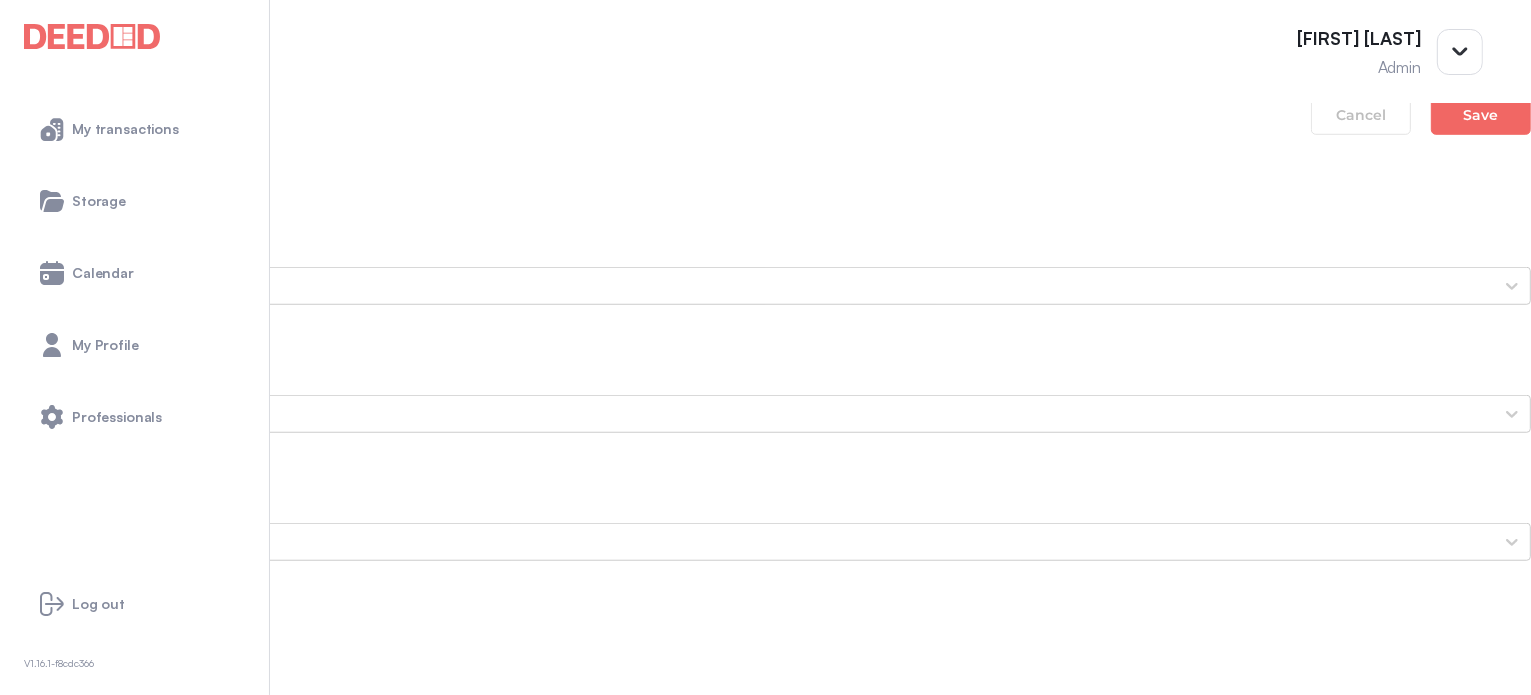 scroll, scrollTop: 1700, scrollLeft: 0, axis: vertical 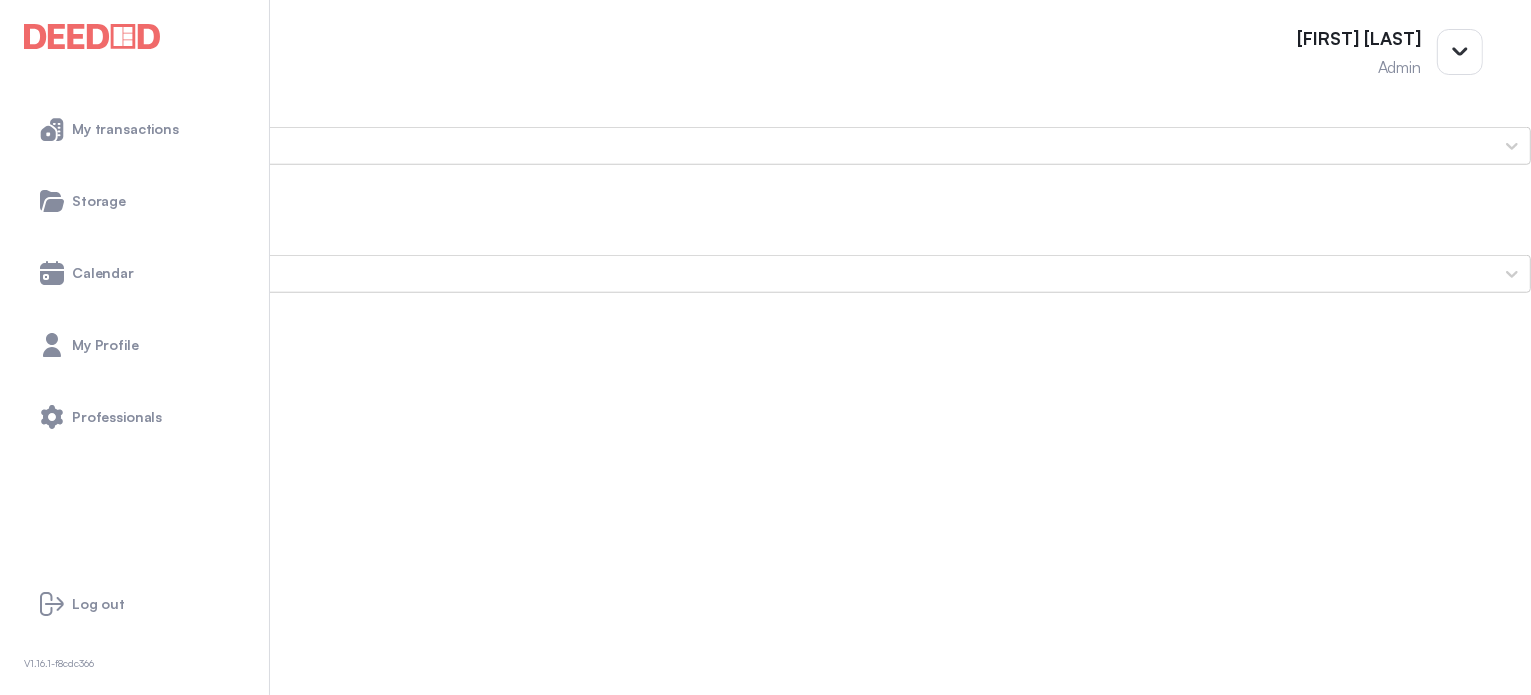 click on "[FIRST]'s Secondary ID (Front Side)" at bounding box center [765, 1562] 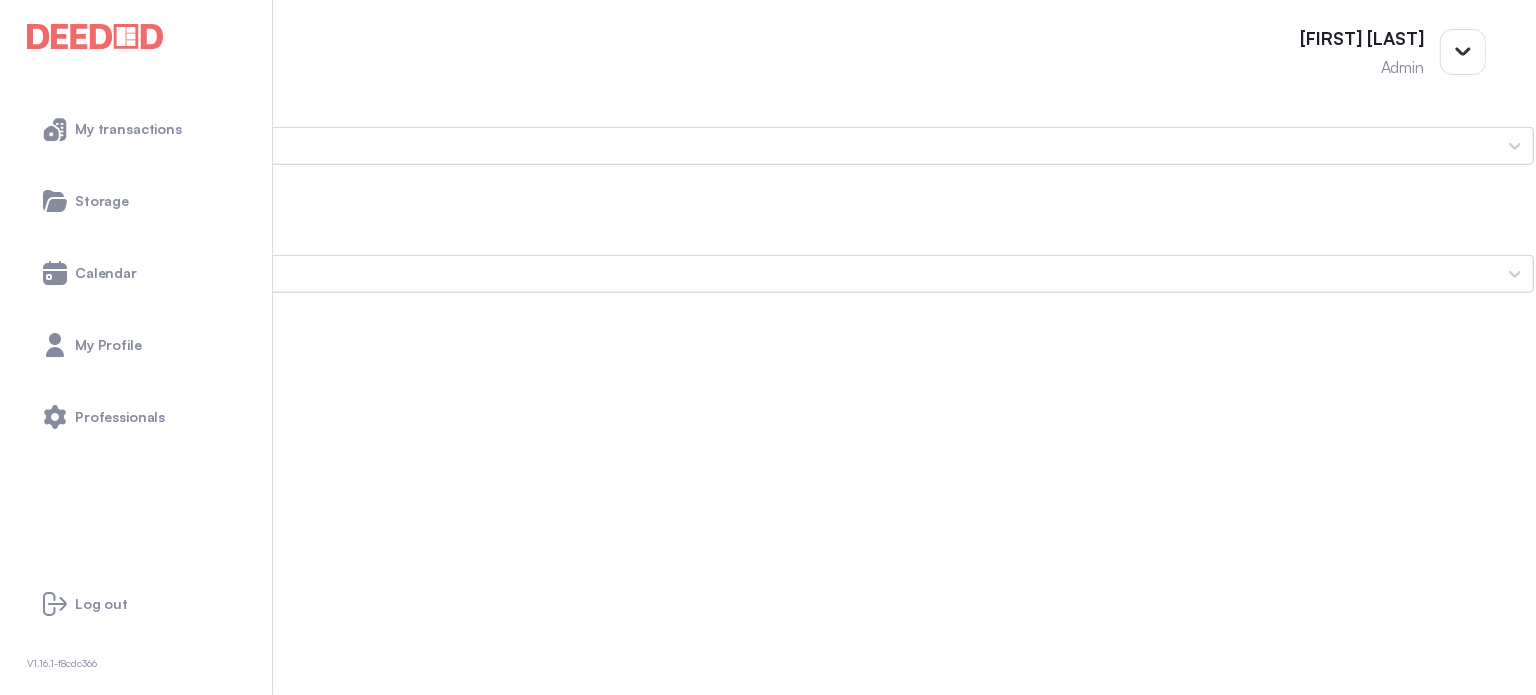 scroll, scrollTop: 0, scrollLeft: 0, axis: both 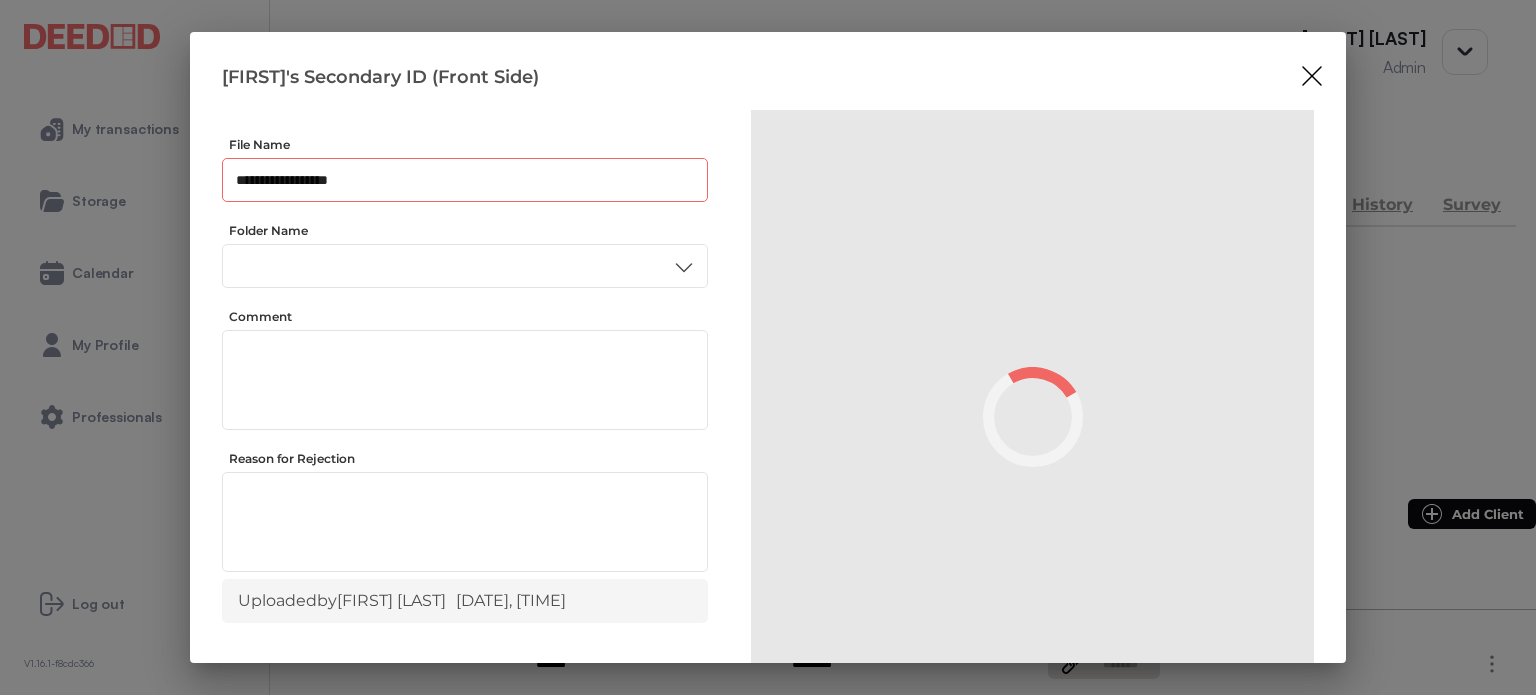 click on "**********" at bounding box center (465, 180) 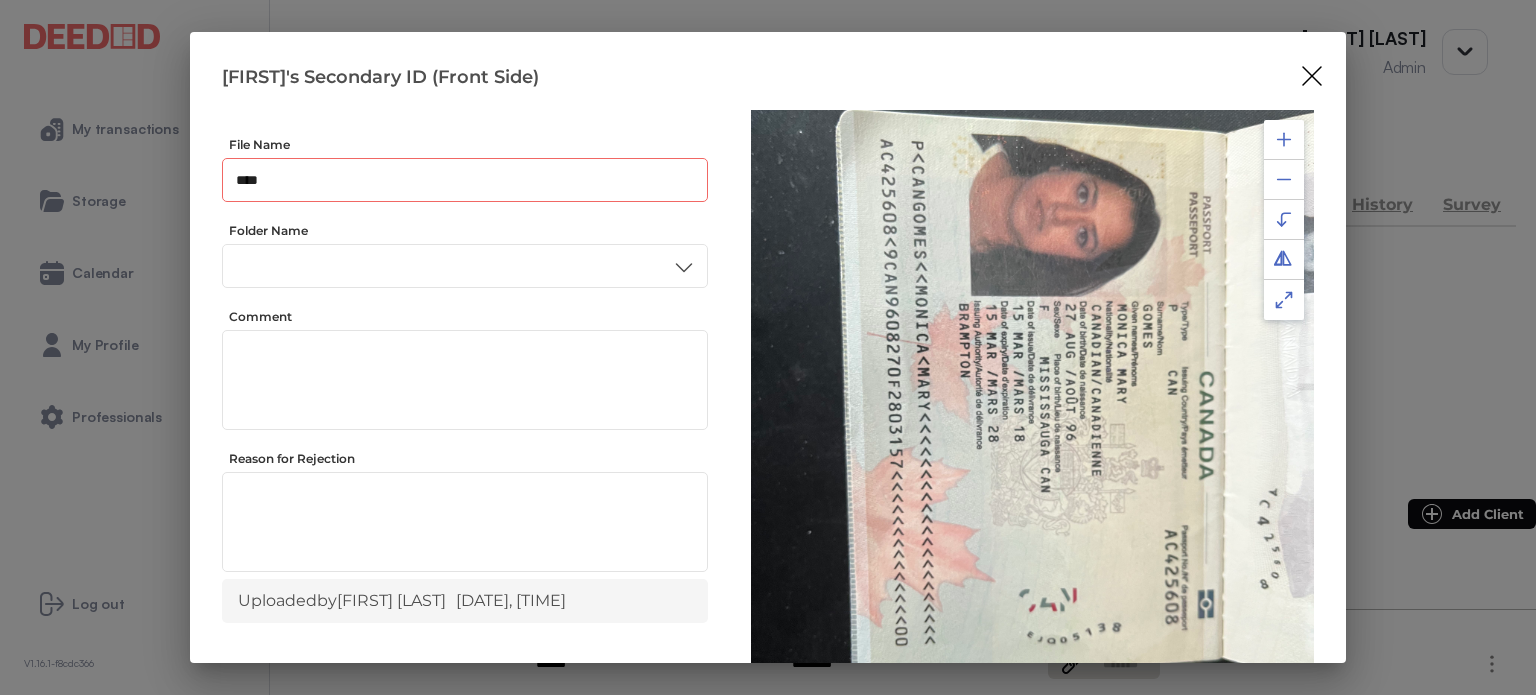 scroll, scrollTop: 0, scrollLeft: 0, axis: both 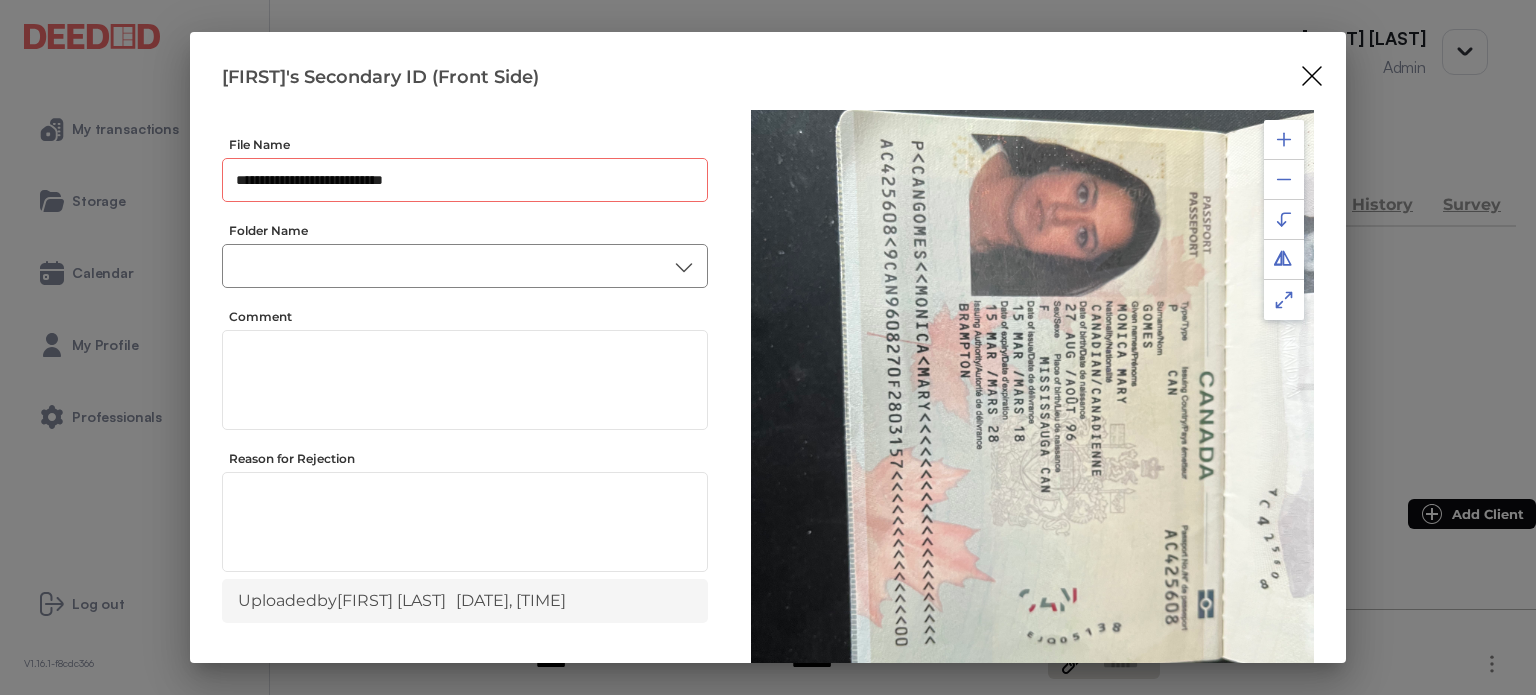 type on "**********" 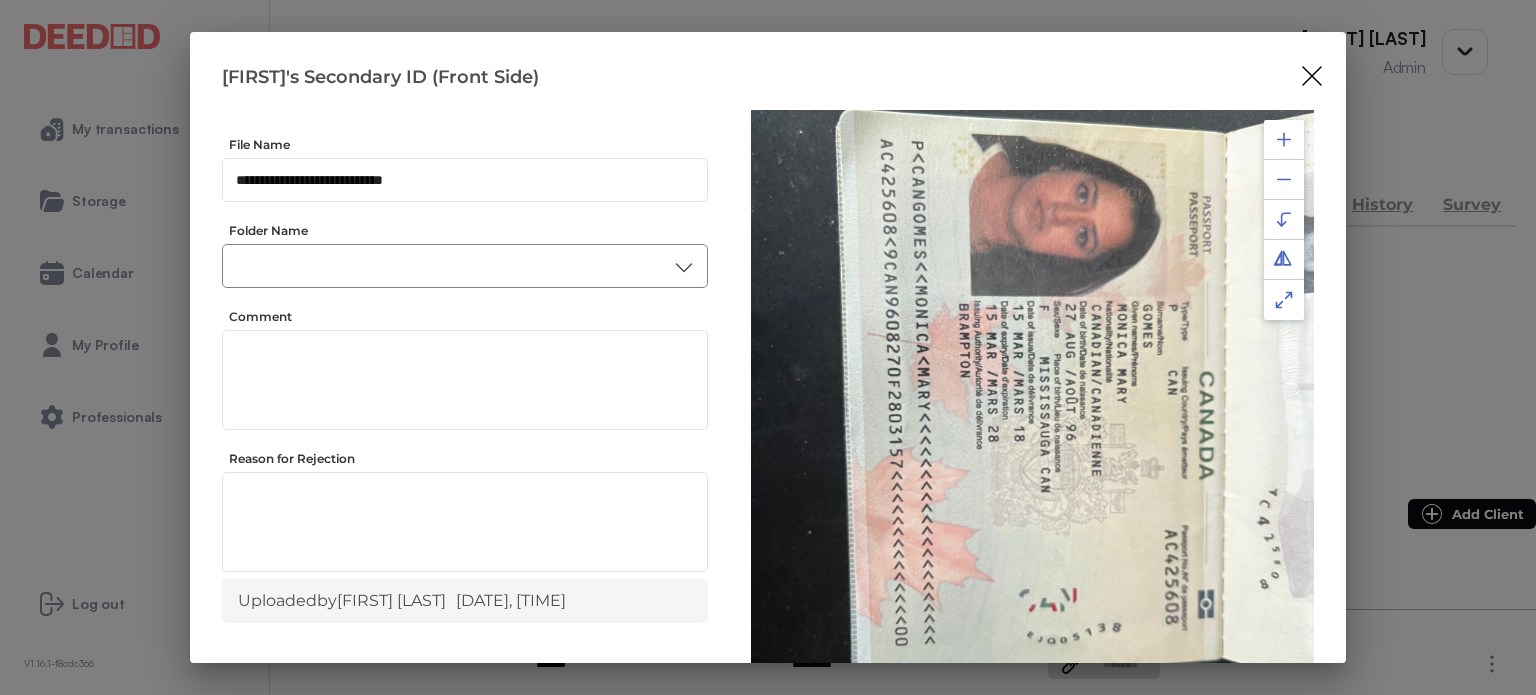 click on "​" at bounding box center [465, 266] 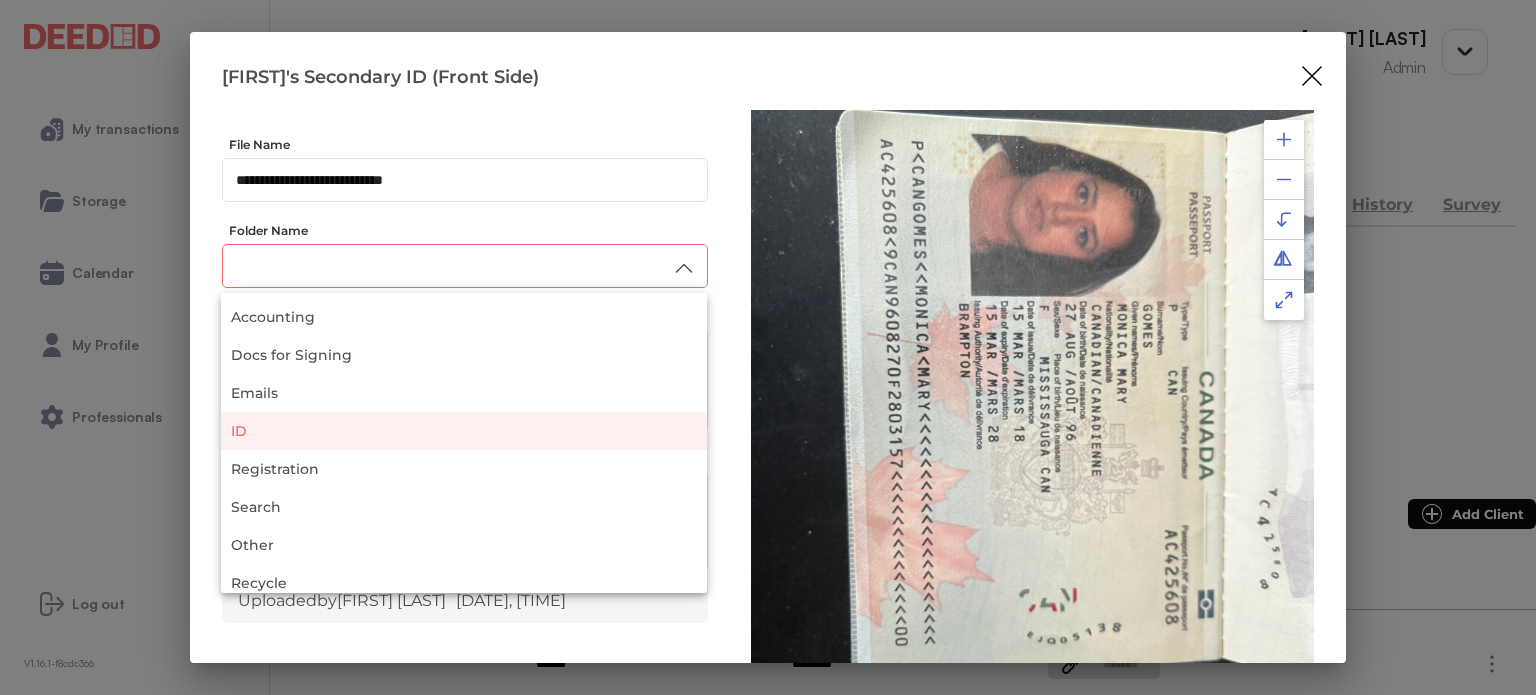 click on "ID" at bounding box center (464, 431) 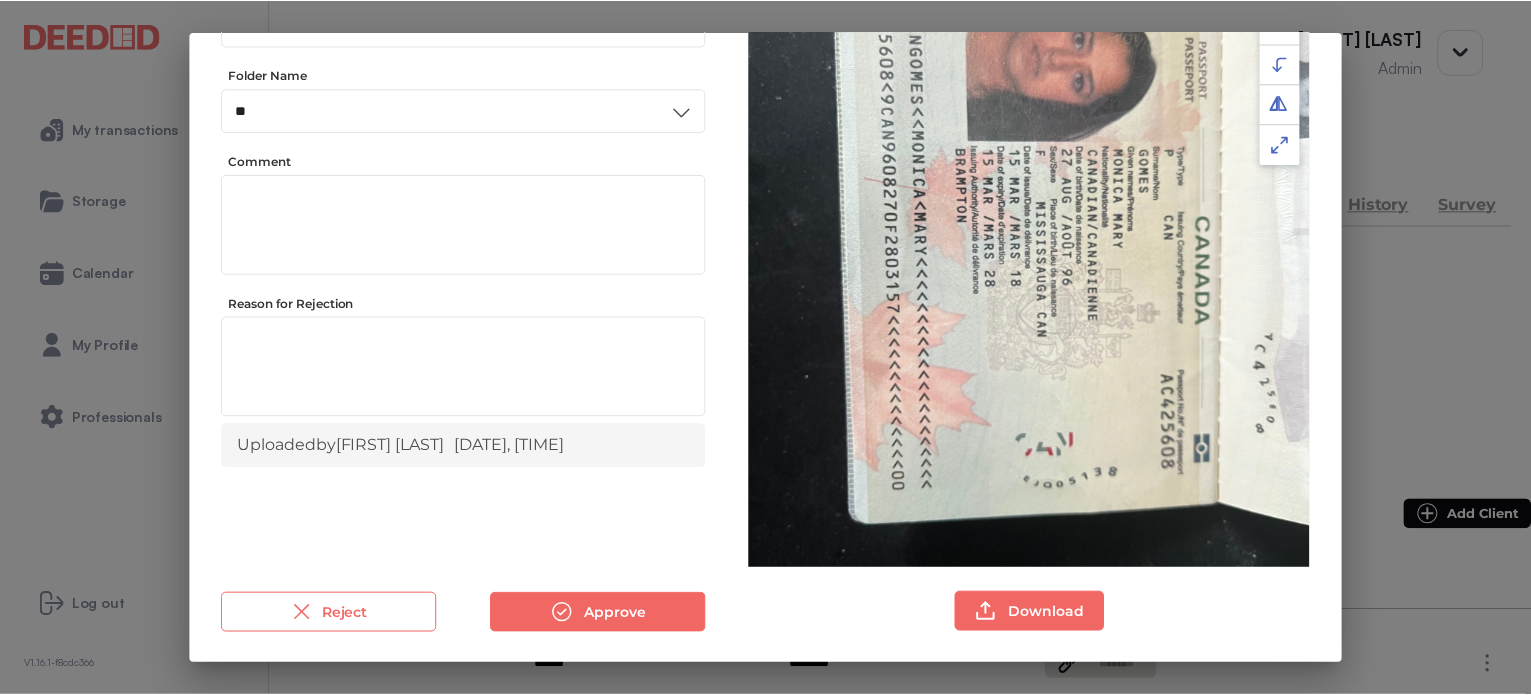 scroll, scrollTop: 156, scrollLeft: 0, axis: vertical 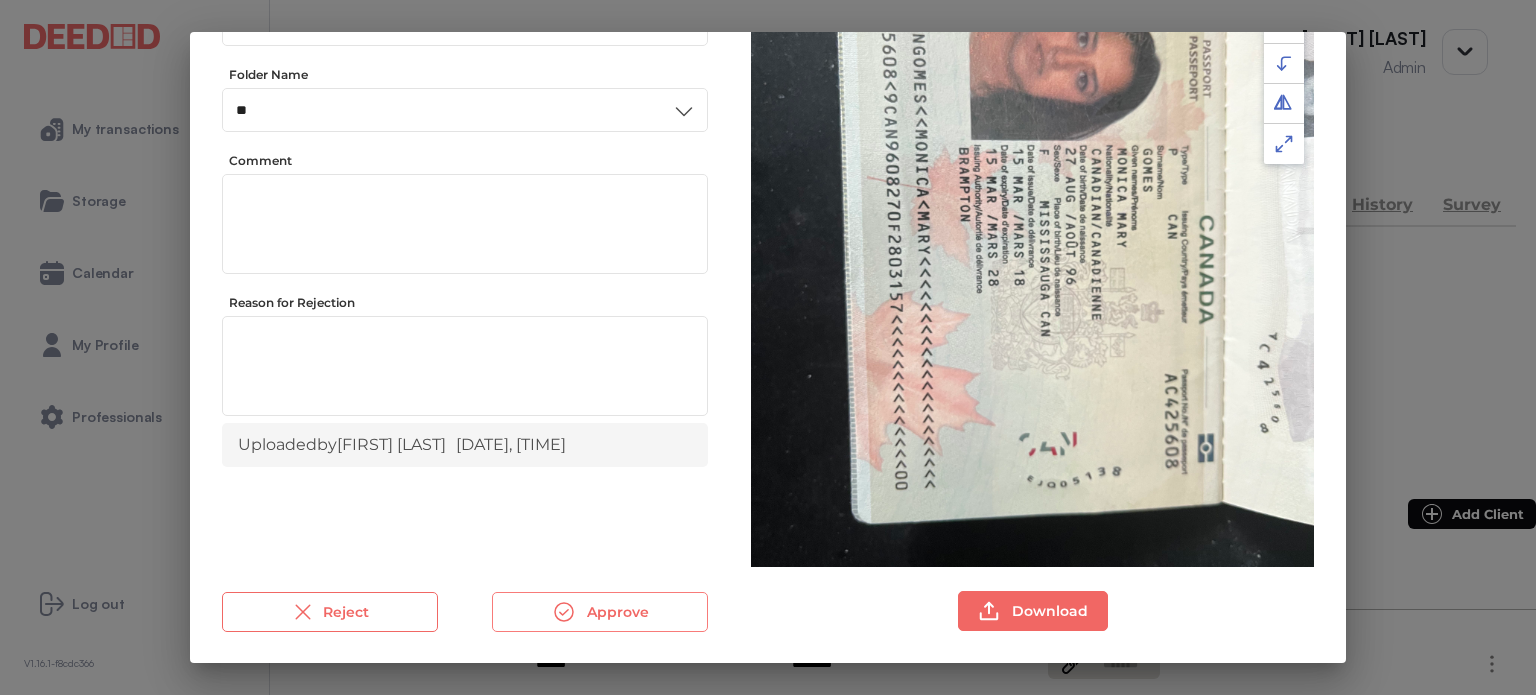click on "Approve" at bounding box center [600, 612] 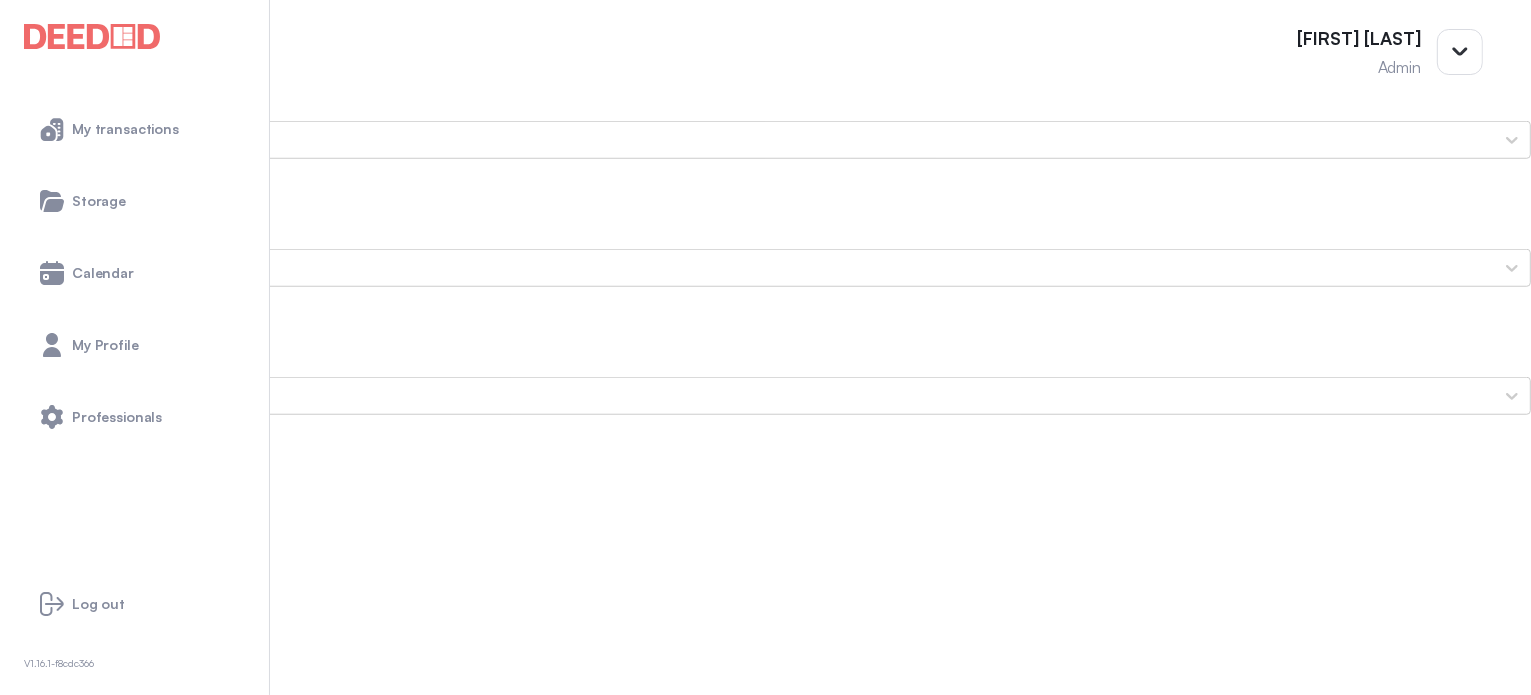 scroll, scrollTop: 1600, scrollLeft: 0, axis: vertical 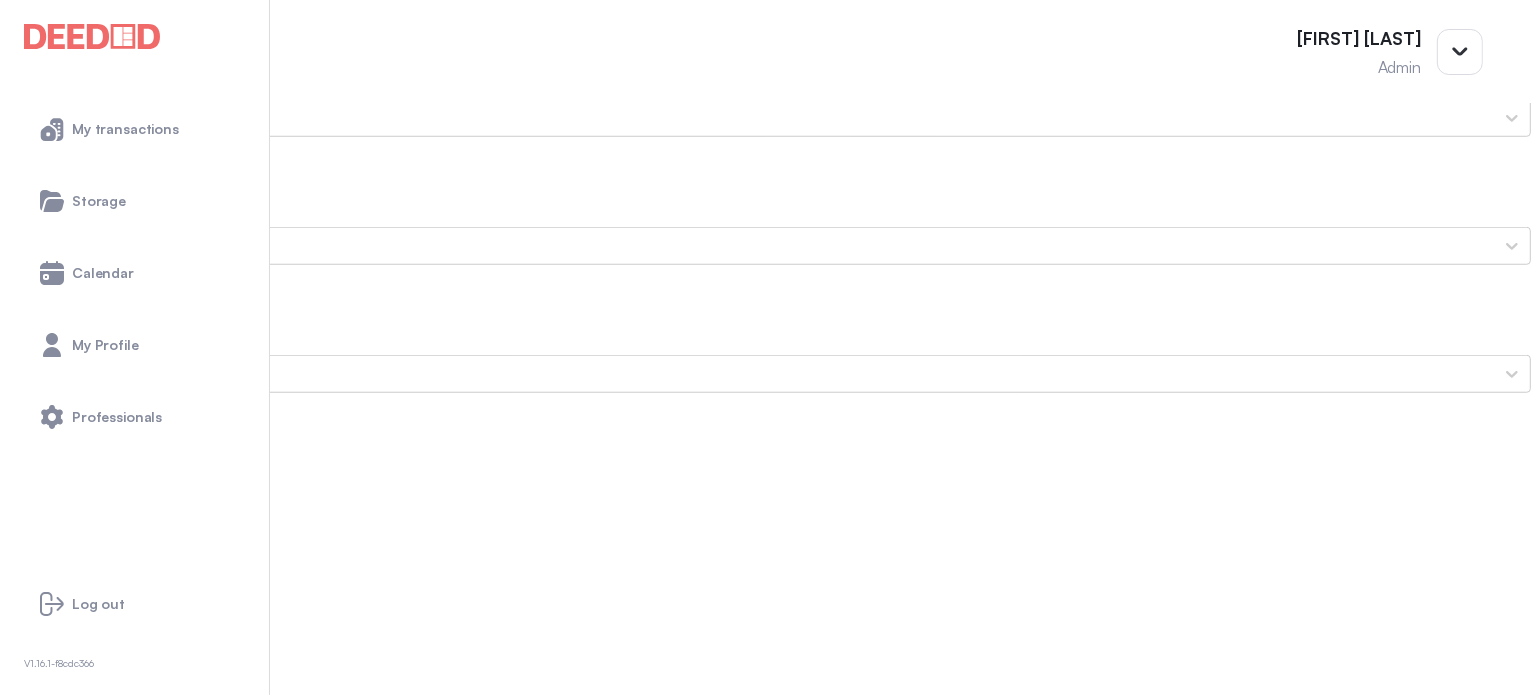 click on "Monica's Secondary ID (Back Side)" at bounding box center [765, 1766] 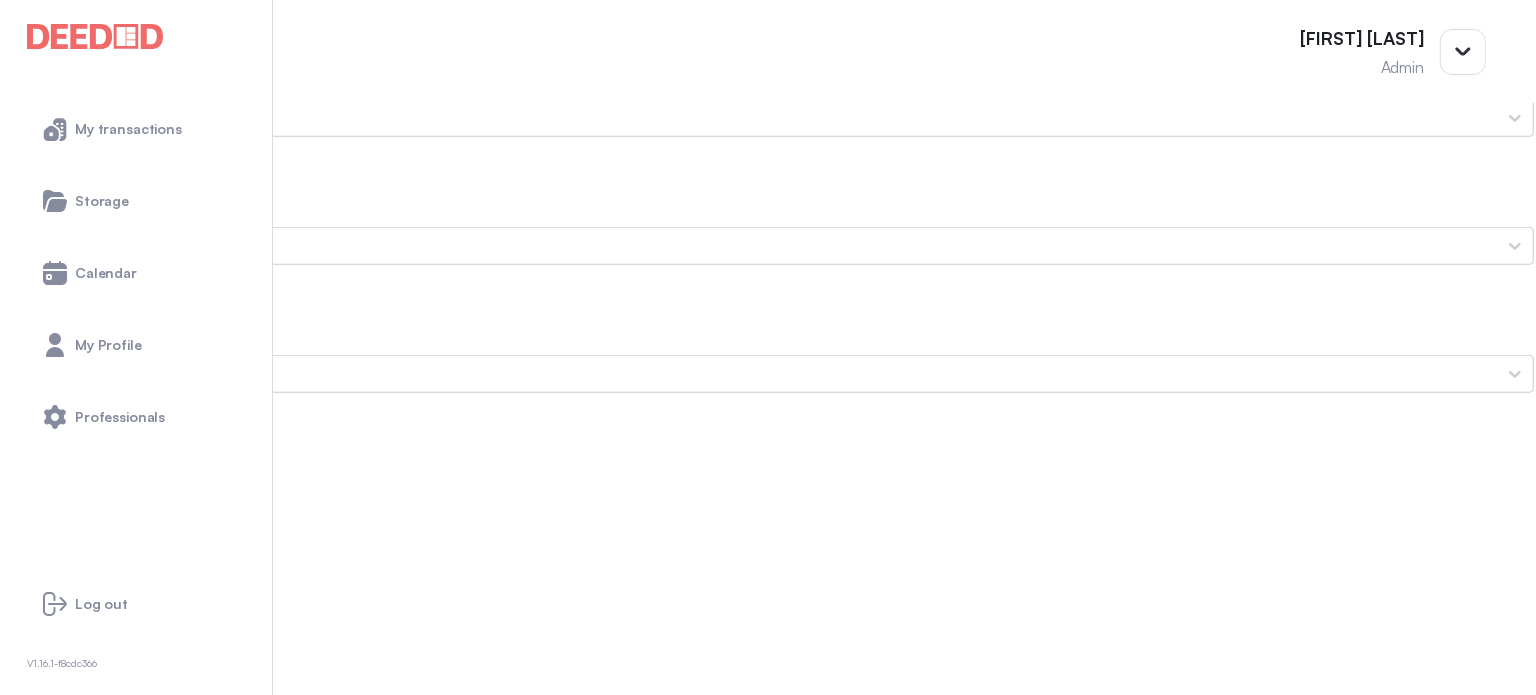 scroll, scrollTop: 0, scrollLeft: 0, axis: both 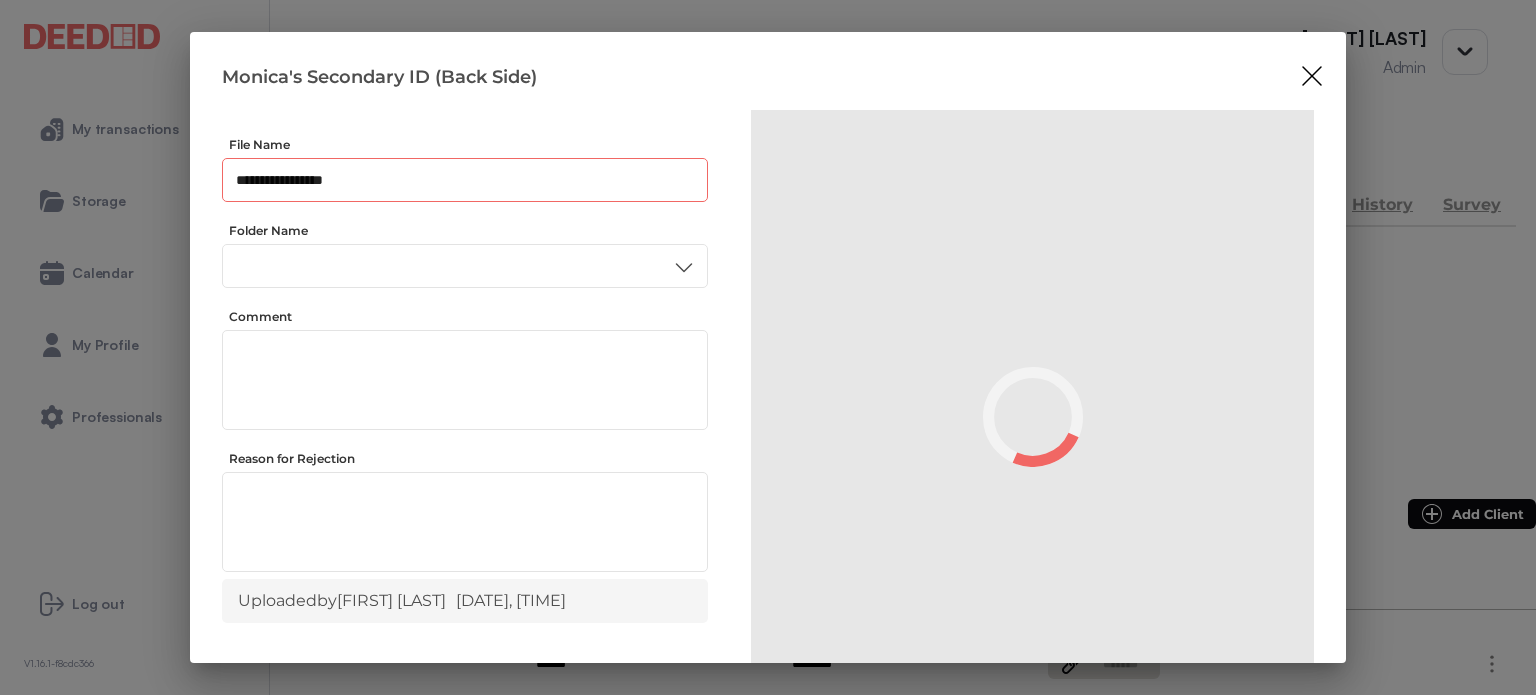 click on "**********" at bounding box center (465, 180) 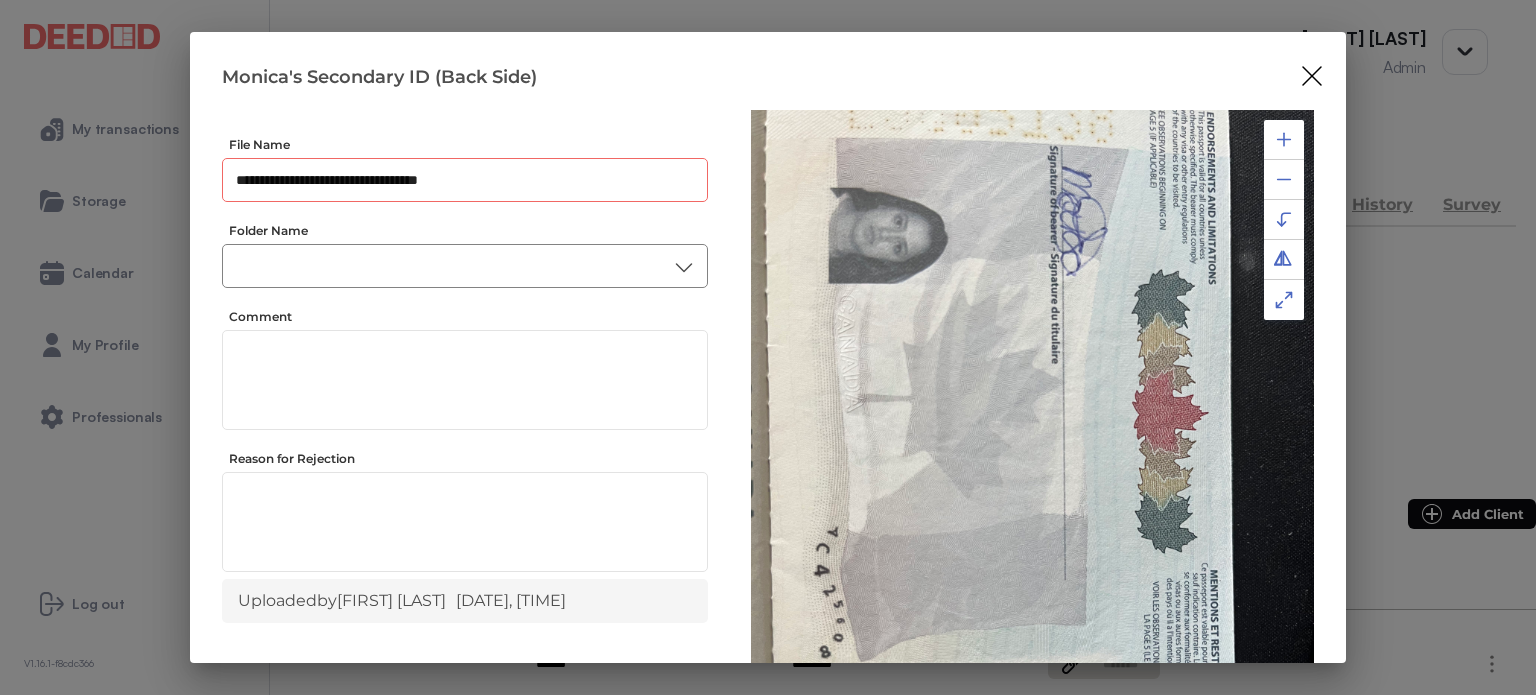 type on "**********" 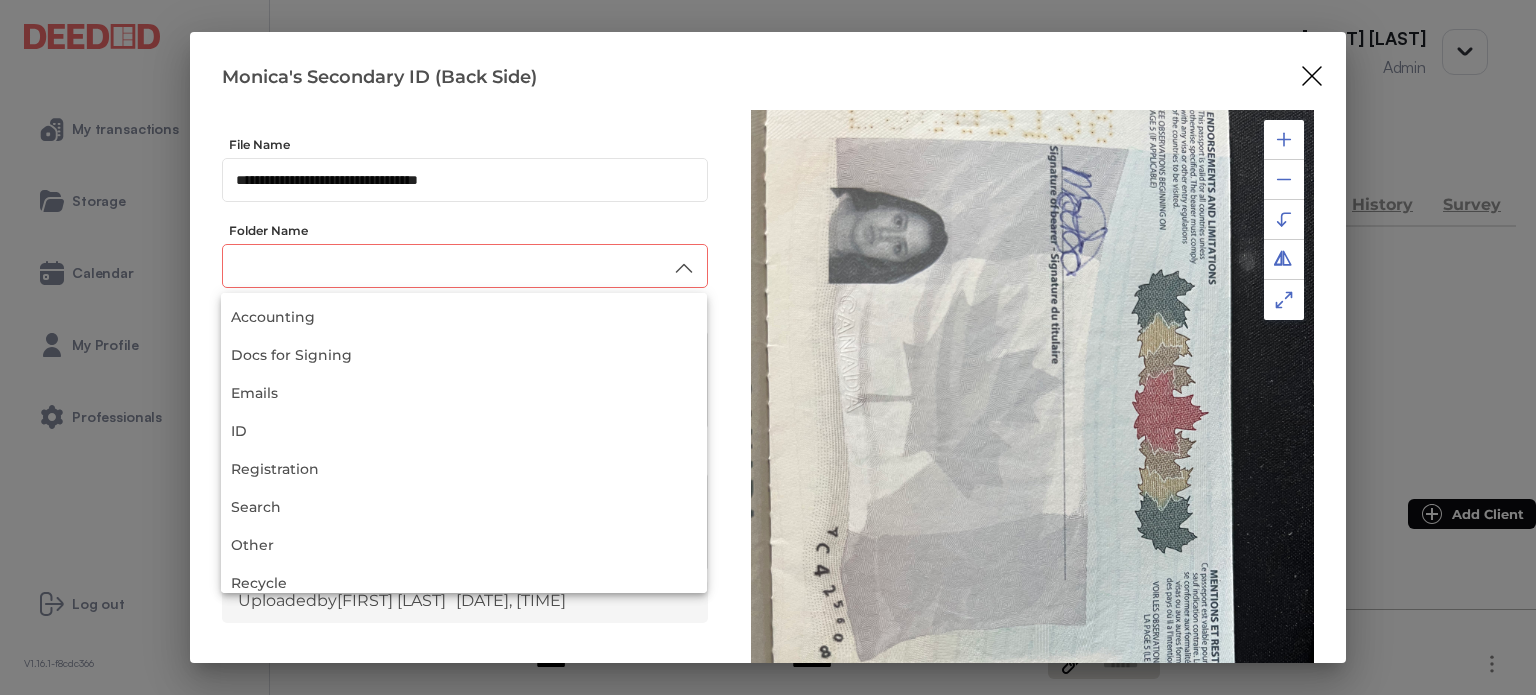 click at bounding box center [465, 266] 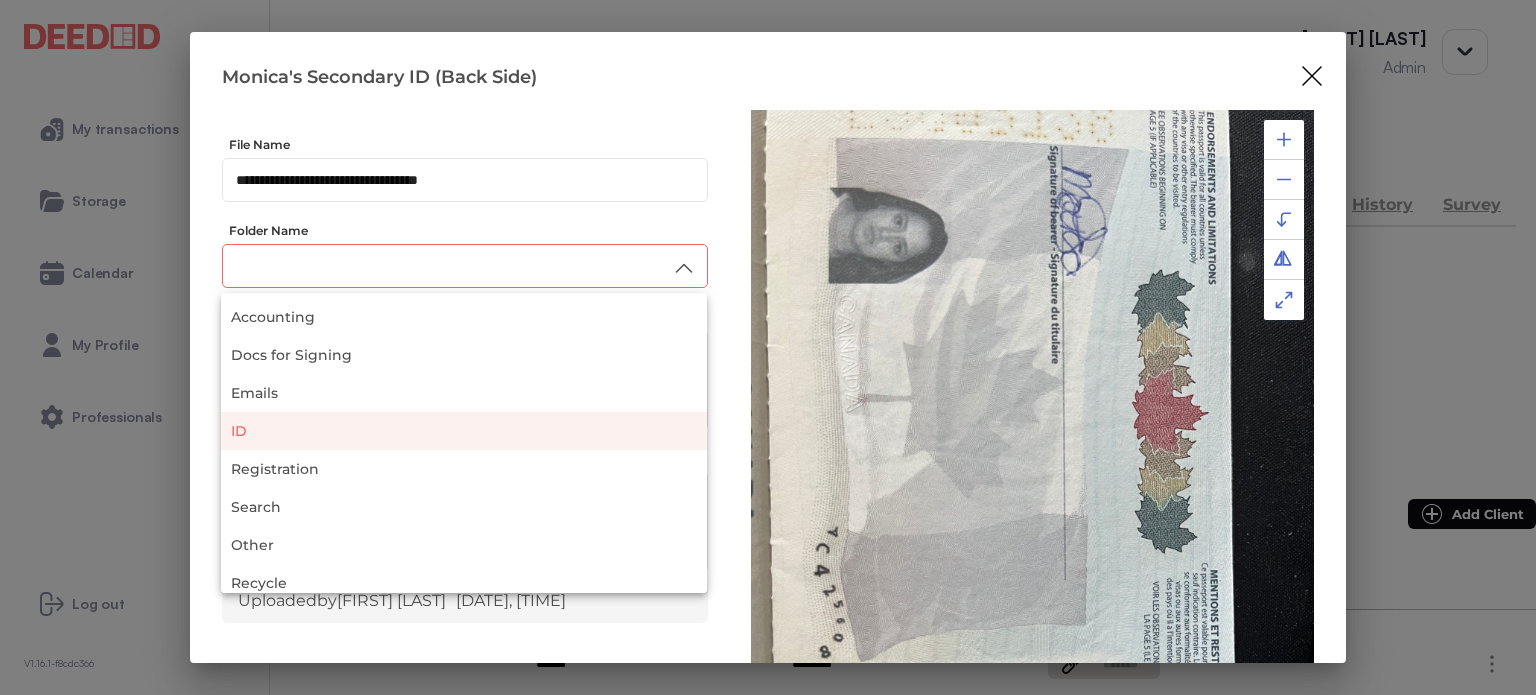 click on "ID" at bounding box center (464, 431) 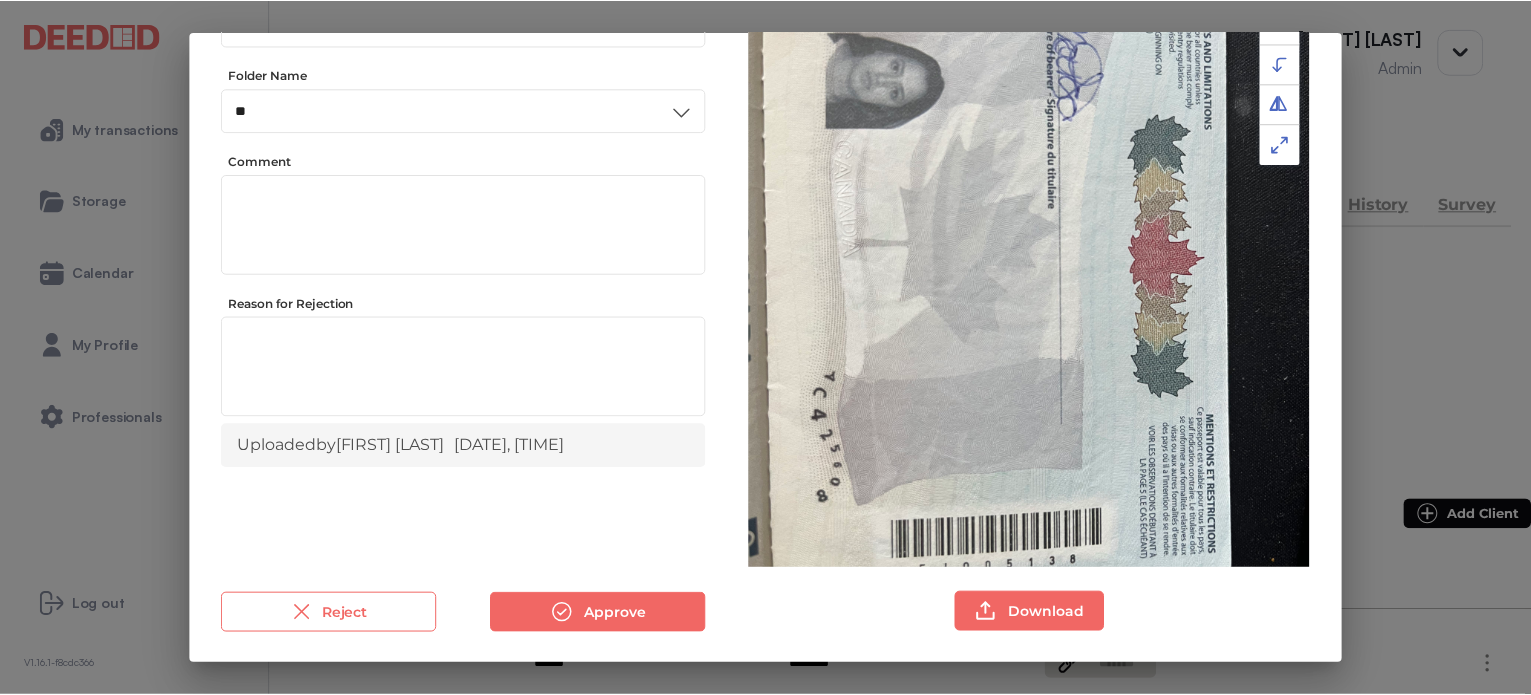 scroll, scrollTop: 156, scrollLeft: 0, axis: vertical 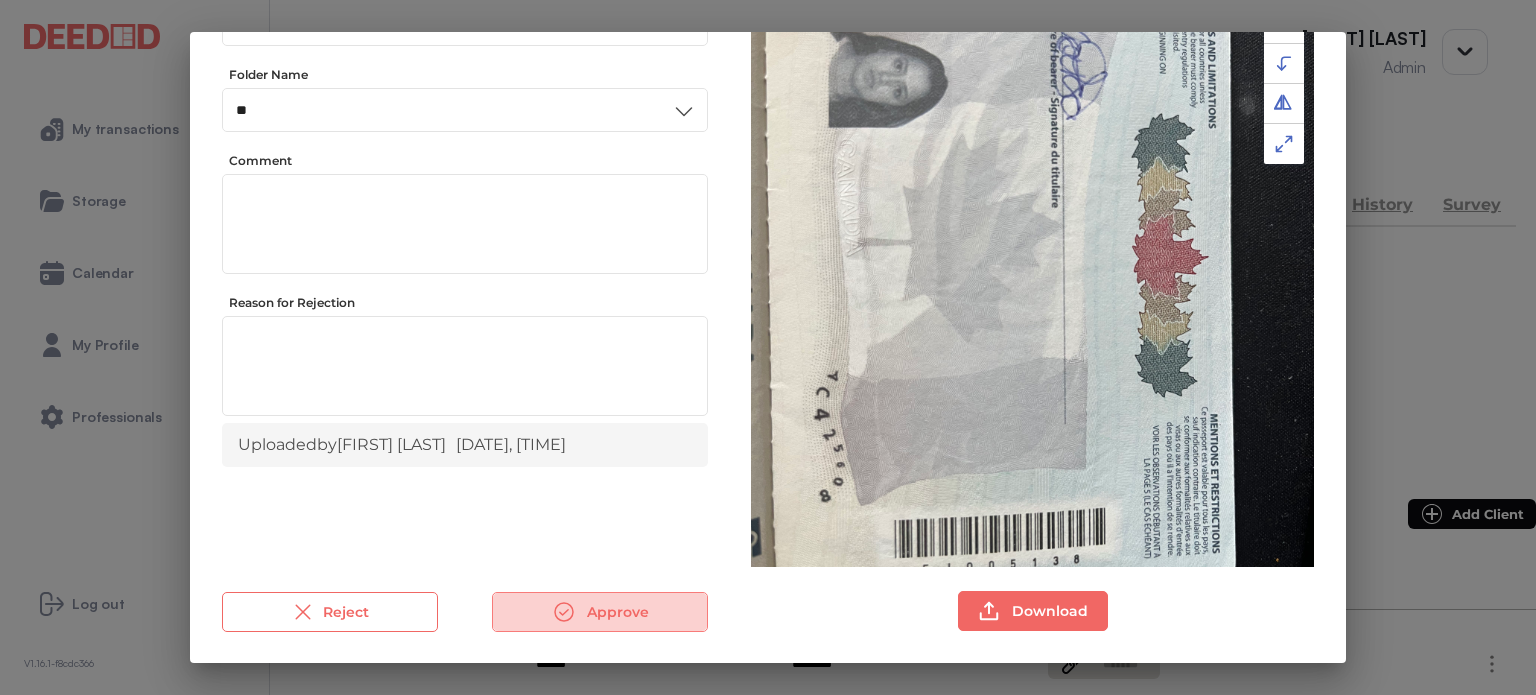 click on "Approve" at bounding box center (600, 612) 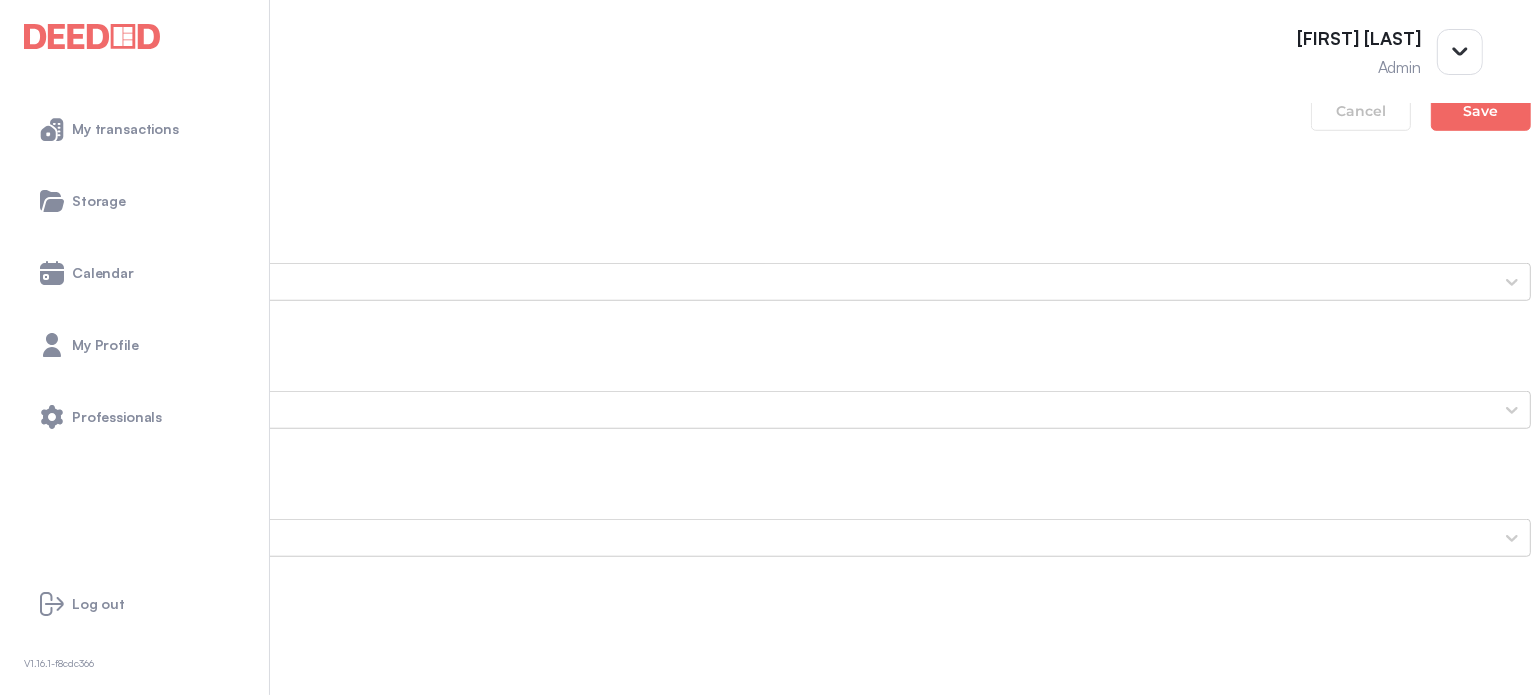 scroll, scrollTop: 1500, scrollLeft: 0, axis: vertical 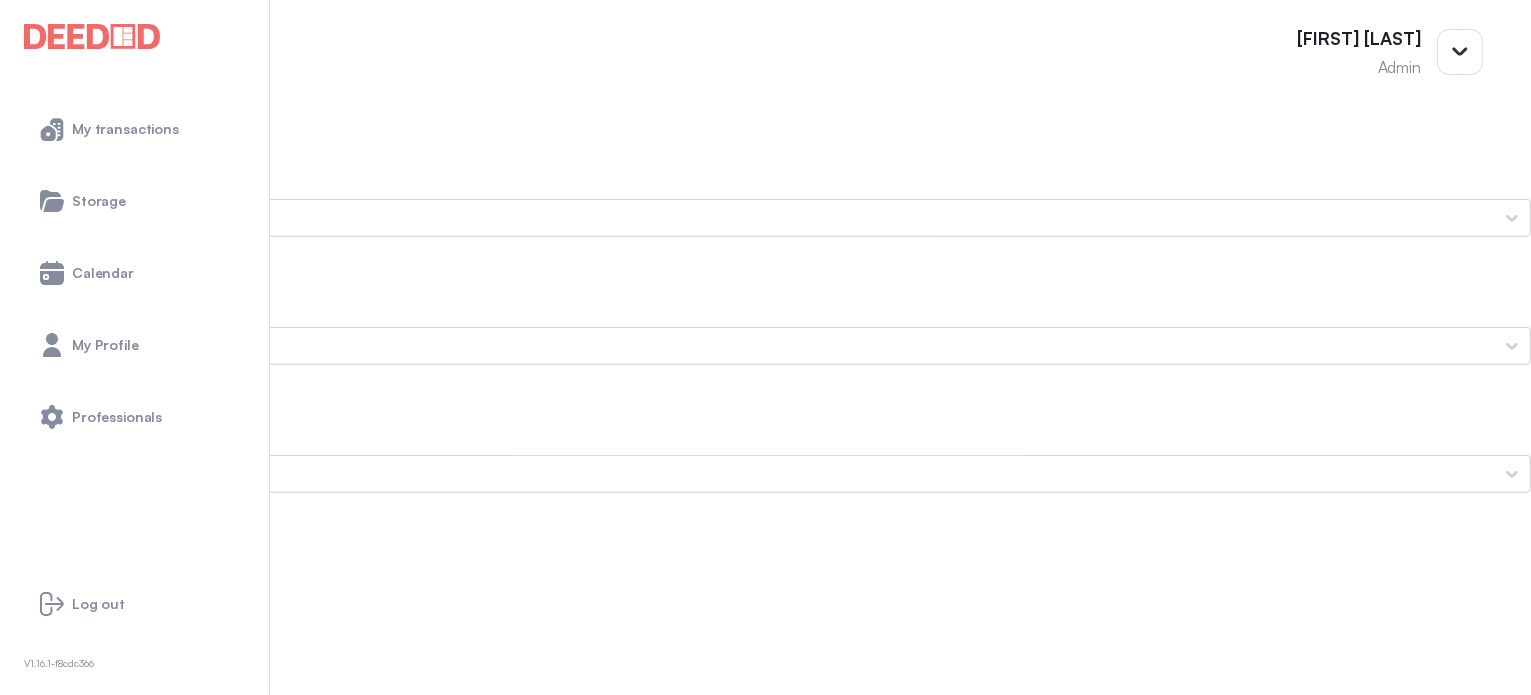 click on "[FIRST]'s Photo ID (Front Side)" at bounding box center (765, 1970) 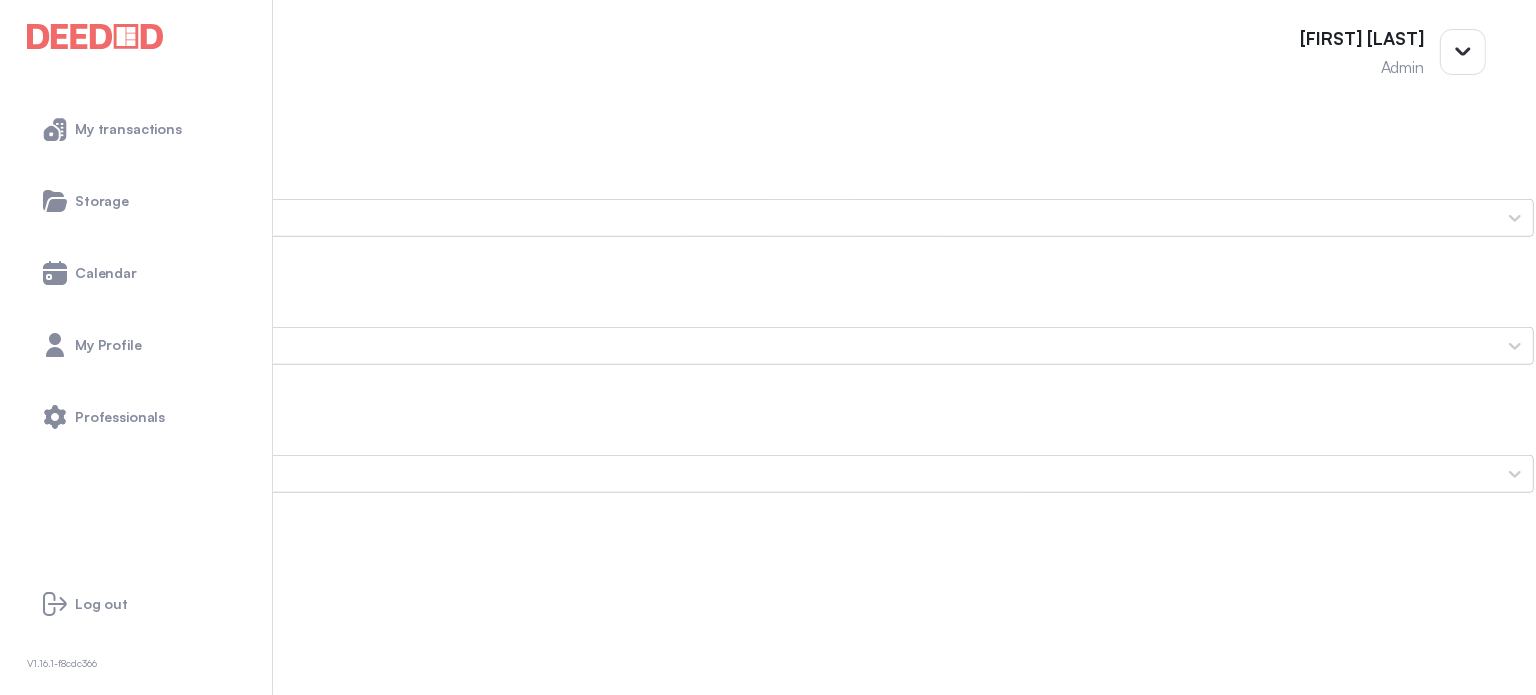 scroll, scrollTop: 0, scrollLeft: 0, axis: both 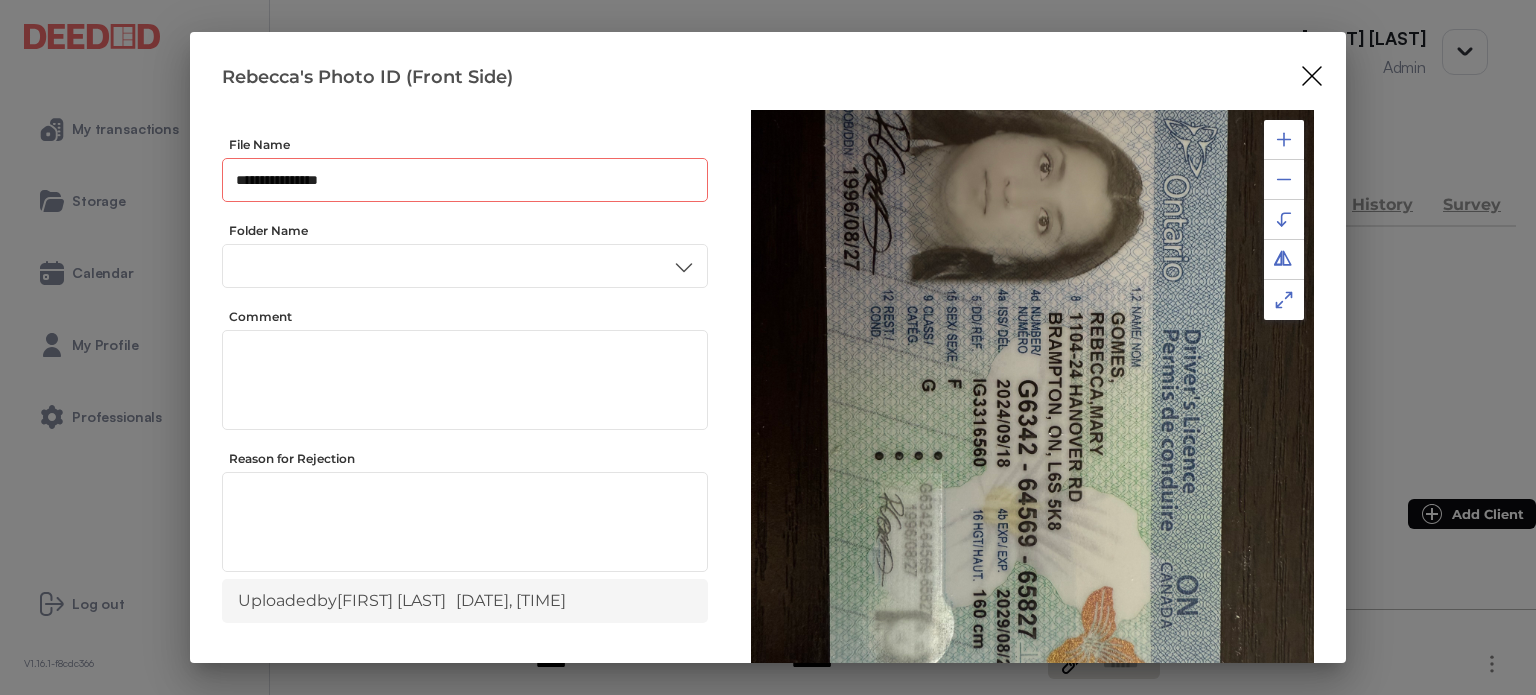 drag, startPoint x: 312, startPoint y: 180, endPoint x: 332, endPoint y: 170, distance: 22.36068 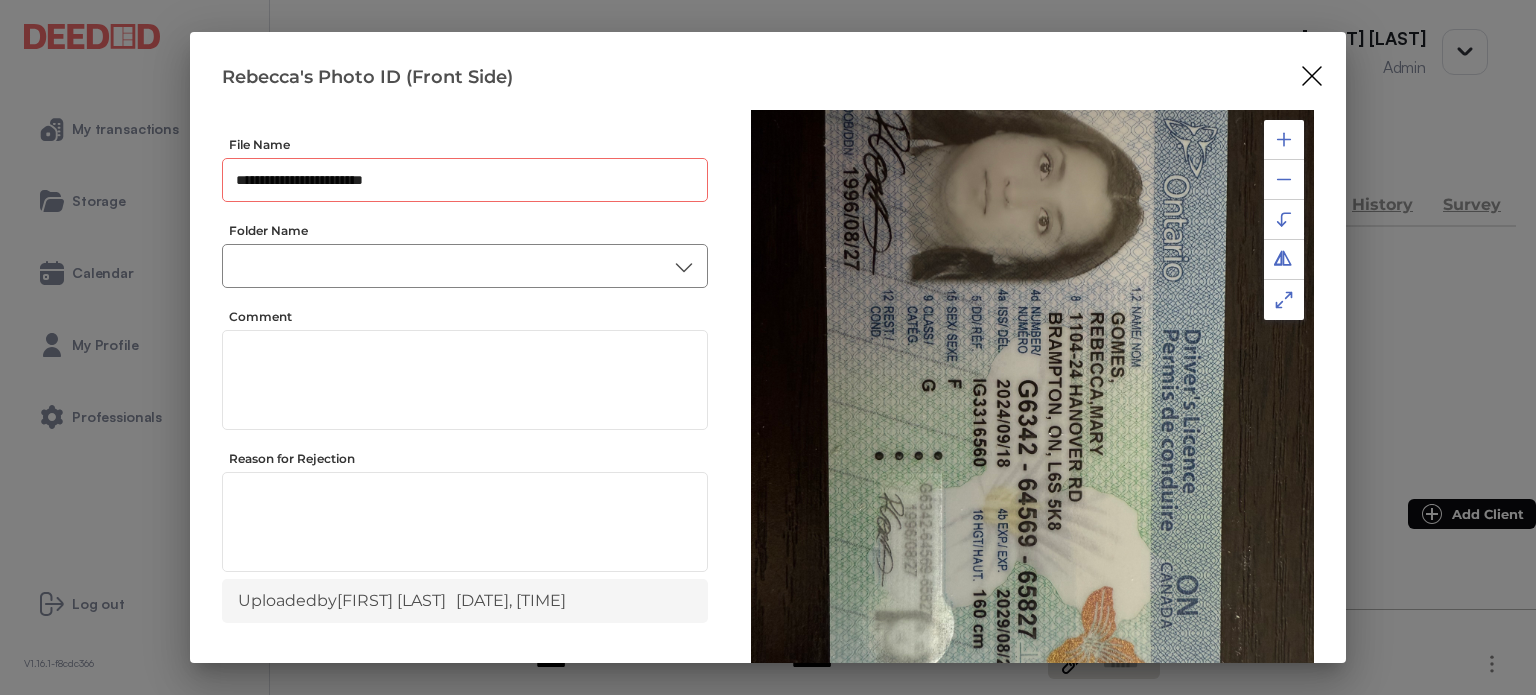 type on "**********" 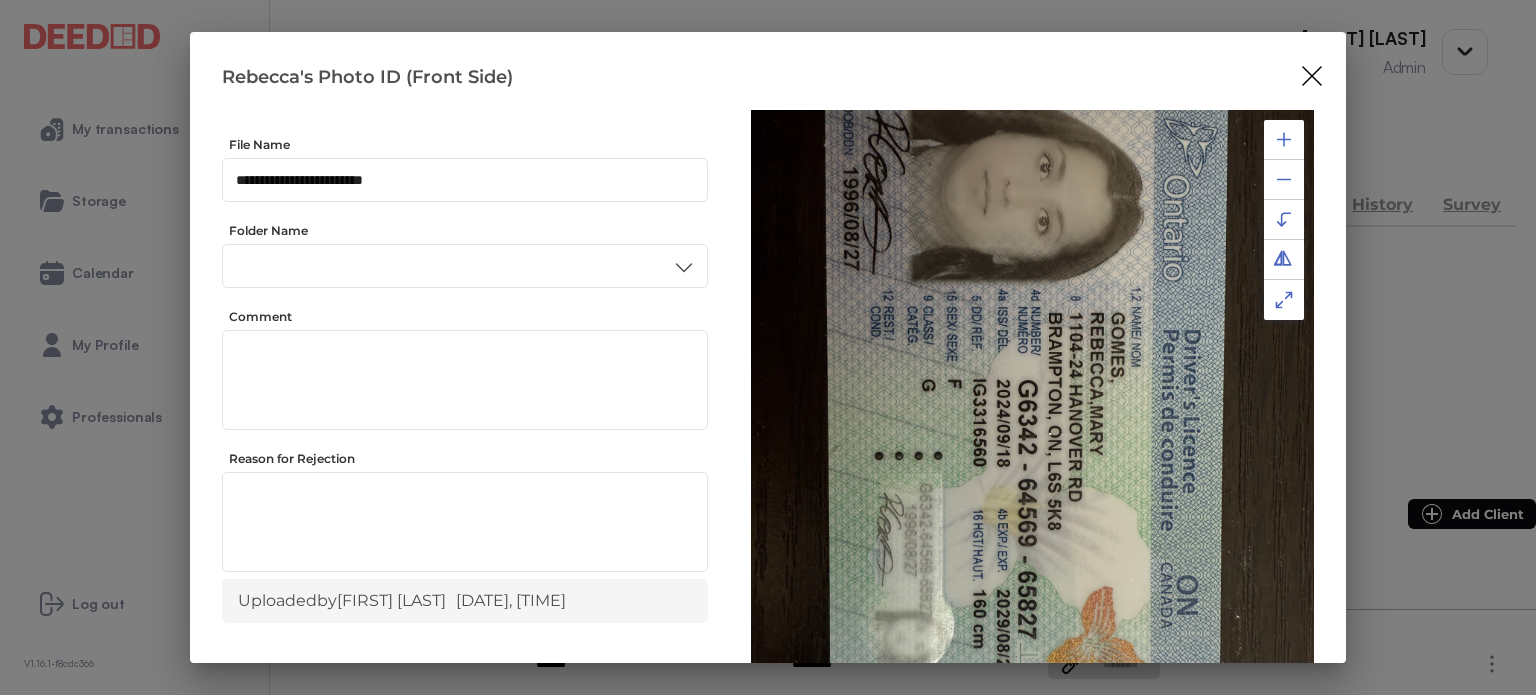 click on "ID" at bounding box center (464, 436) 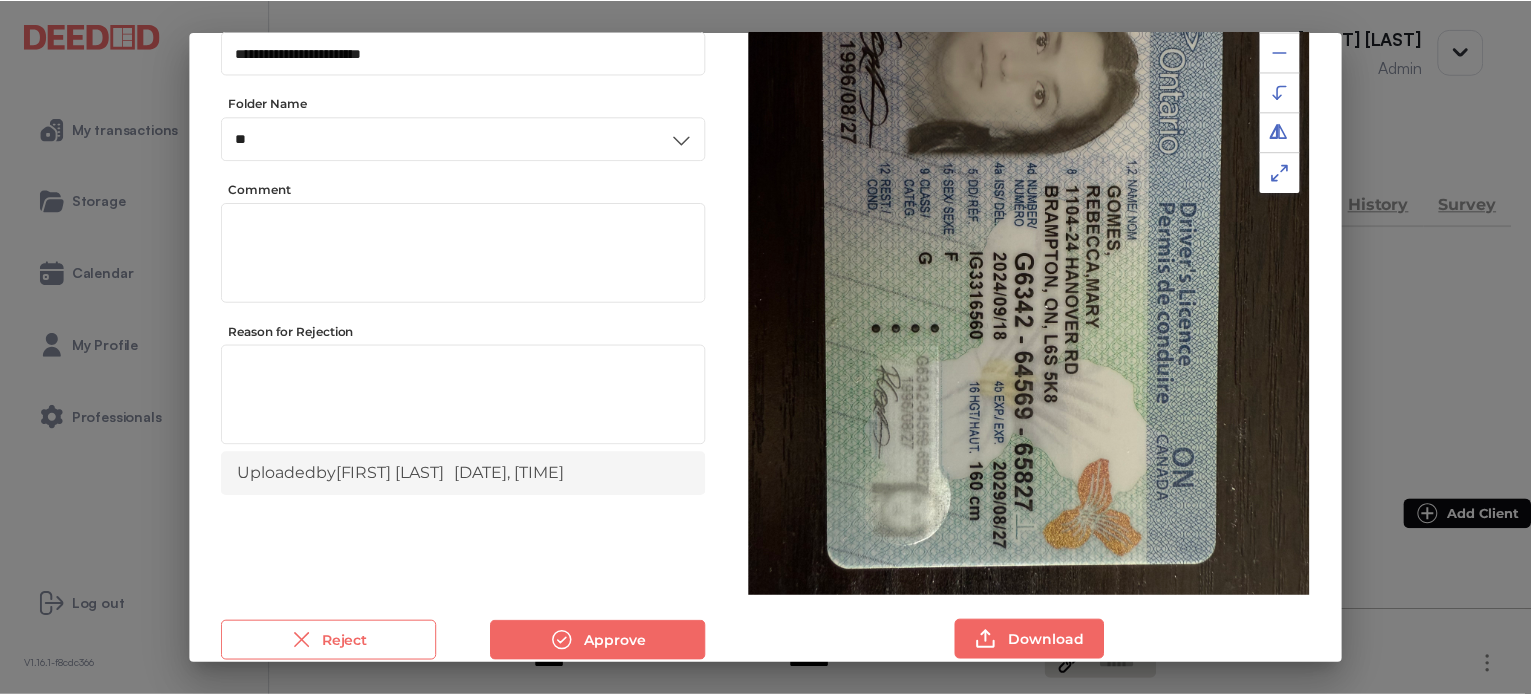 scroll, scrollTop: 156, scrollLeft: 0, axis: vertical 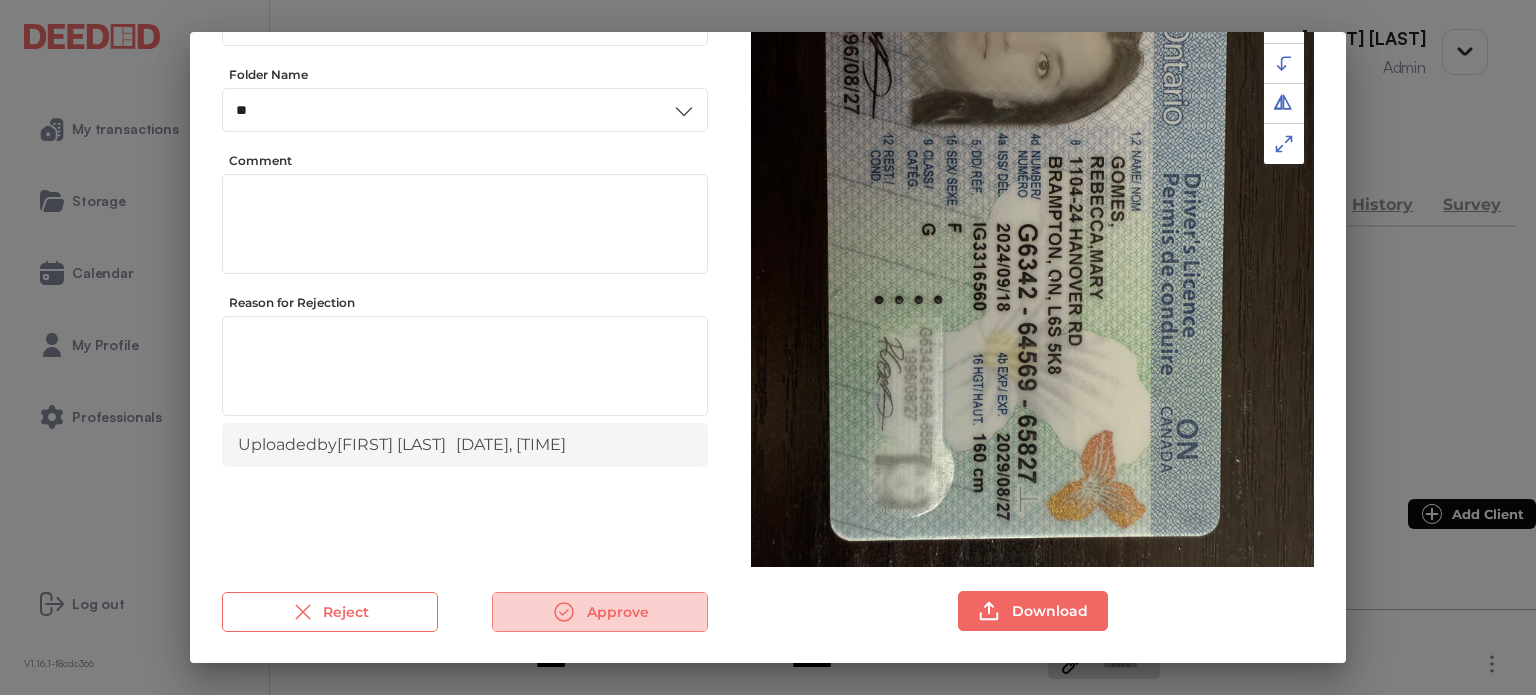 click on "Approve" at bounding box center [600, 612] 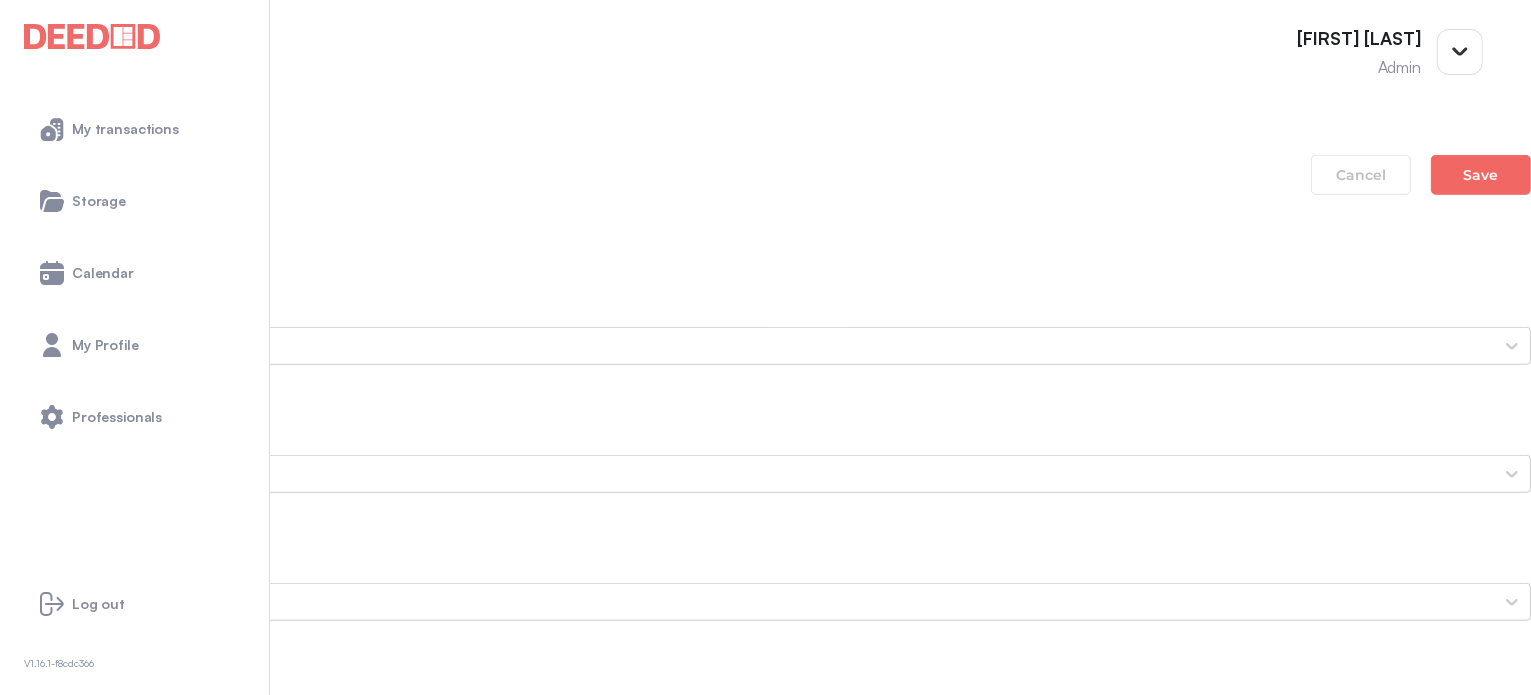 scroll, scrollTop: 1400, scrollLeft: 0, axis: vertical 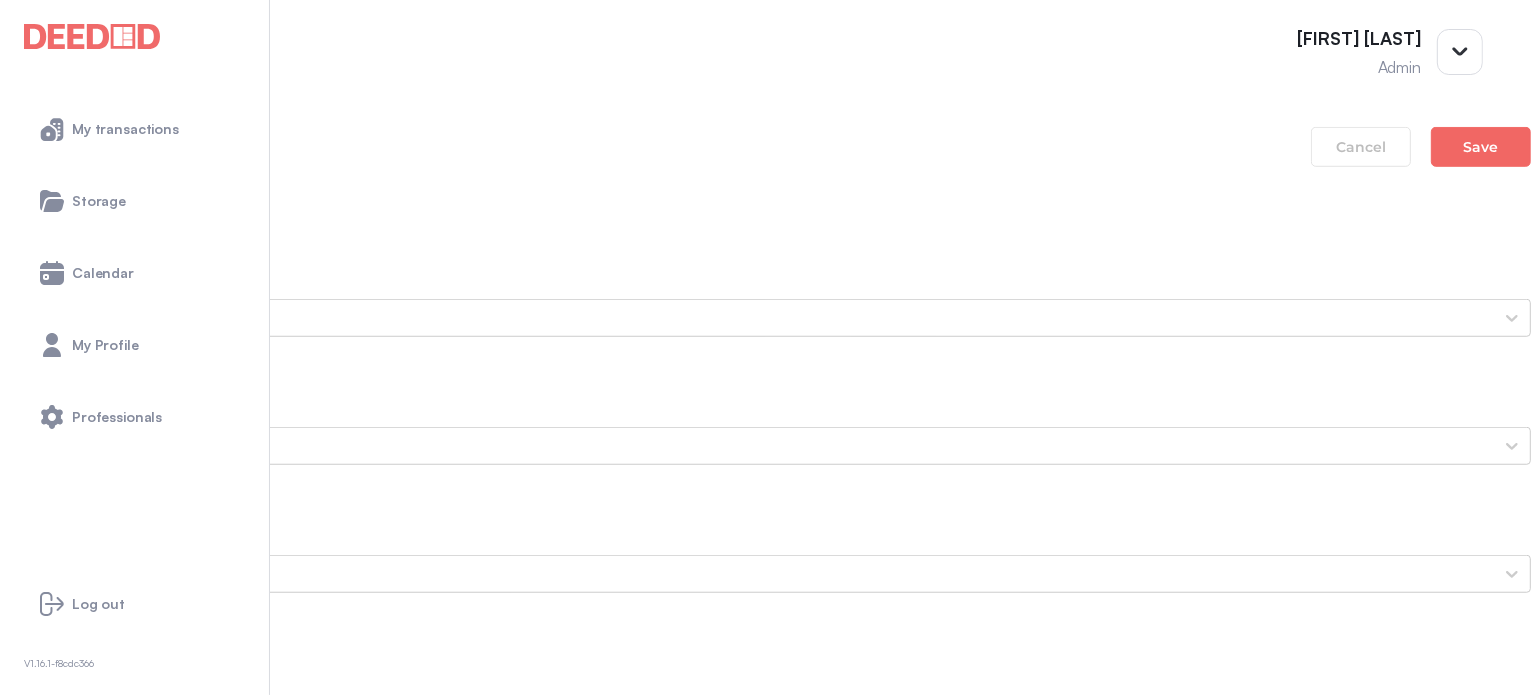 click on "[FIRST]'s Photo ID (Back Side)" at bounding box center [765, 2174] 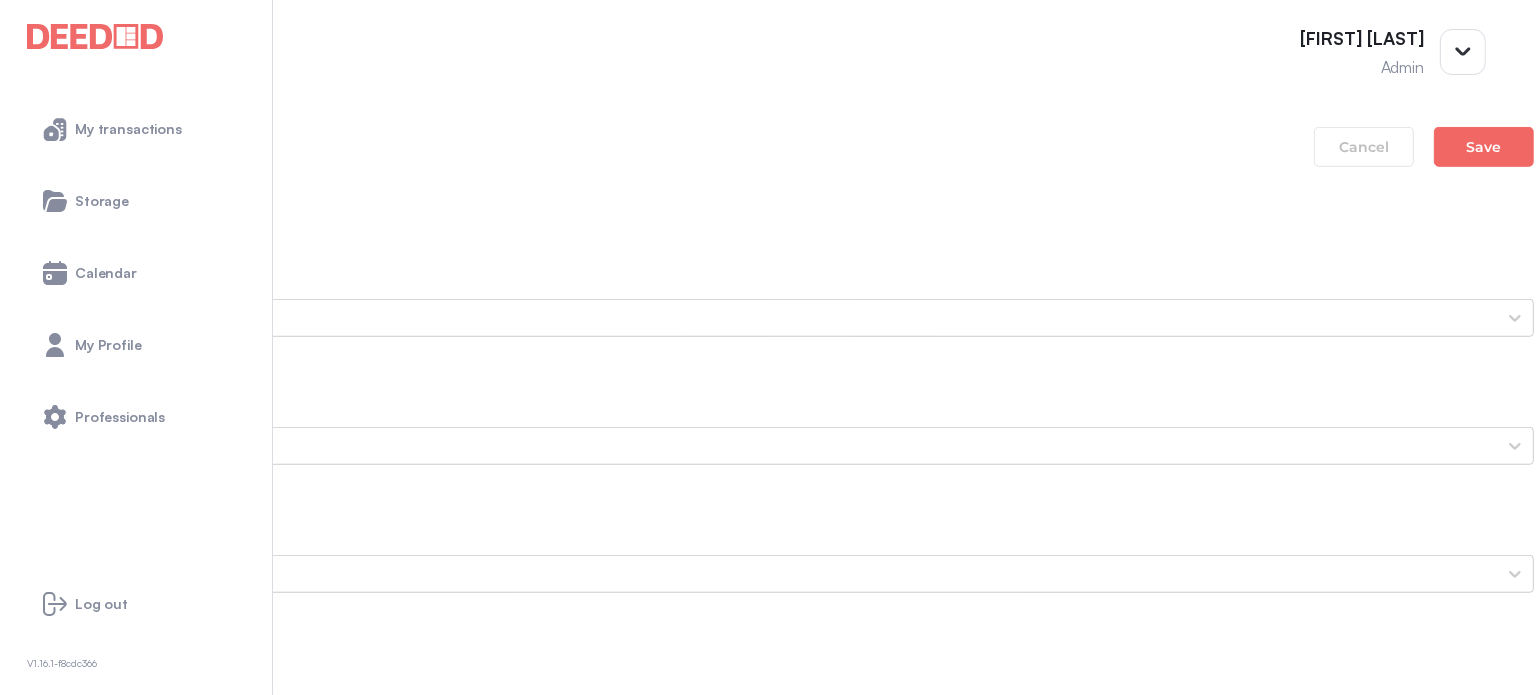 scroll, scrollTop: 0, scrollLeft: 0, axis: both 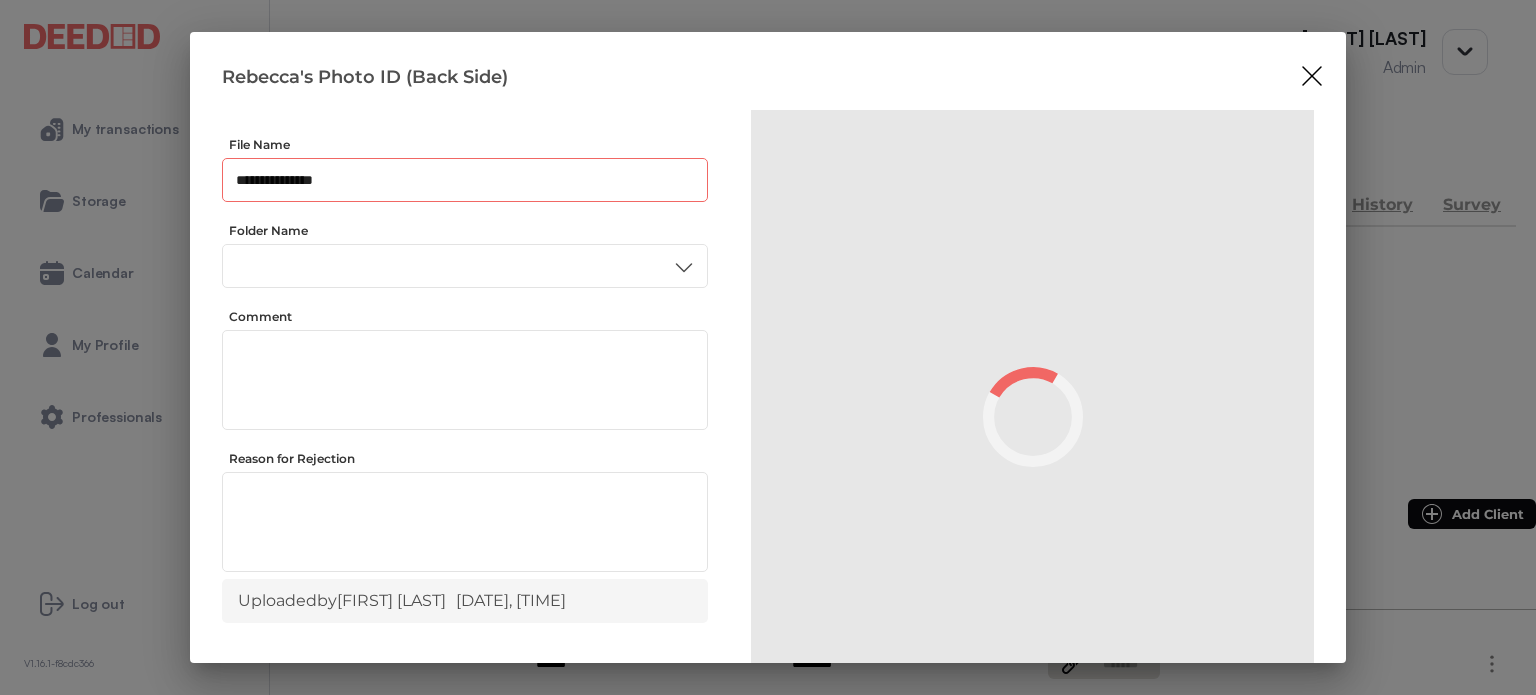click on "**********" at bounding box center (465, 180) 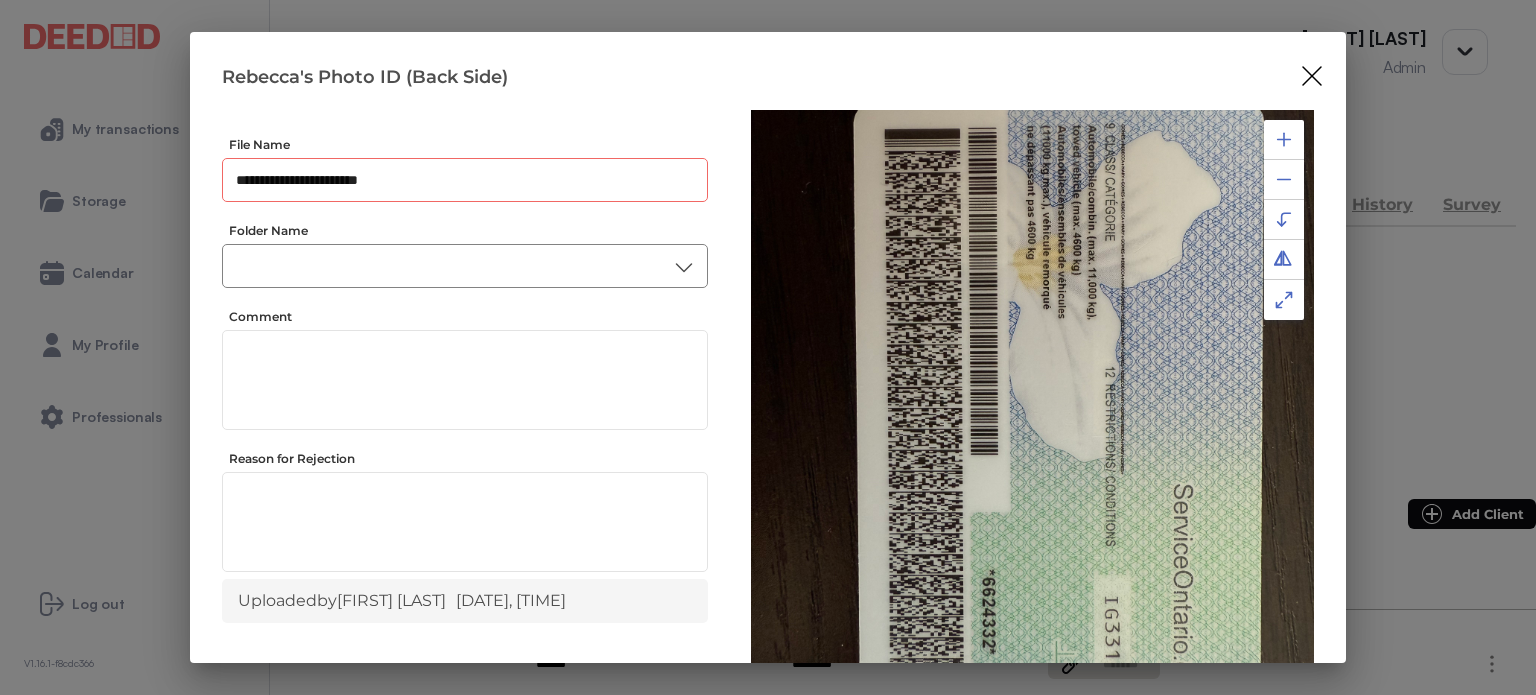 type on "**********" 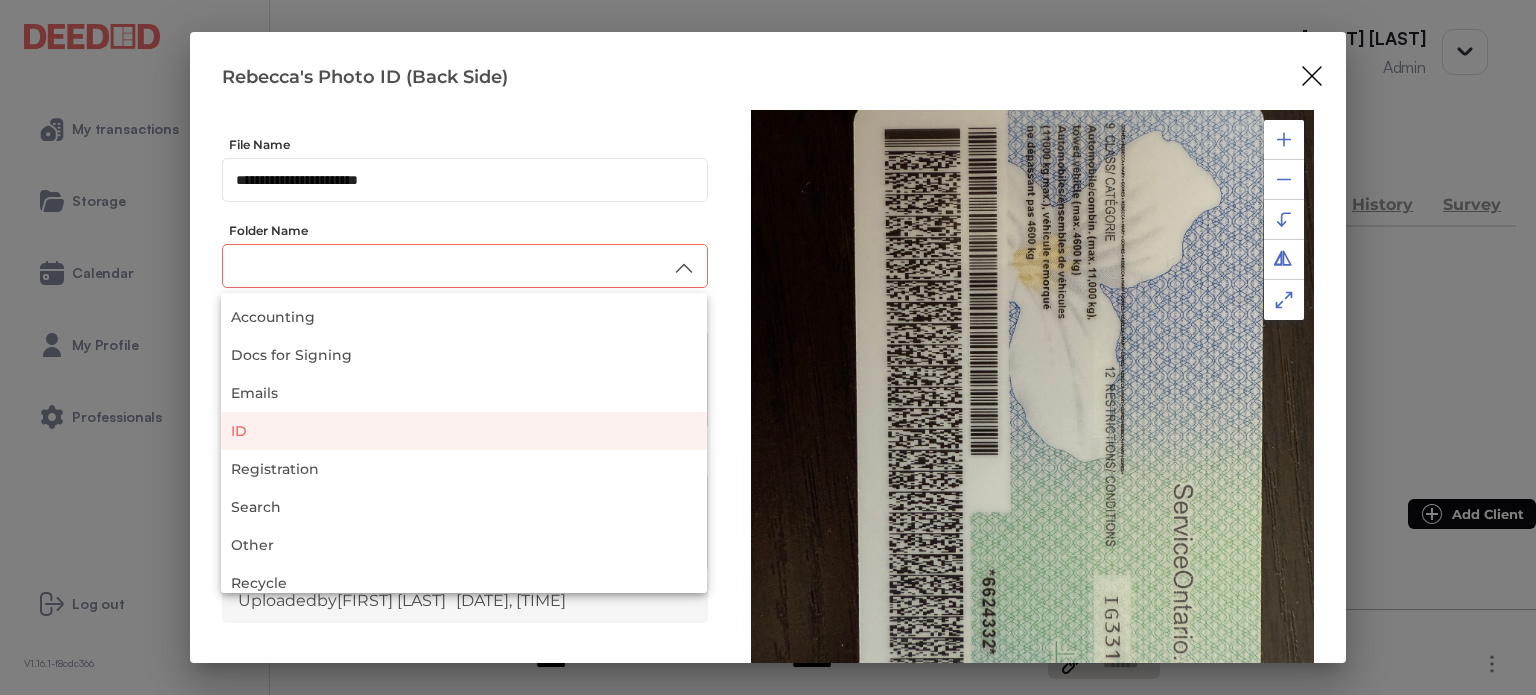 click on "ID" at bounding box center (464, 431) 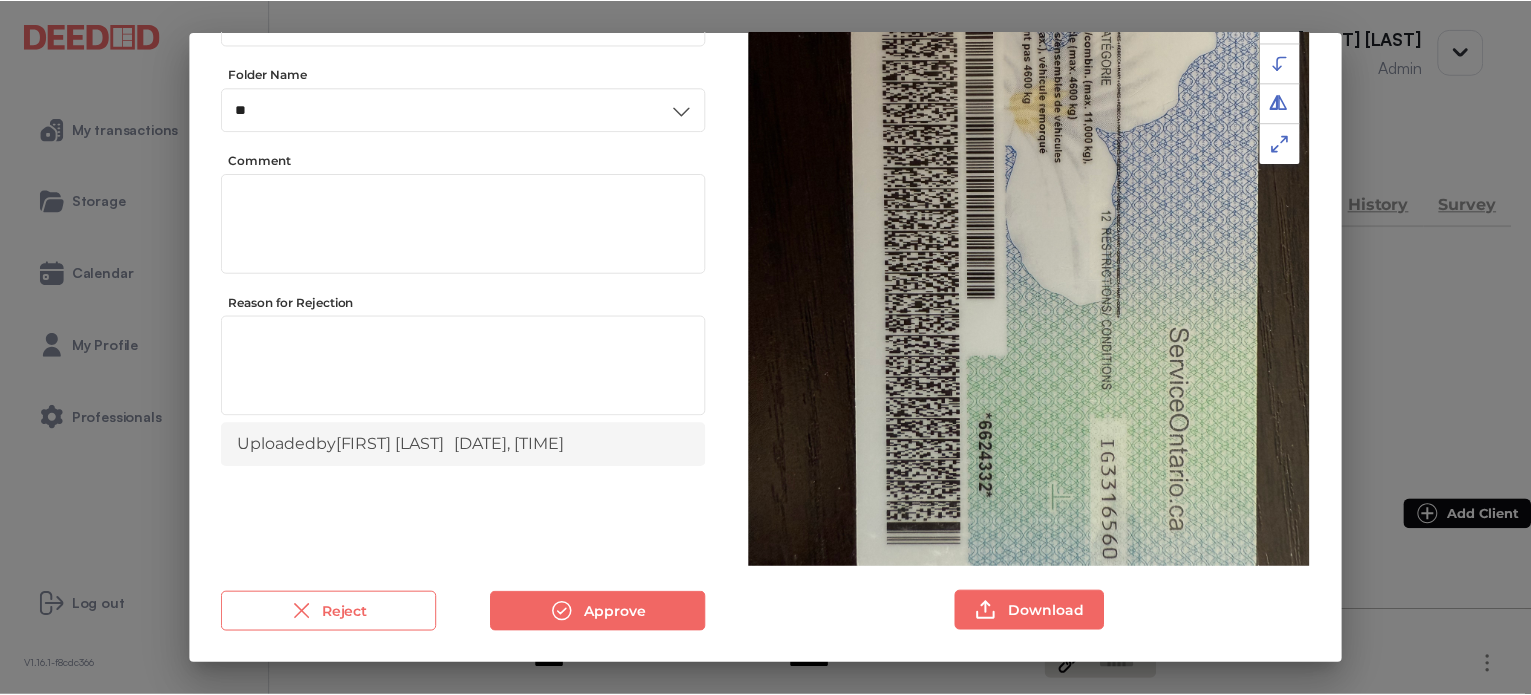 scroll, scrollTop: 156, scrollLeft: 0, axis: vertical 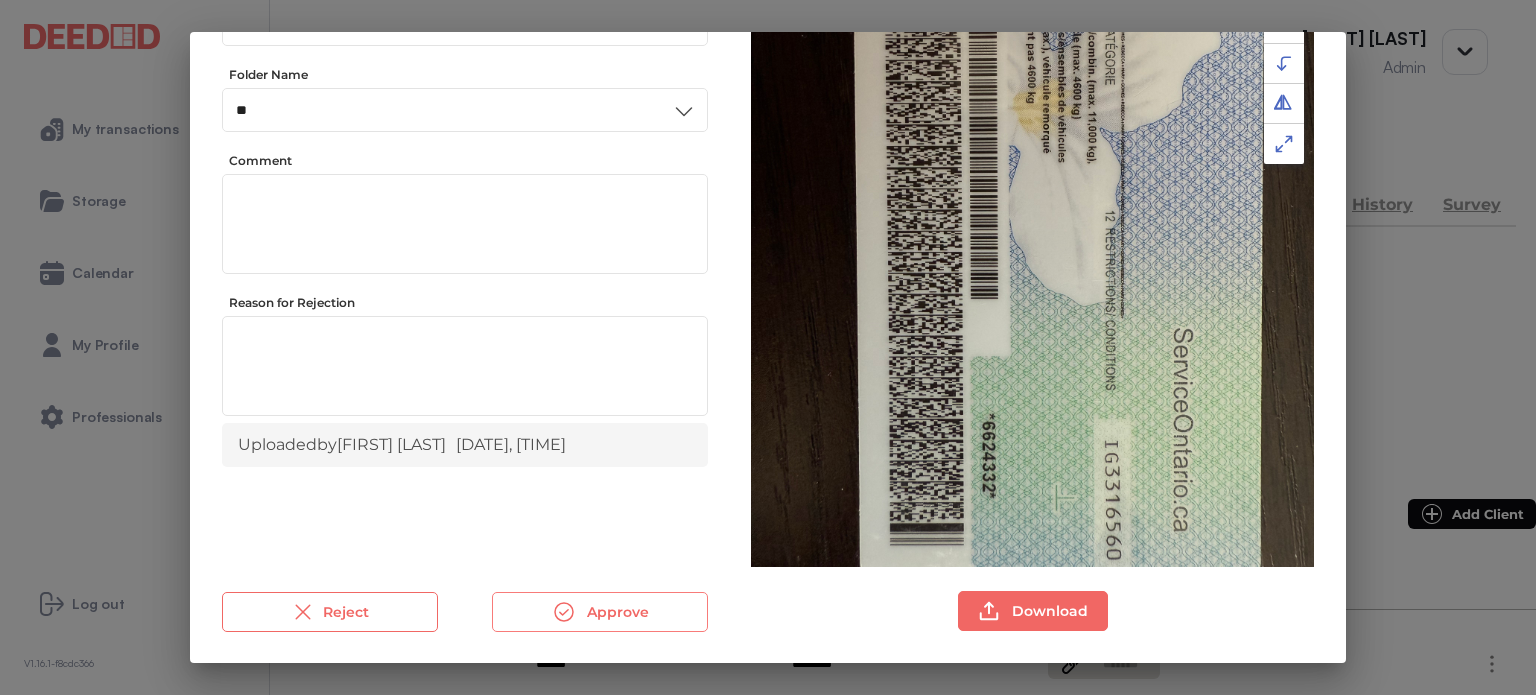 click on "Approve" at bounding box center (600, 612) 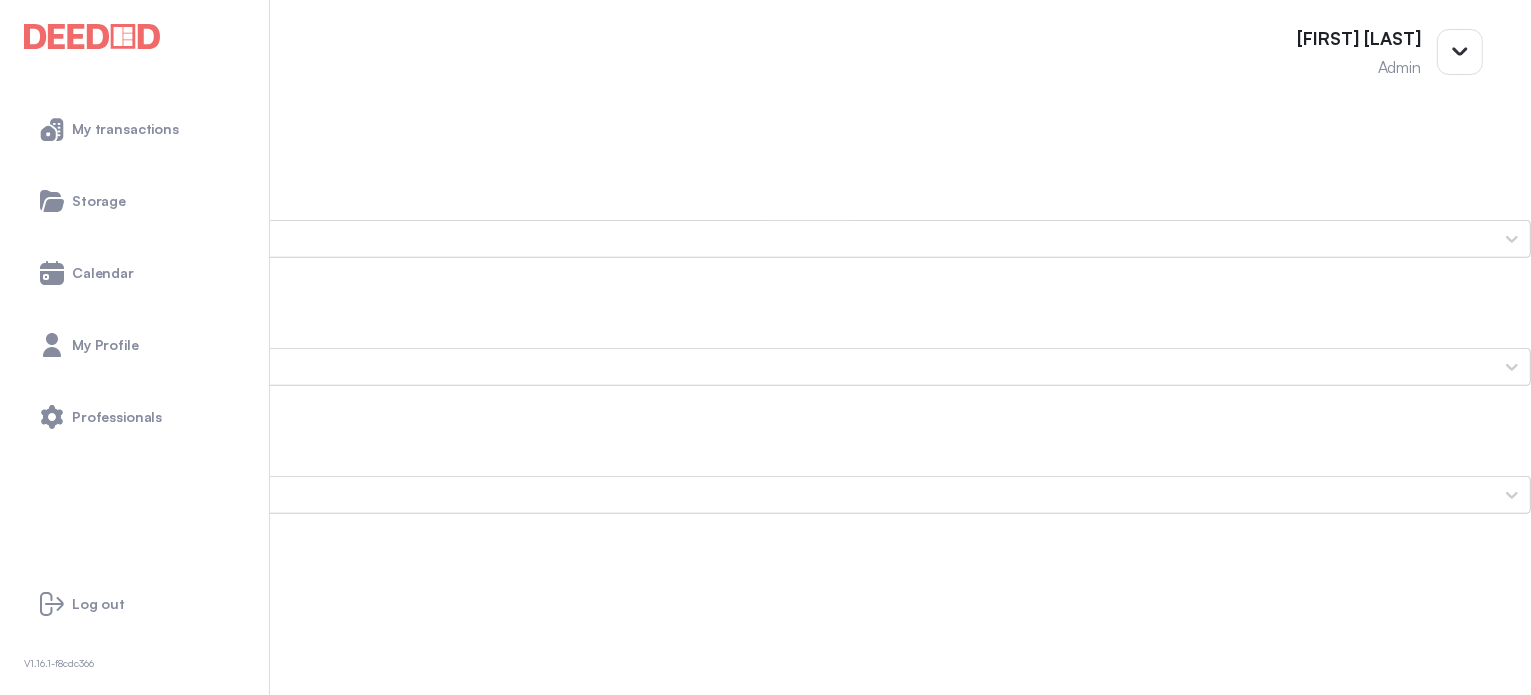 scroll, scrollTop: 1500, scrollLeft: 0, axis: vertical 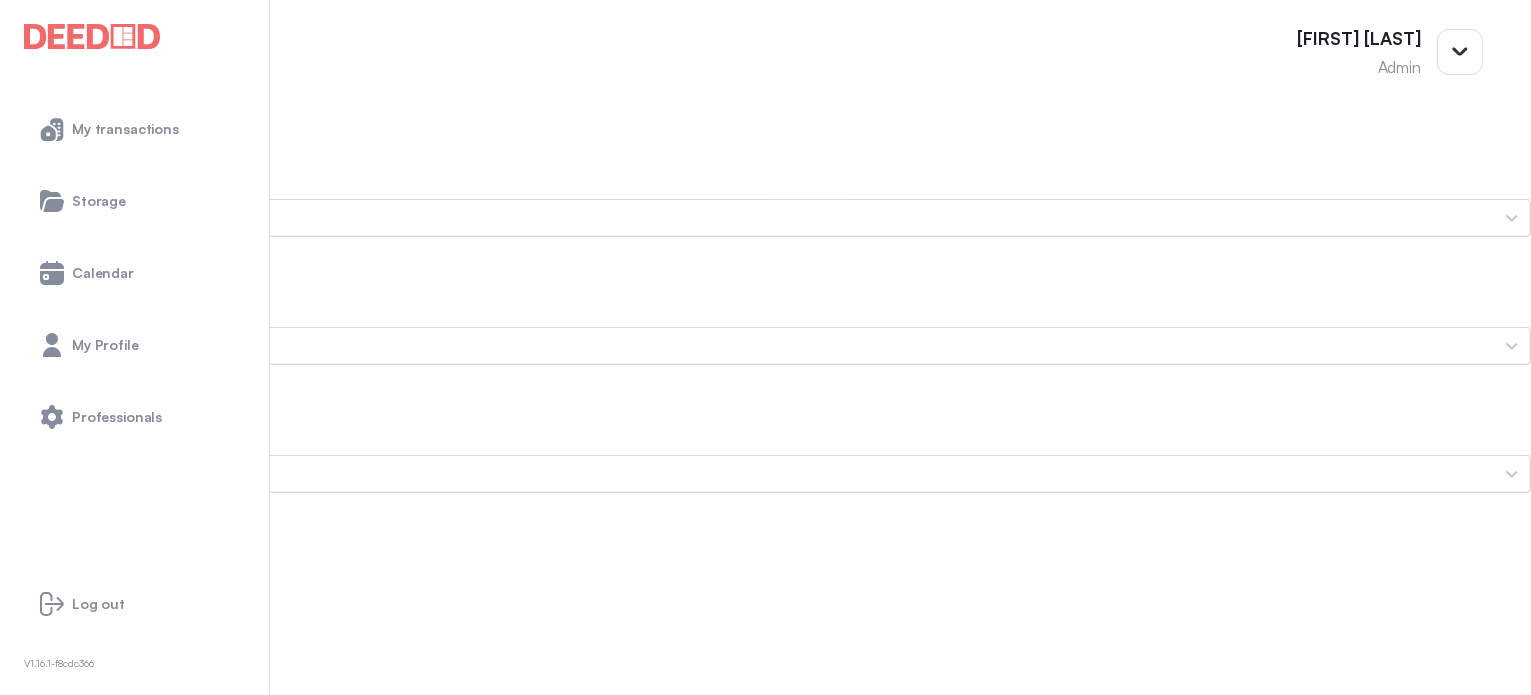 click on "[FIRST]'s Secondary ID (Front Side)" at bounding box center (765, 2178) 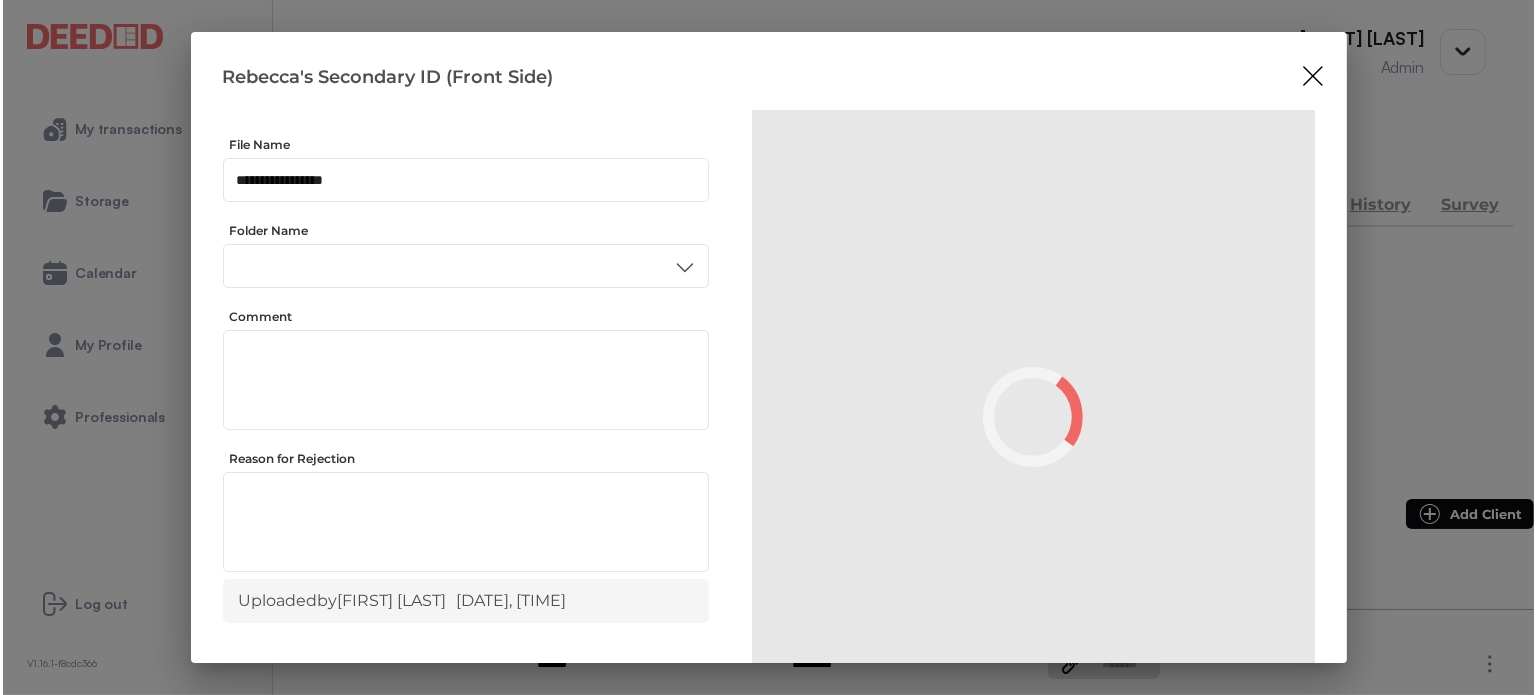 scroll, scrollTop: 0, scrollLeft: 0, axis: both 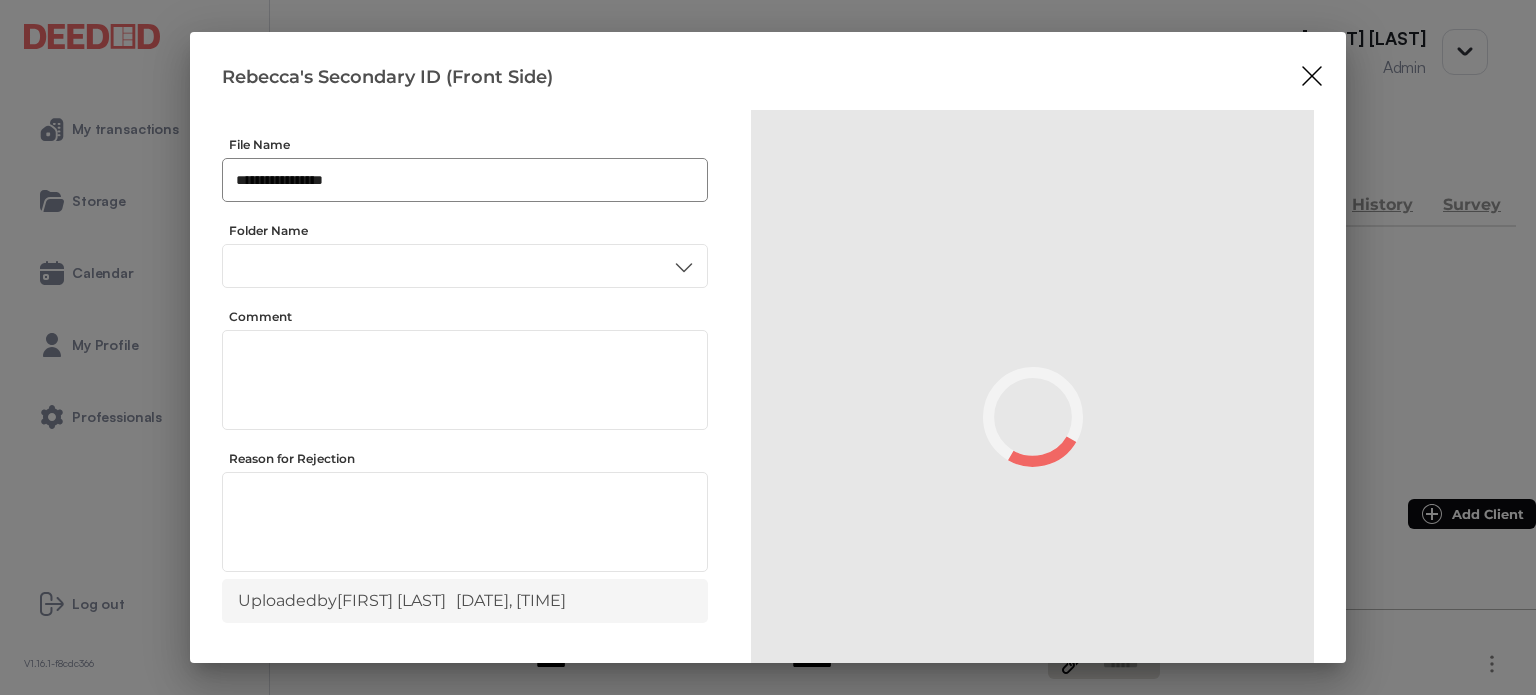 click on "**********" at bounding box center [465, 180] 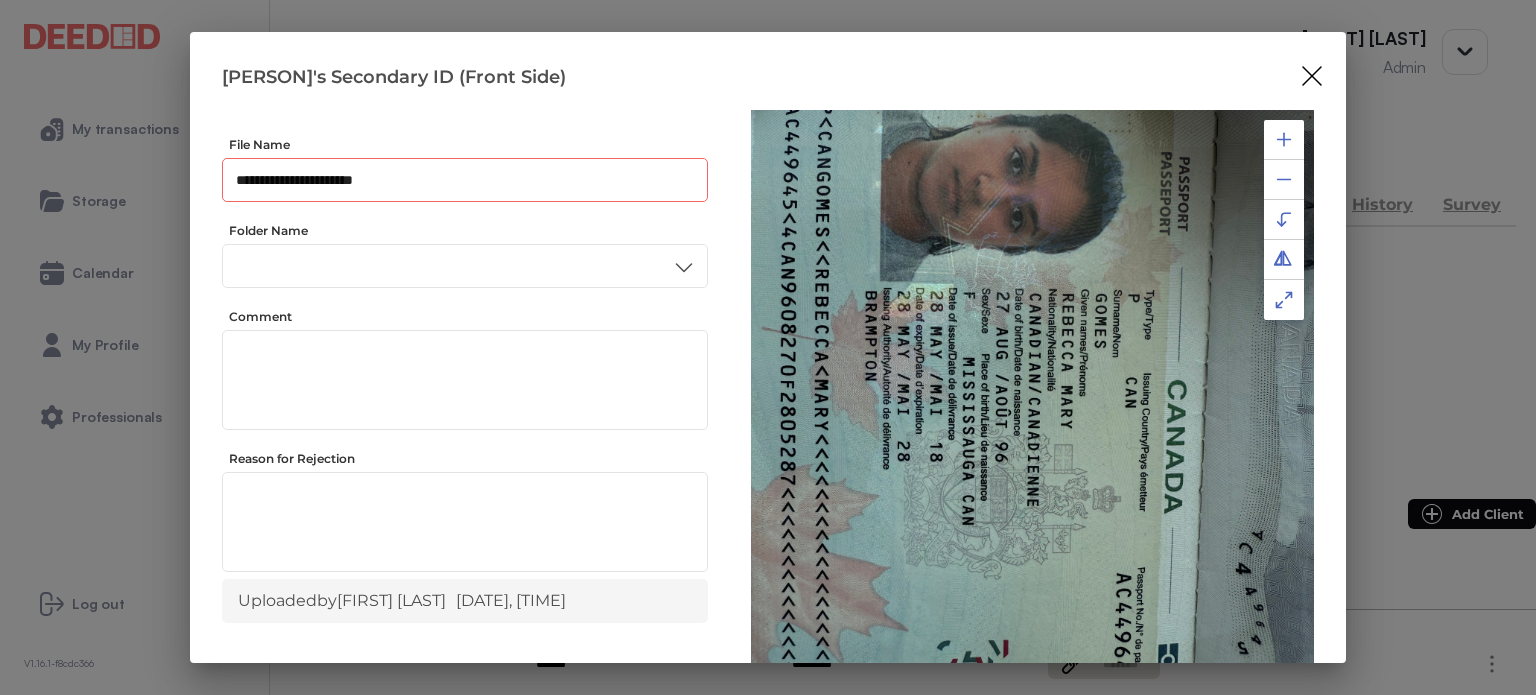 scroll, scrollTop: 0, scrollLeft: 0, axis: both 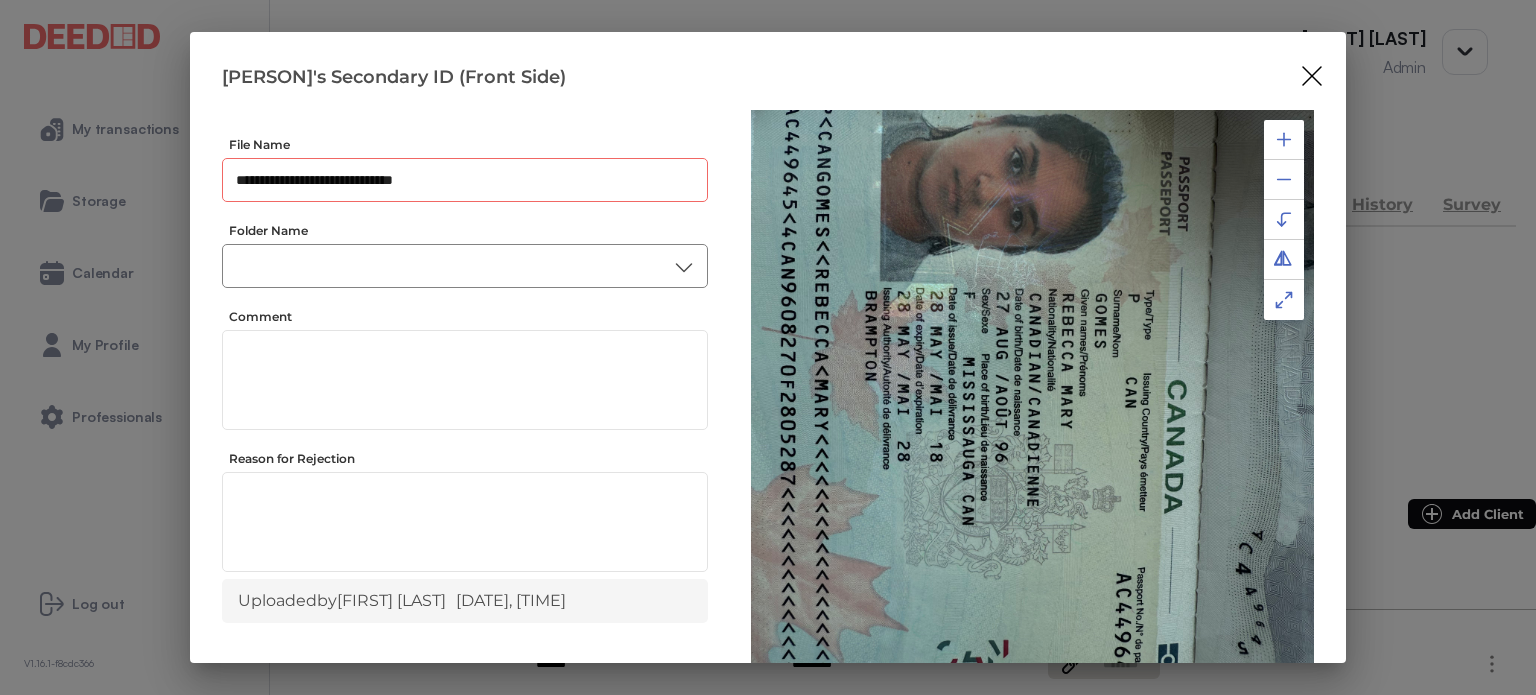type on "**********" 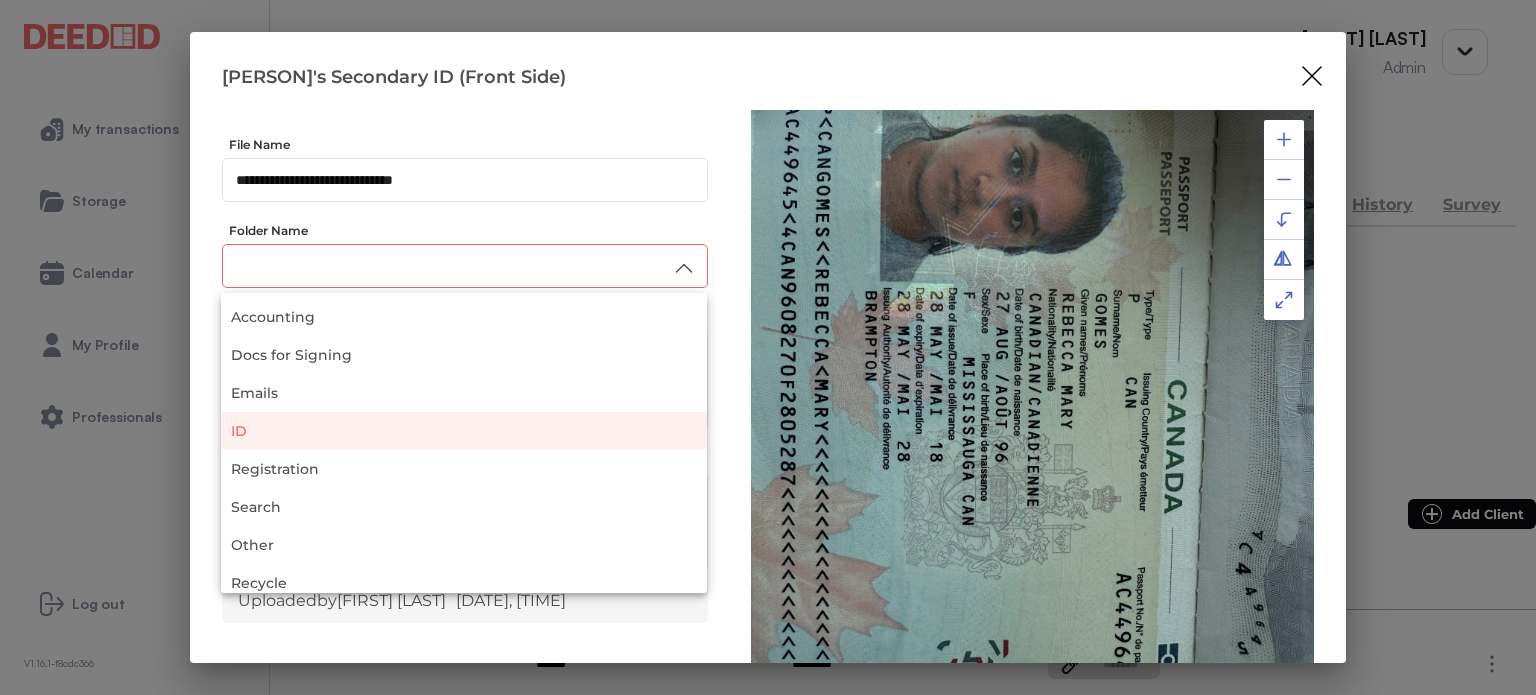 click on "ID" at bounding box center [464, 431] 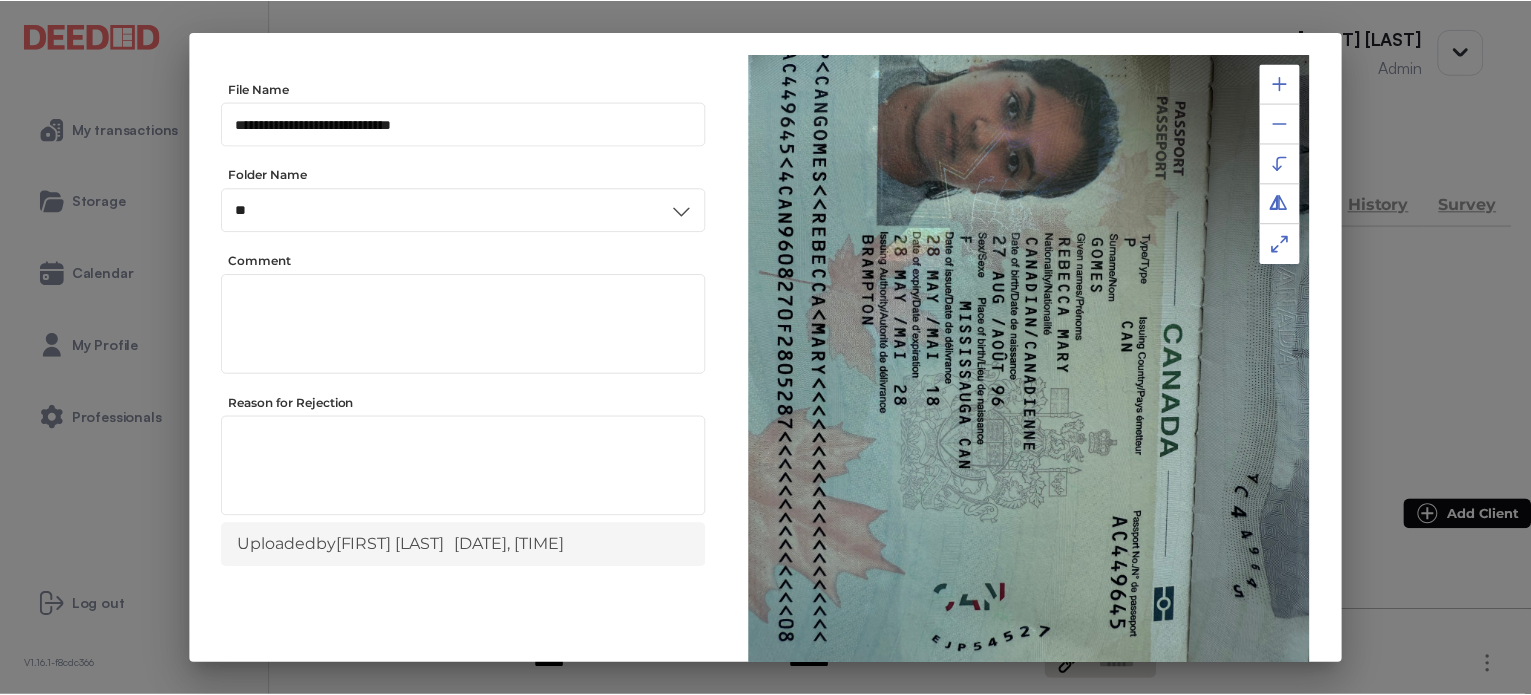 scroll, scrollTop: 156, scrollLeft: 0, axis: vertical 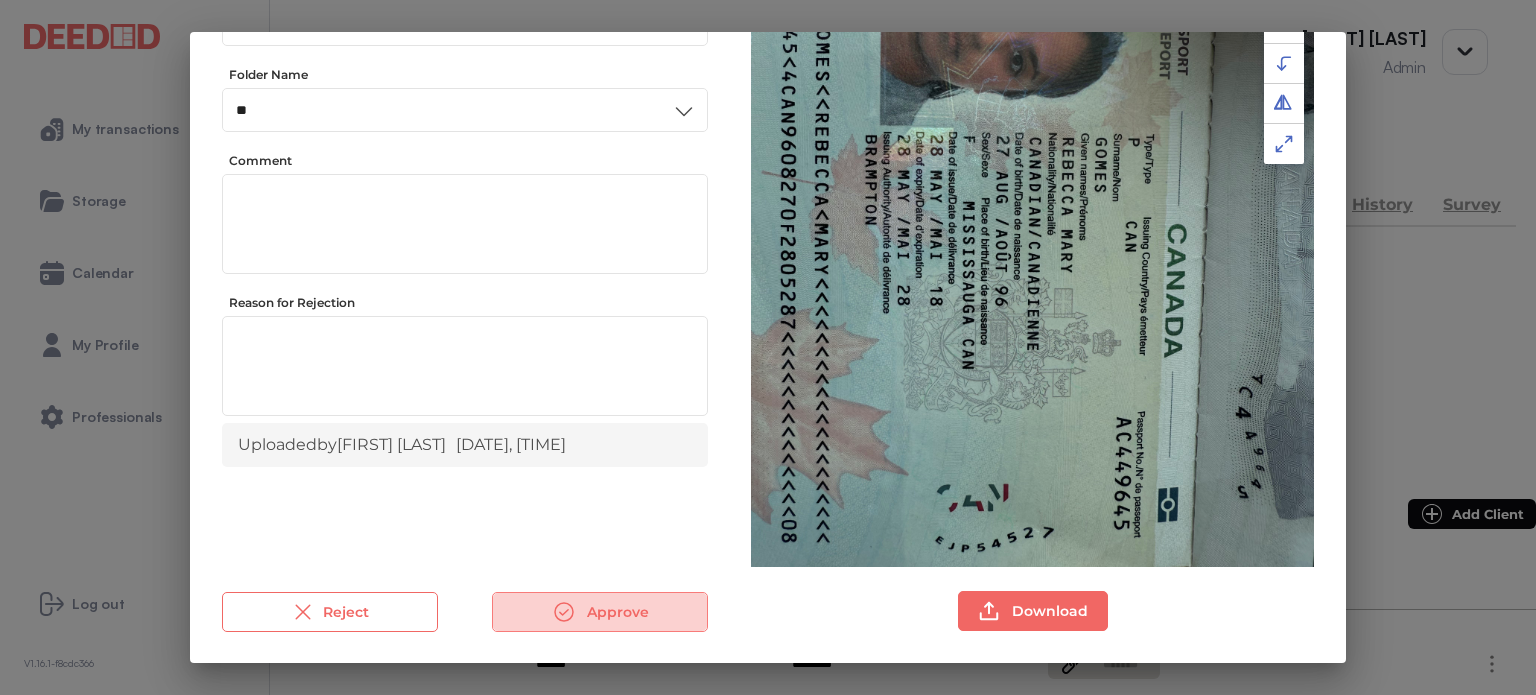 click on "Approve" at bounding box center (600, 612) 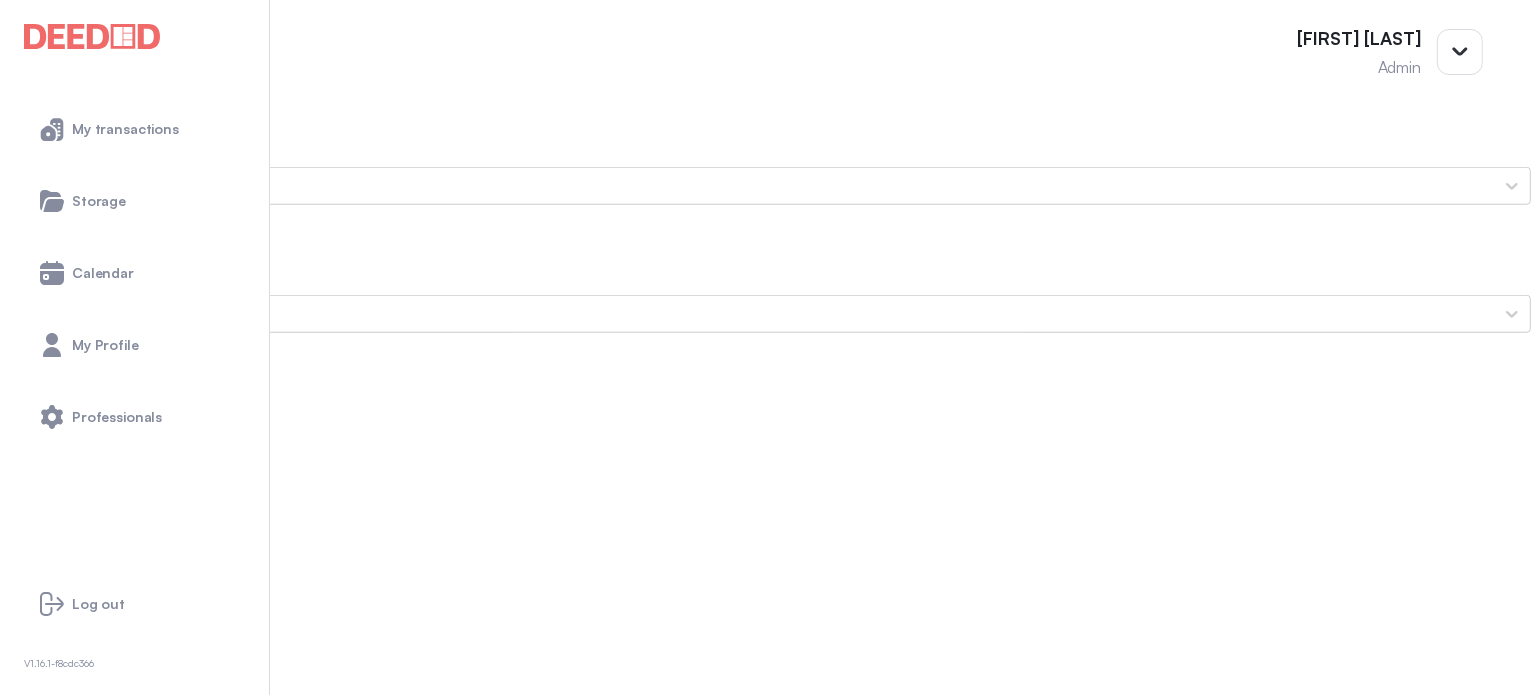 scroll, scrollTop: 1700, scrollLeft: 0, axis: vertical 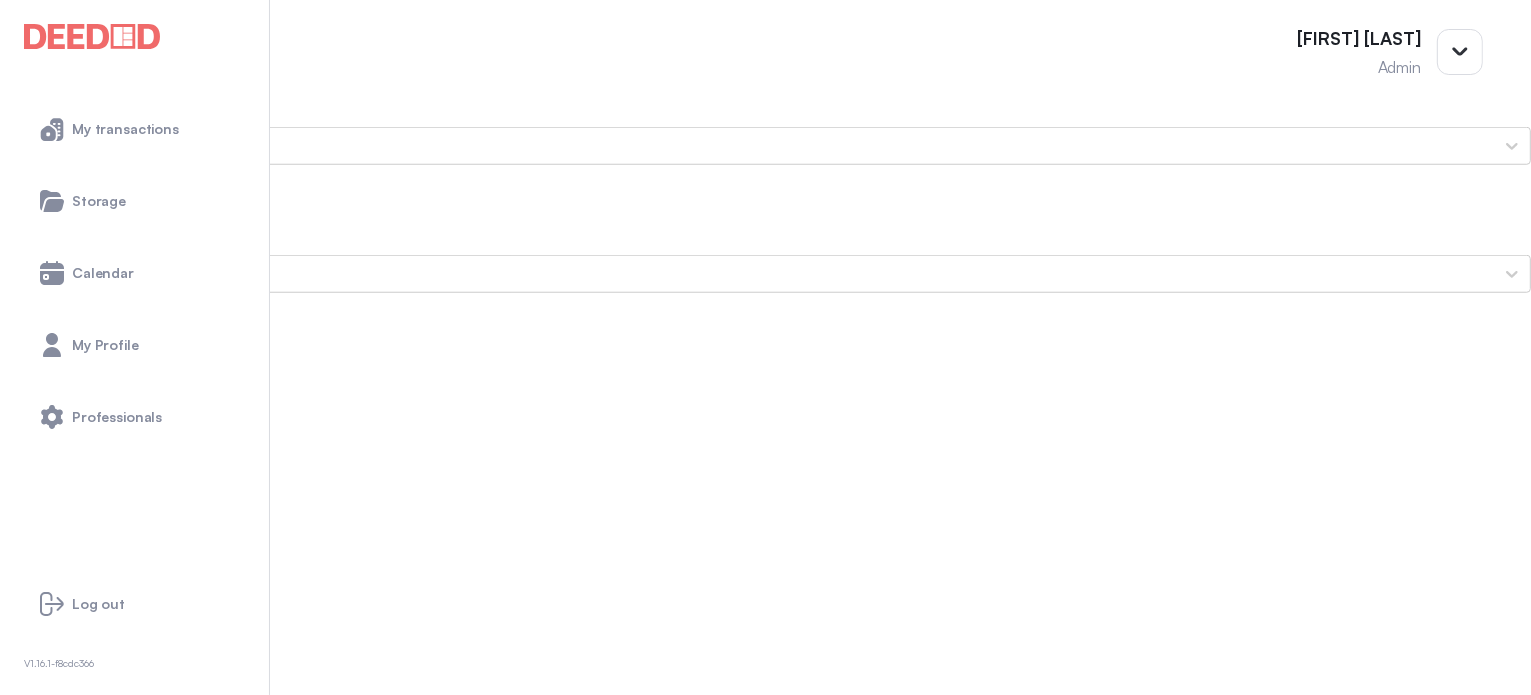 click on "Rebecca's Secondary ID (Back Side)" at bounding box center [765, 2082] 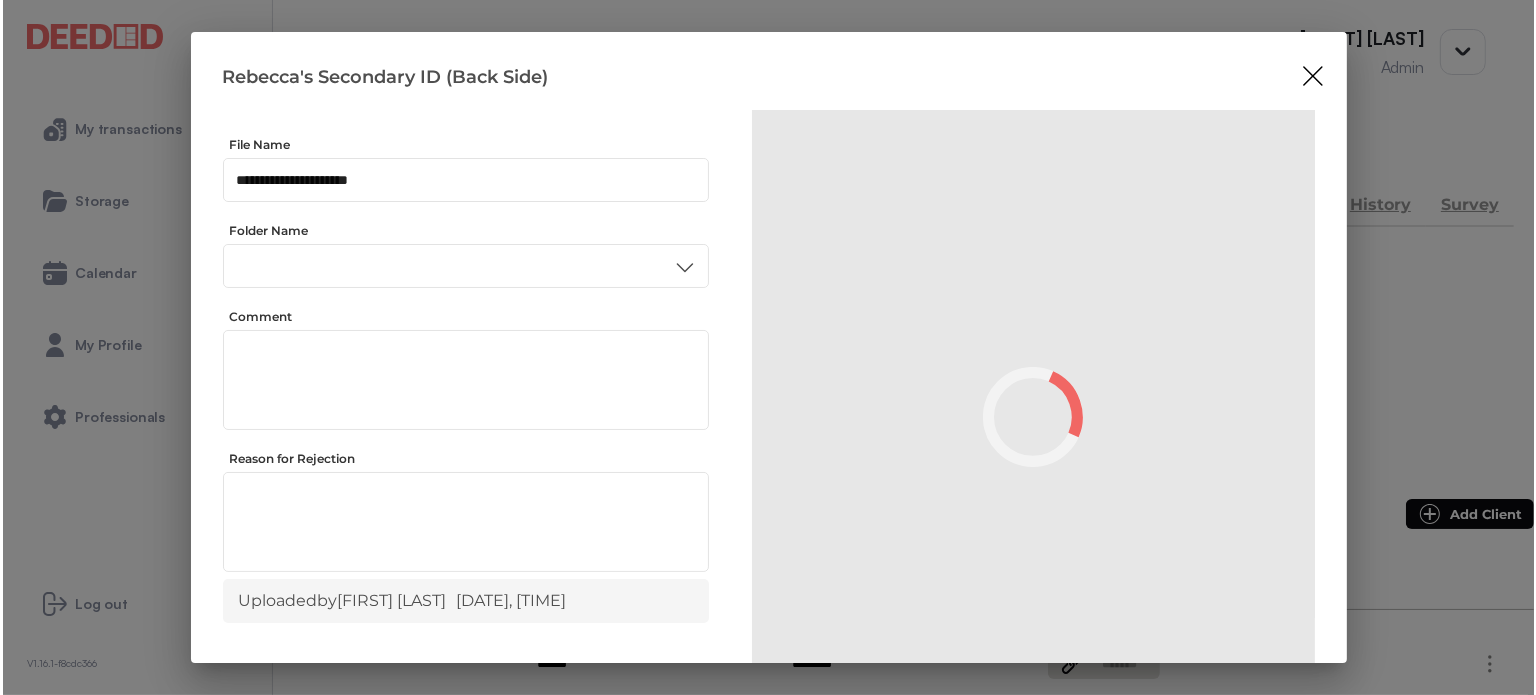 scroll, scrollTop: 0, scrollLeft: 0, axis: both 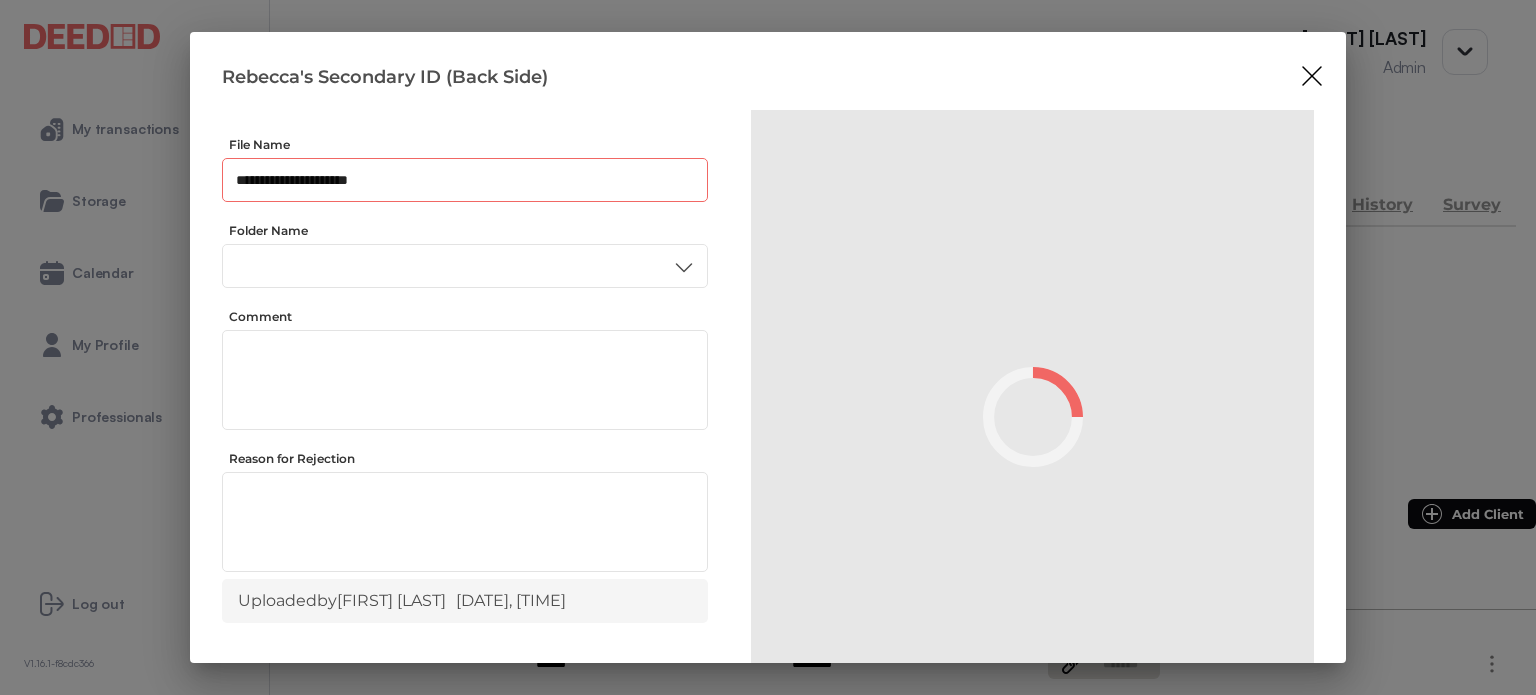 click on "**********" at bounding box center [465, 180] 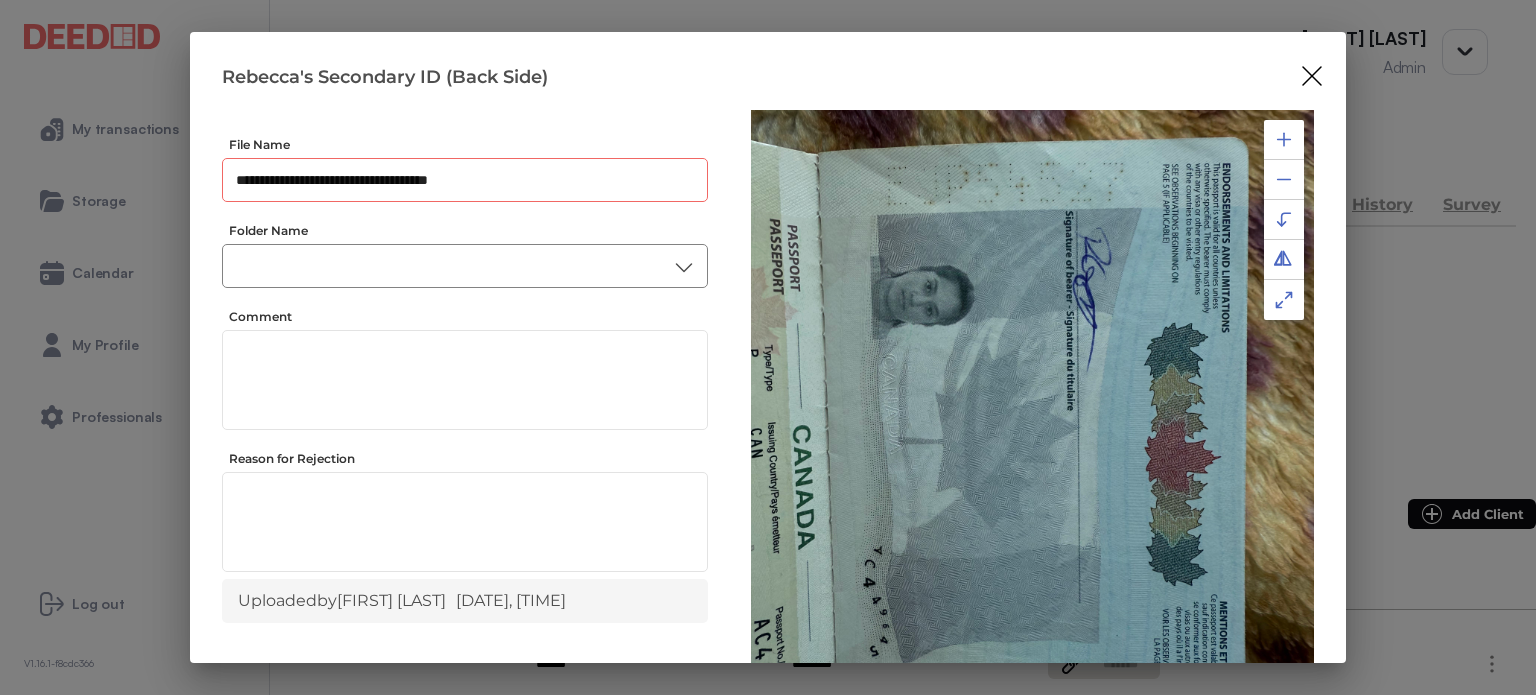type on "**********" 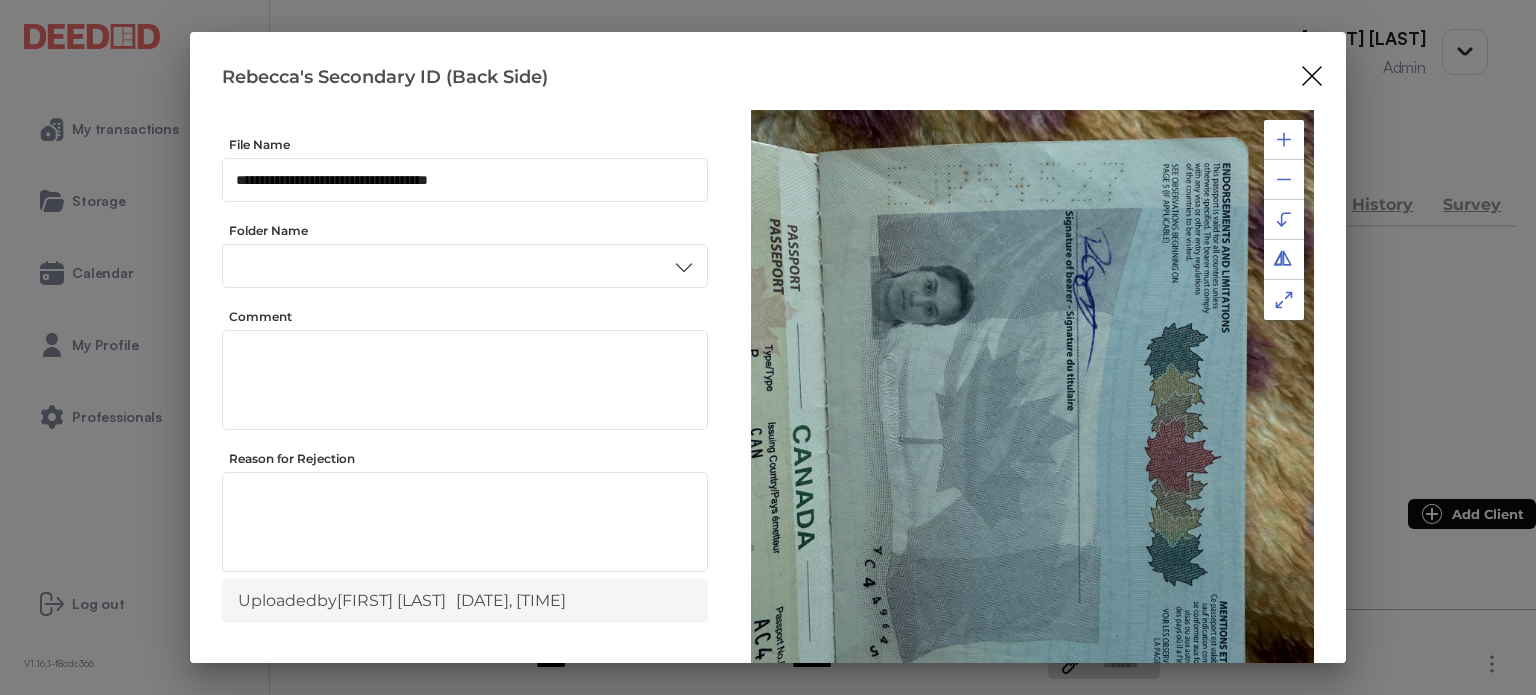 click on "ID" at bounding box center (464, 436) 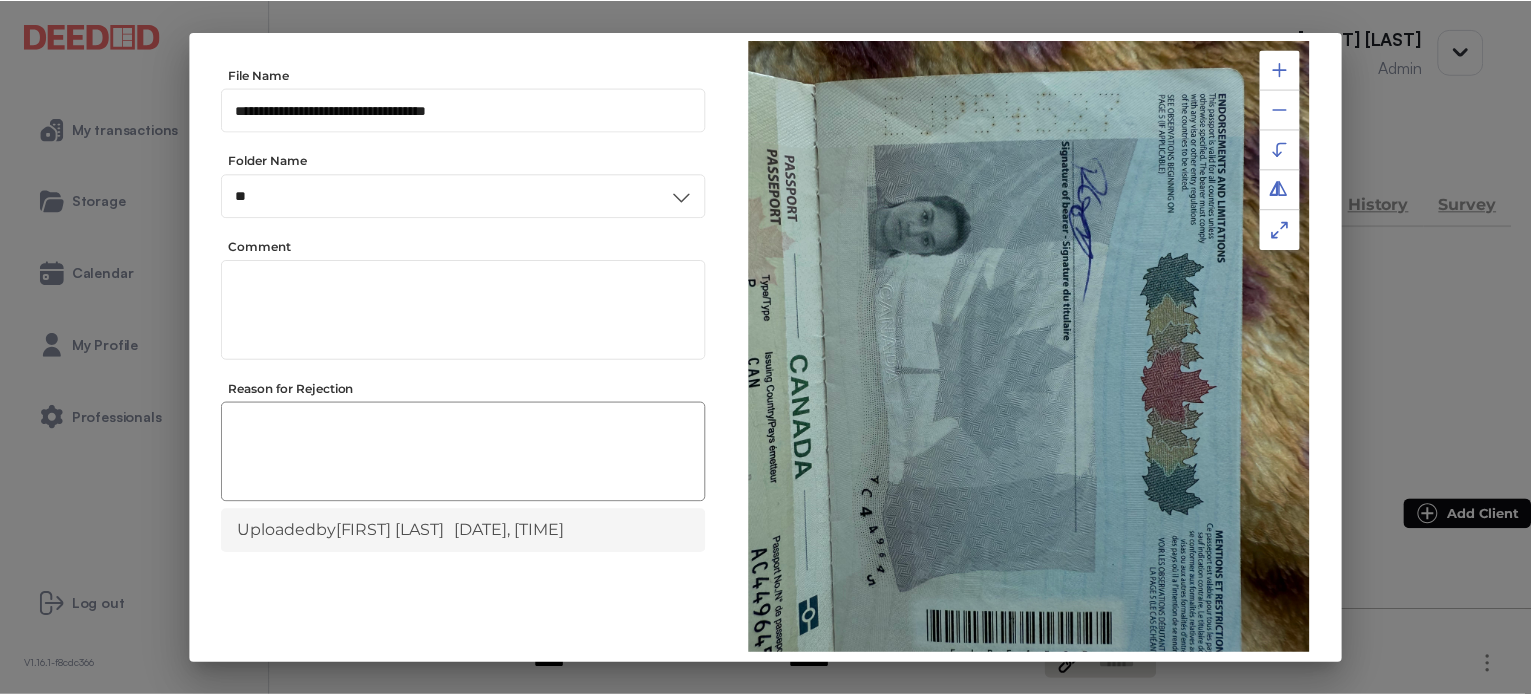 scroll, scrollTop: 156, scrollLeft: 0, axis: vertical 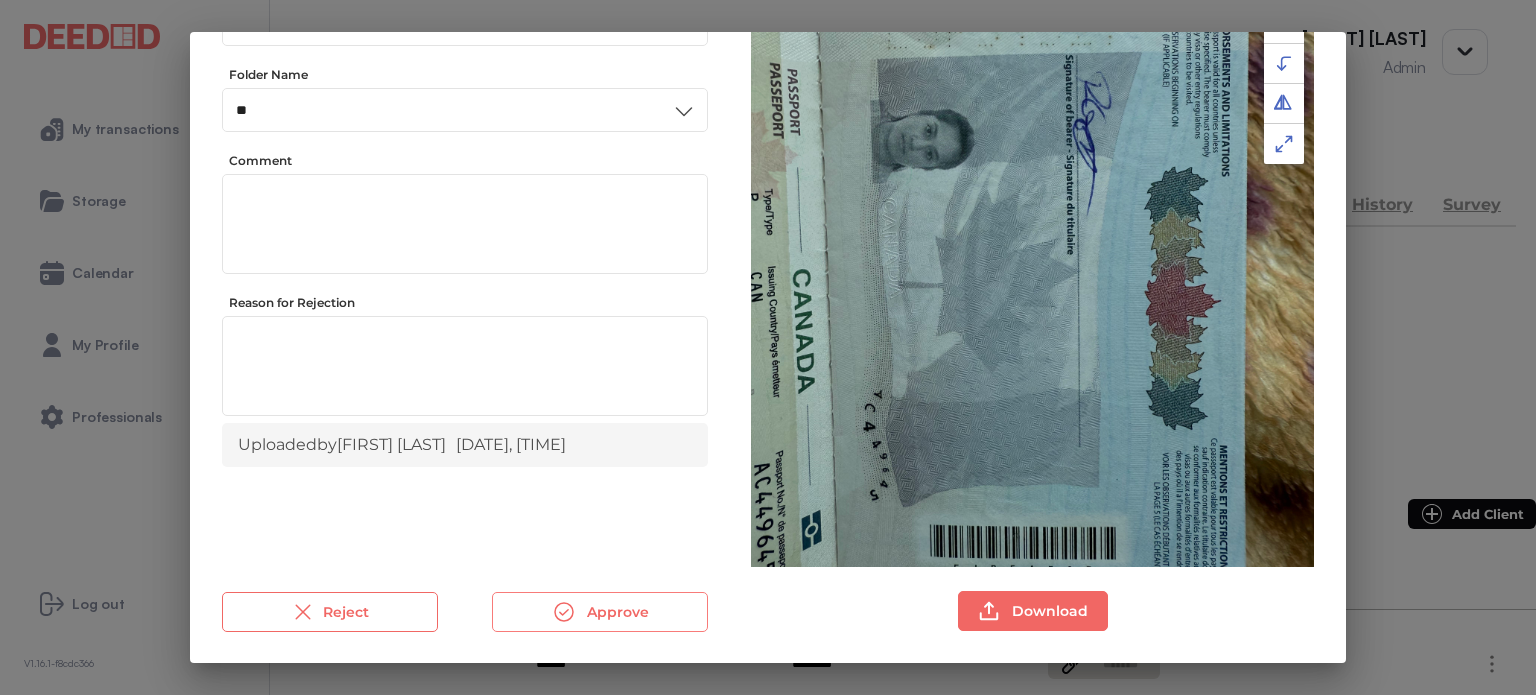 click on "Approve" at bounding box center (600, 612) 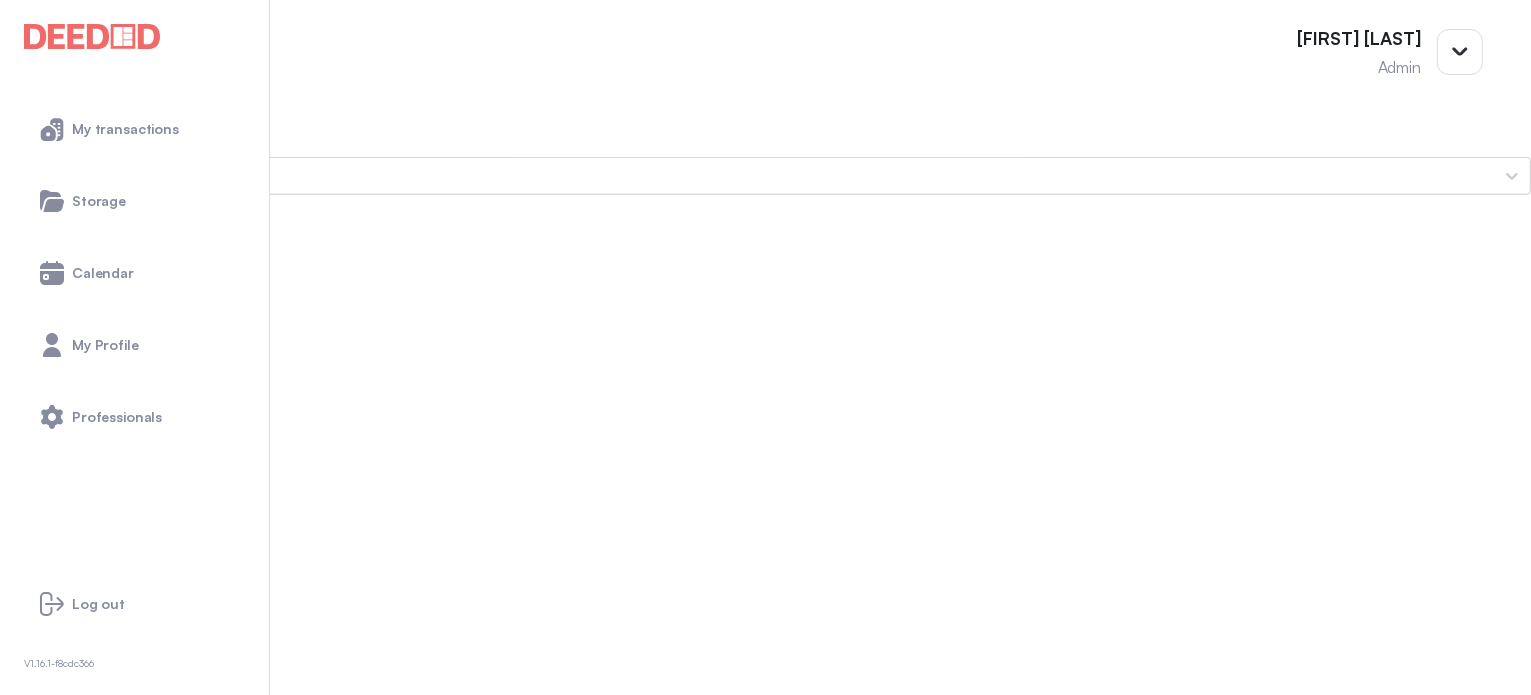 scroll, scrollTop: 1800, scrollLeft: 0, axis: vertical 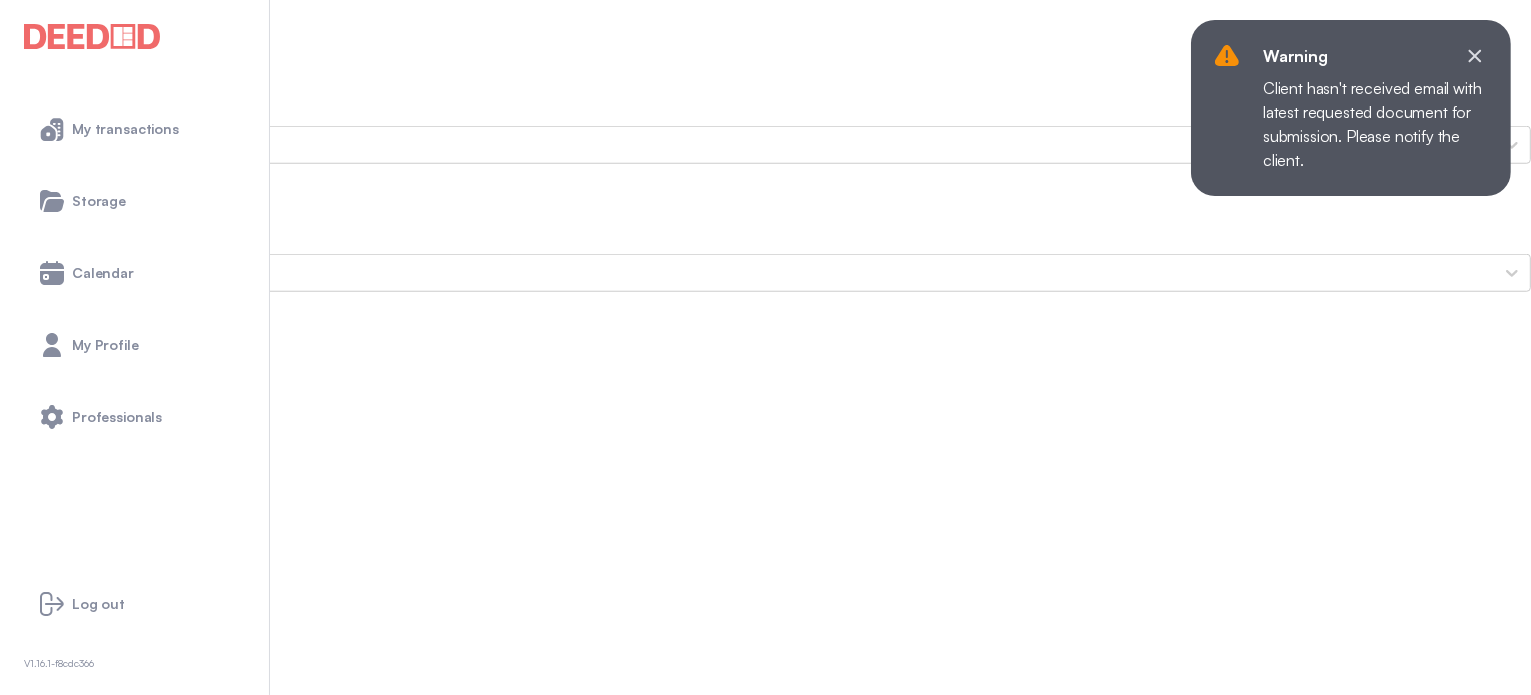 click on "[DOCUMENT_TYPE] [DOCUMENT_TYPE]-[YEAR].pdf" at bounding box center (765, 1154) 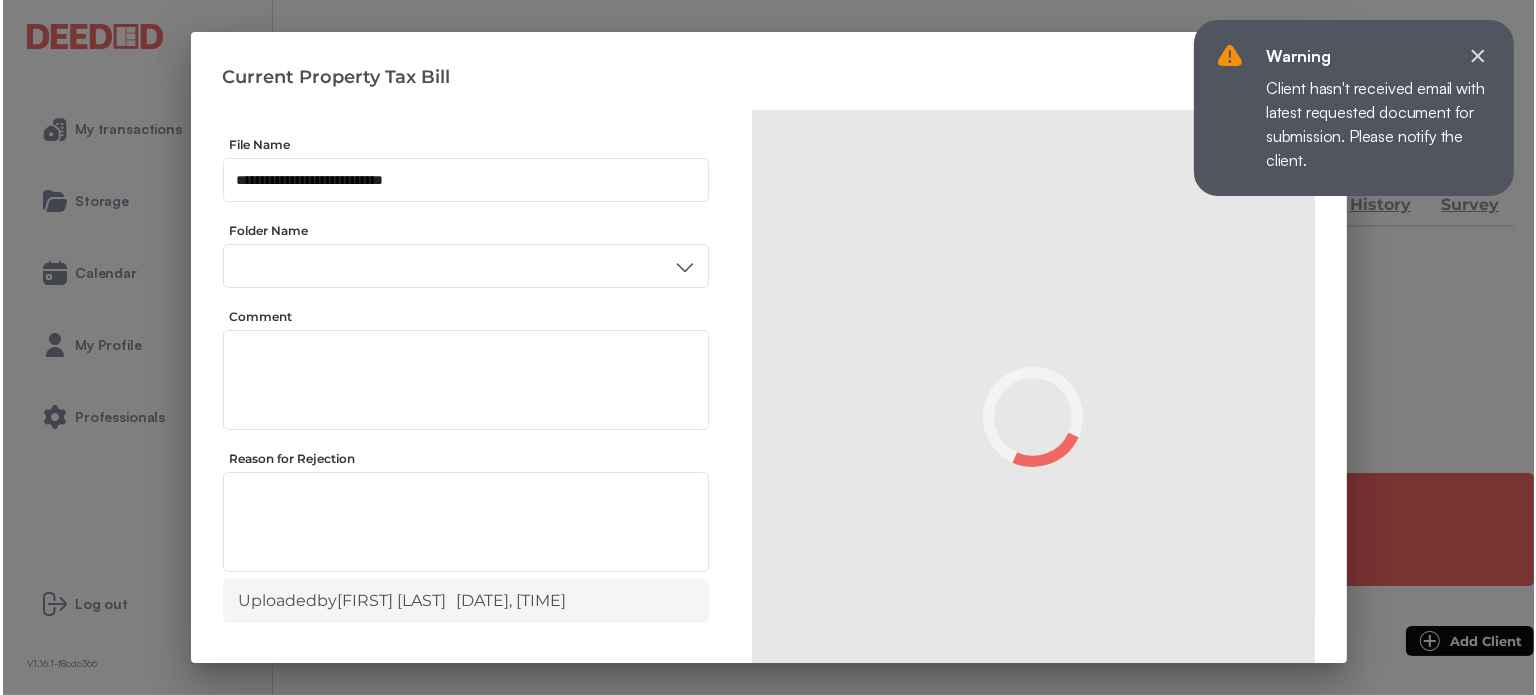 scroll, scrollTop: 0, scrollLeft: 0, axis: both 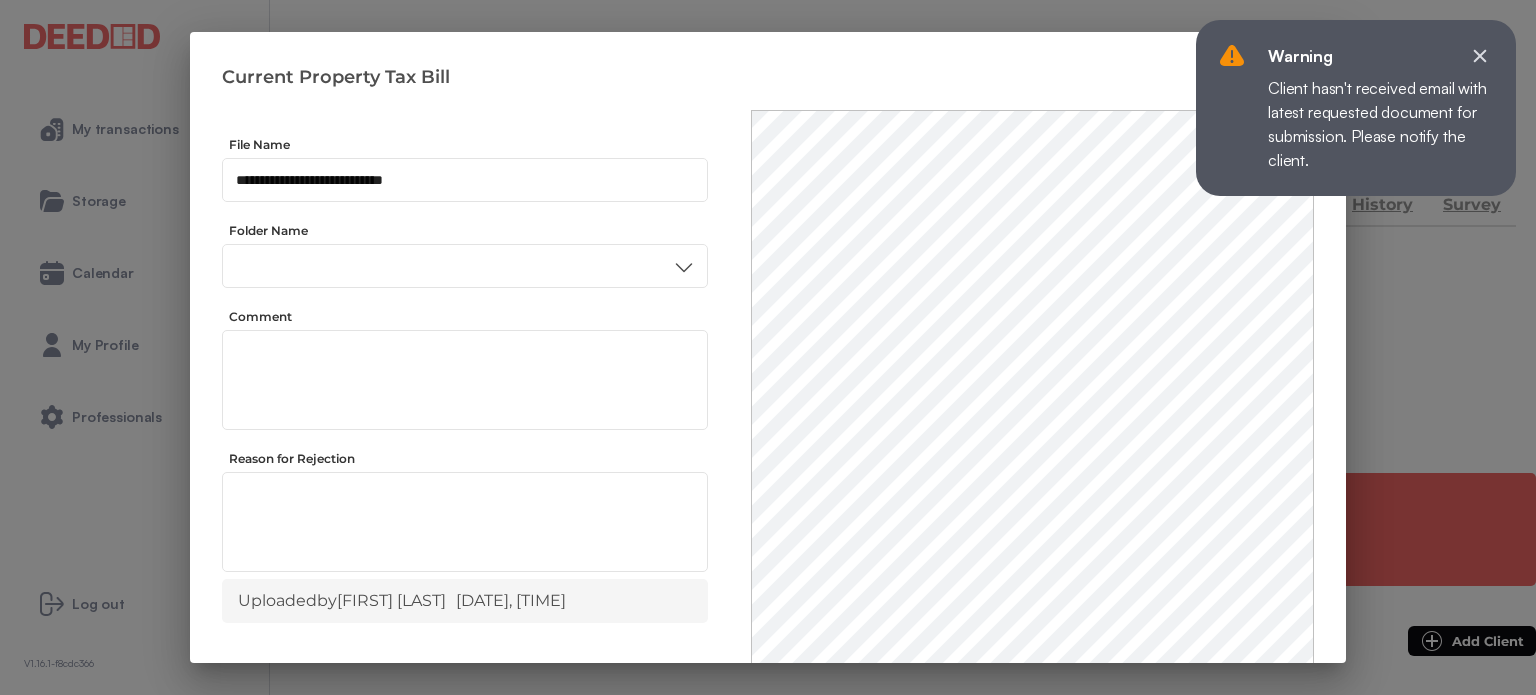 click at bounding box center [1480, 56] 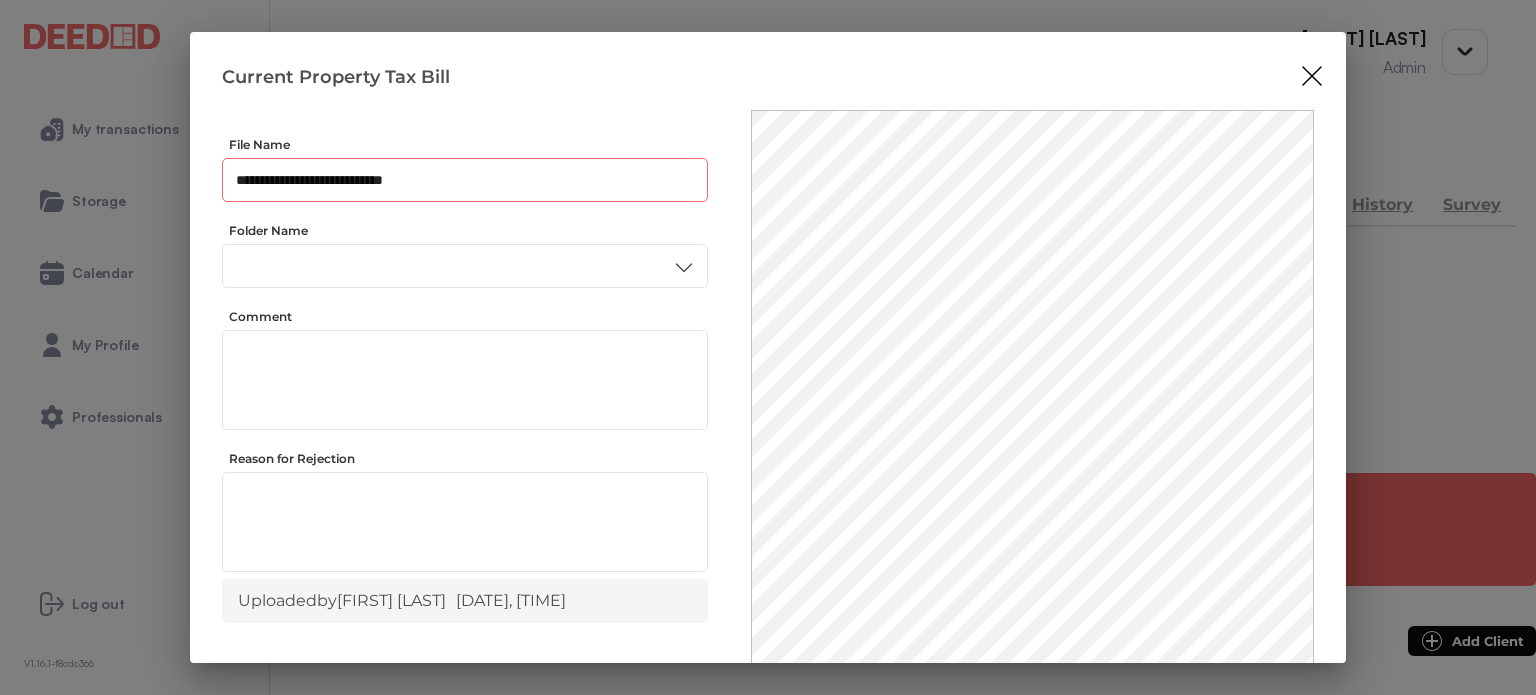 drag, startPoint x: 422, startPoint y: 179, endPoint x: 188, endPoint y: 155, distance: 235.22755 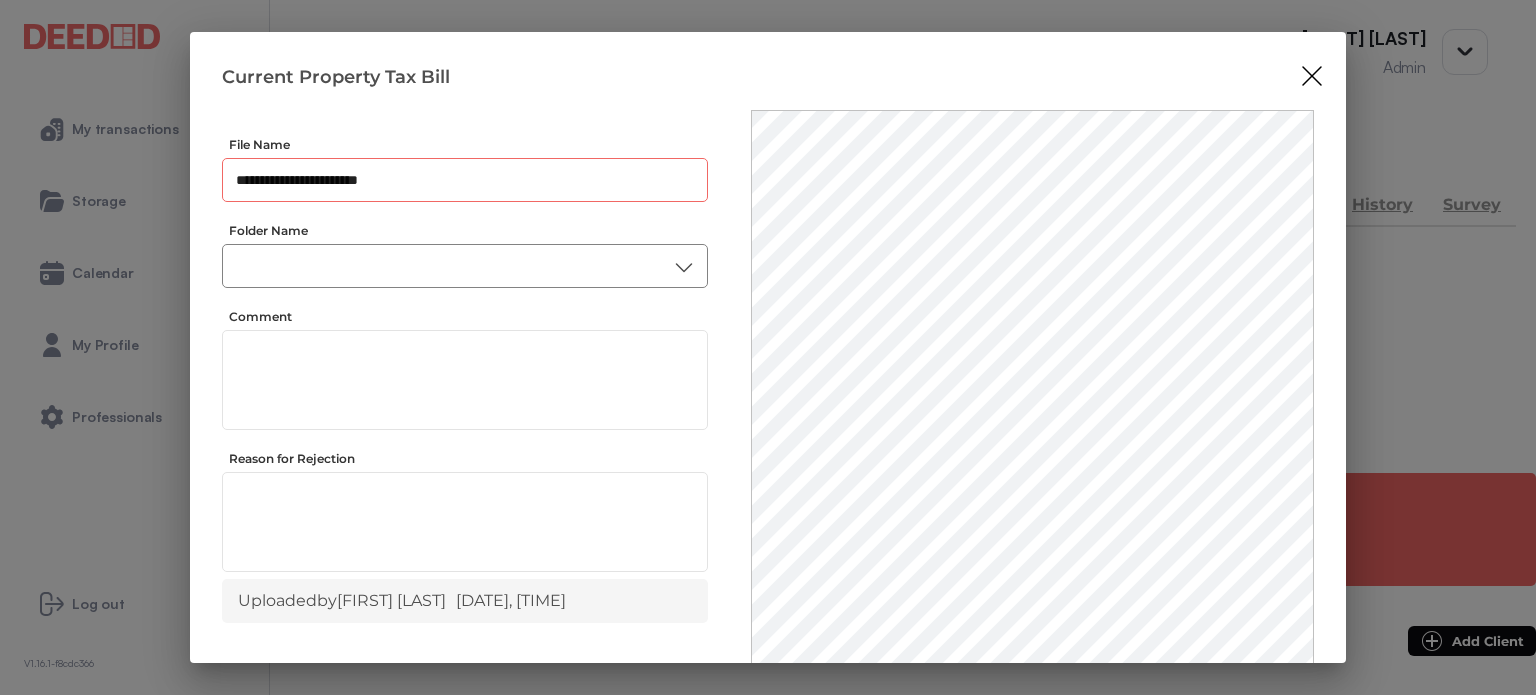 type on "**********" 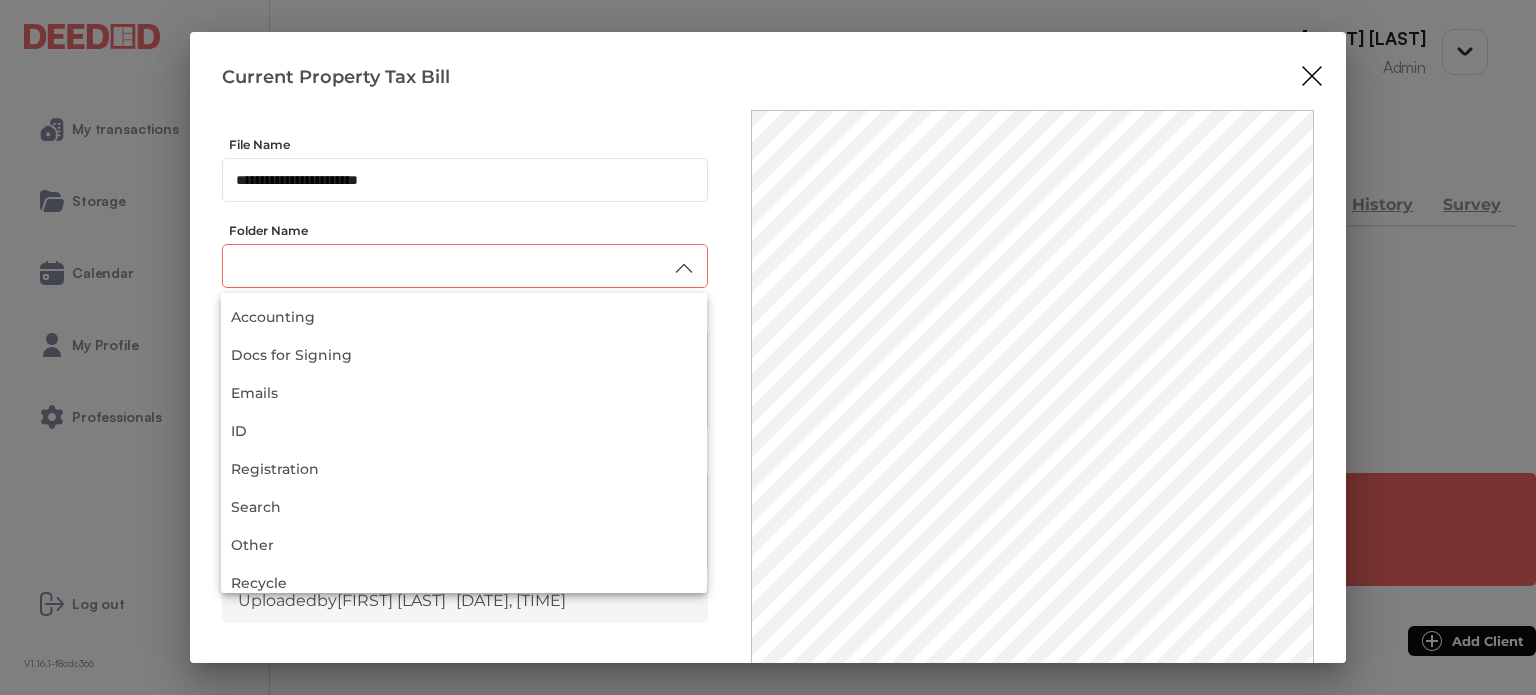 click at bounding box center [465, 266] 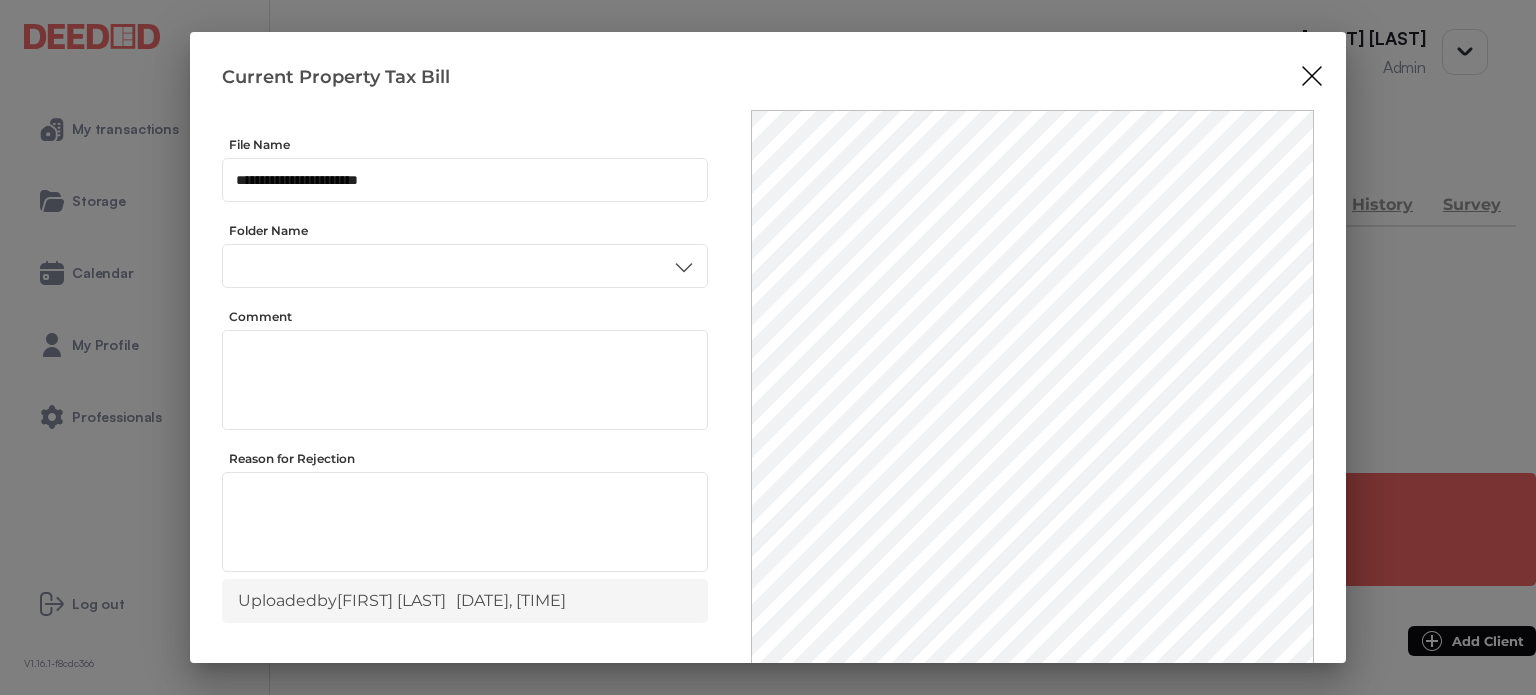 click on "Other" at bounding box center (464, 500) 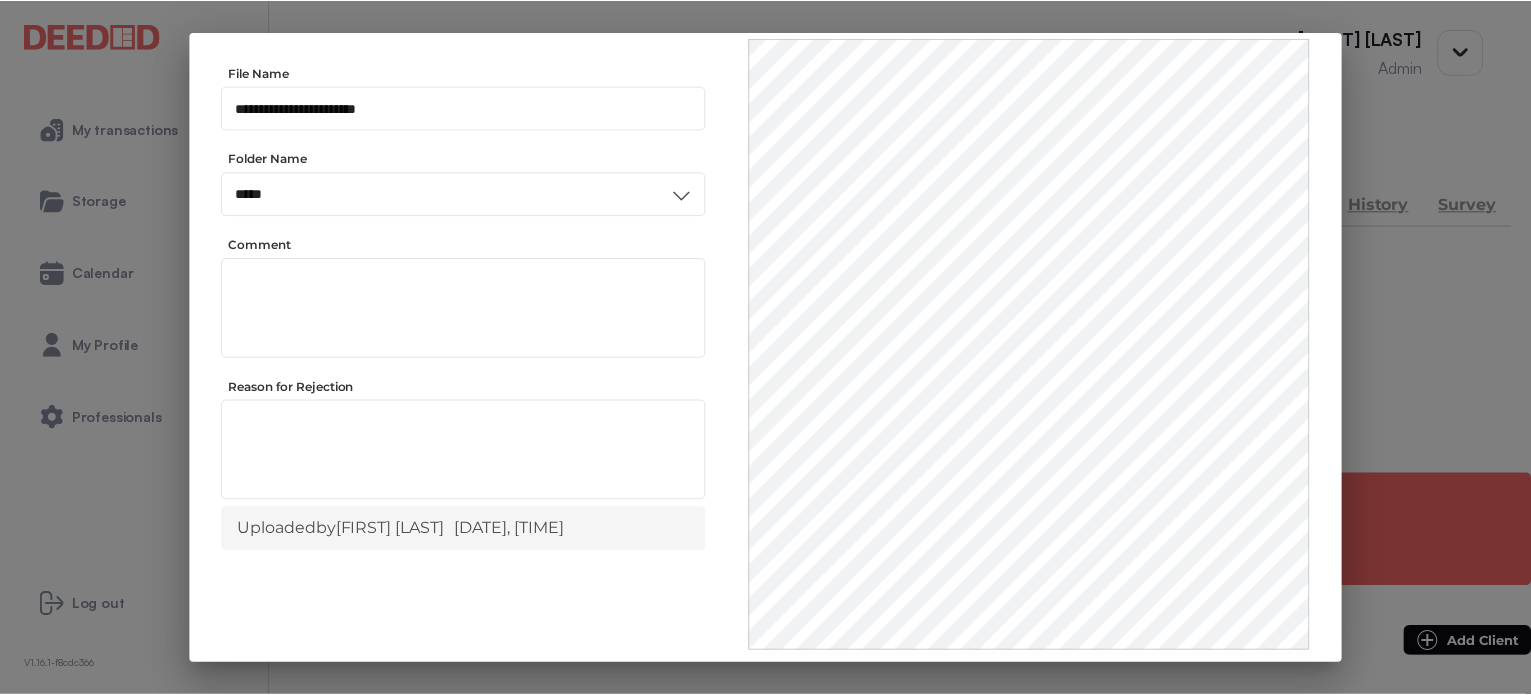 scroll, scrollTop: 156, scrollLeft: 0, axis: vertical 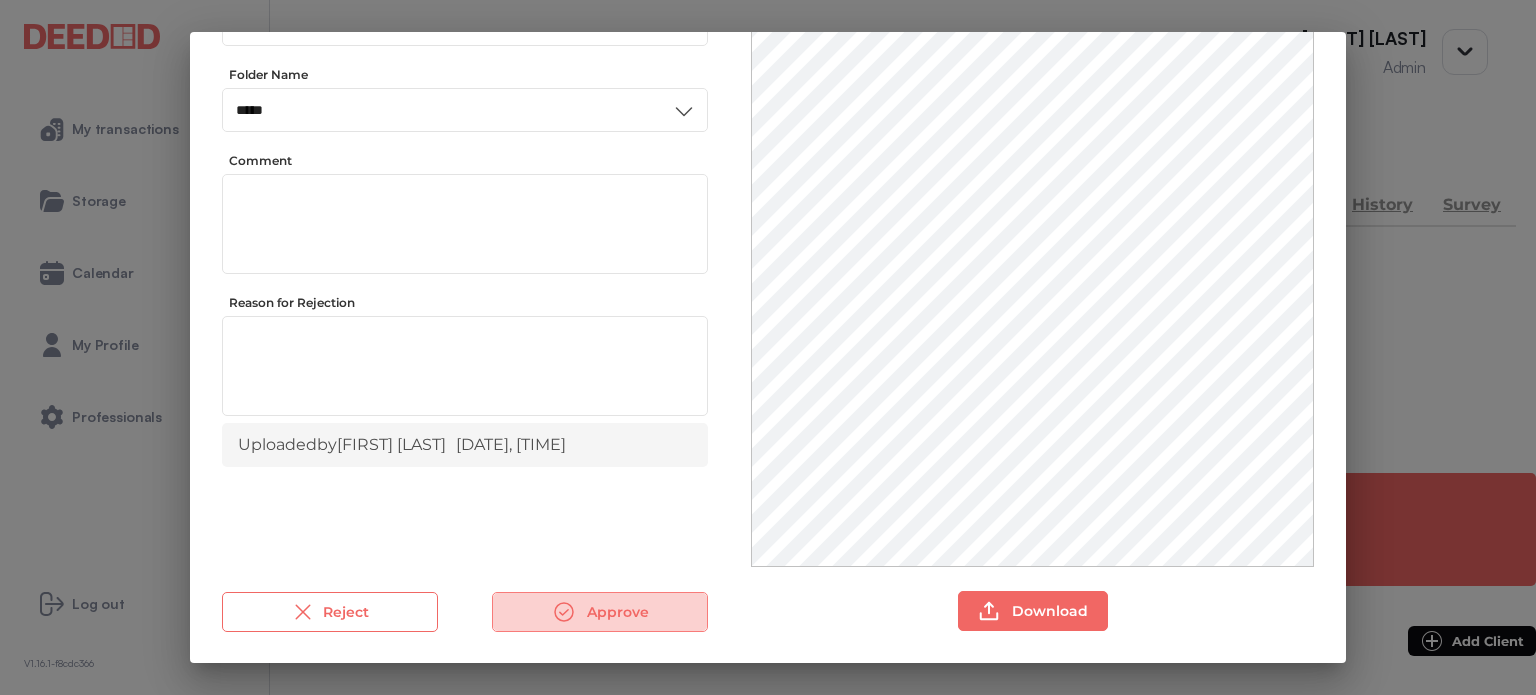click on "Approve" at bounding box center [600, 612] 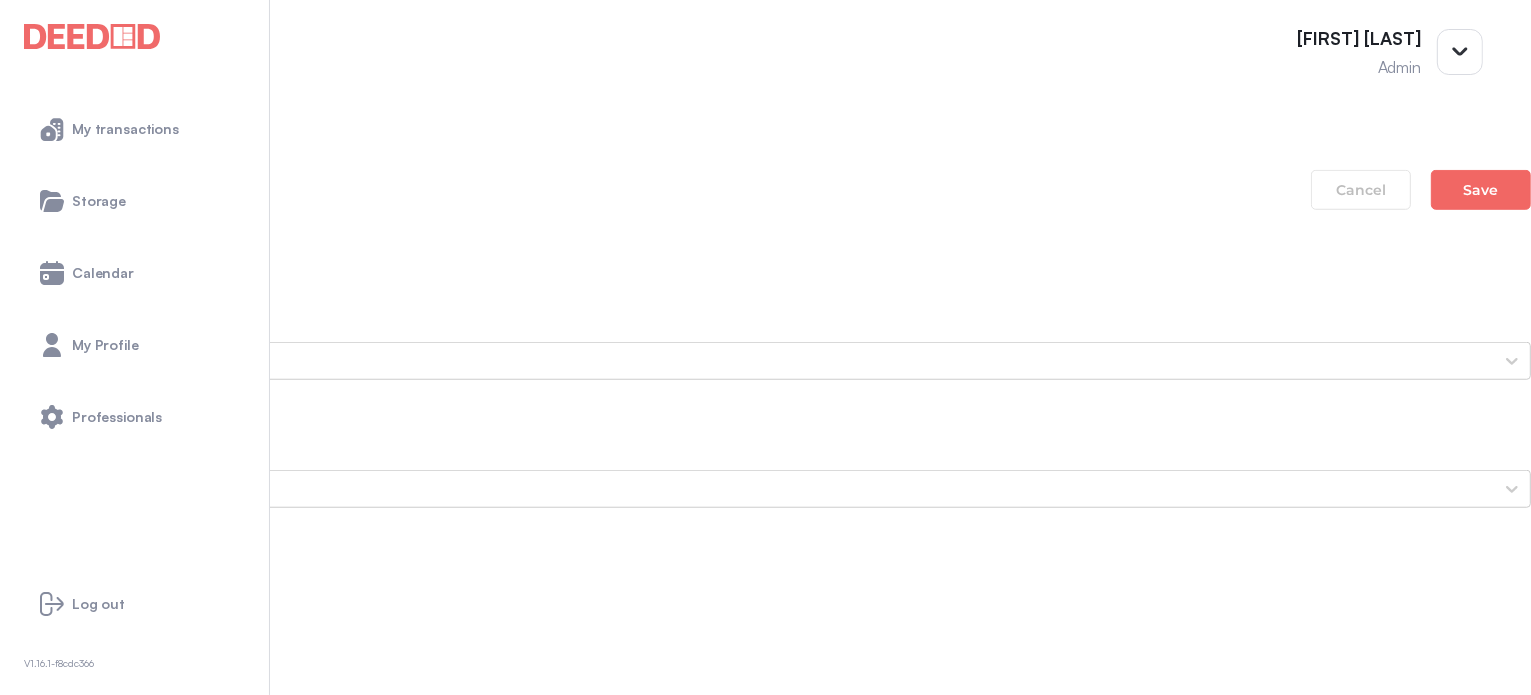 scroll, scrollTop: 1600, scrollLeft: 0, axis: vertical 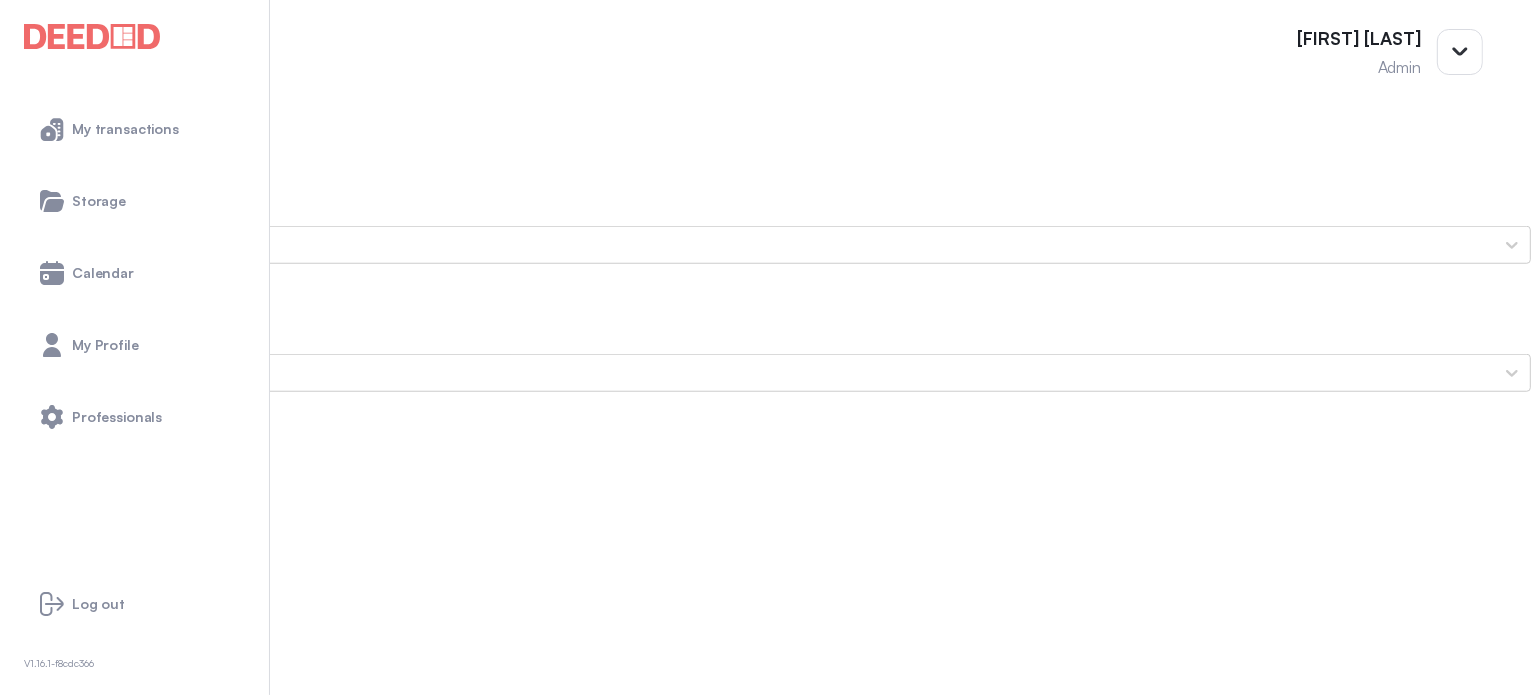 click on "Void Cheque void-cheque.jpg" at bounding box center (765, 1358) 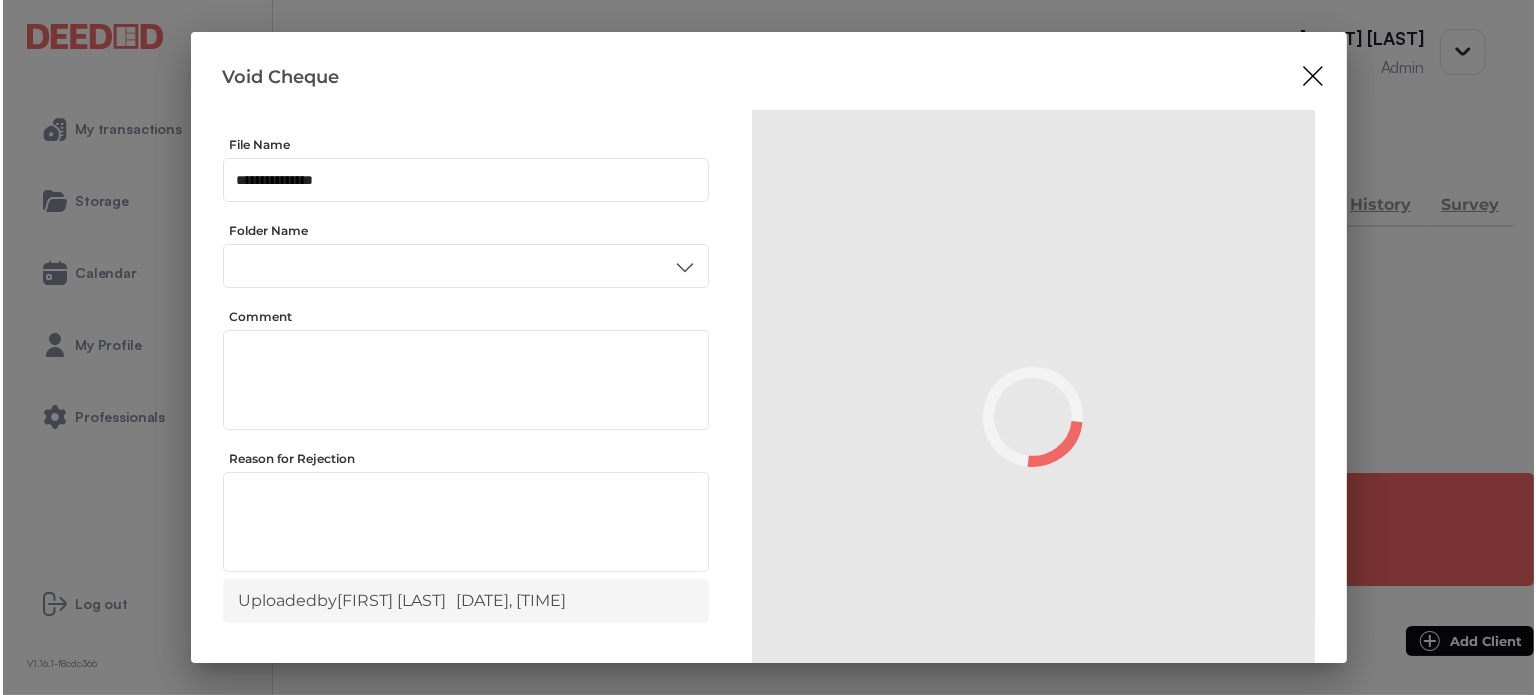 scroll, scrollTop: 0, scrollLeft: 0, axis: both 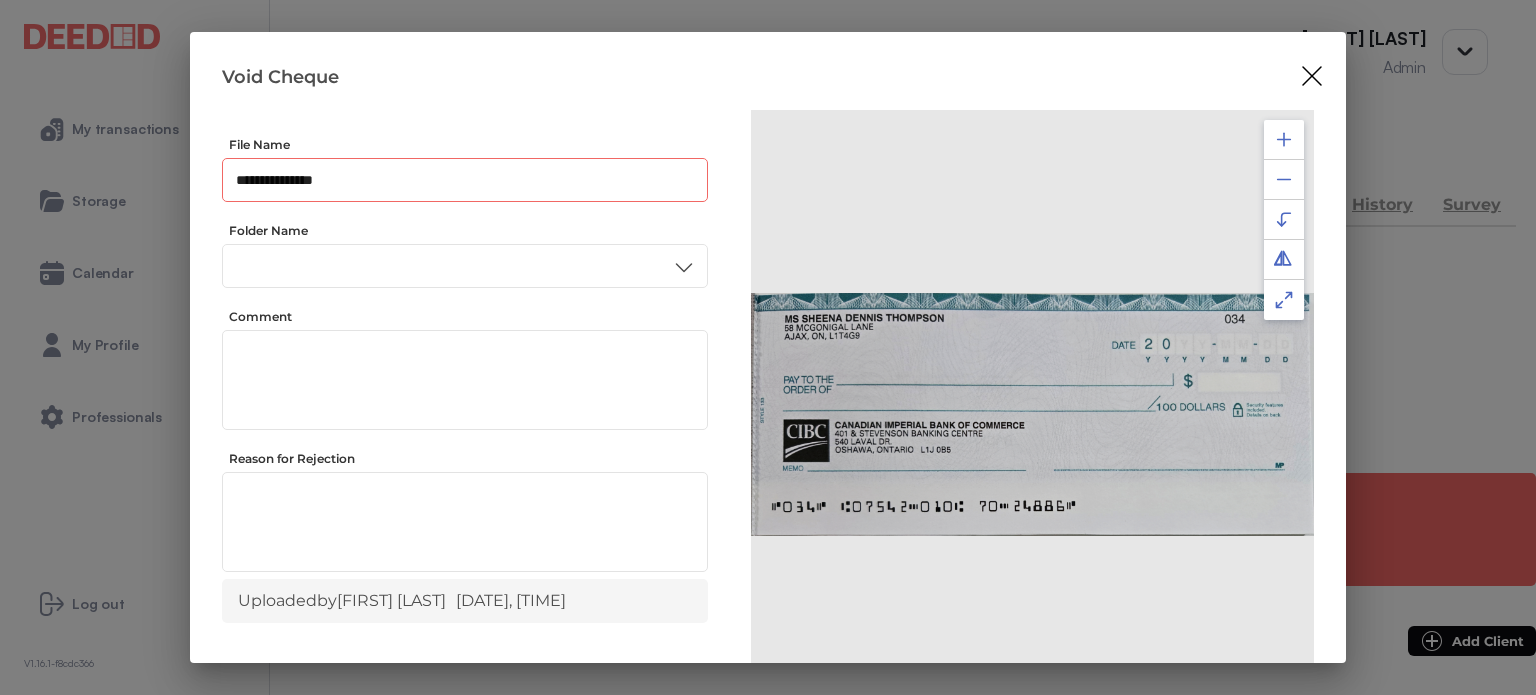 click on "**********" at bounding box center [465, 180] 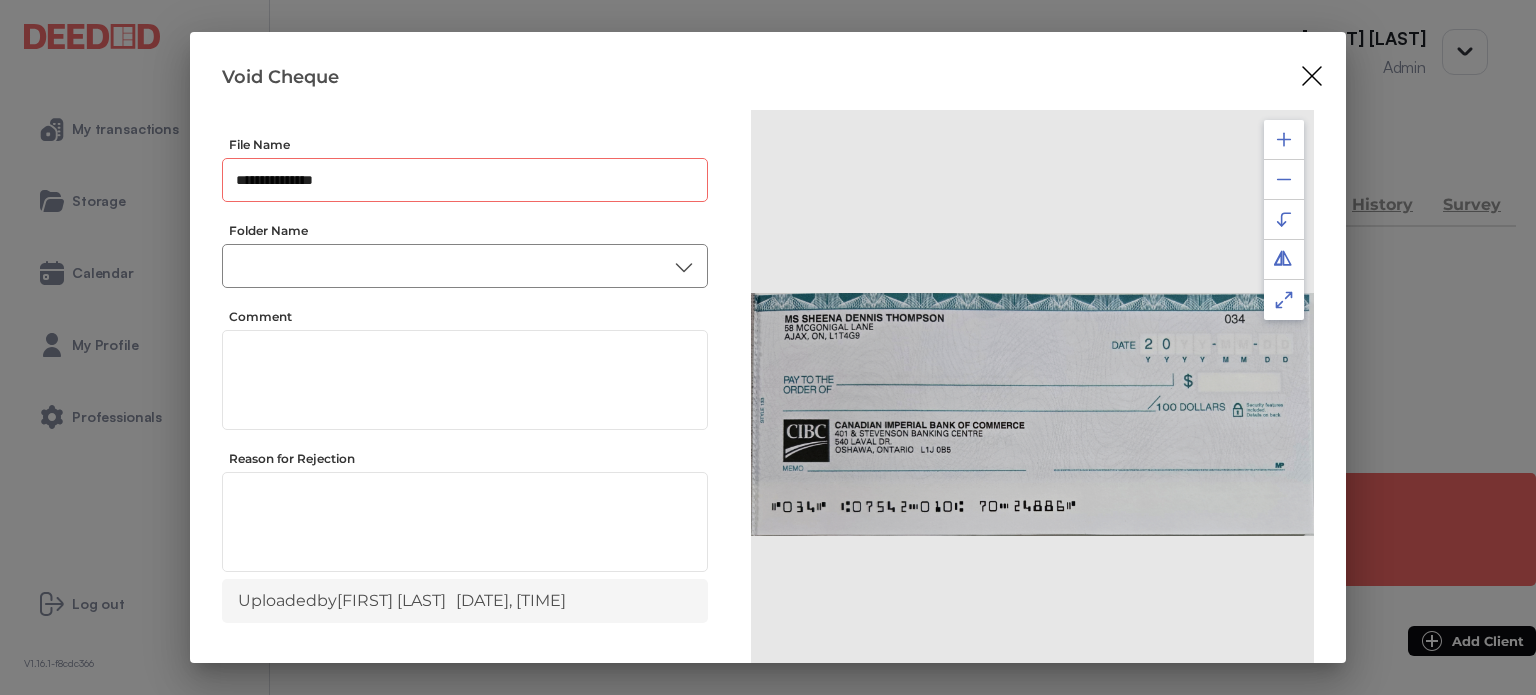 type on "**********" 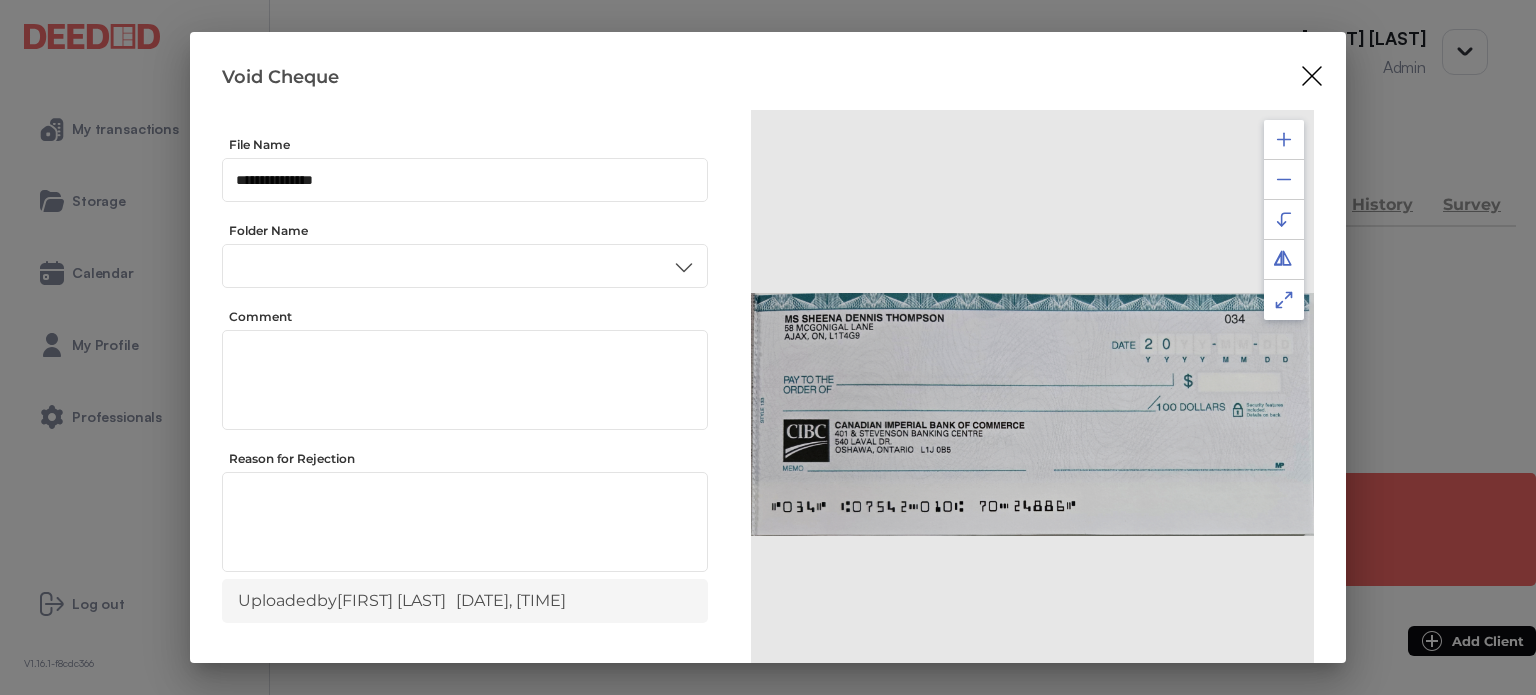 click on "Accounting" at bounding box center (464, 371) 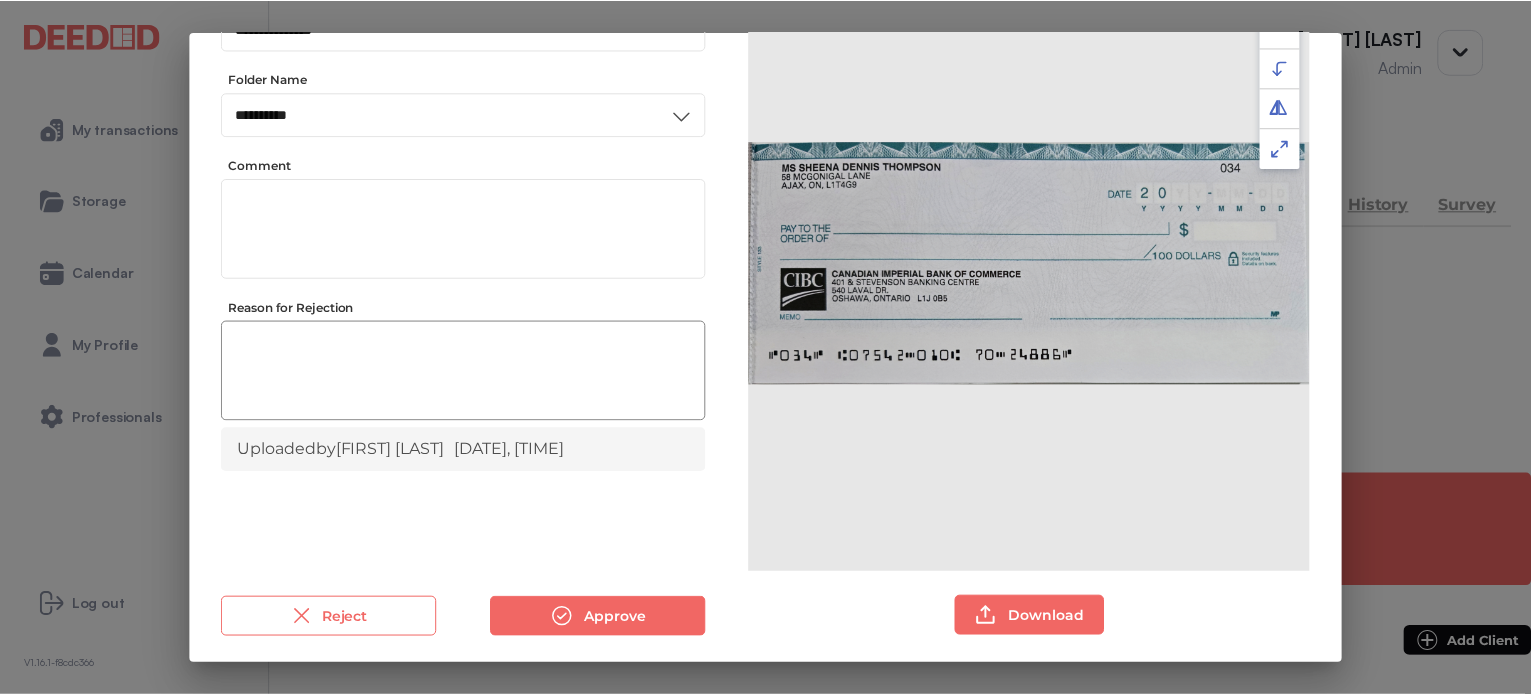 scroll, scrollTop: 156, scrollLeft: 0, axis: vertical 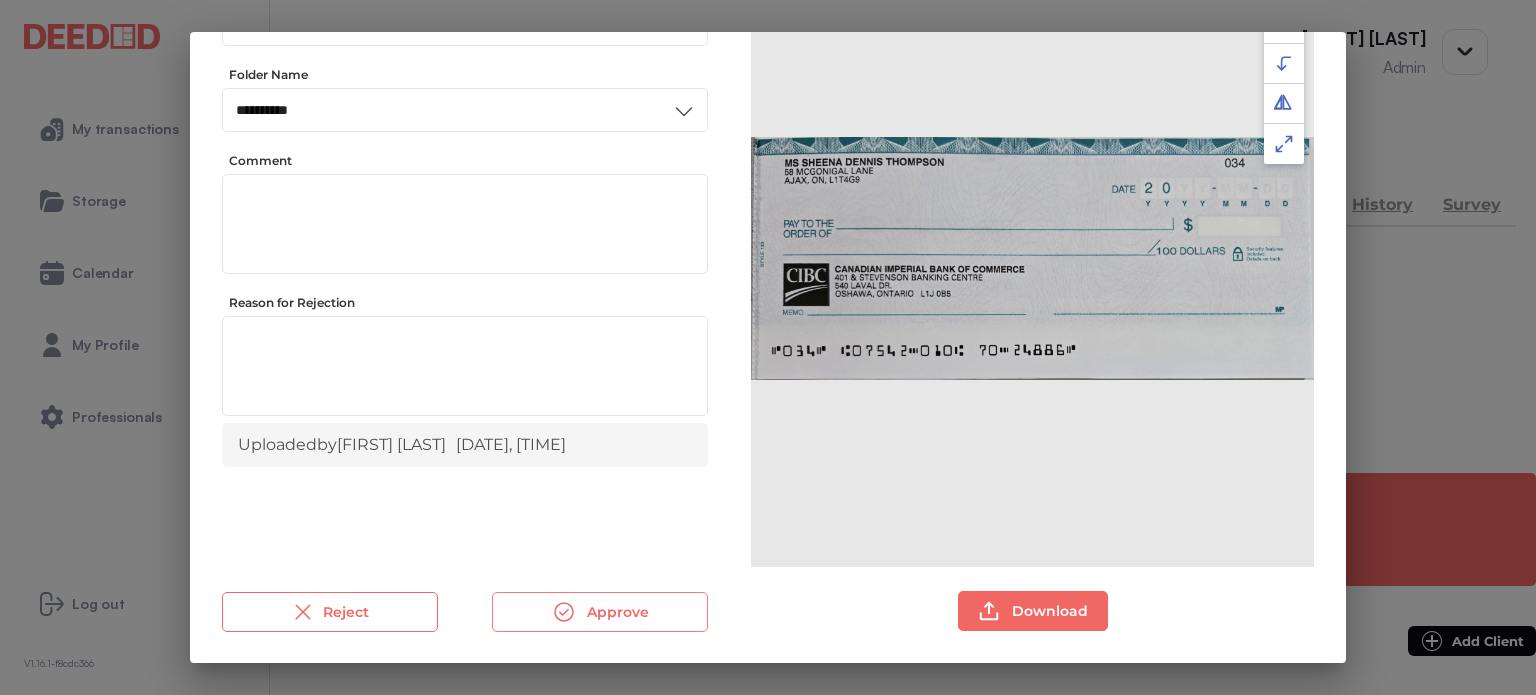 click on "Approve" at bounding box center (600, 612) 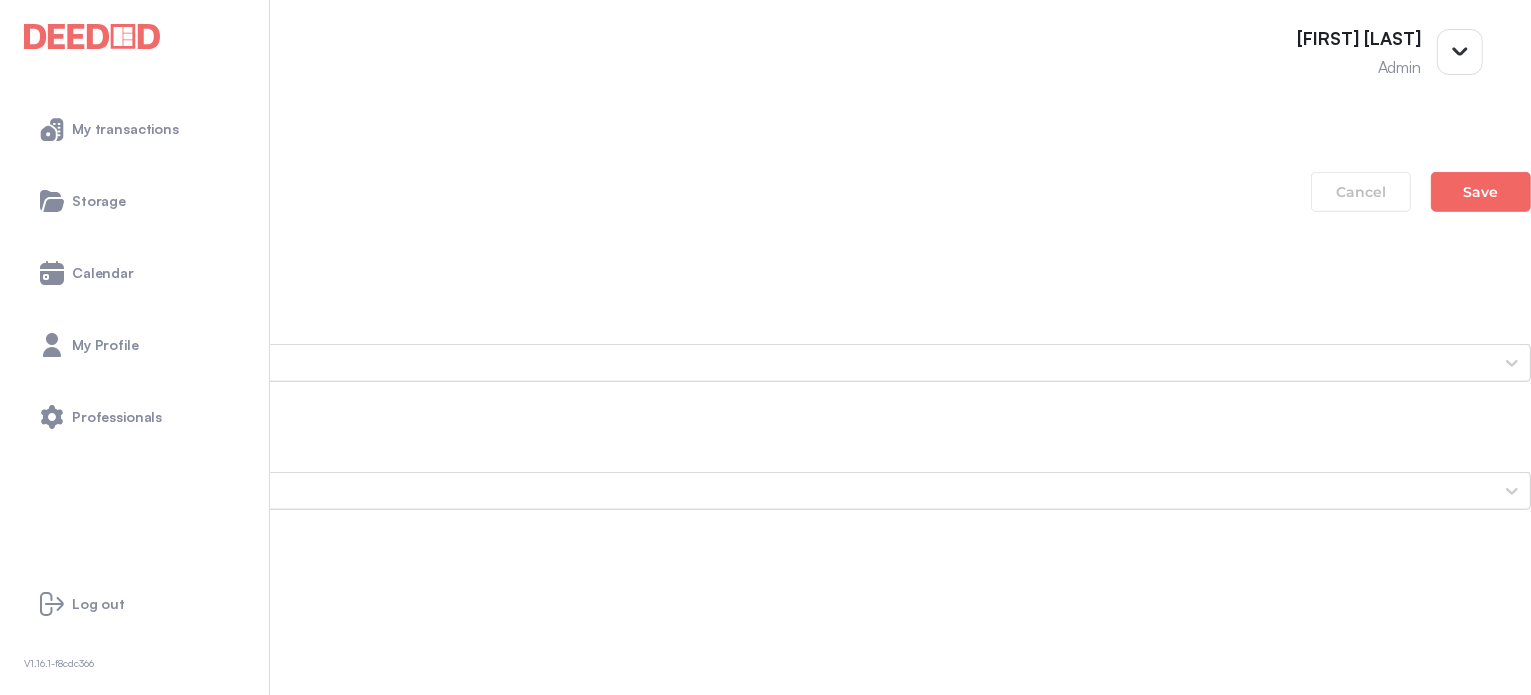 scroll, scrollTop: 1600, scrollLeft: 0, axis: vertical 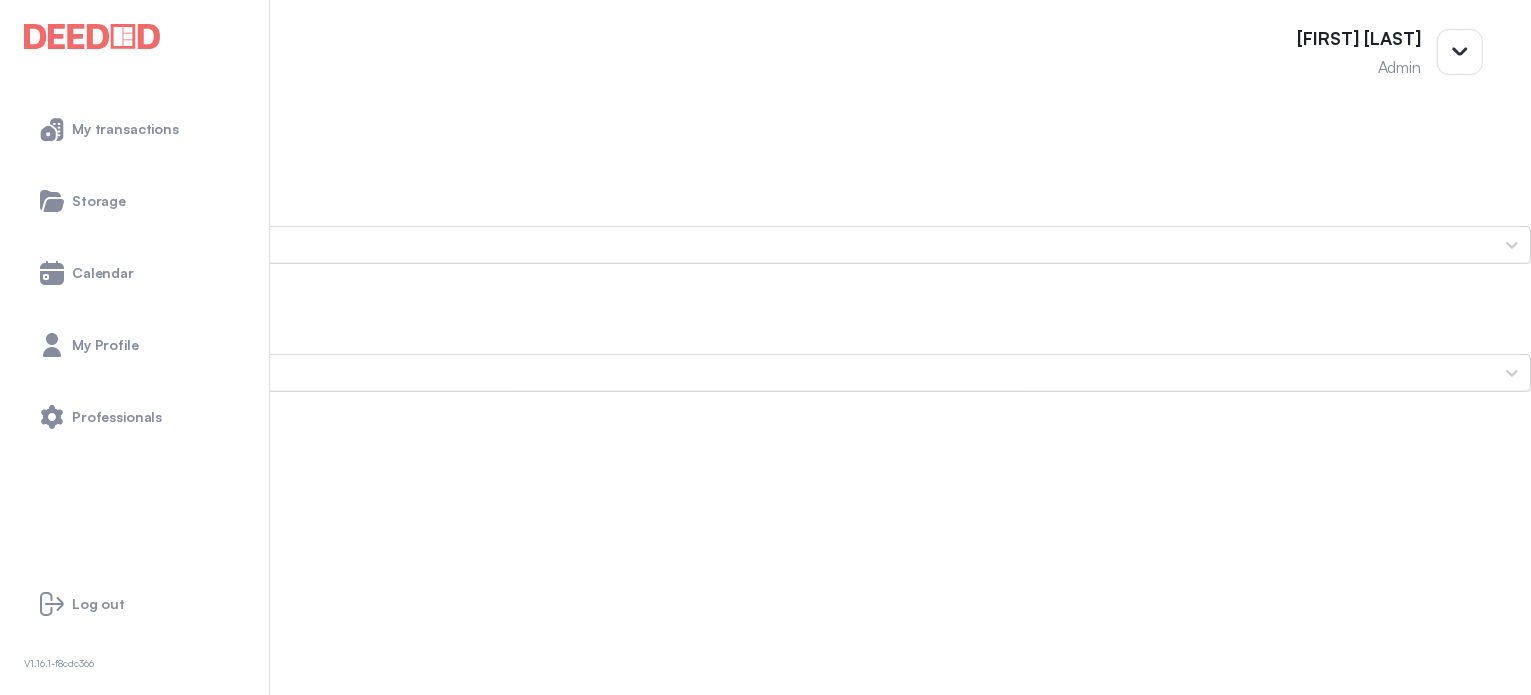 click on "Proof of Home Insurance" at bounding box center [765, 1453] 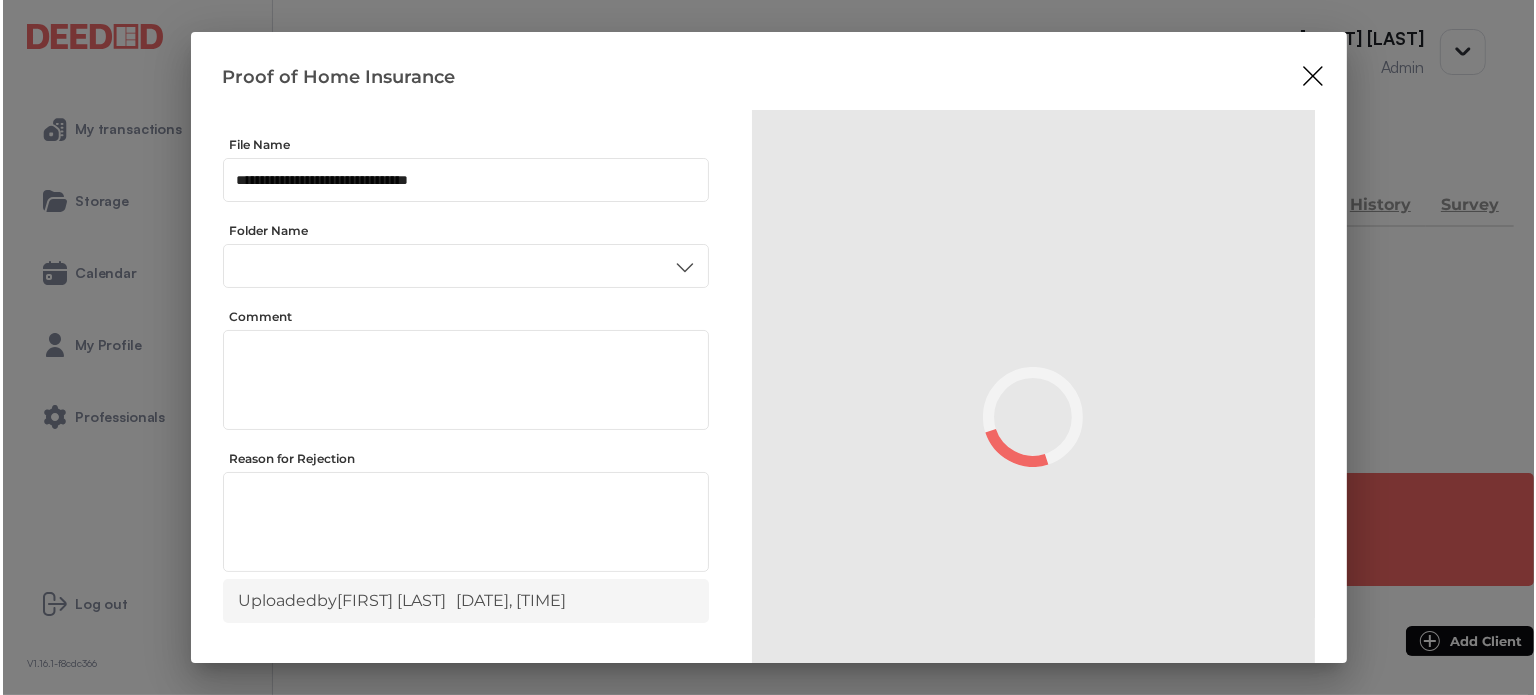 scroll, scrollTop: 0, scrollLeft: 0, axis: both 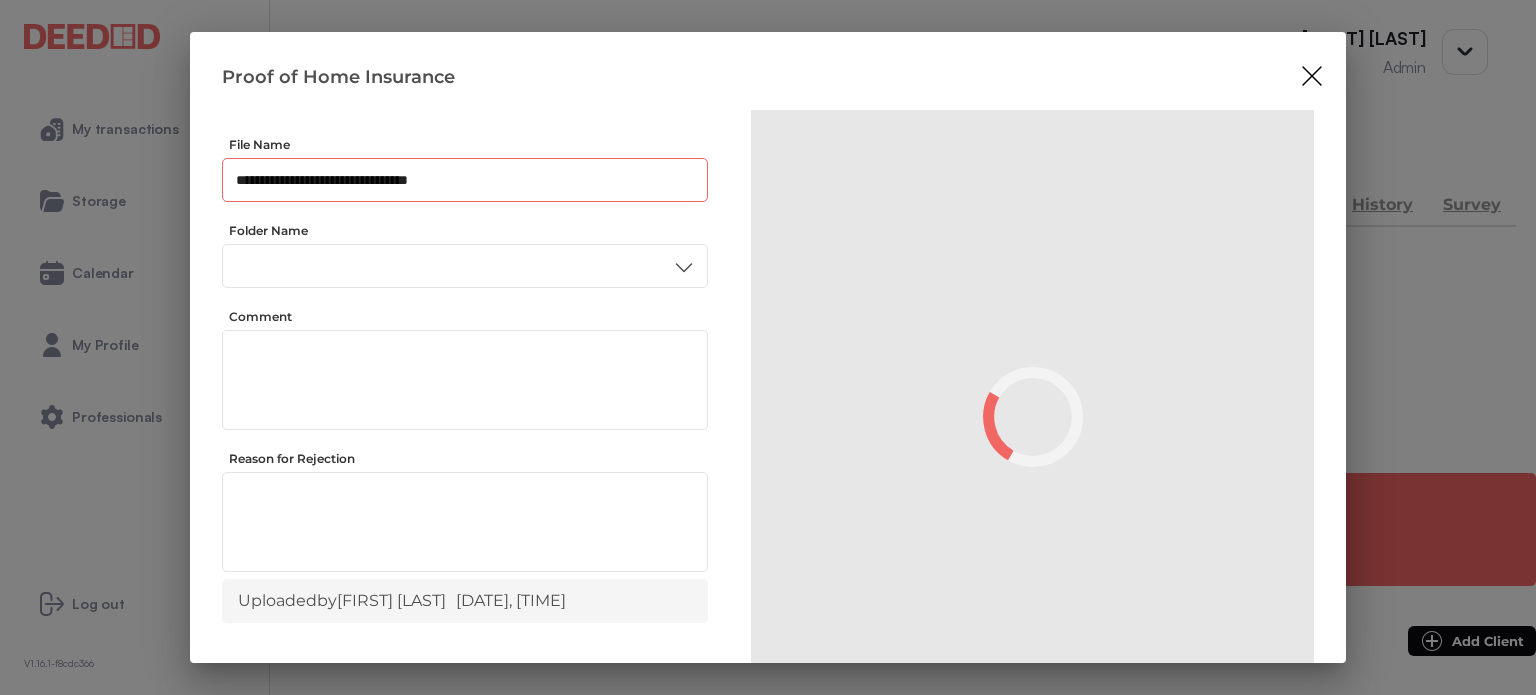 click on "**********" at bounding box center [465, 180] 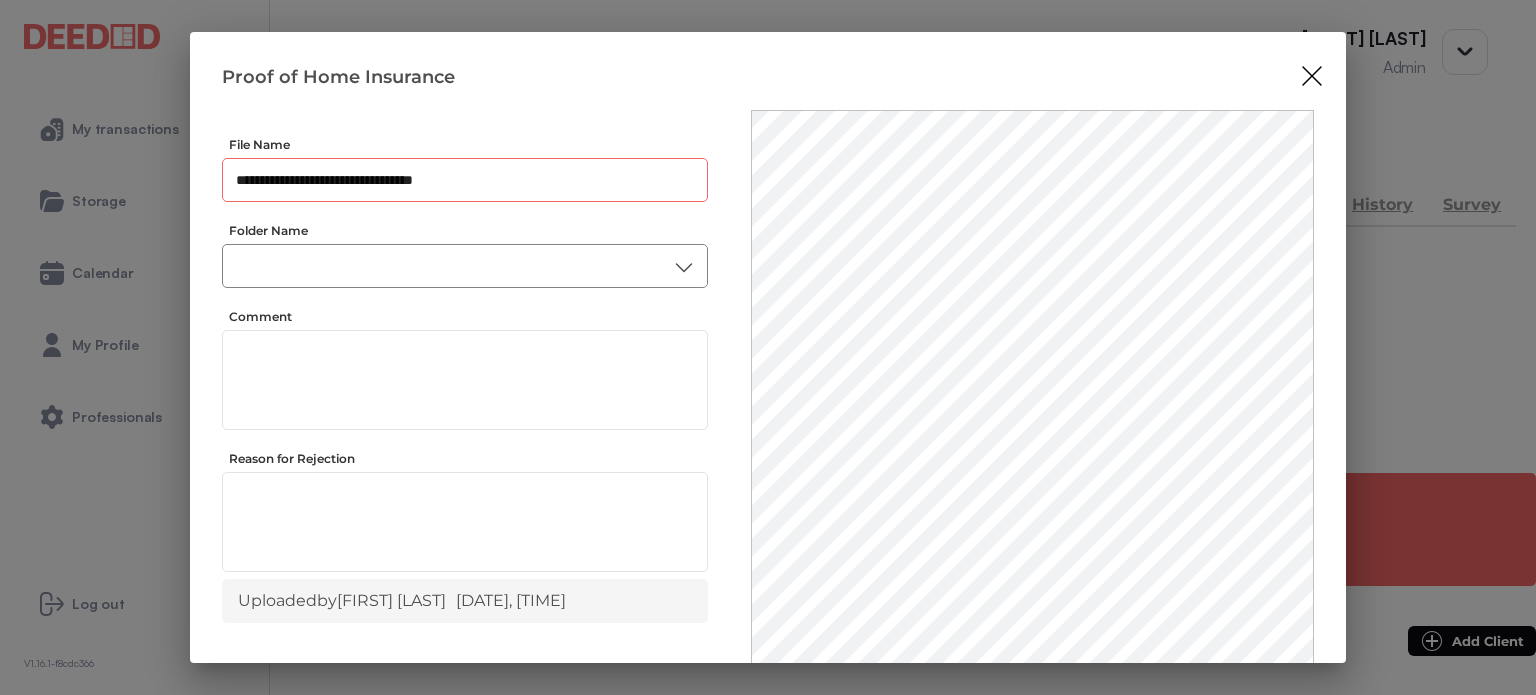 type on "**********" 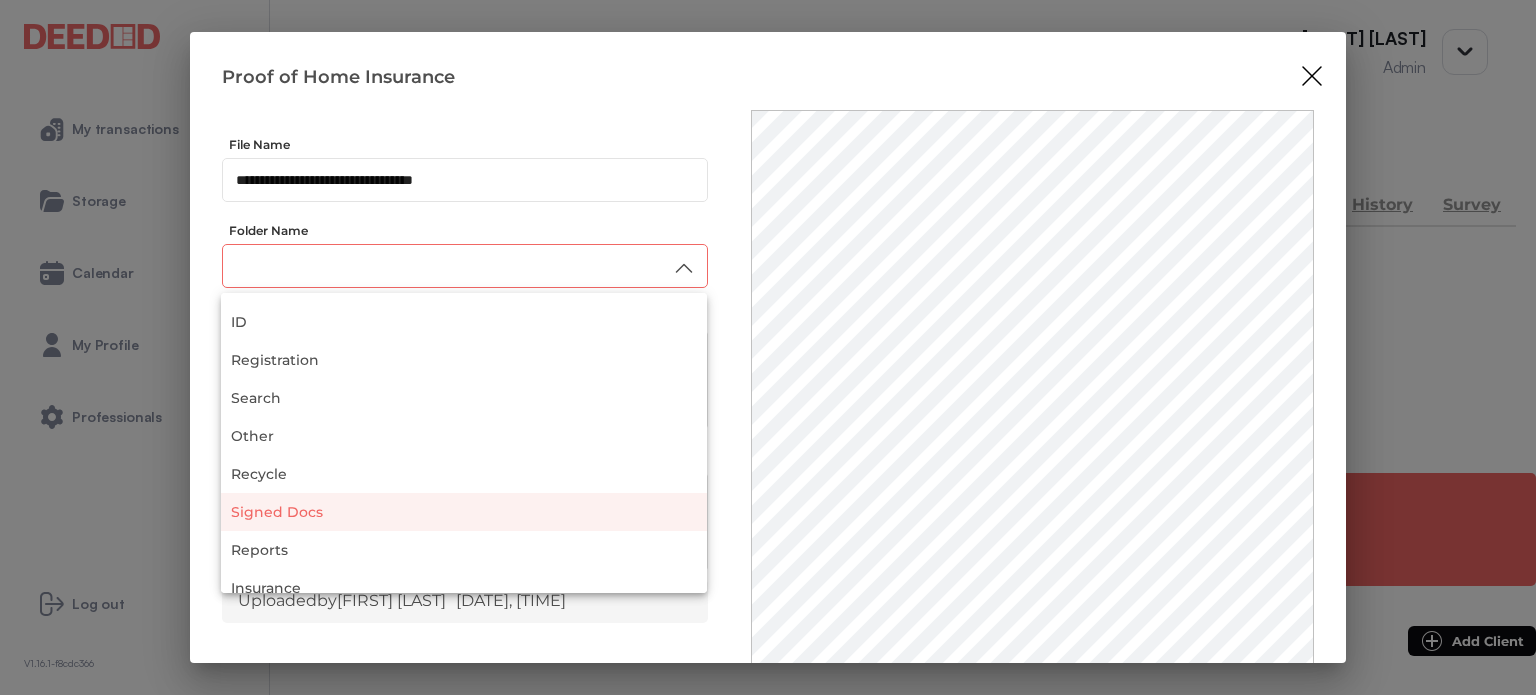 scroll, scrollTop: 188, scrollLeft: 0, axis: vertical 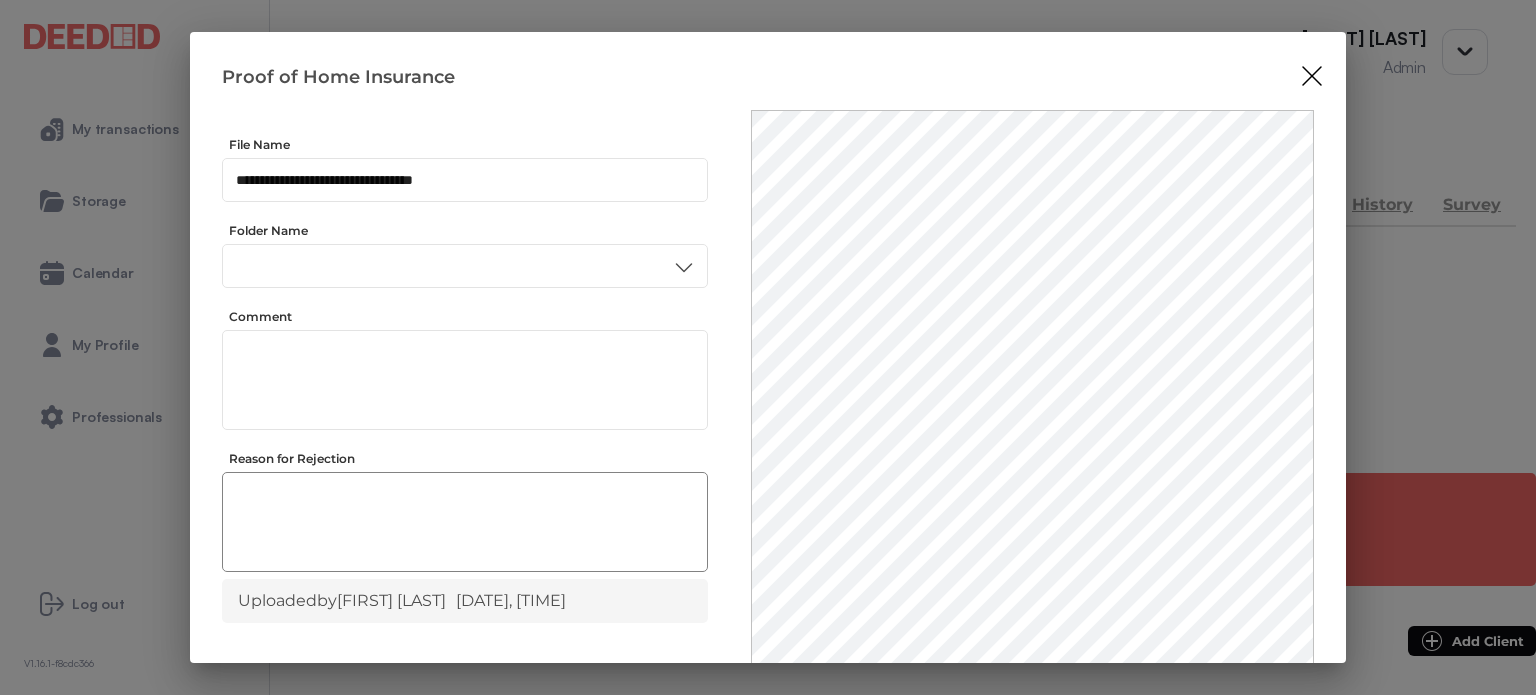 click on "Insurance" at bounding box center [464, 479] 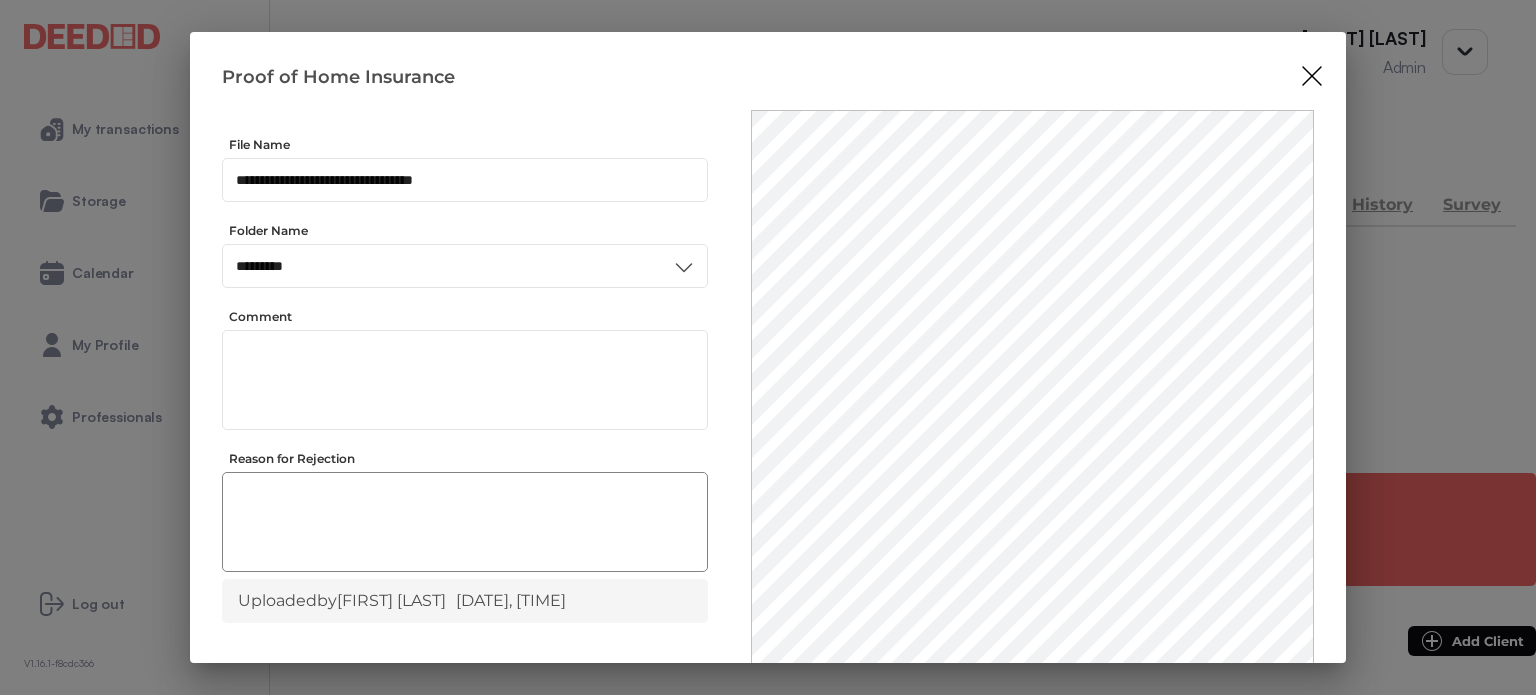 scroll, scrollTop: 0, scrollLeft: 0, axis: both 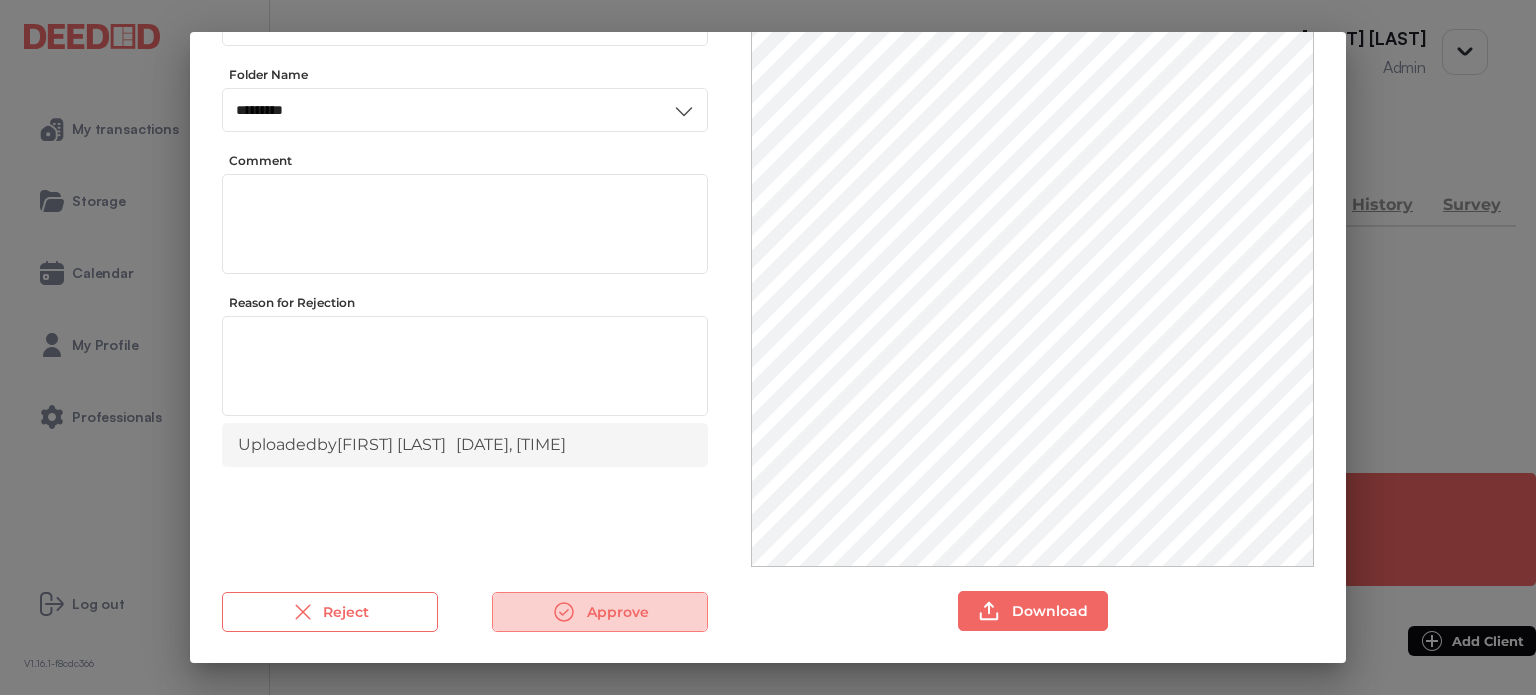 click on "Approve" at bounding box center [600, 612] 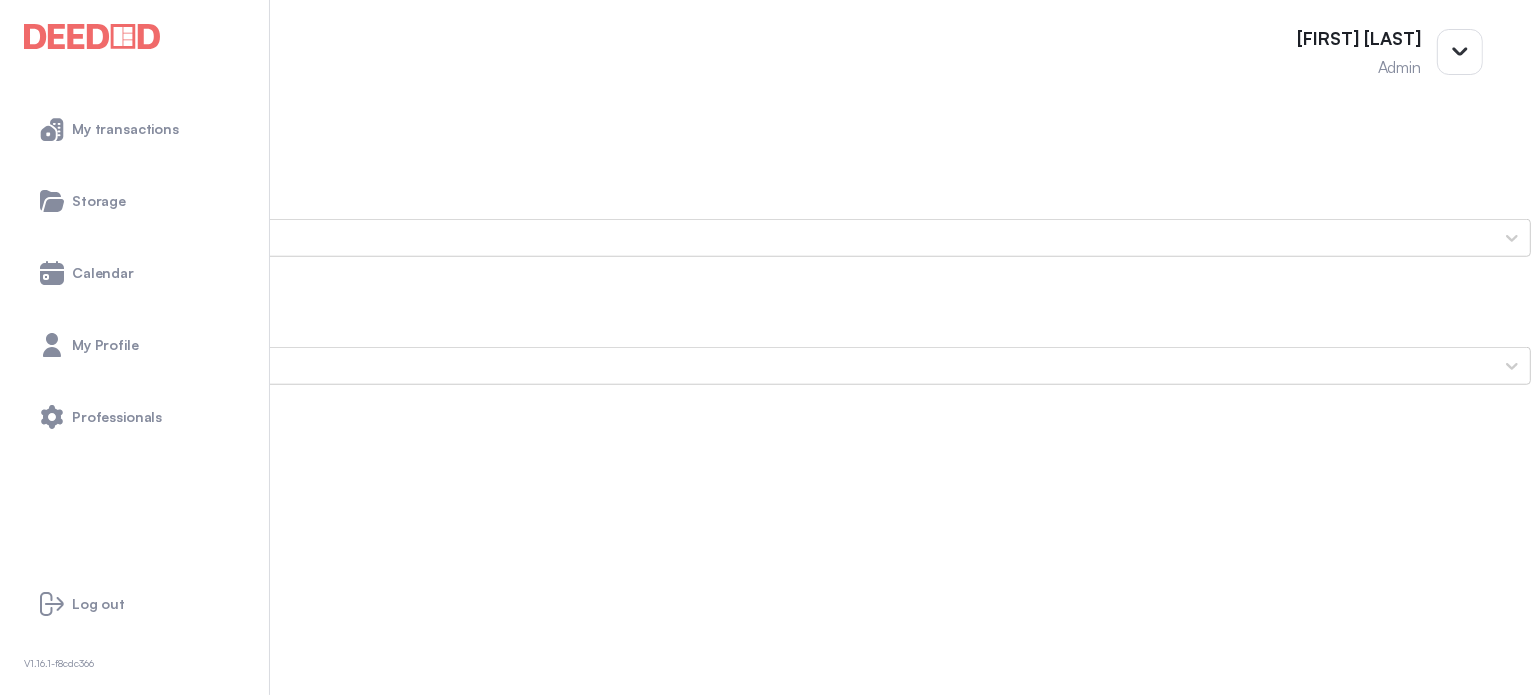 scroll, scrollTop: 1700, scrollLeft: 0, axis: vertical 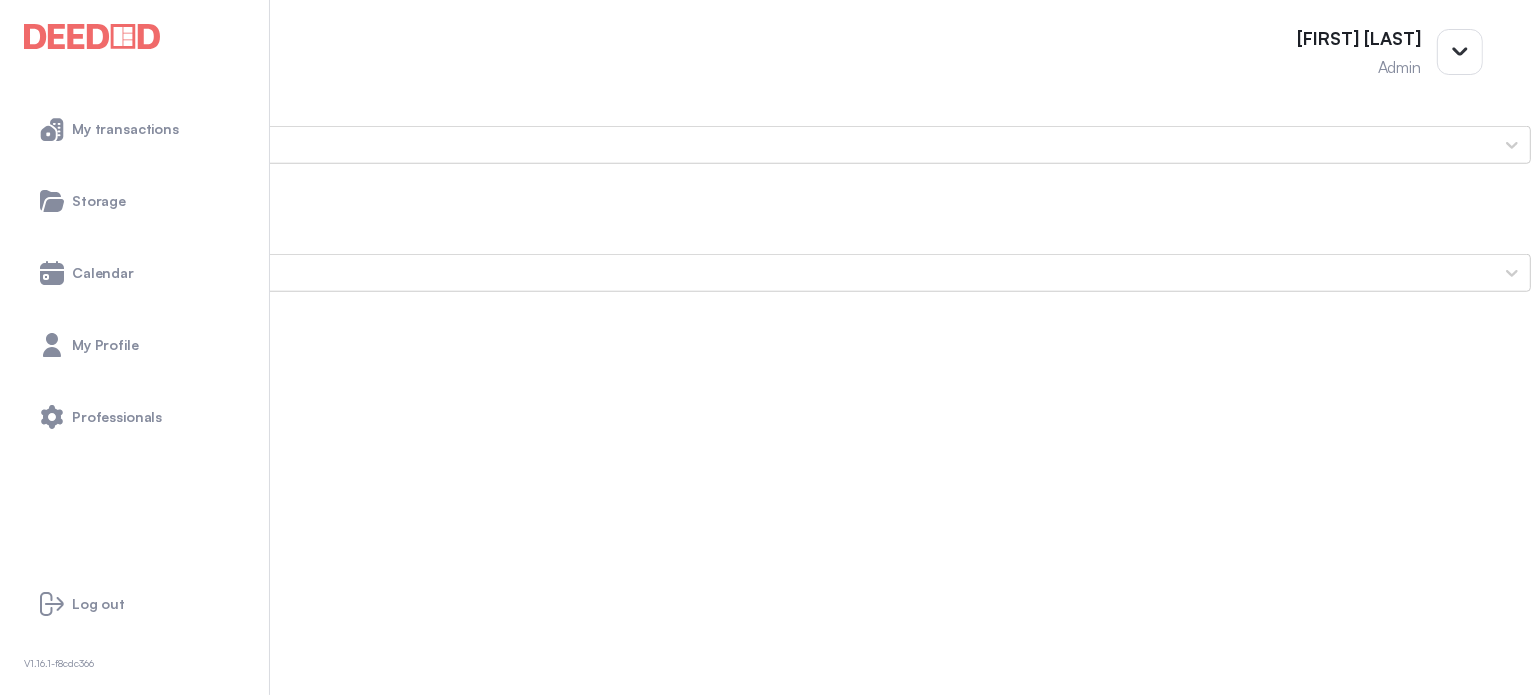 click on "sheena's Photo ID (Front Side)" at bounding box center [765, 1457] 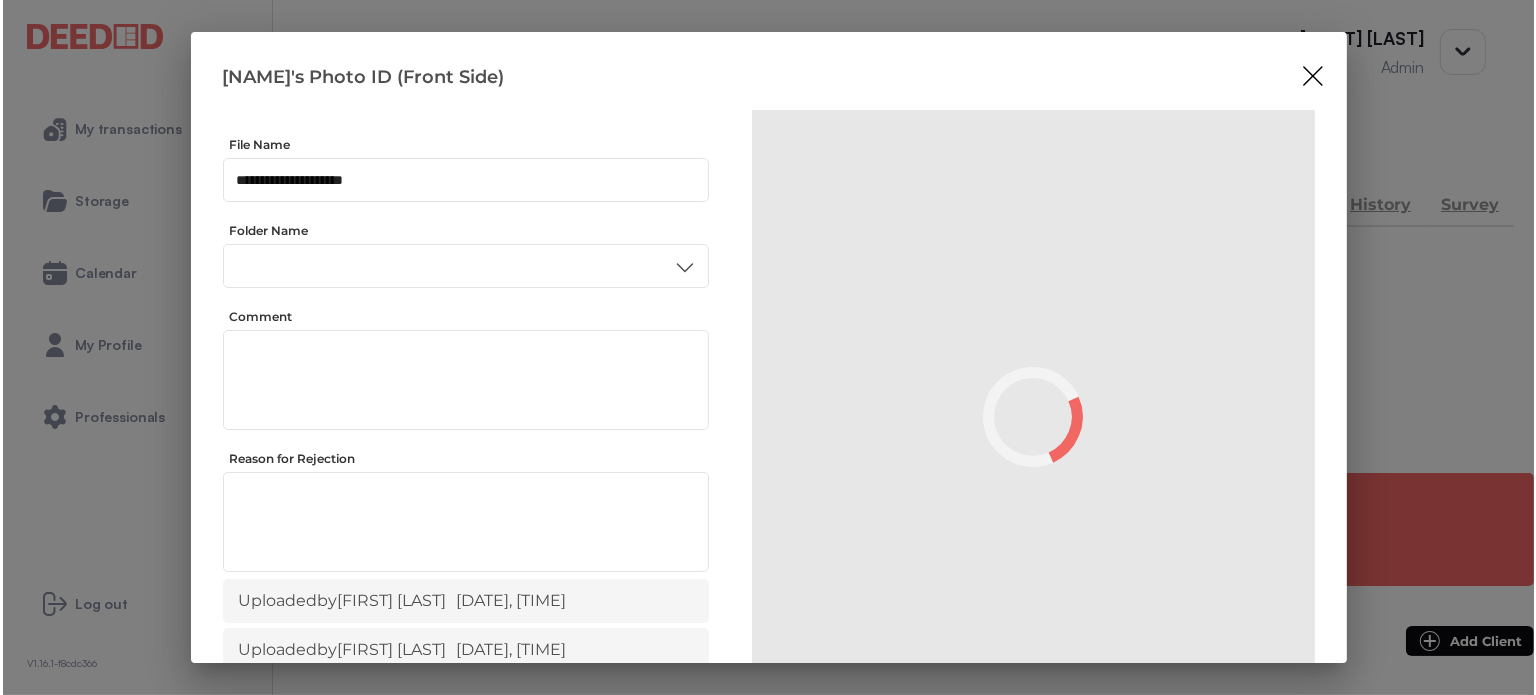 scroll, scrollTop: 0, scrollLeft: 0, axis: both 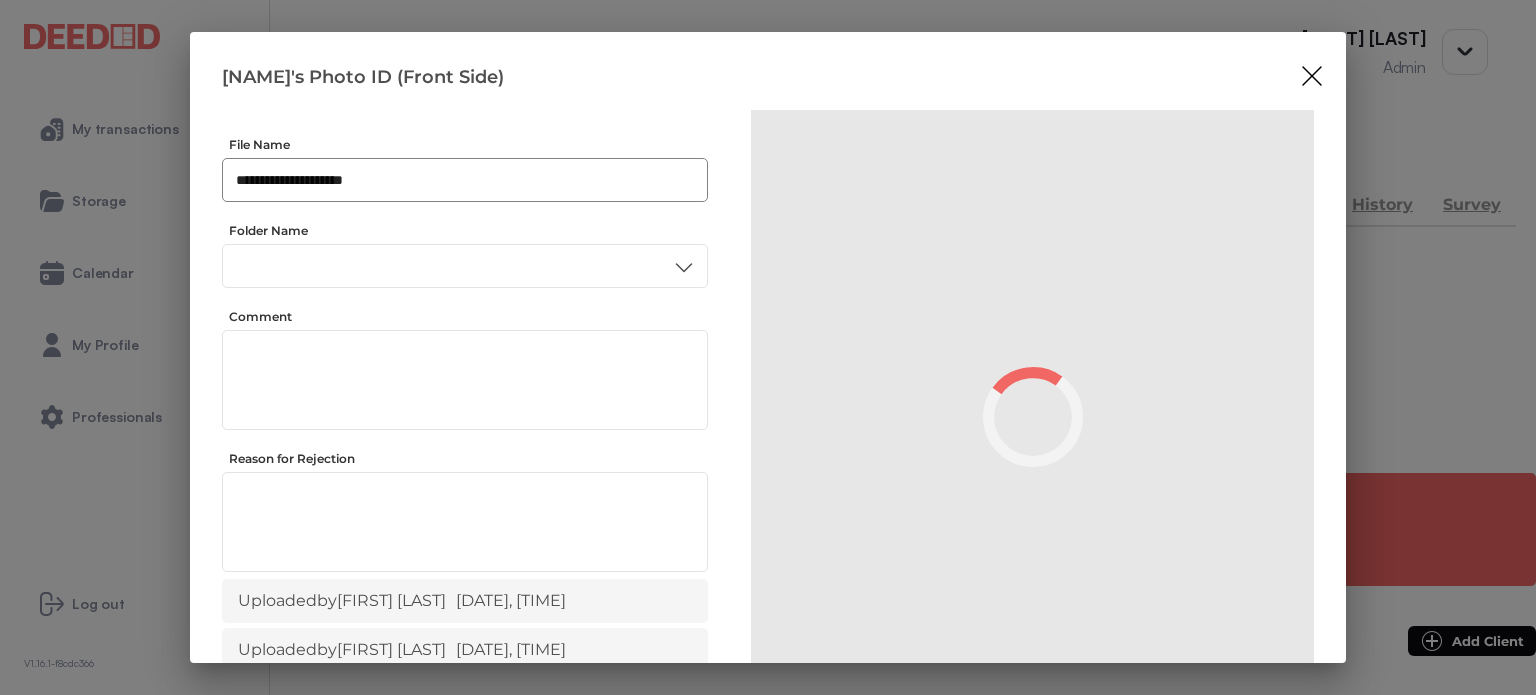 click on "**********" at bounding box center [465, 180] 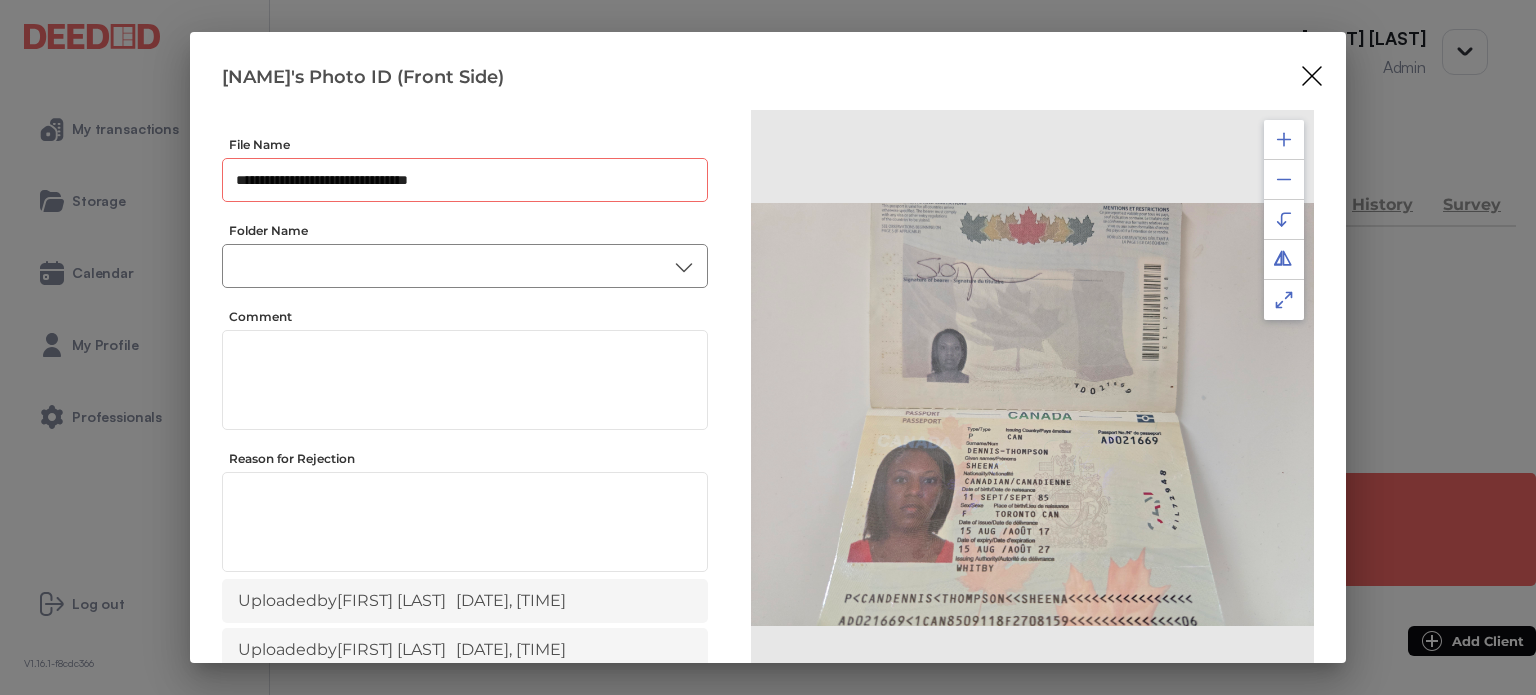 type on "**********" 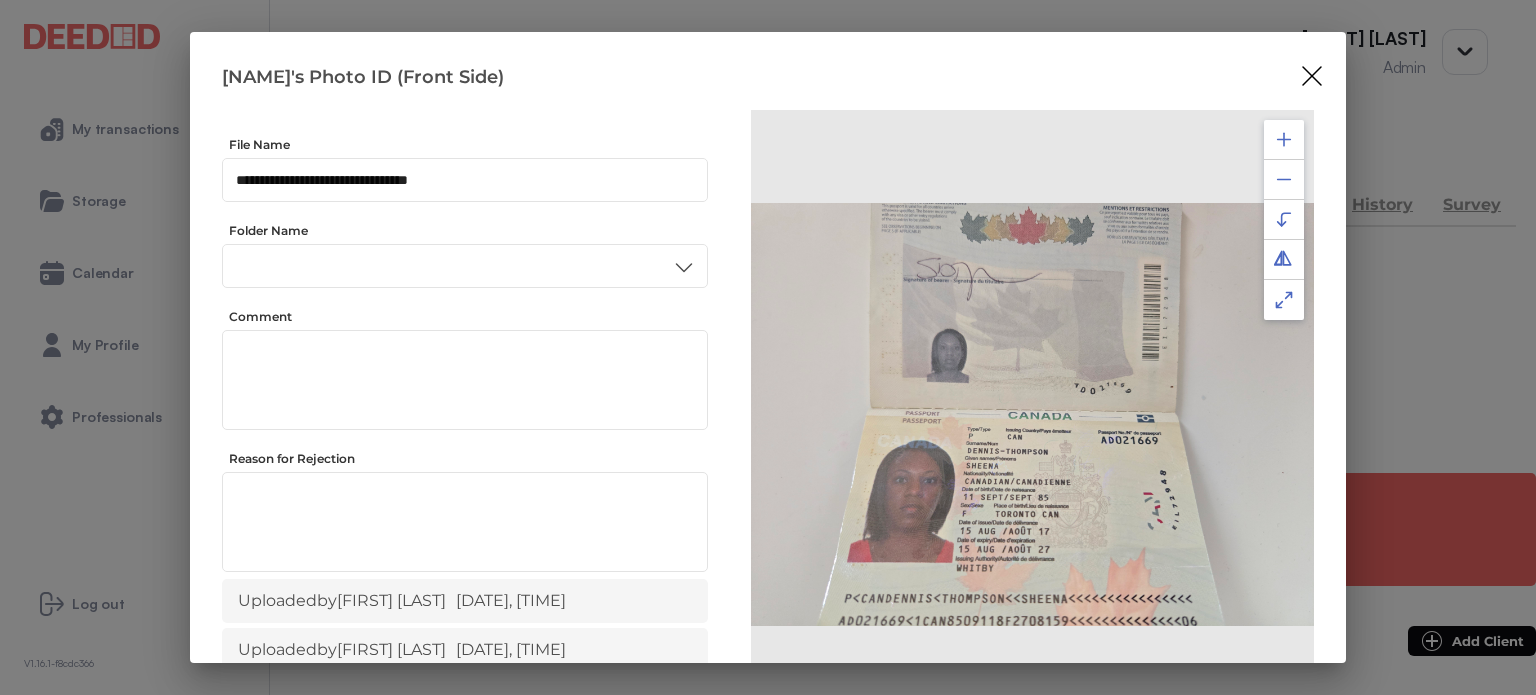 click on "ID" at bounding box center (464, 436) 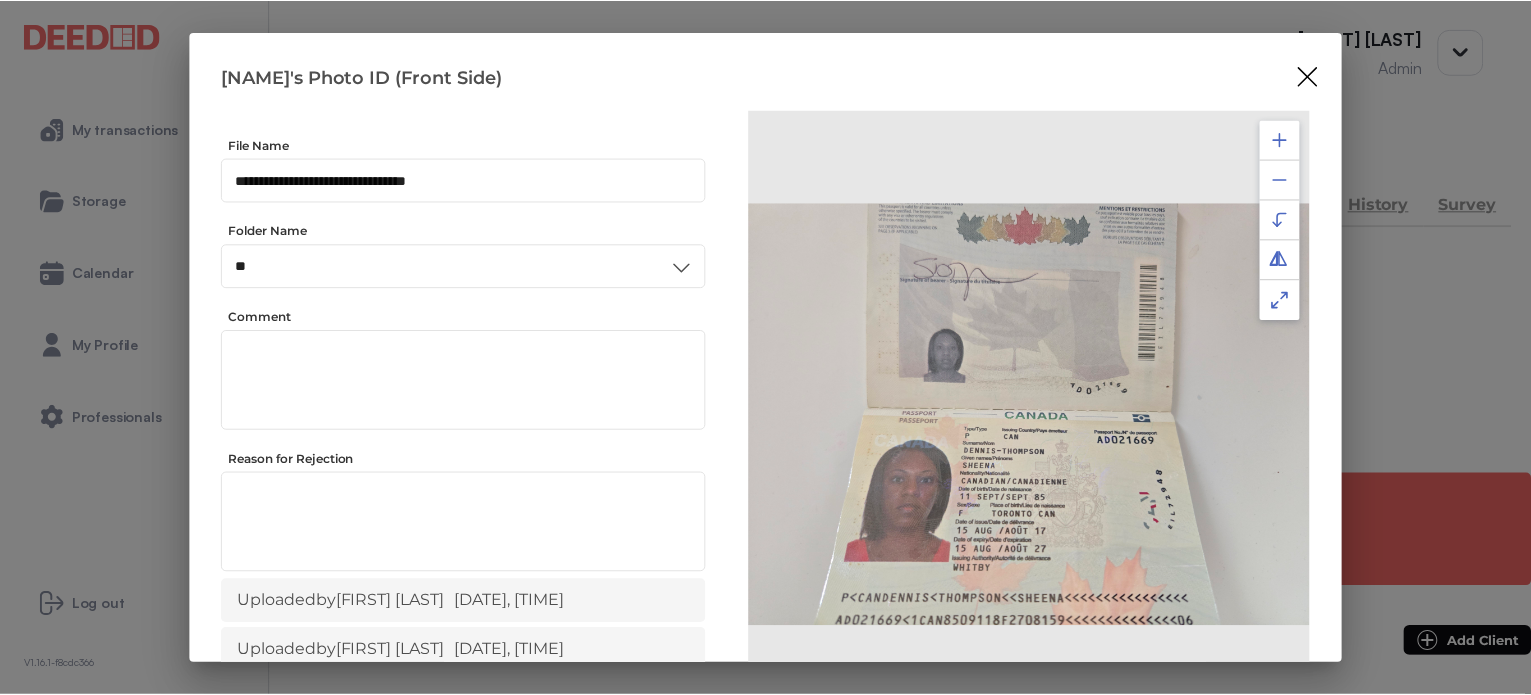 scroll, scrollTop: 156, scrollLeft: 0, axis: vertical 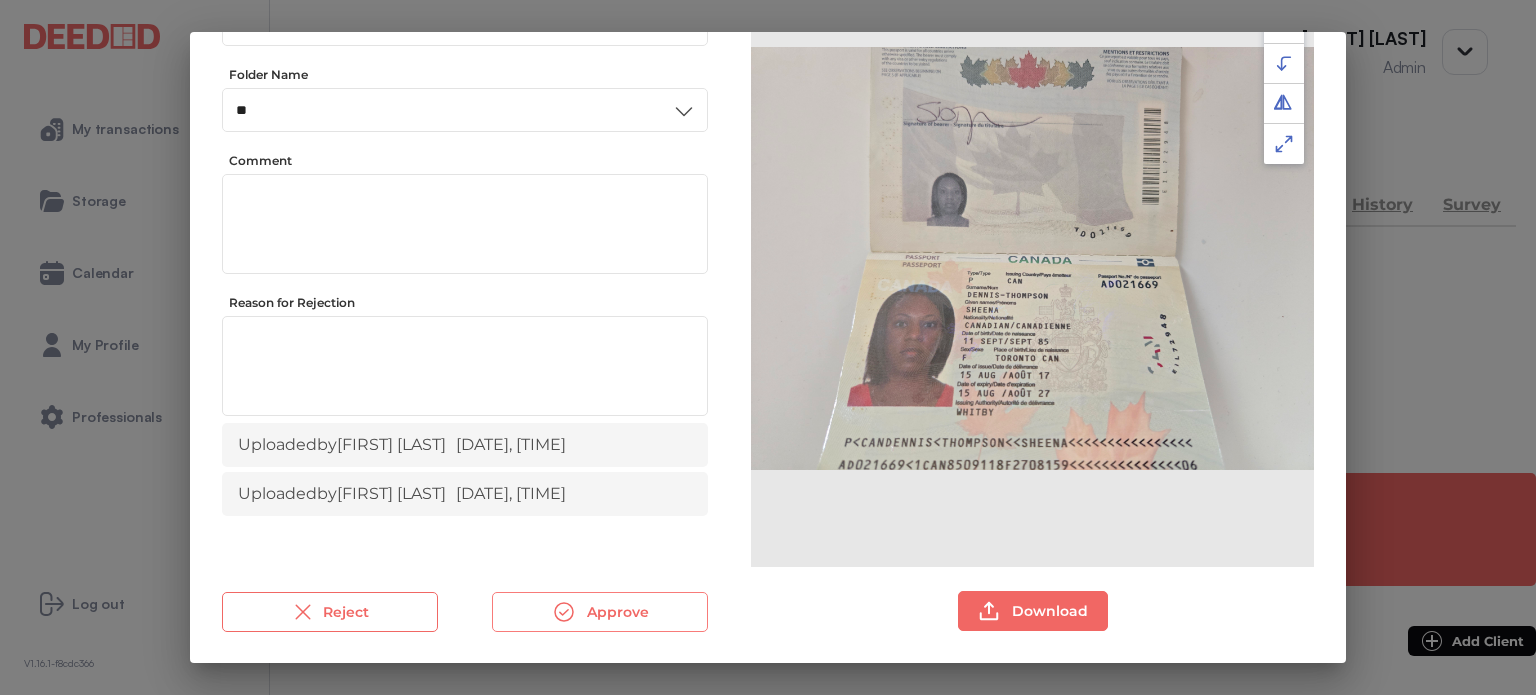click on "Approve" at bounding box center [600, 612] 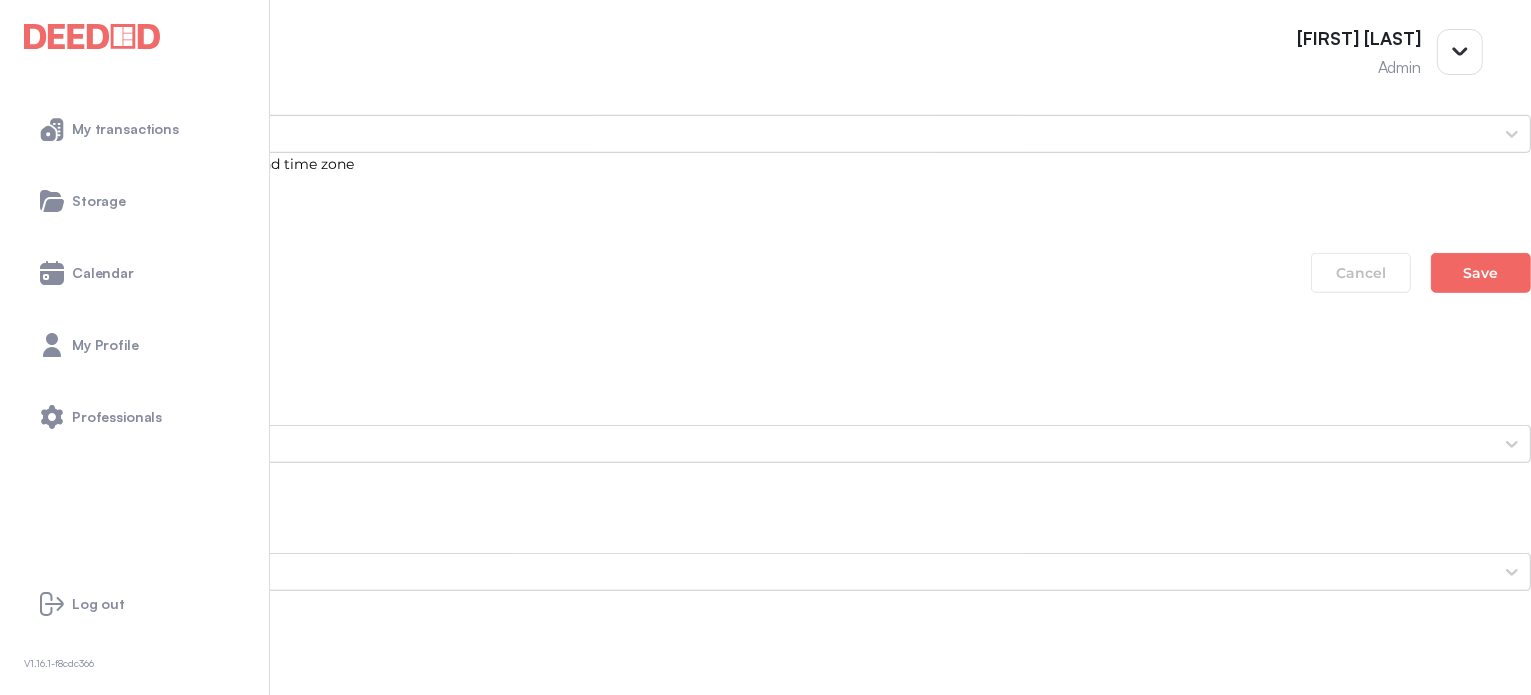 scroll, scrollTop: 1600, scrollLeft: 0, axis: vertical 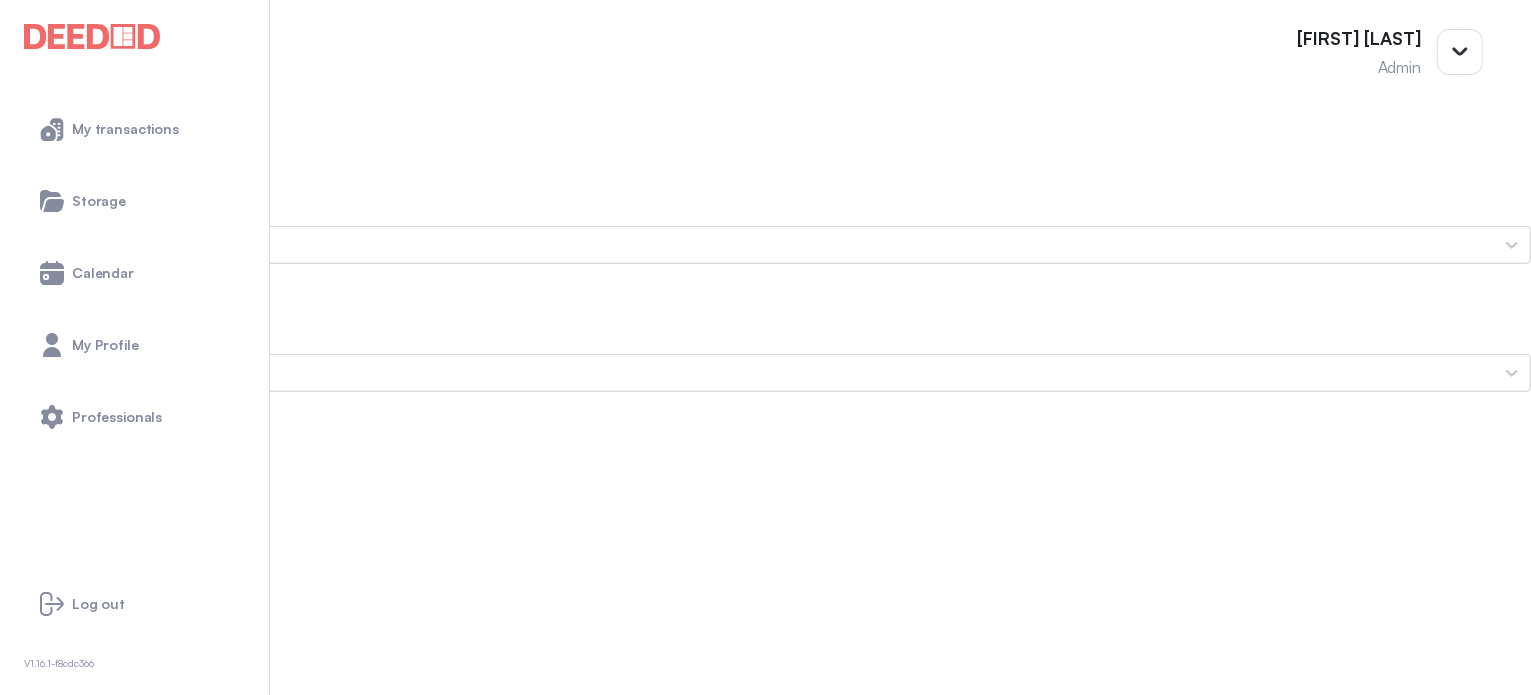 click on "sheena's Photo ID (Back Side)" at bounding box center (765, 1661) 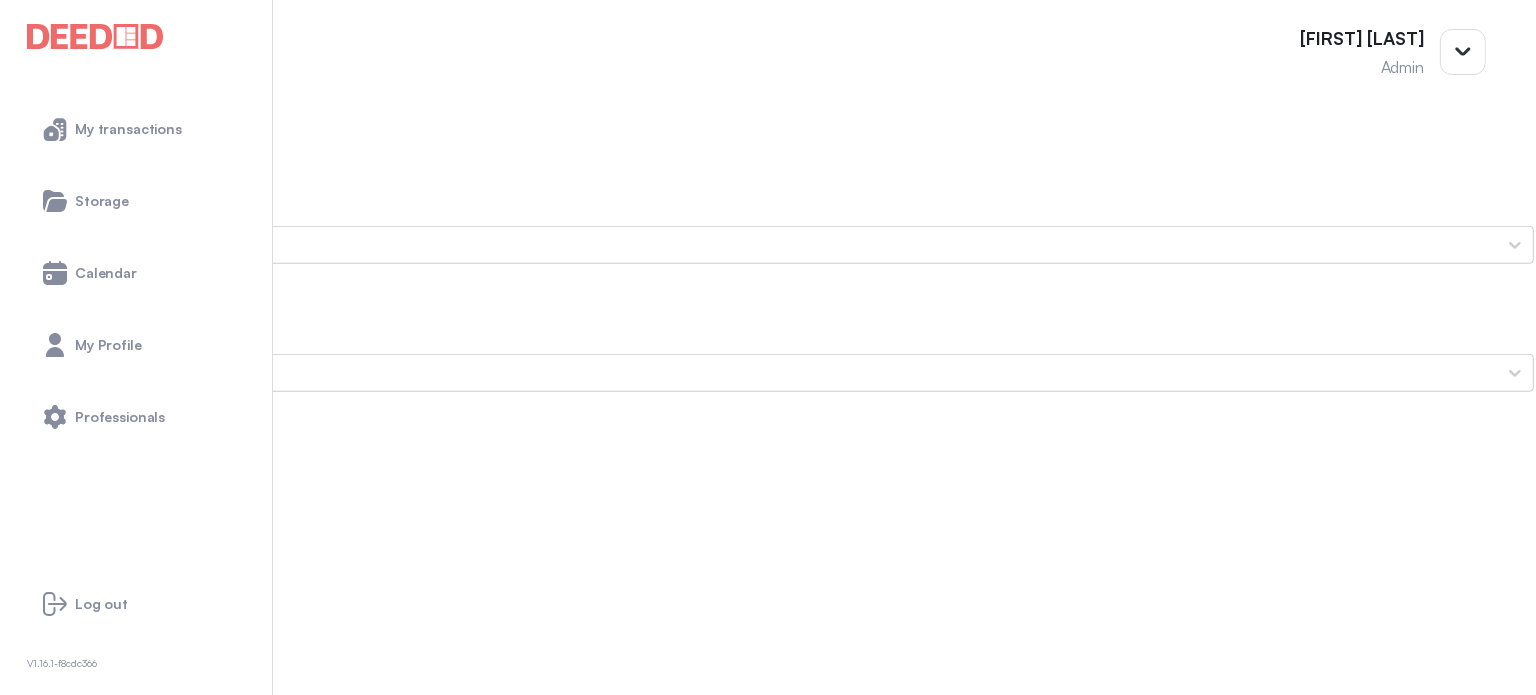 scroll, scrollTop: 0, scrollLeft: 0, axis: both 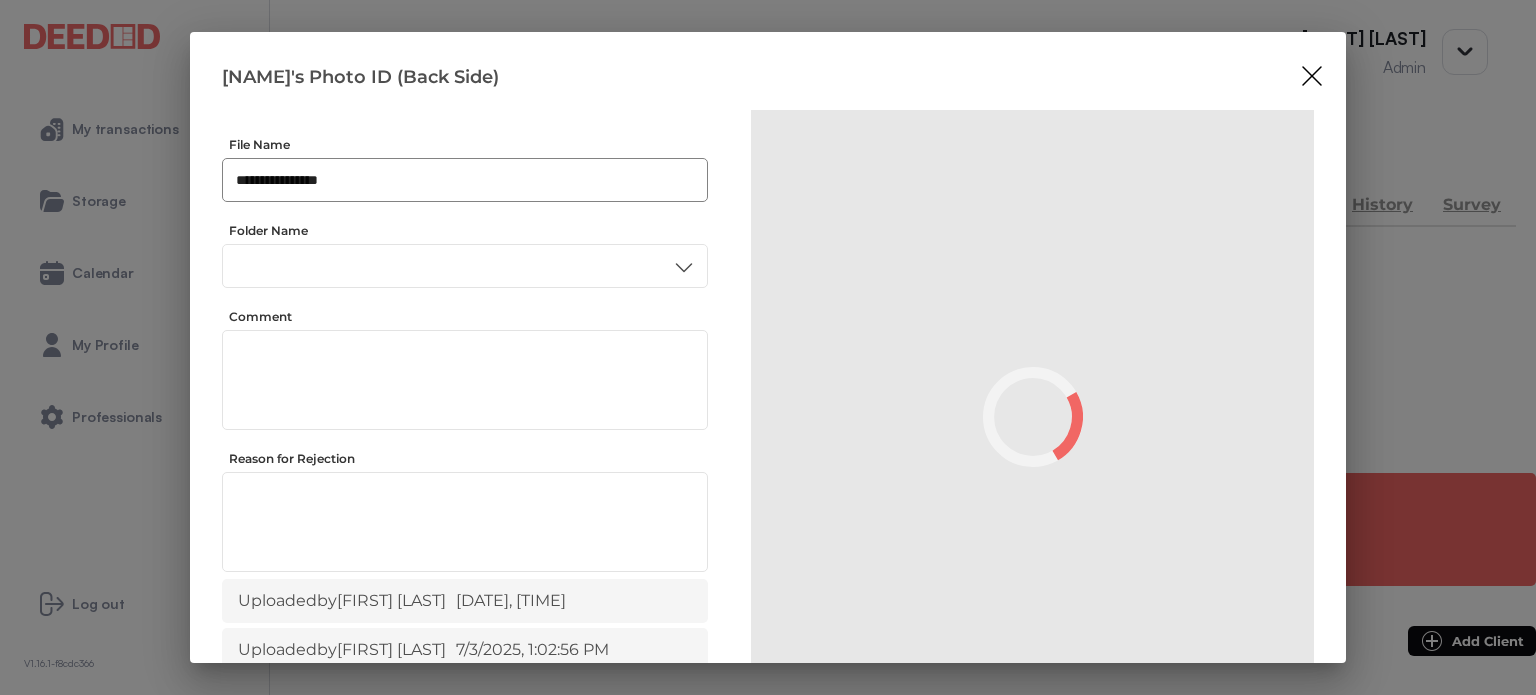 click on "**********" at bounding box center [465, 180] 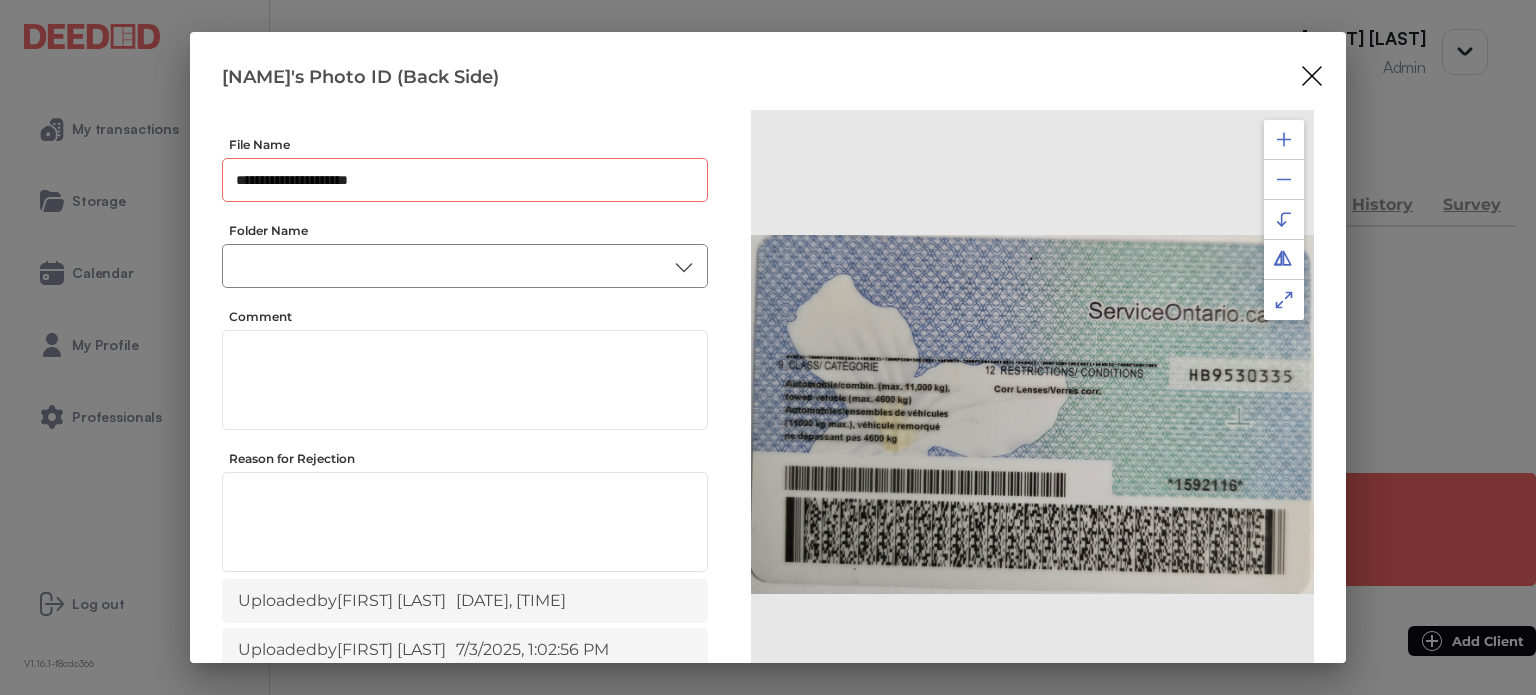type on "**********" 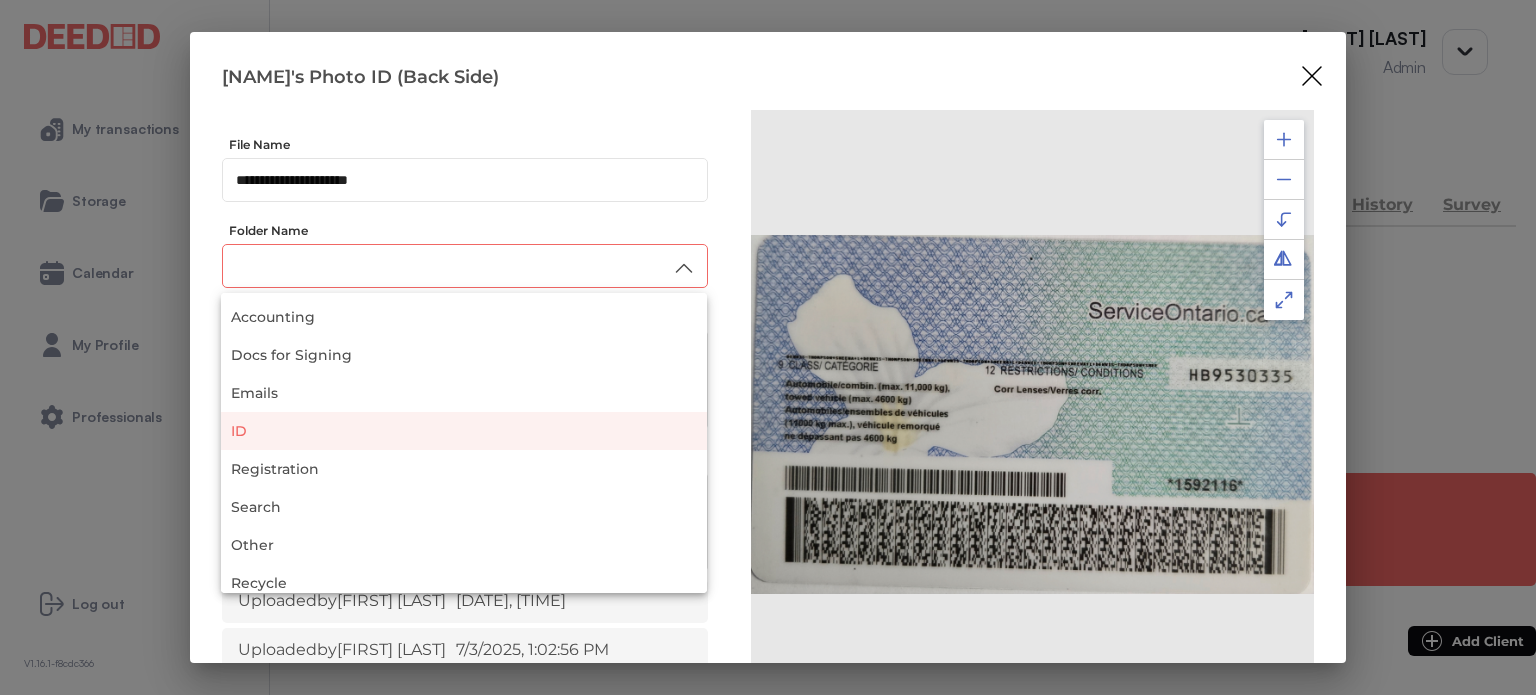 click on "ID" at bounding box center (464, 431) 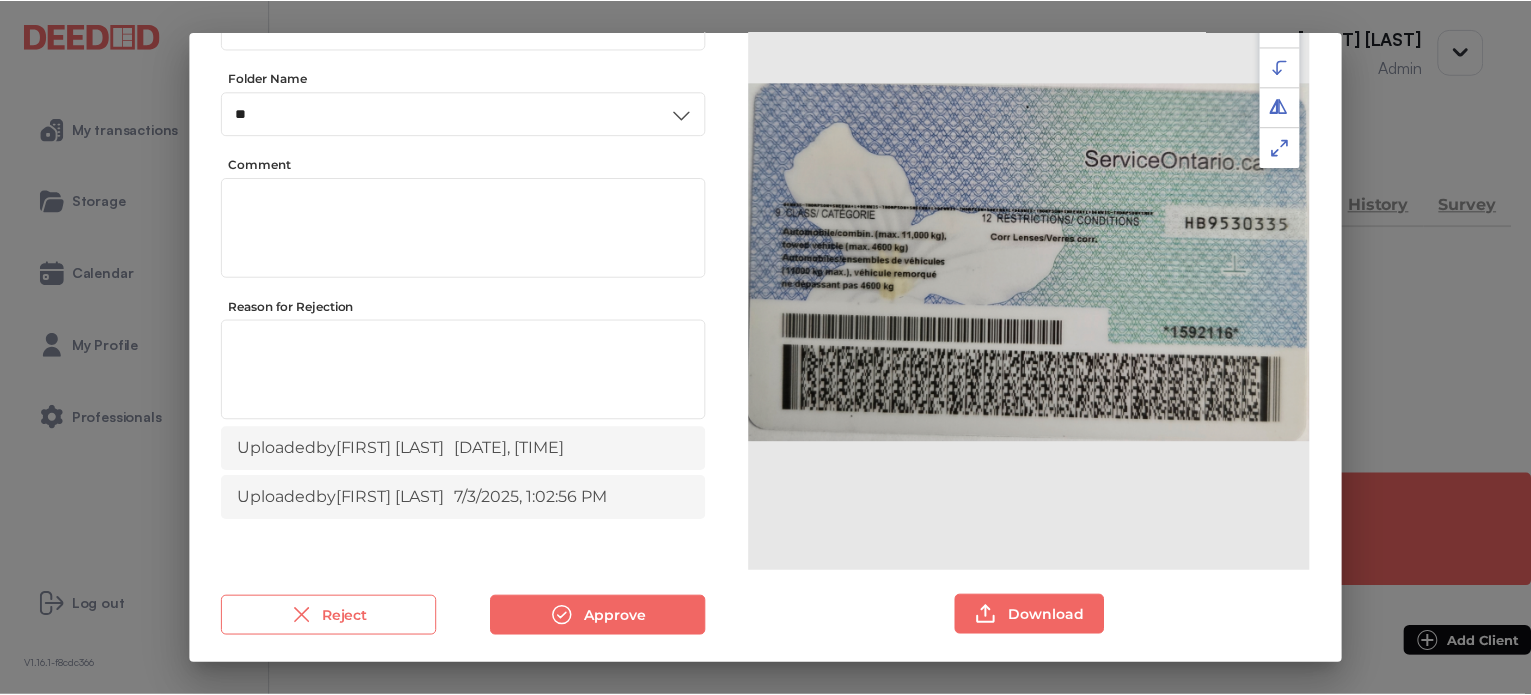 scroll, scrollTop: 156, scrollLeft: 0, axis: vertical 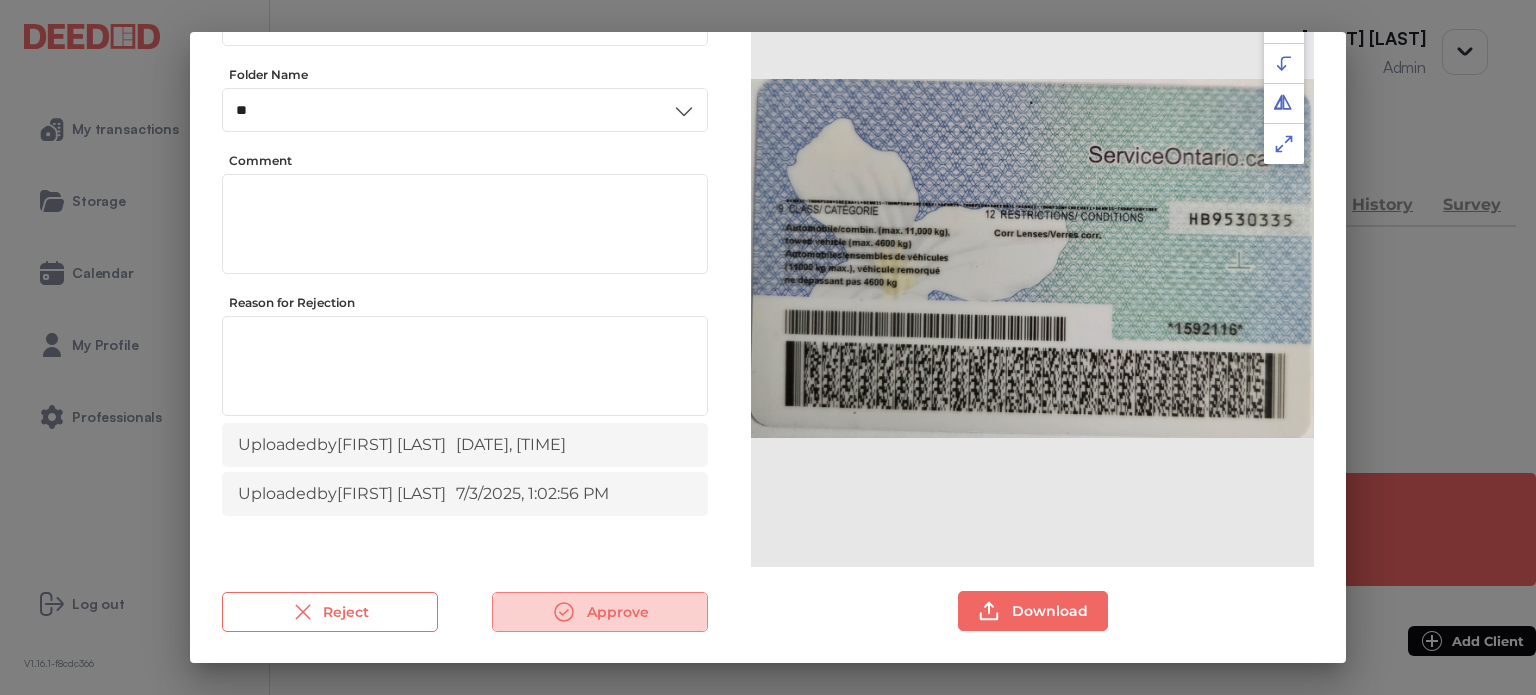 click on "Approve" at bounding box center [600, 612] 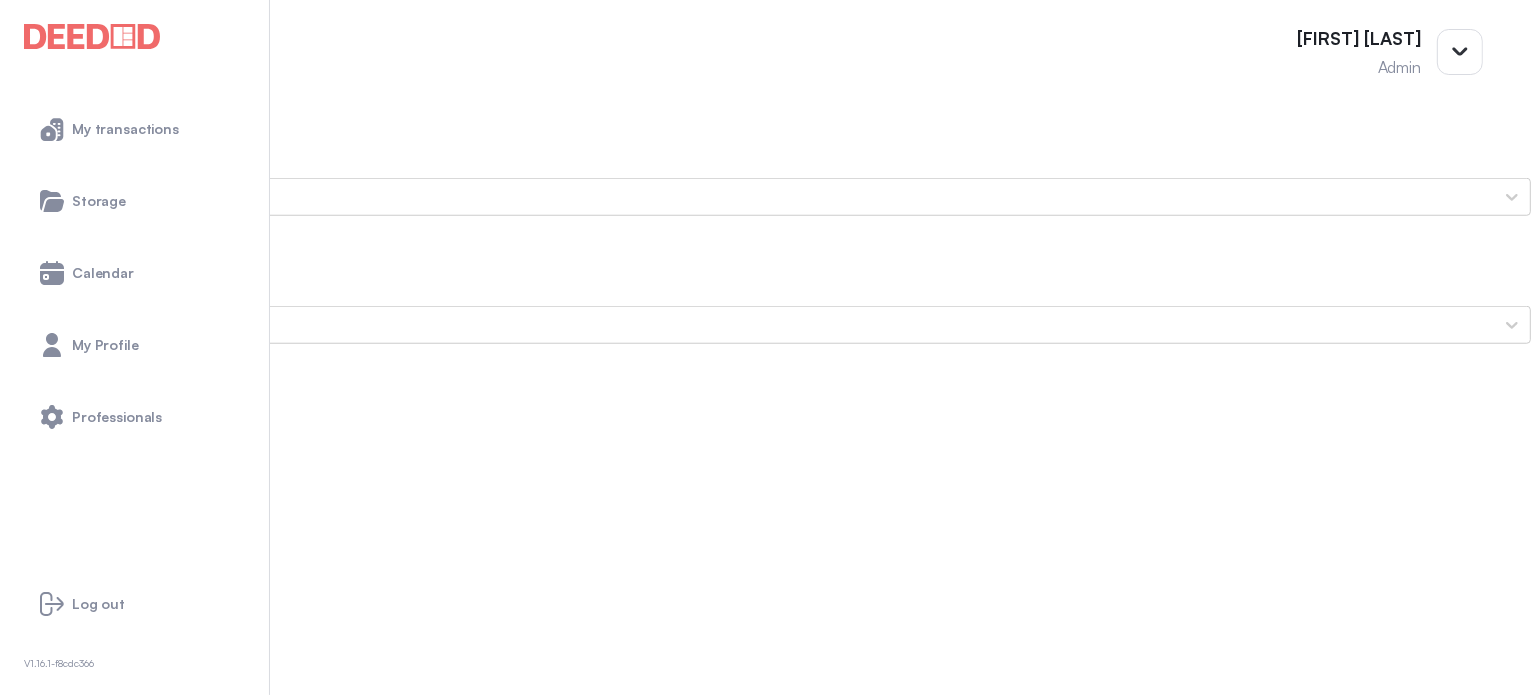 scroll, scrollTop: 1700, scrollLeft: 0, axis: vertical 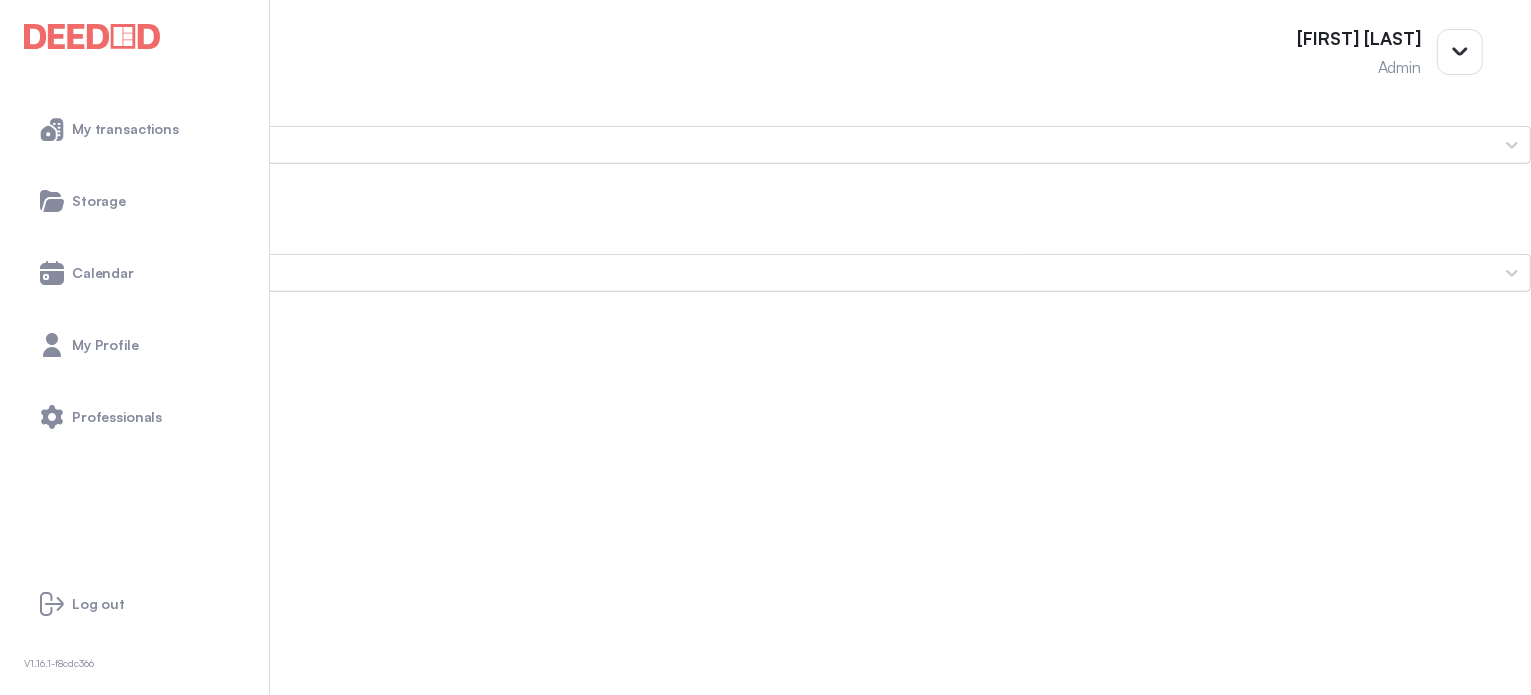 click on "sheena's Secondary ID (Front Side)" at bounding box center [765, 1665] 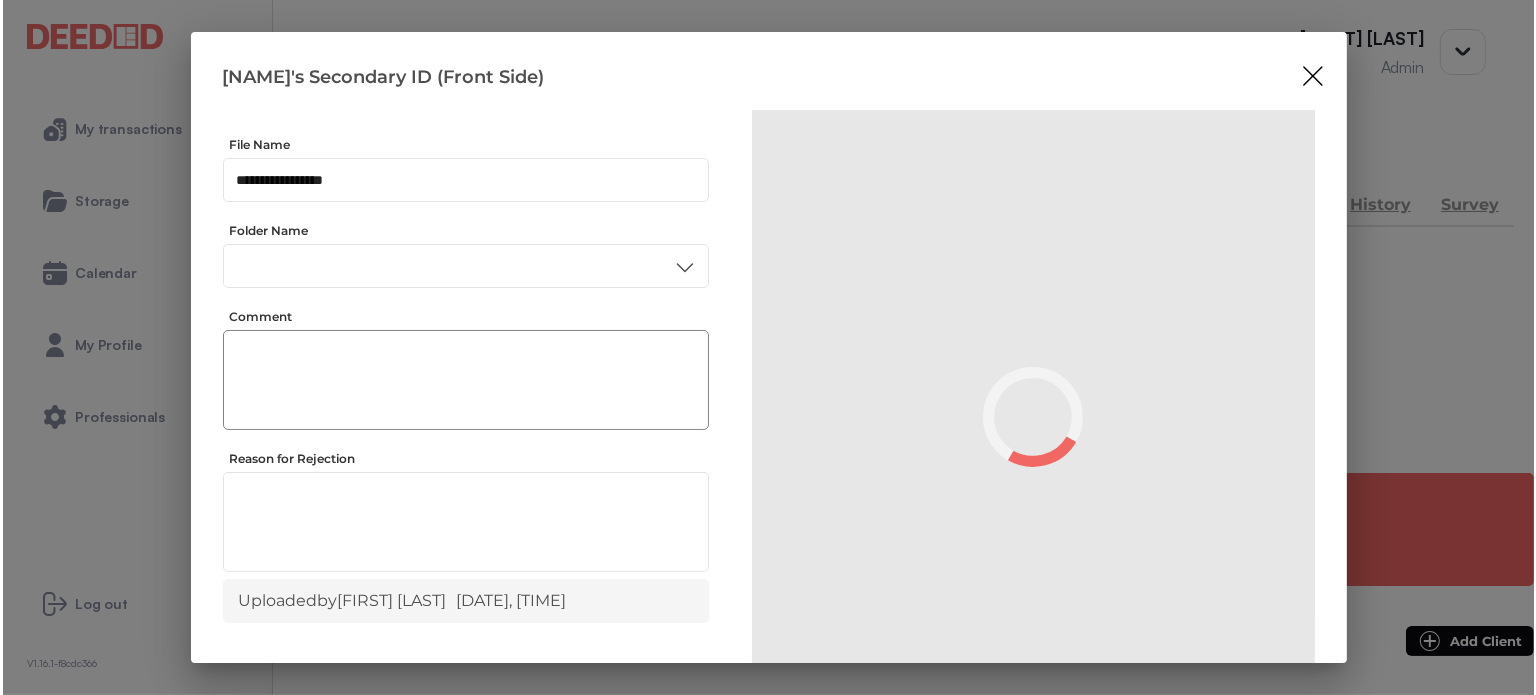 scroll, scrollTop: 0, scrollLeft: 0, axis: both 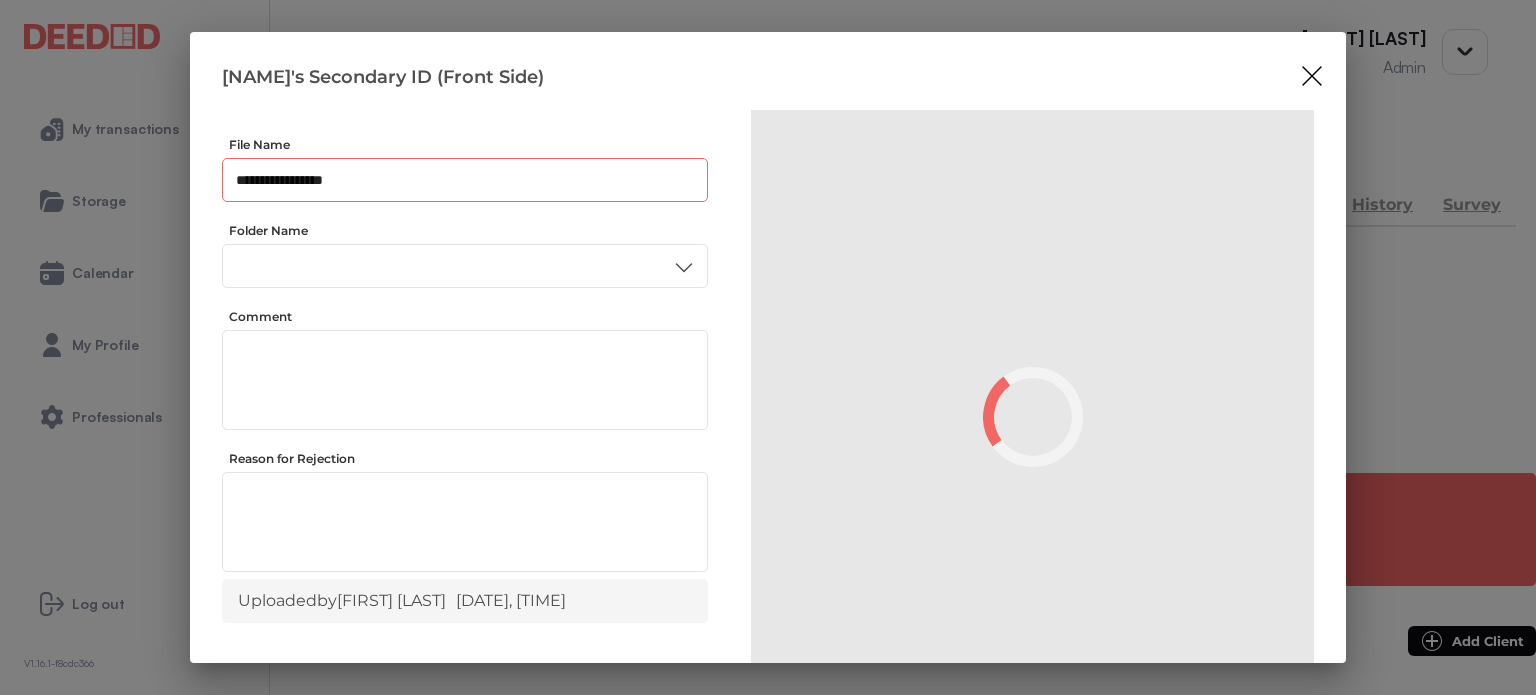 click on "**********" at bounding box center [465, 180] 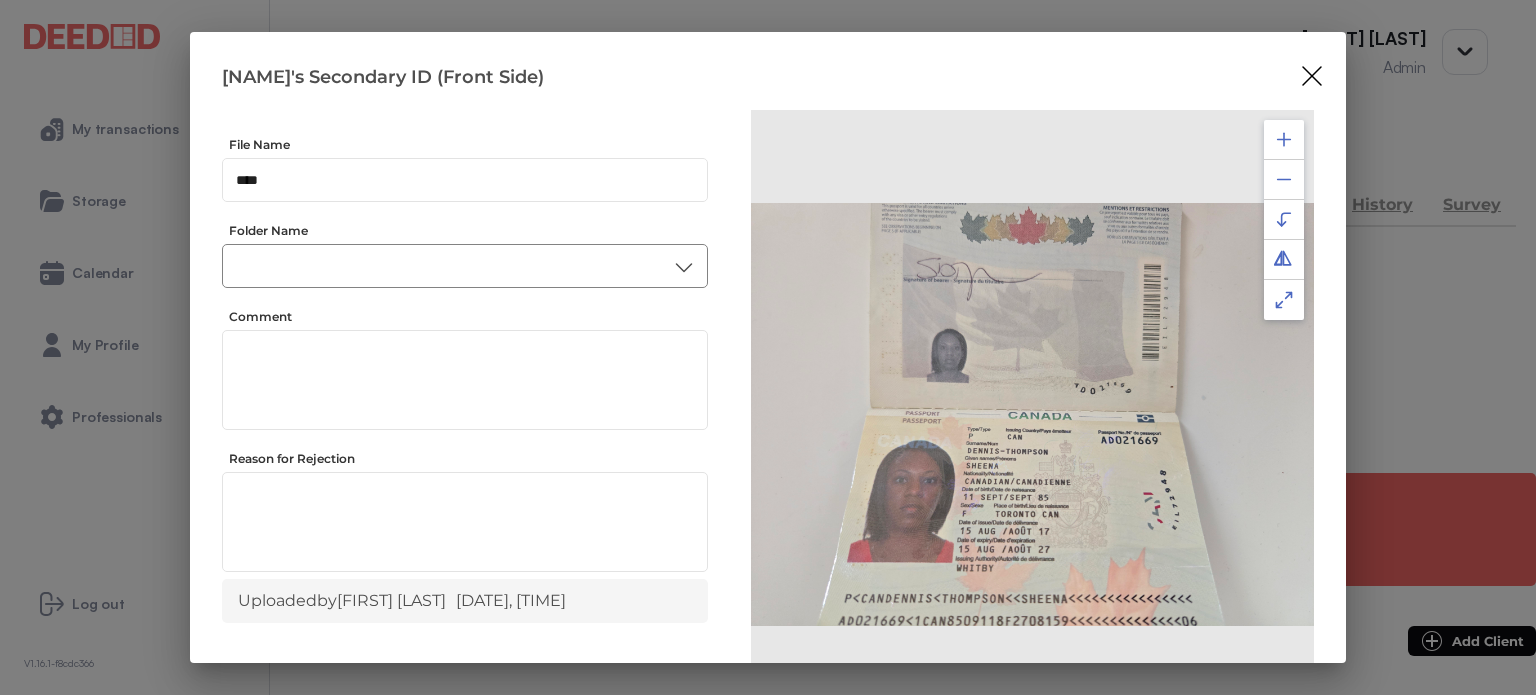 click on "​" at bounding box center (465, 266) 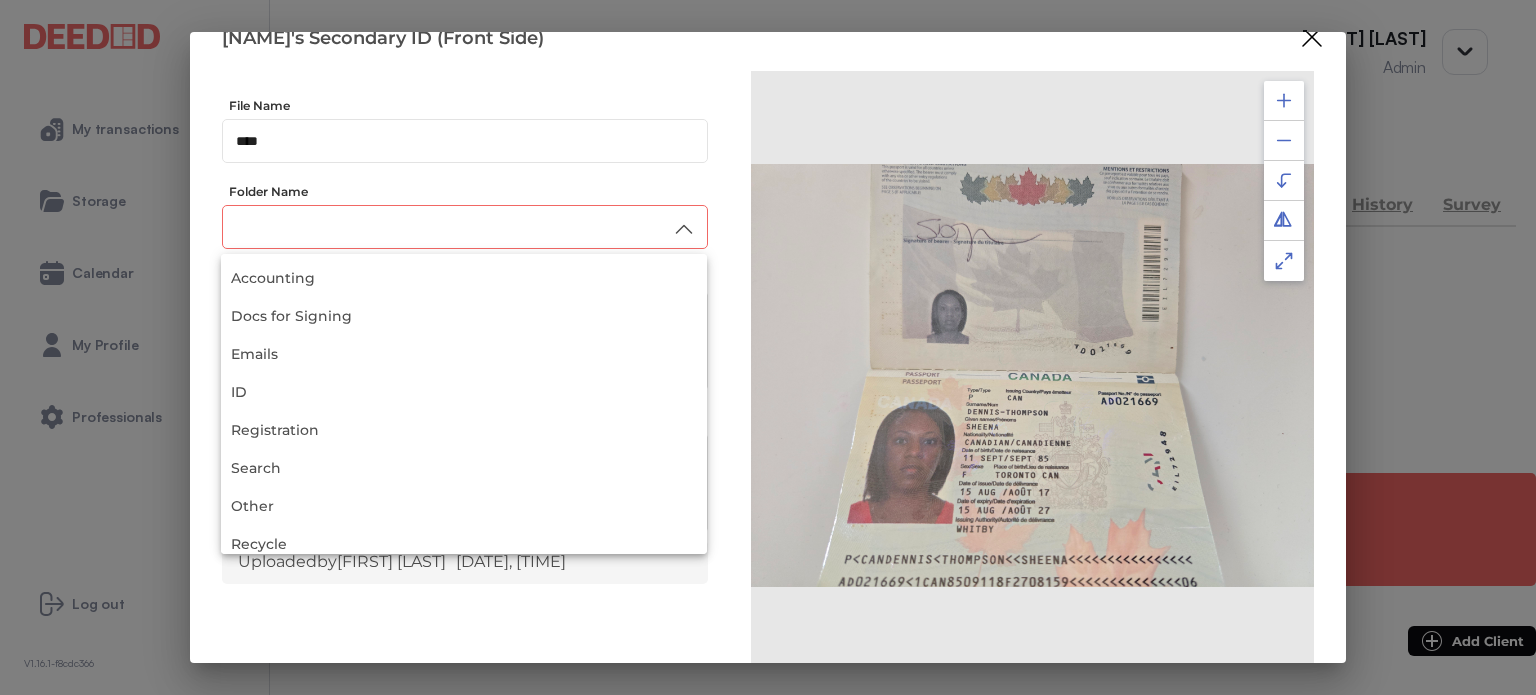 scroll, scrollTop: 100, scrollLeft: 0, axis: vertical 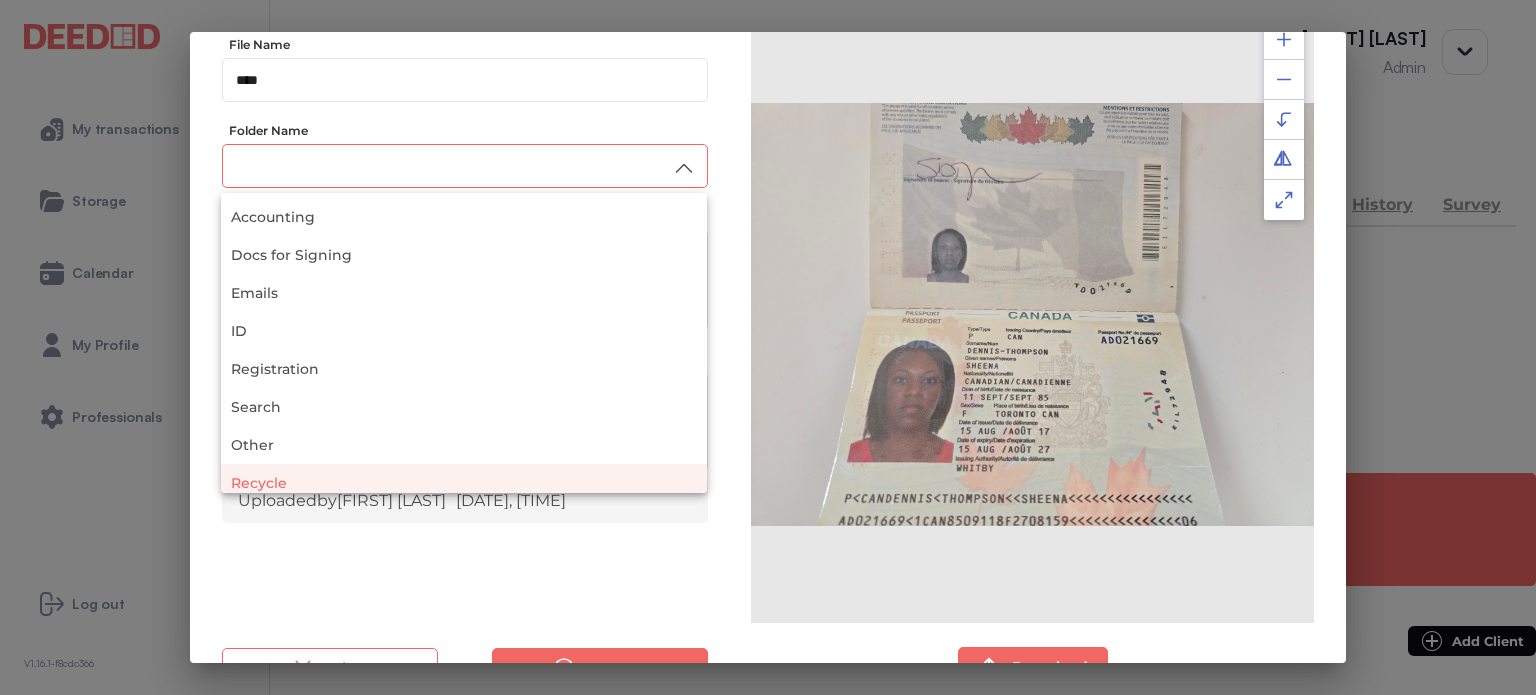 click on "Recycle" at bounding box center [464, 483] 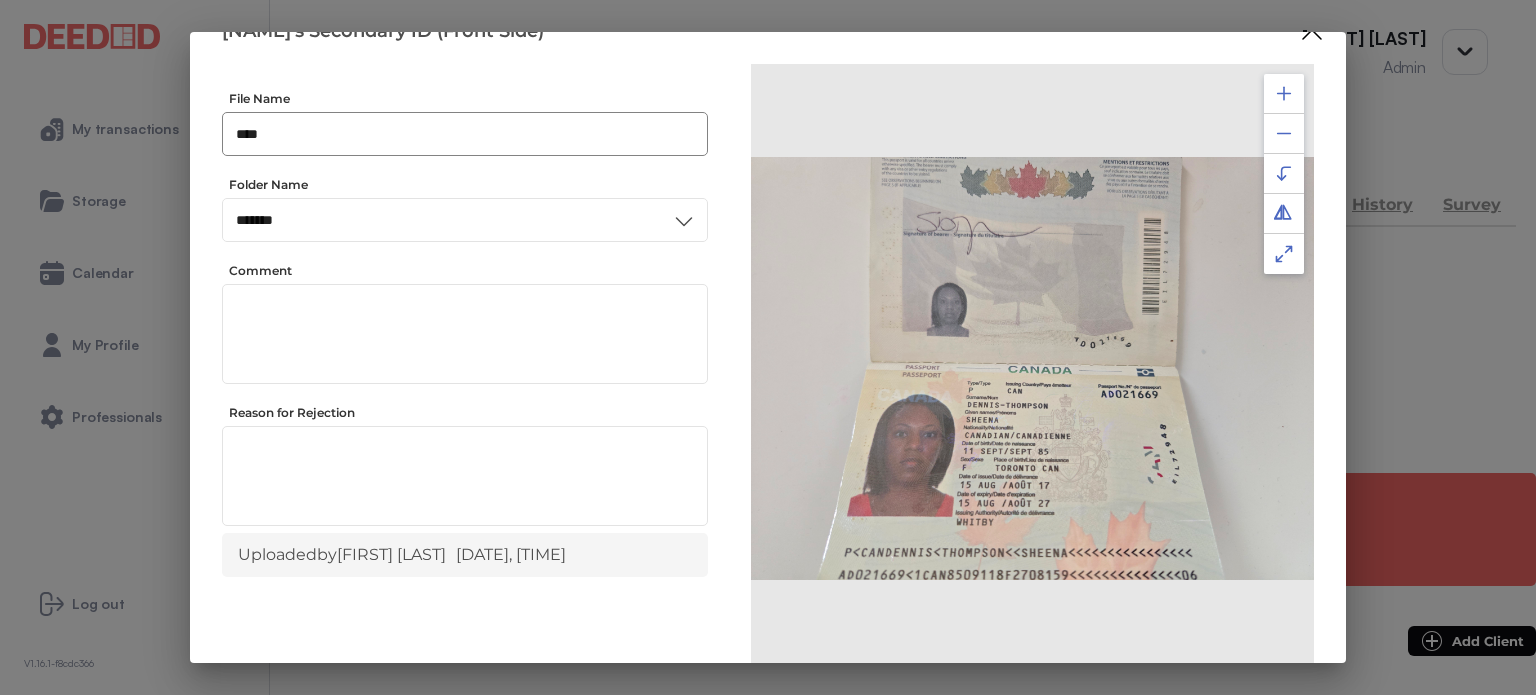 scroll, scrollTop: 0, scrollLeft: 0, axis: both 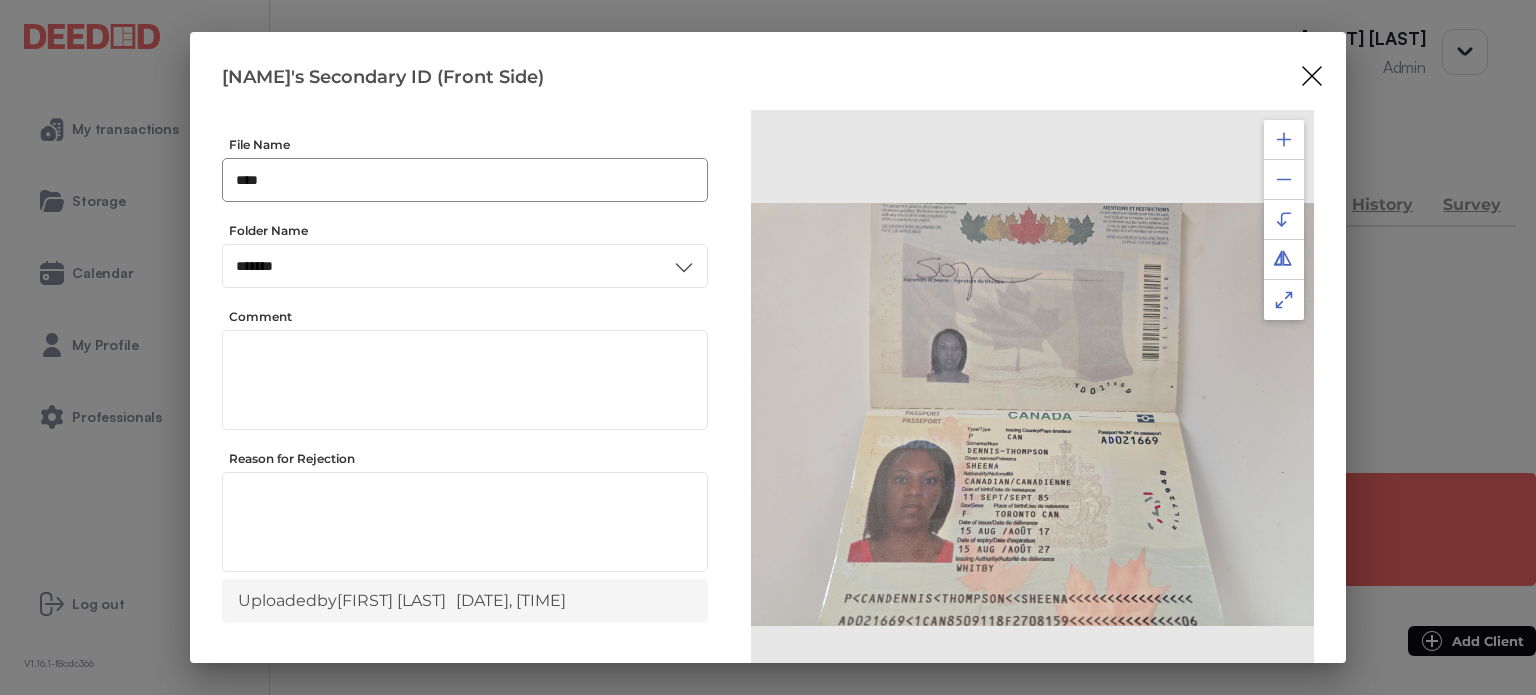 click on "**** ​" at bounding box center [465, 180] 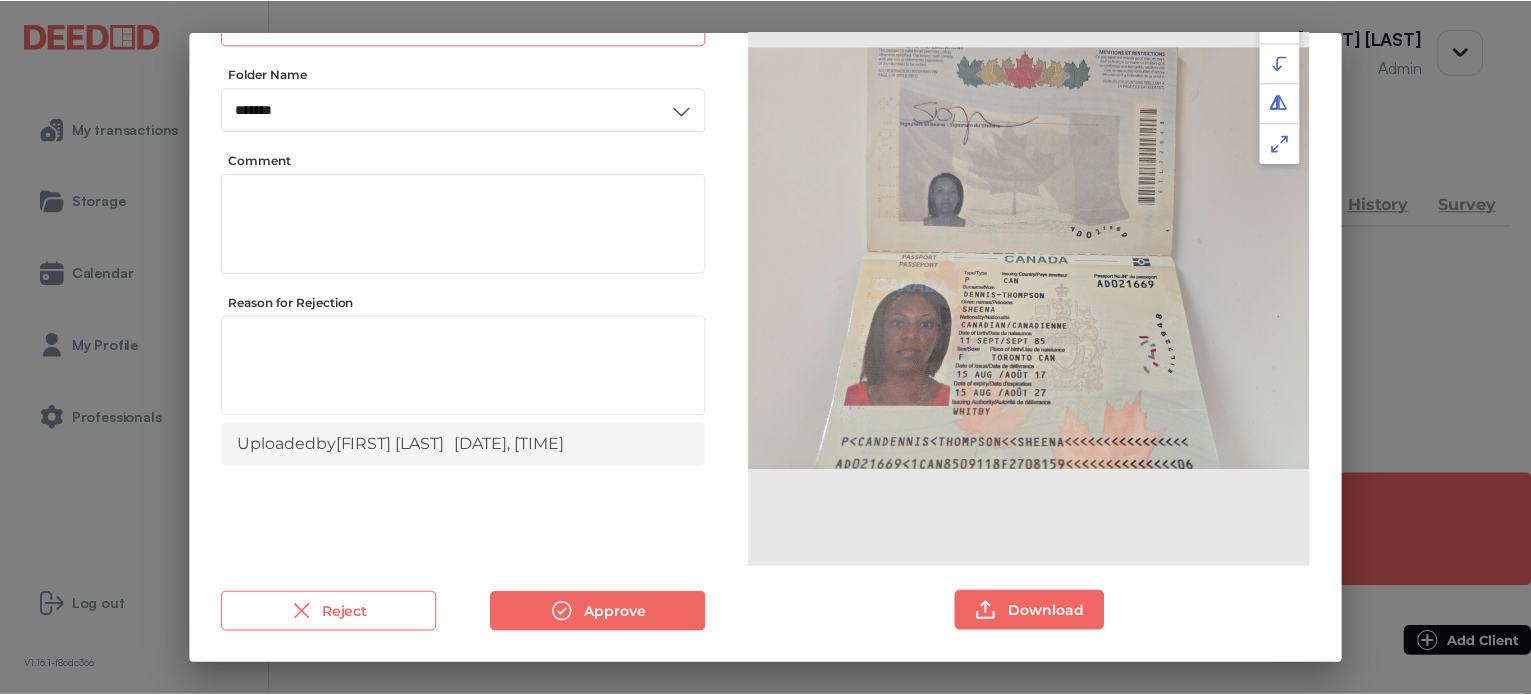 scroll, scrollTop: 156, scrollLeft: 0, axis: vertical 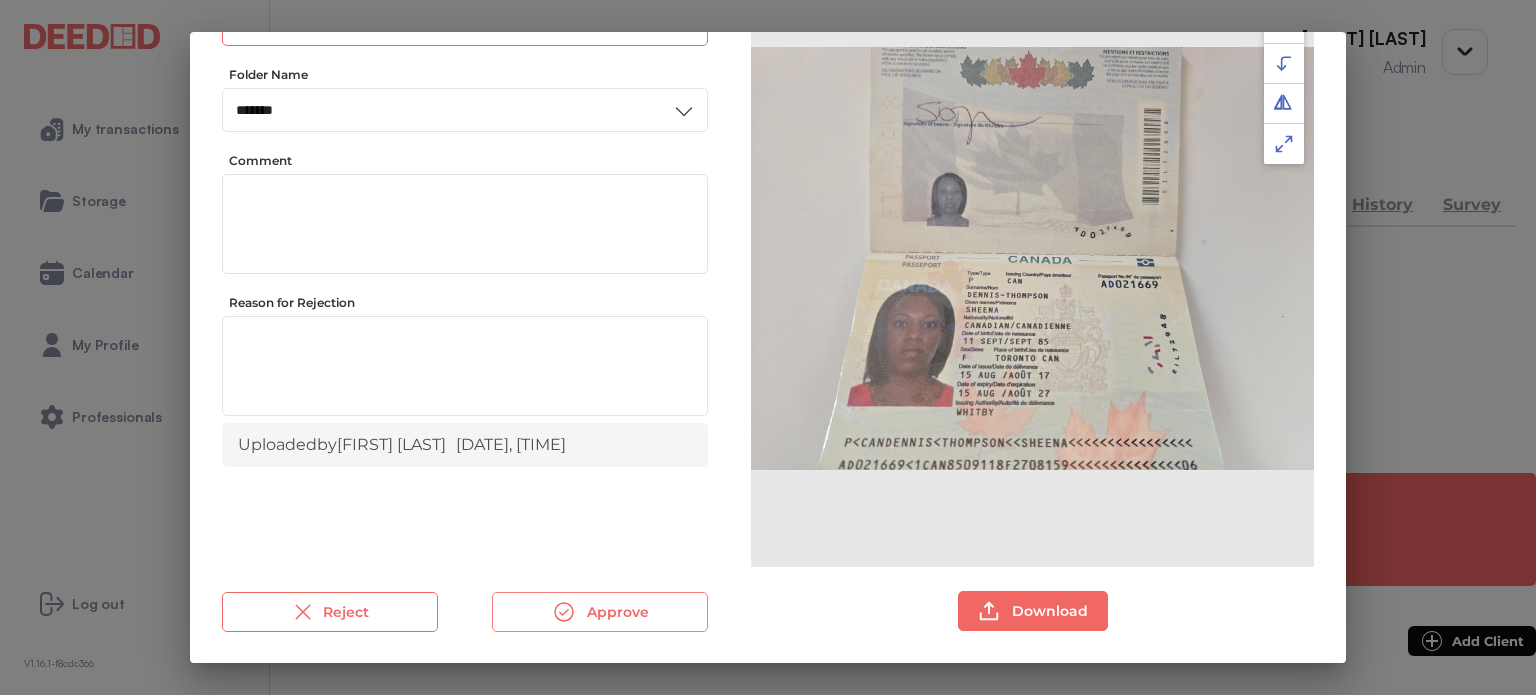 type on "**********" 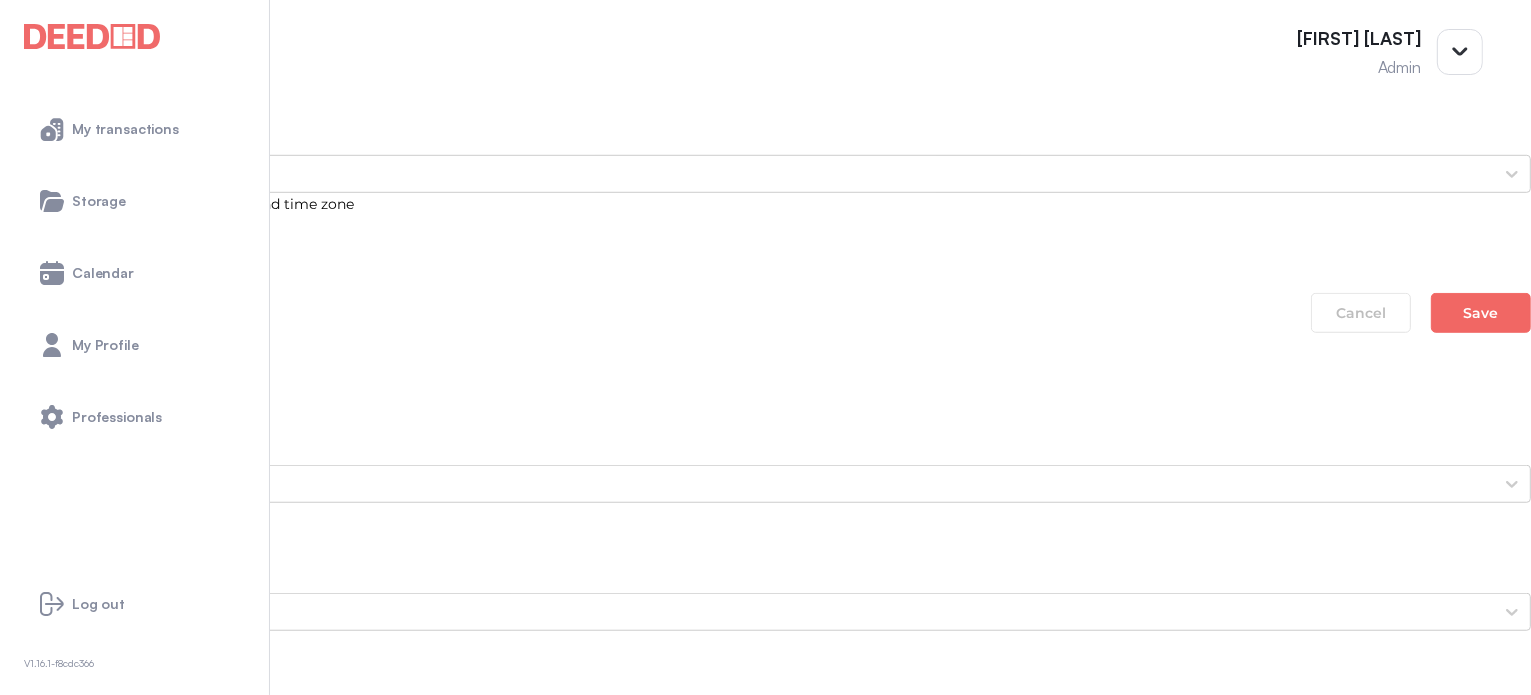 scroll, scrollTop: 1600, scrollLeft: 0, axis: vertical 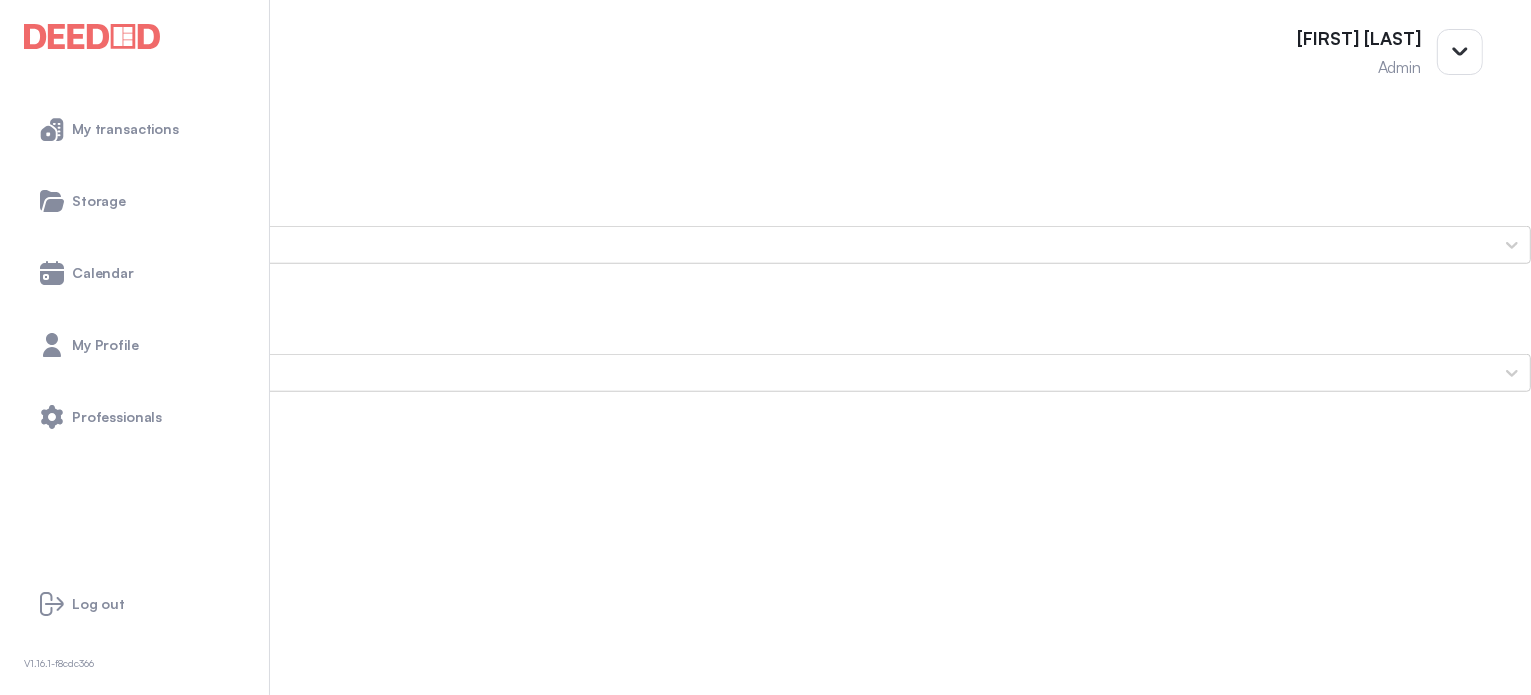 click on "sheena's Secondary ID (Back Side)" at bounding box center (765, 1869) 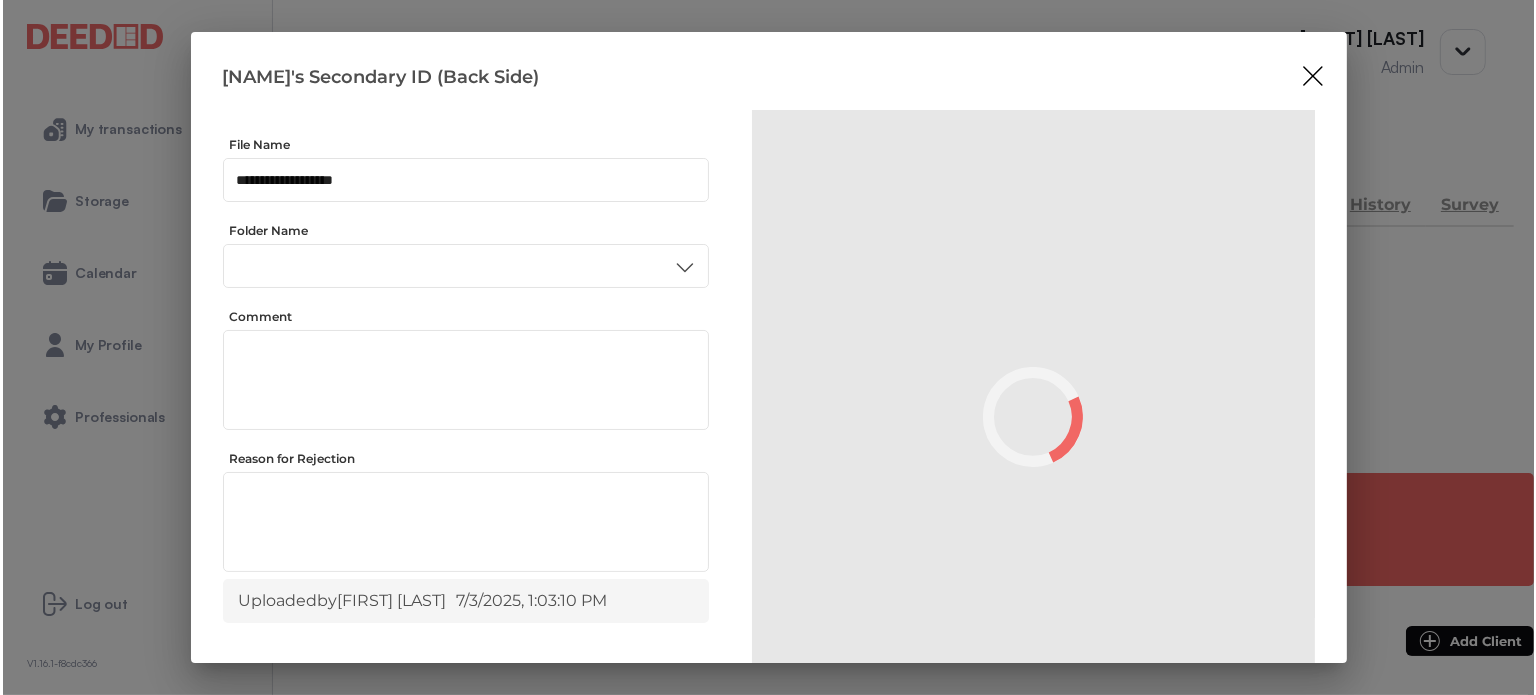 scroll, scrollTop: 0, scrollLeft: 0, axis: both 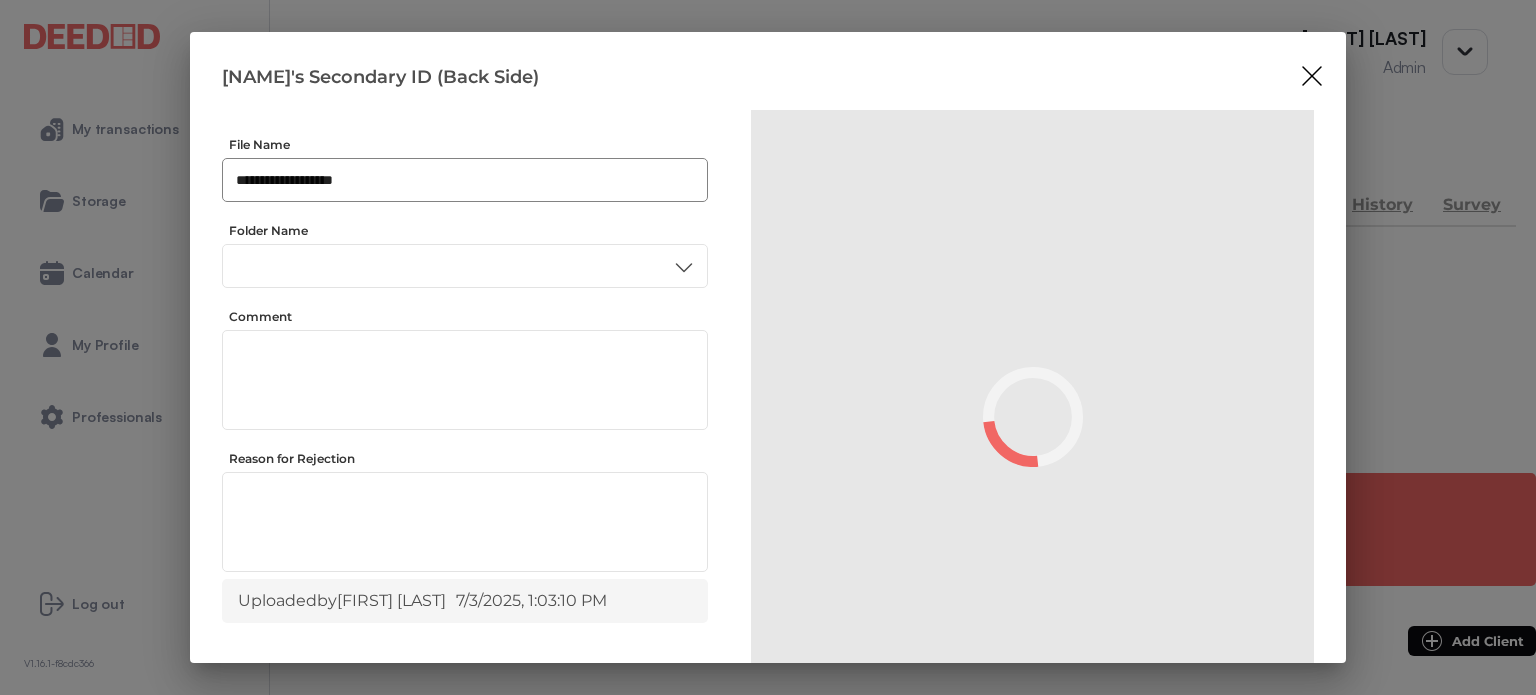 click on "**********" at bounding box center (465, 180) 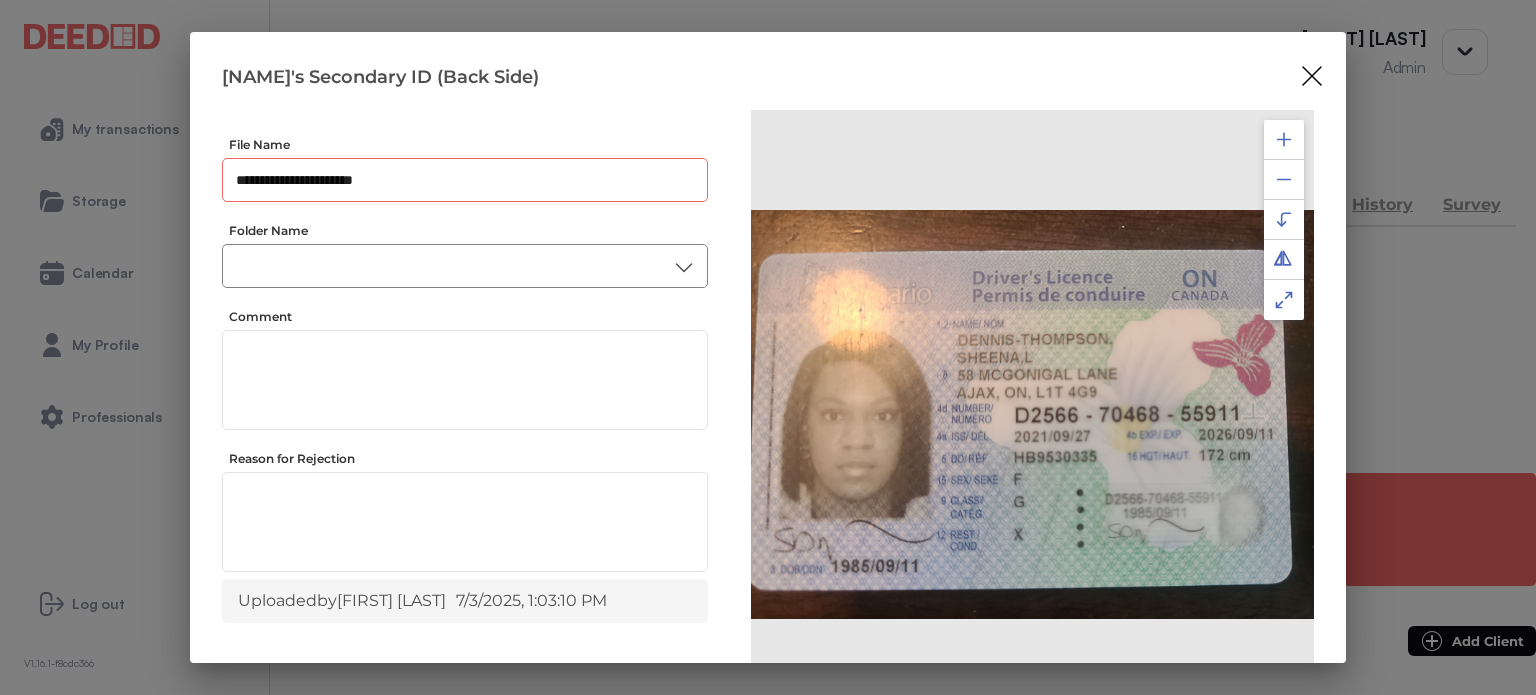 type on "**********" 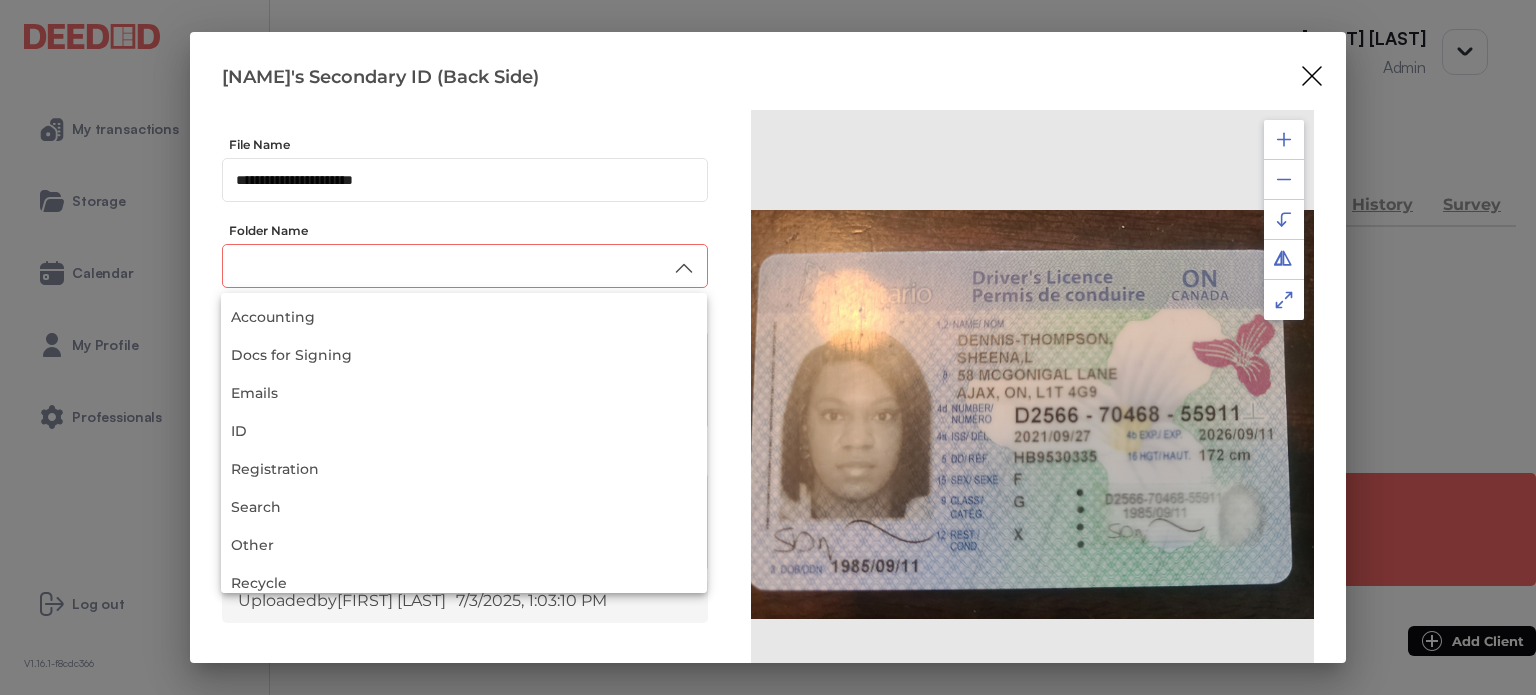 click at bounding box center (465, 266) 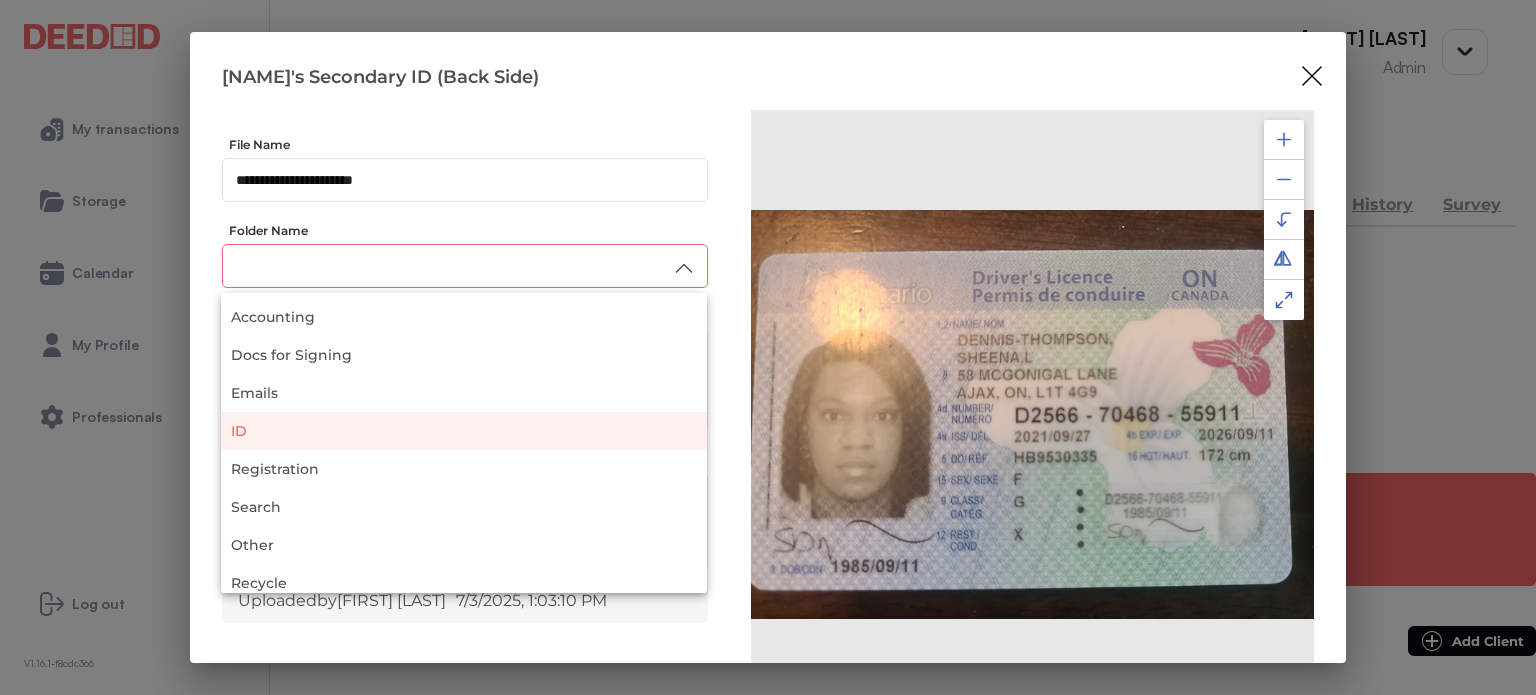 click on "ID" at bounding box center (464, 431) 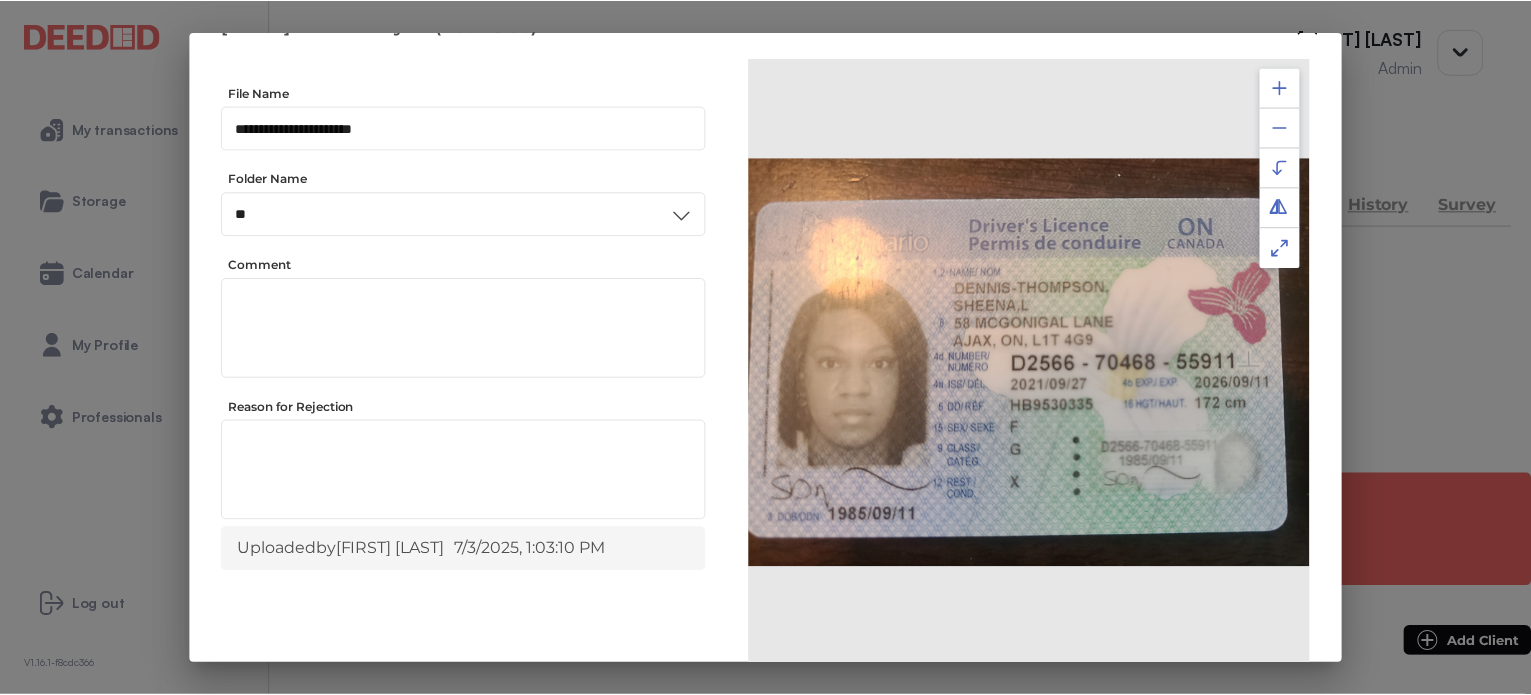 scroll, scrollTop: 156, scrollLeft: 0, axis: vertical 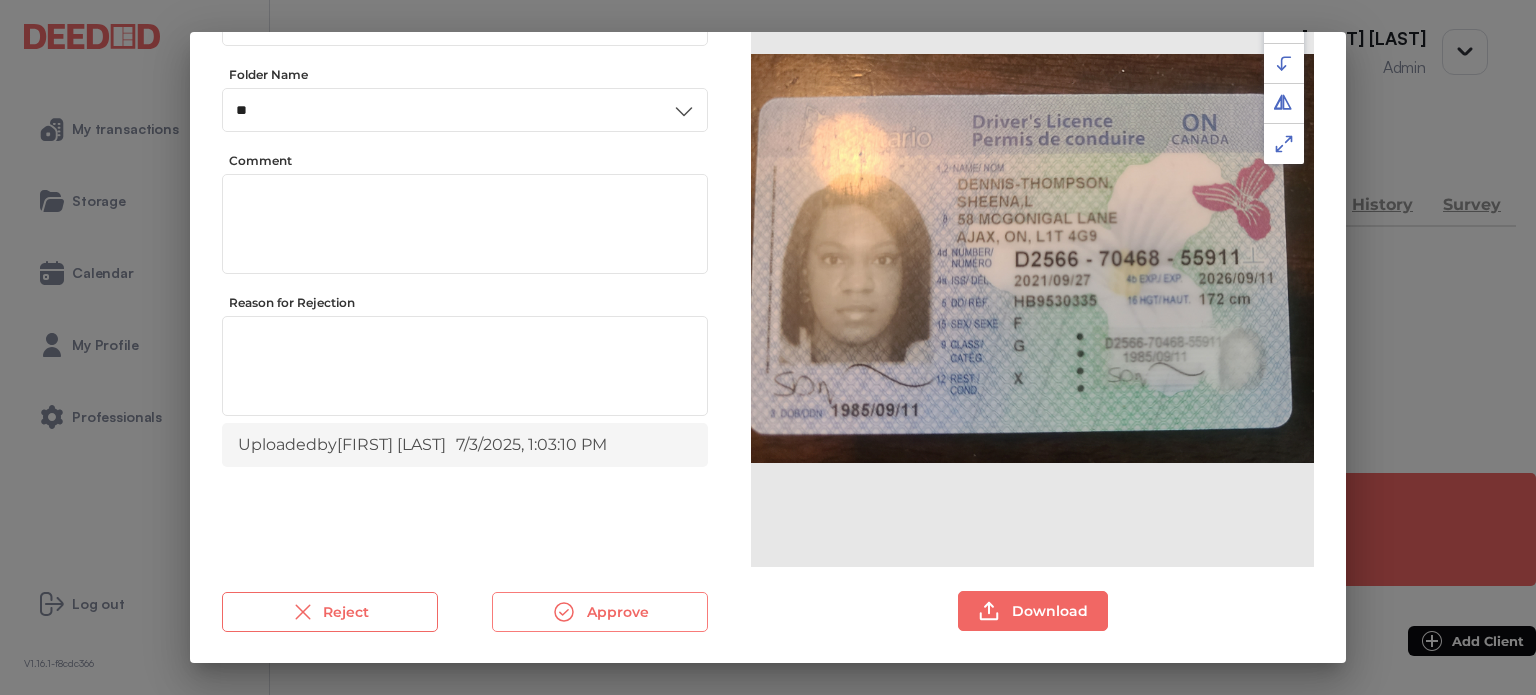 click on "Approve" at bounding box center (600, 612) 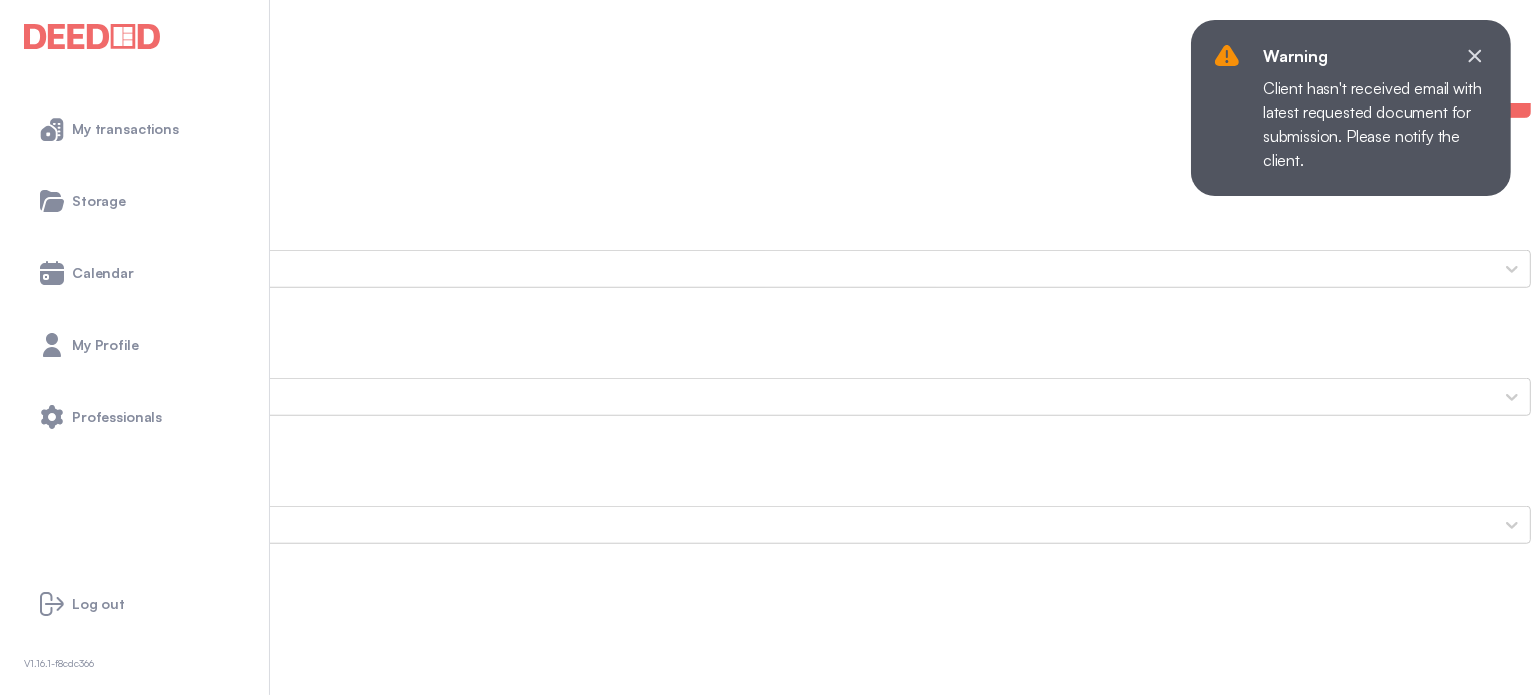 scroll, scrollTop: 1500, scrollLeft: 0, axis: vertical 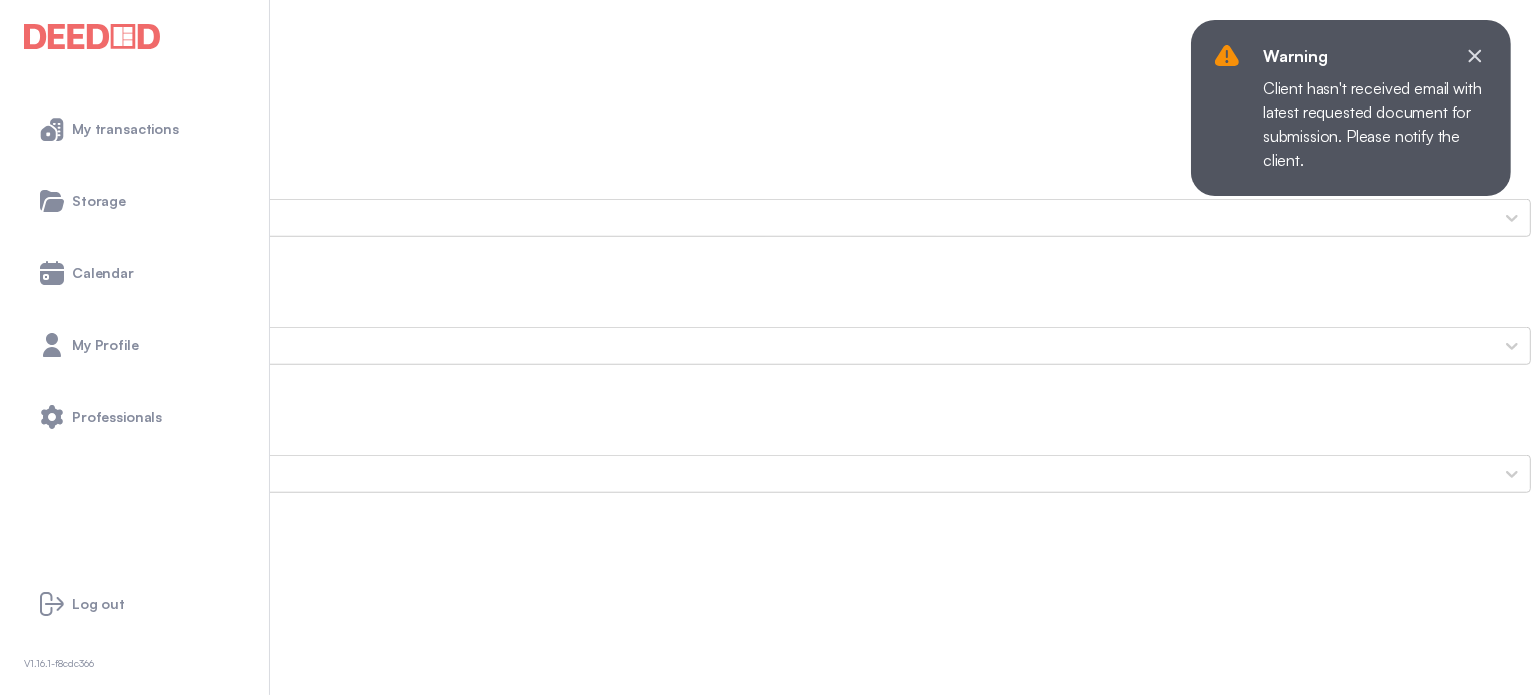 click on "[FIRST]'s Photo ID (Front Side)" at bounding box center [765, 2386] 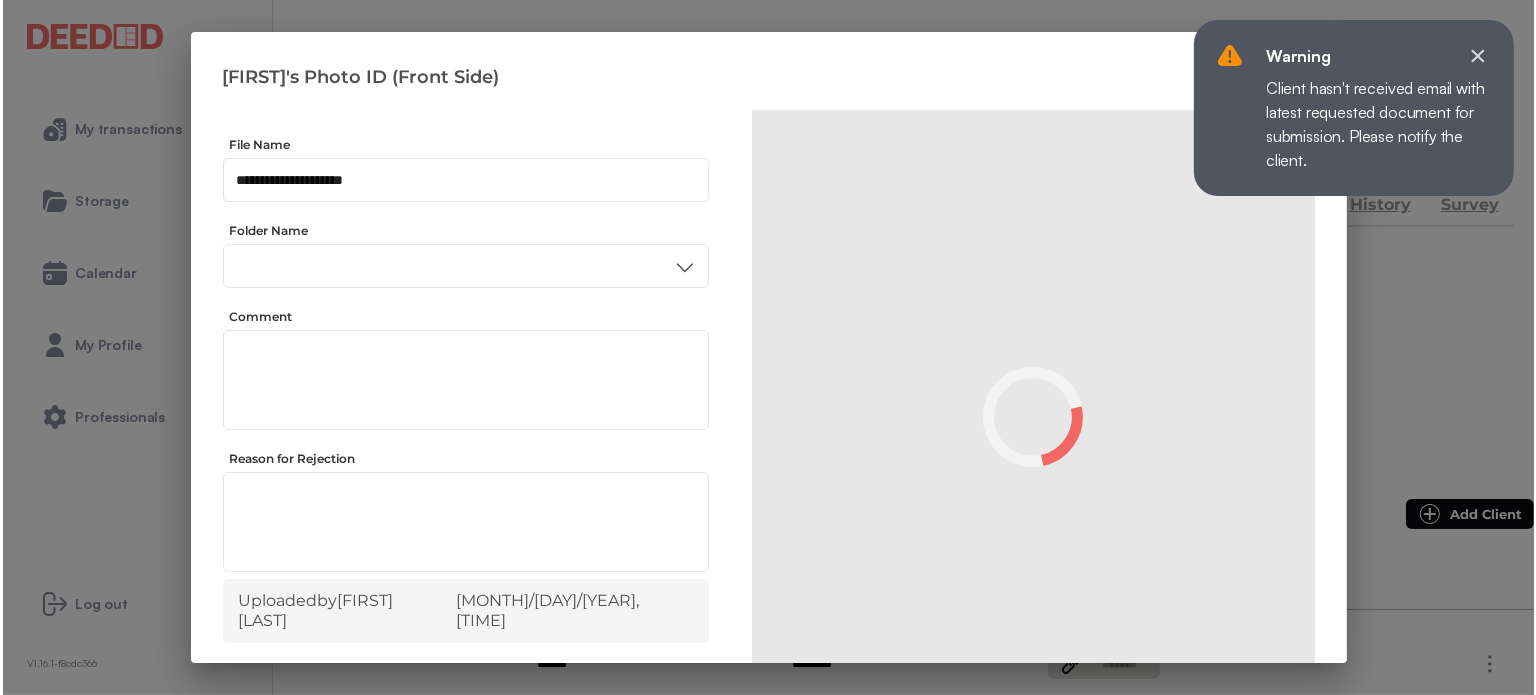 scroll, scrollTop: 0, scrollLeft: 0, axis: both 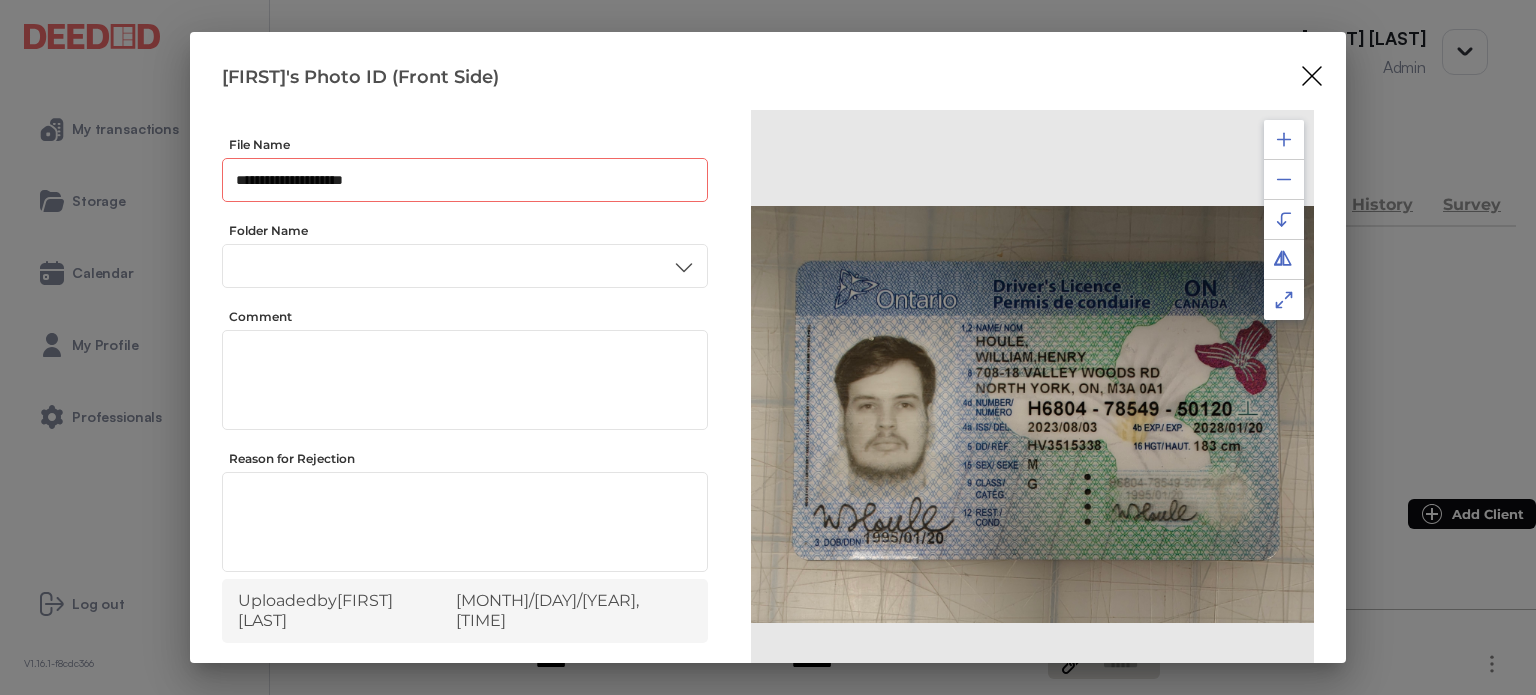 click on "**********" at bounding box center (465, 180) 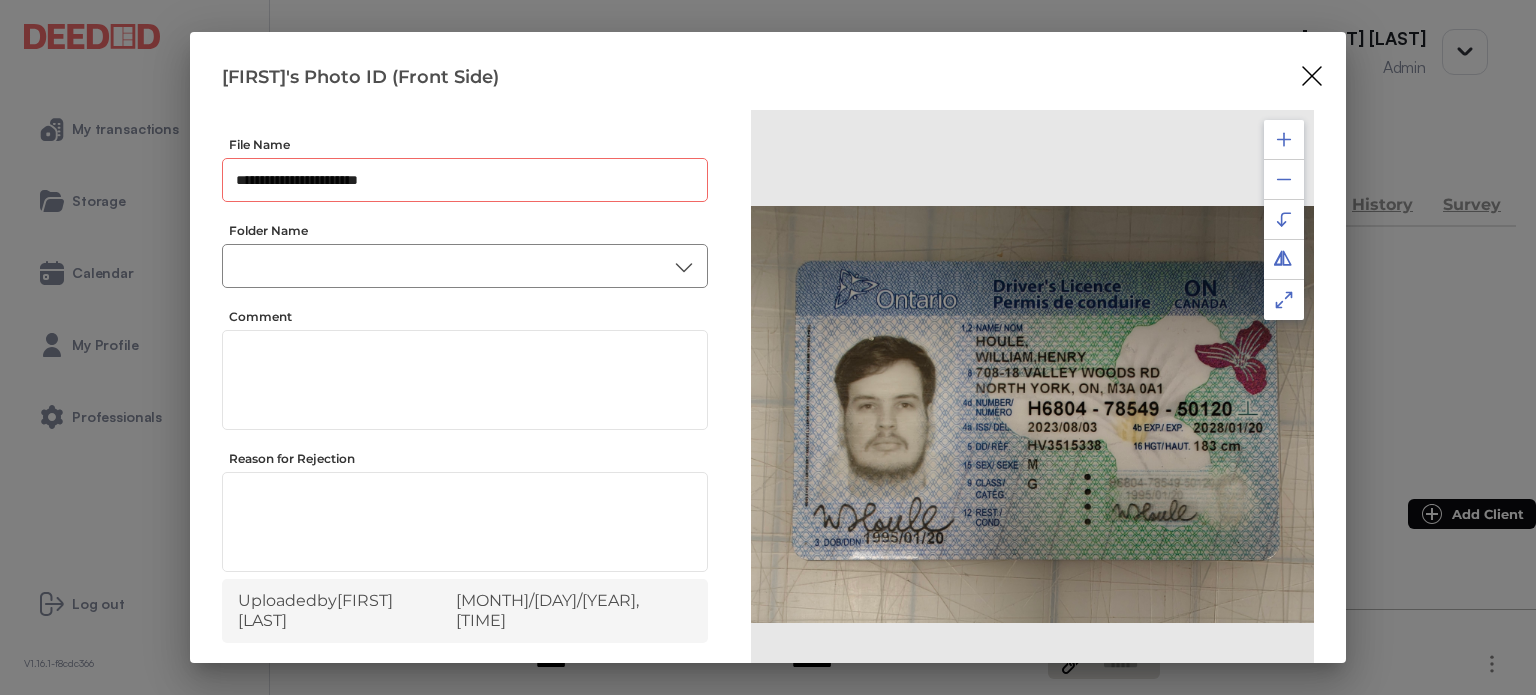 type on "**********" 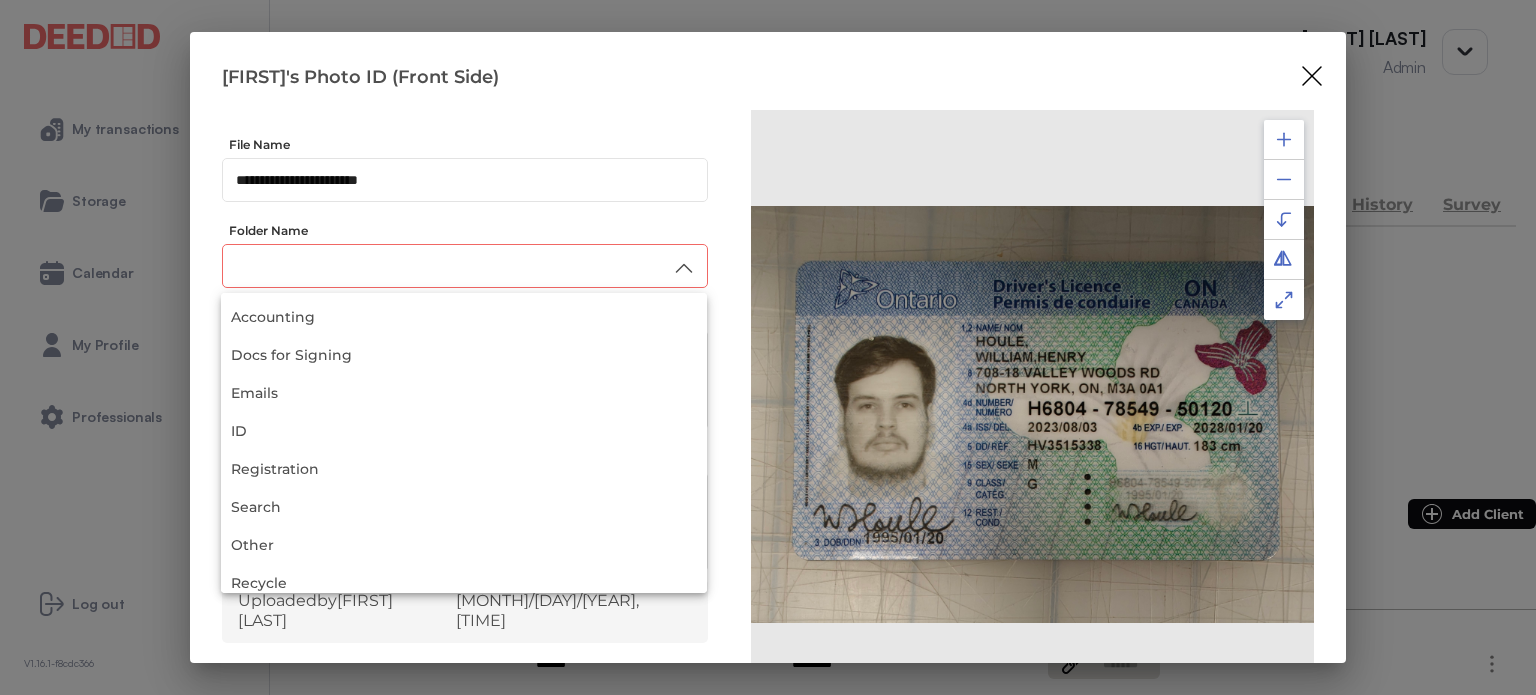 click at bounding box center (465, 266) 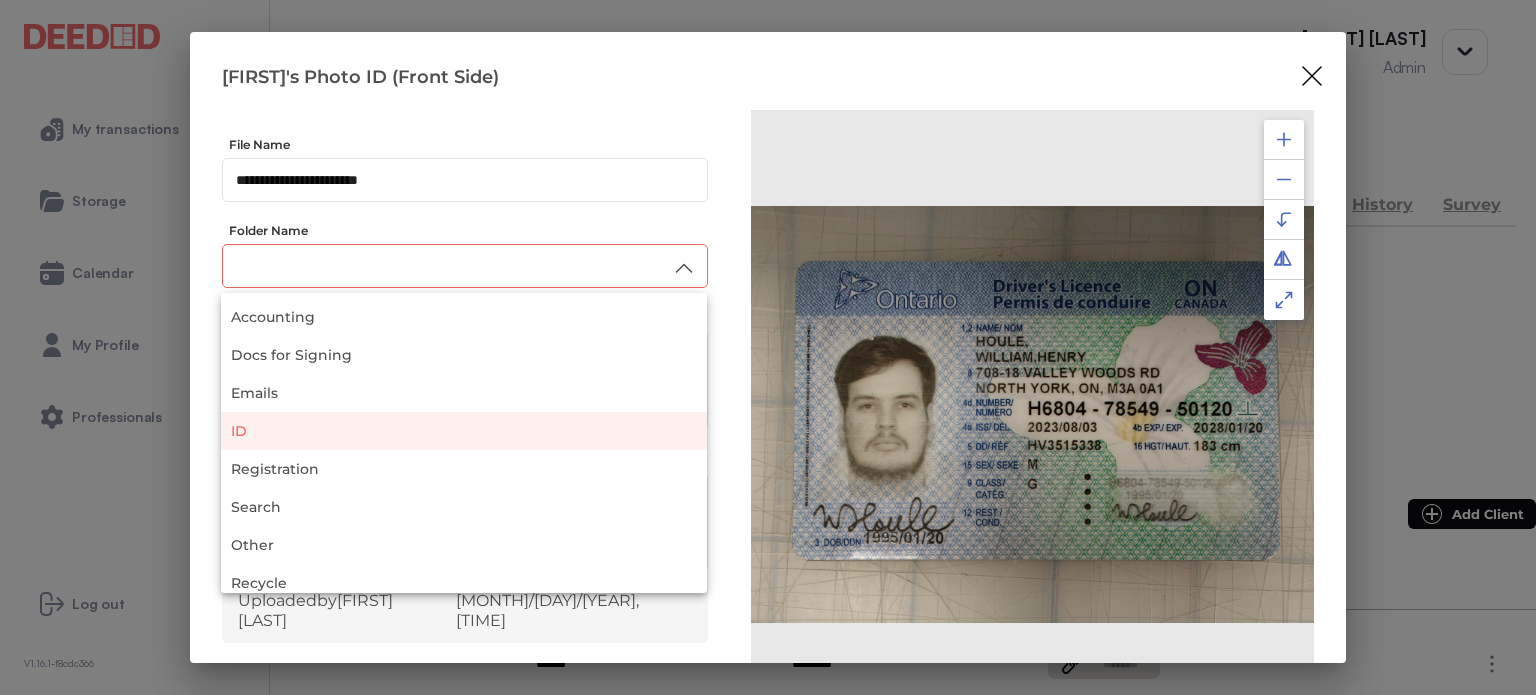 click on "ID" at bounding box center (464, 431) 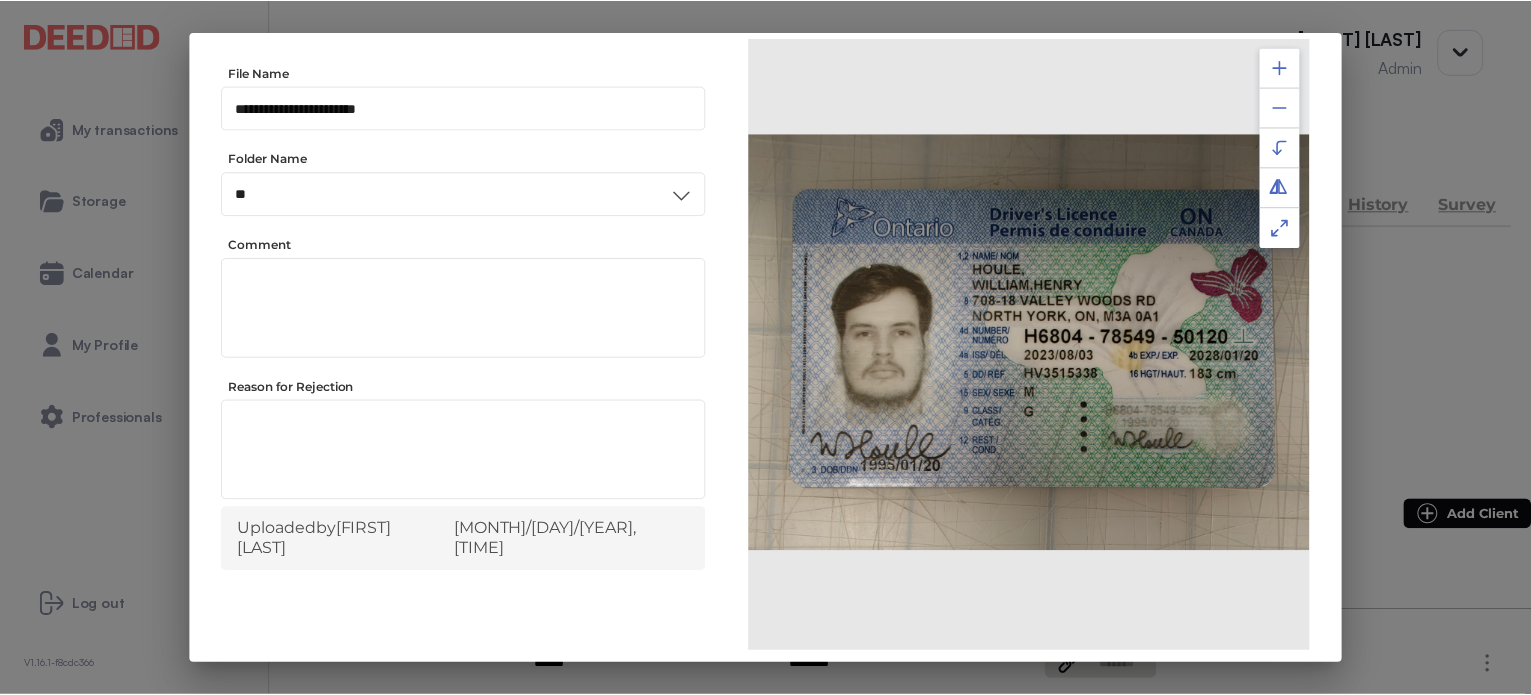 scroll, scrollTop: 156, scrollLeft: 0, axis: vertical 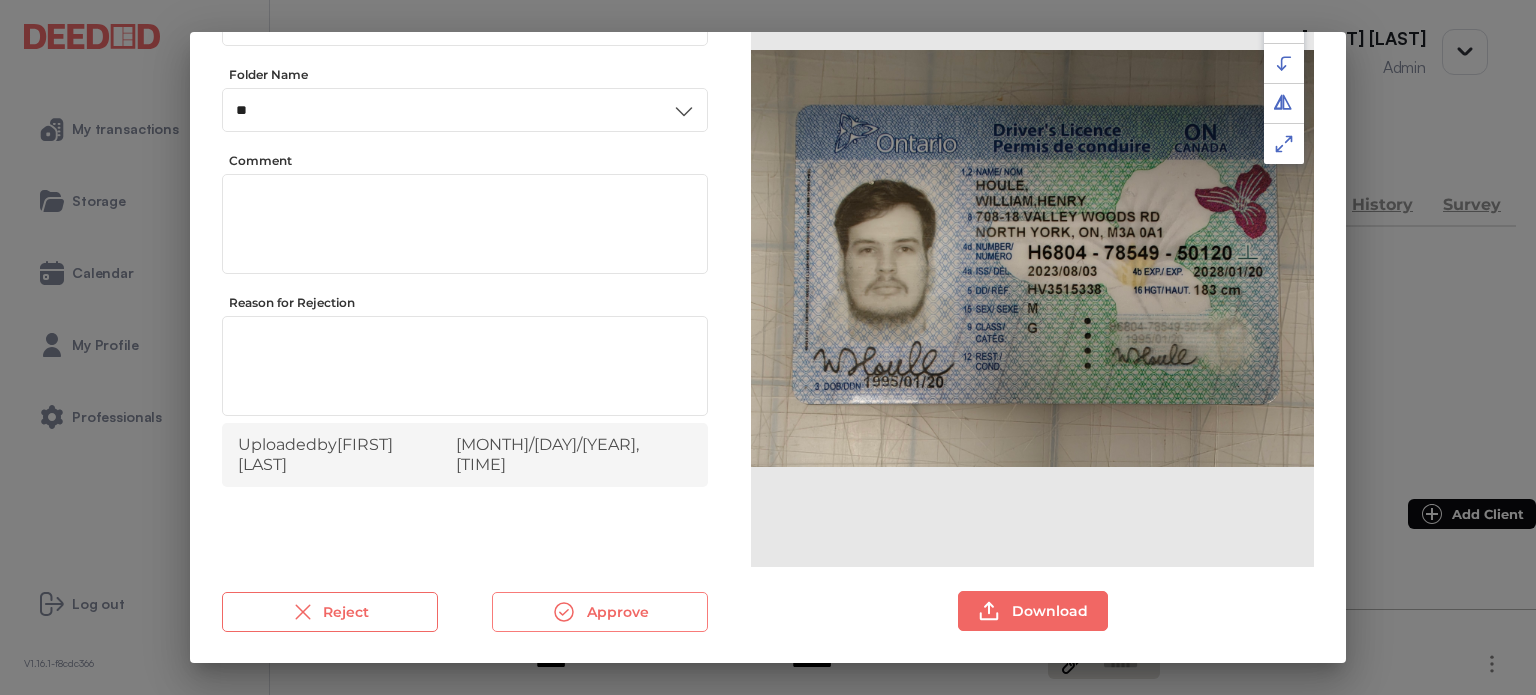 click on "Approve" at bounding box center (600, 612) 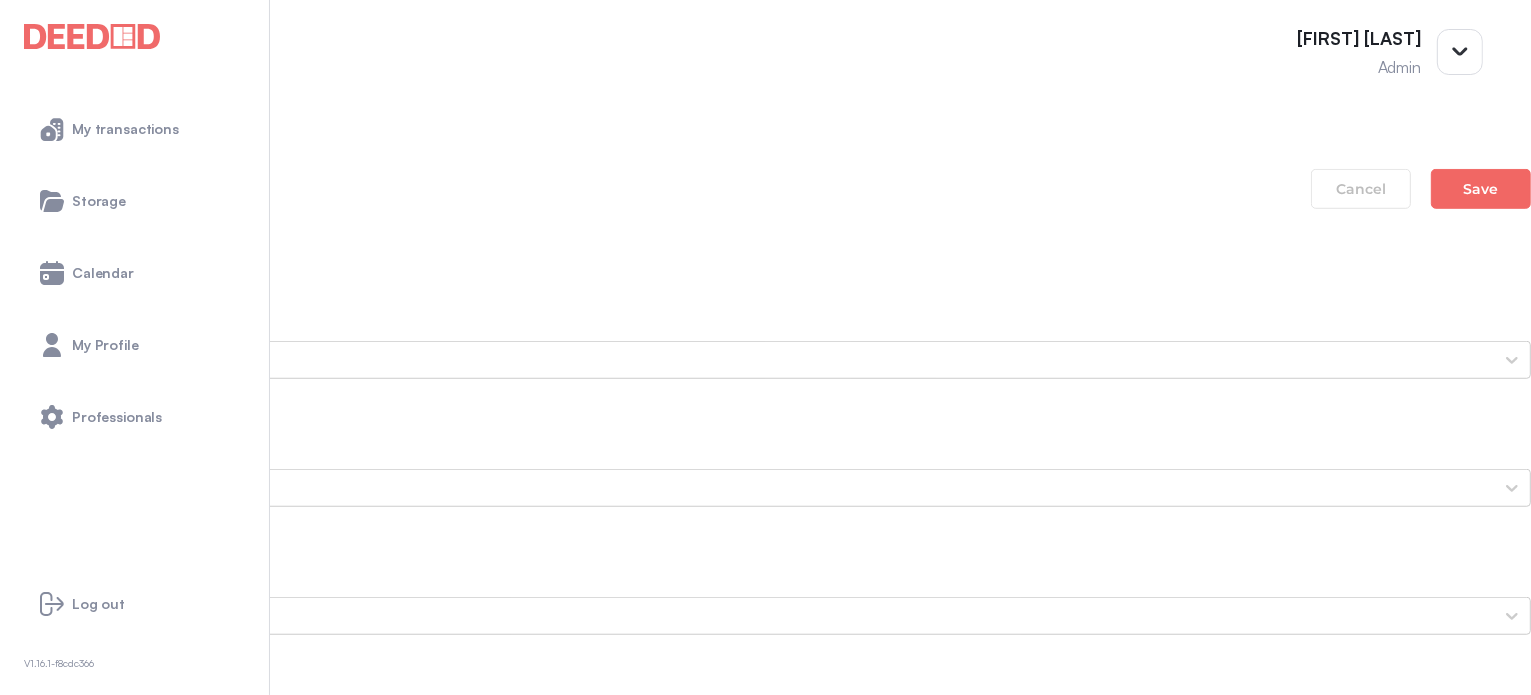 scroll, scrollTop: 1400, scrollLeft: 0, axis: vertical 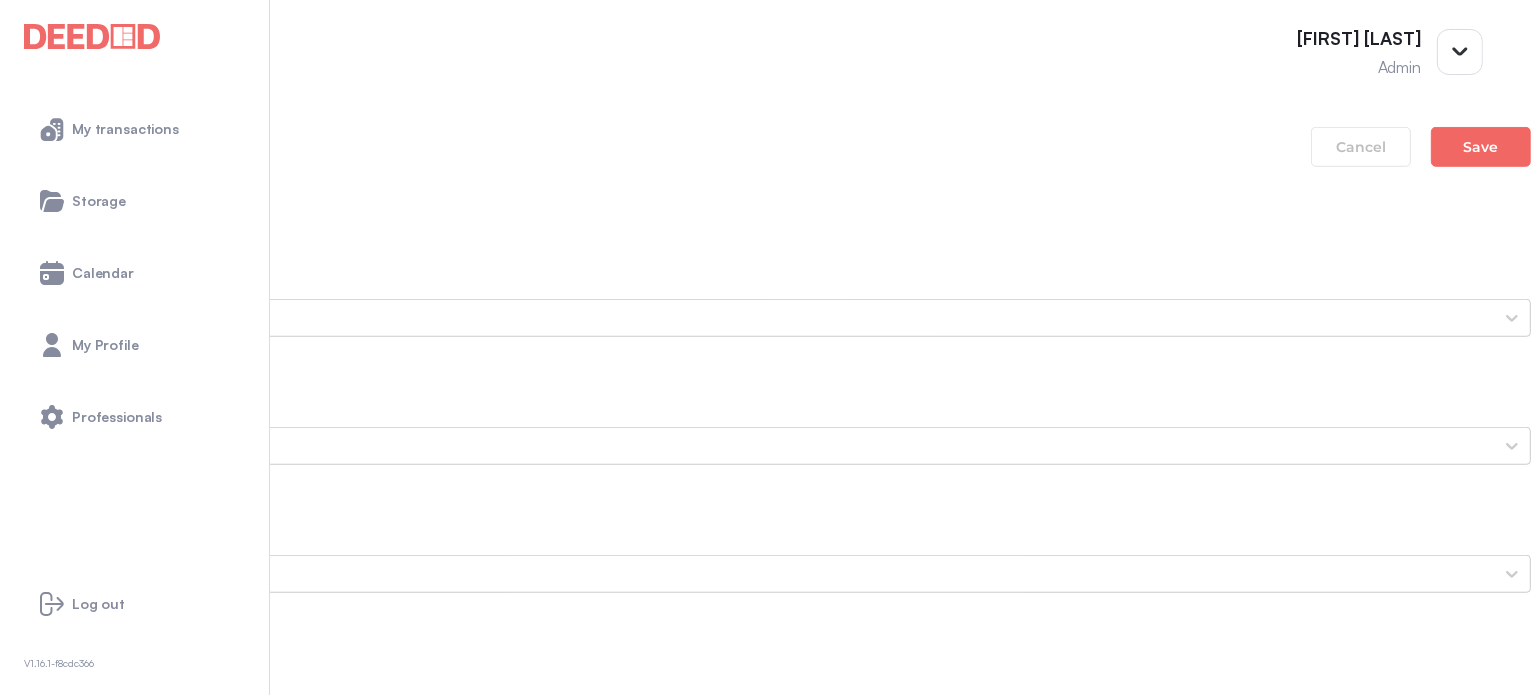 click on "[FIRST]'s Photo ID (Back Side)" at bounding box center [765, 2590] 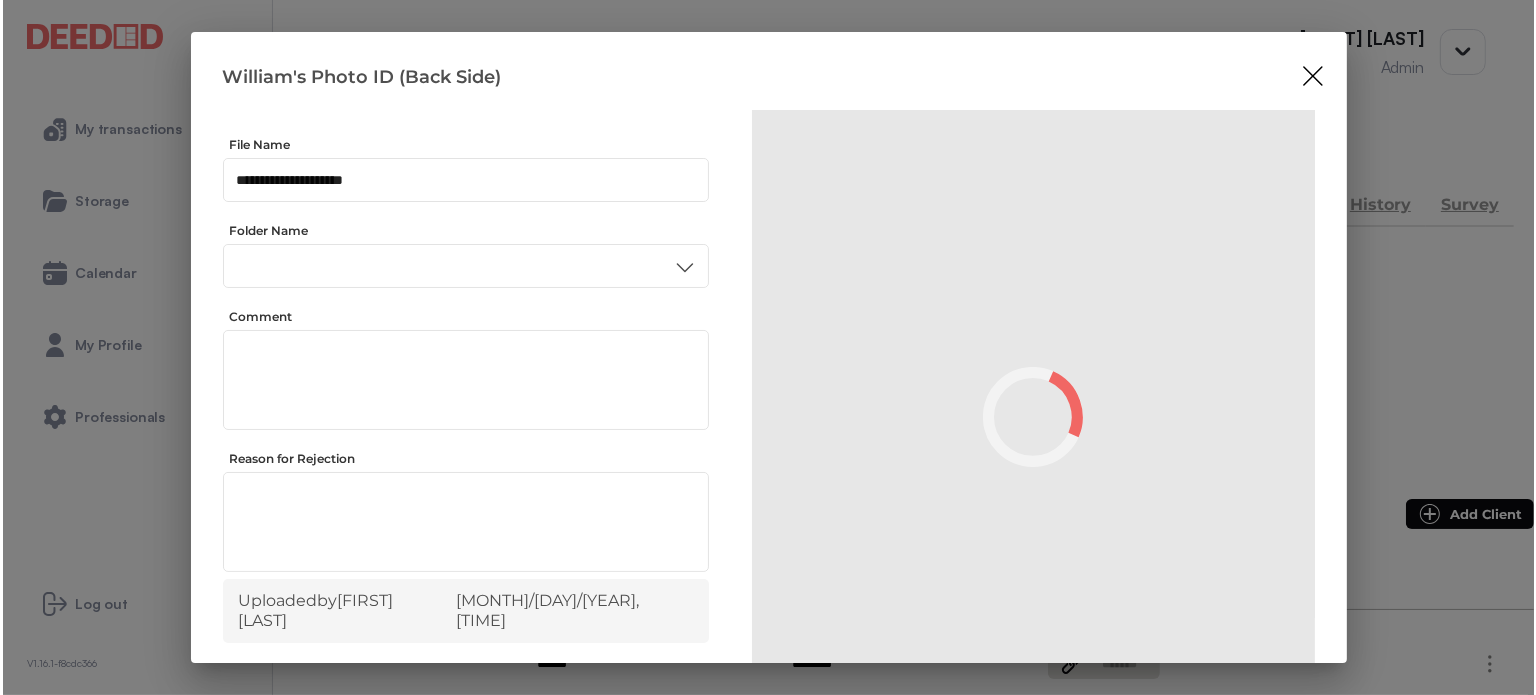 scroll, scrollTop: 0, scrollLeft: 0, axis: both 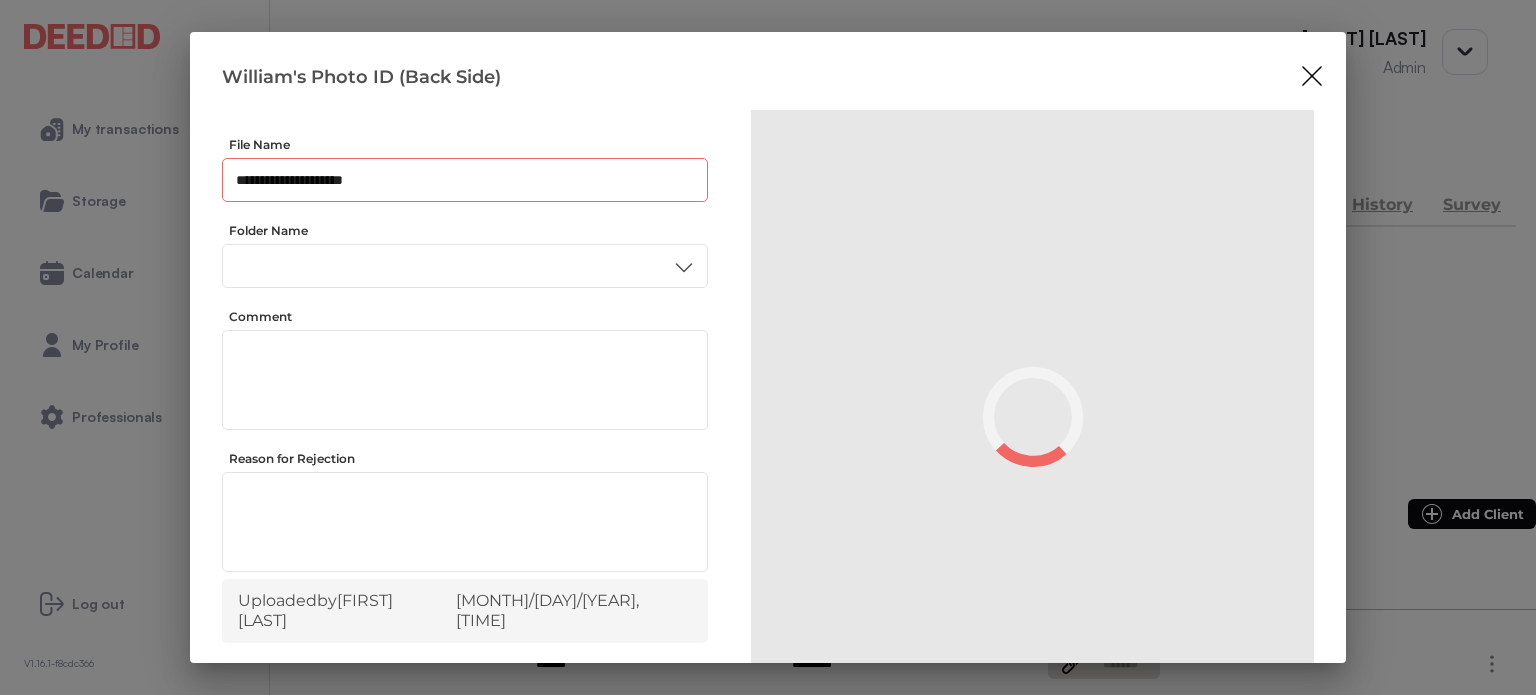 click on "**********" at bounding box center [465, 180] 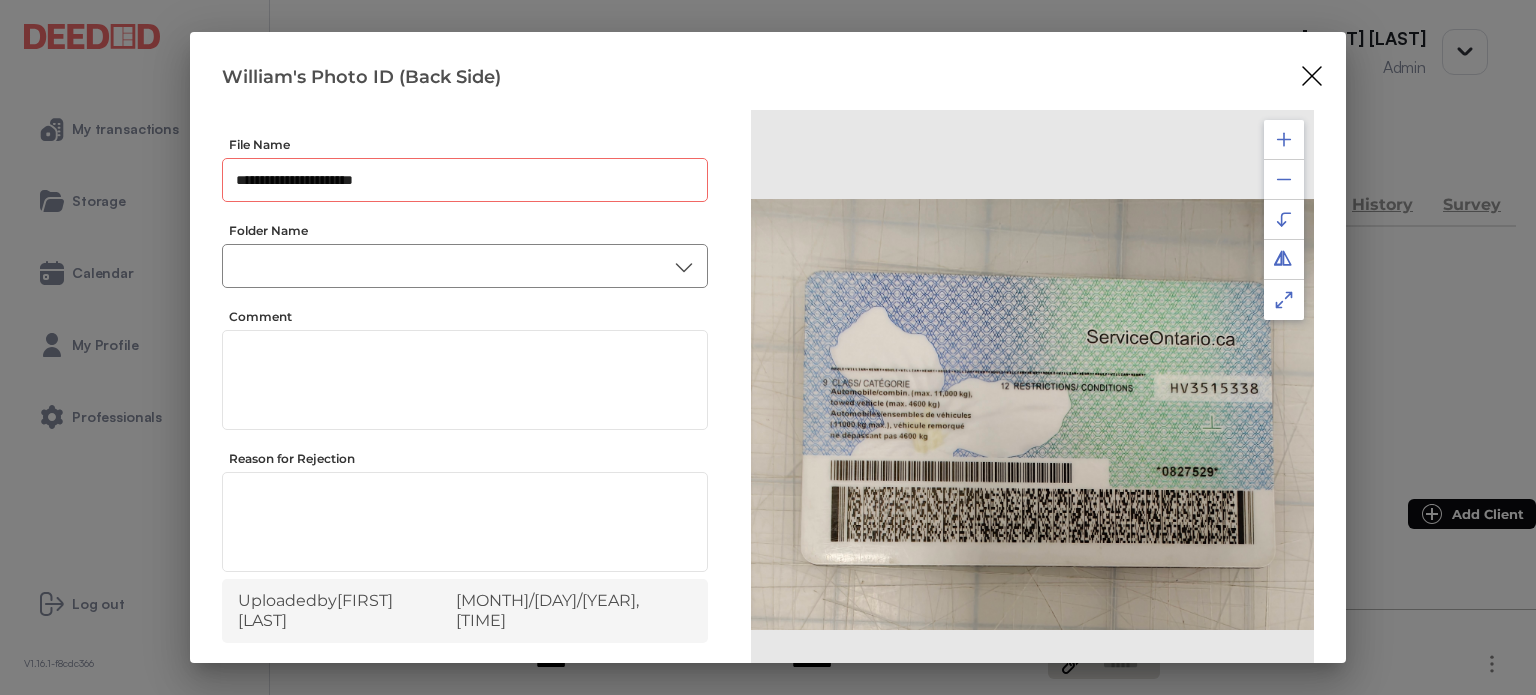 type on "**********" 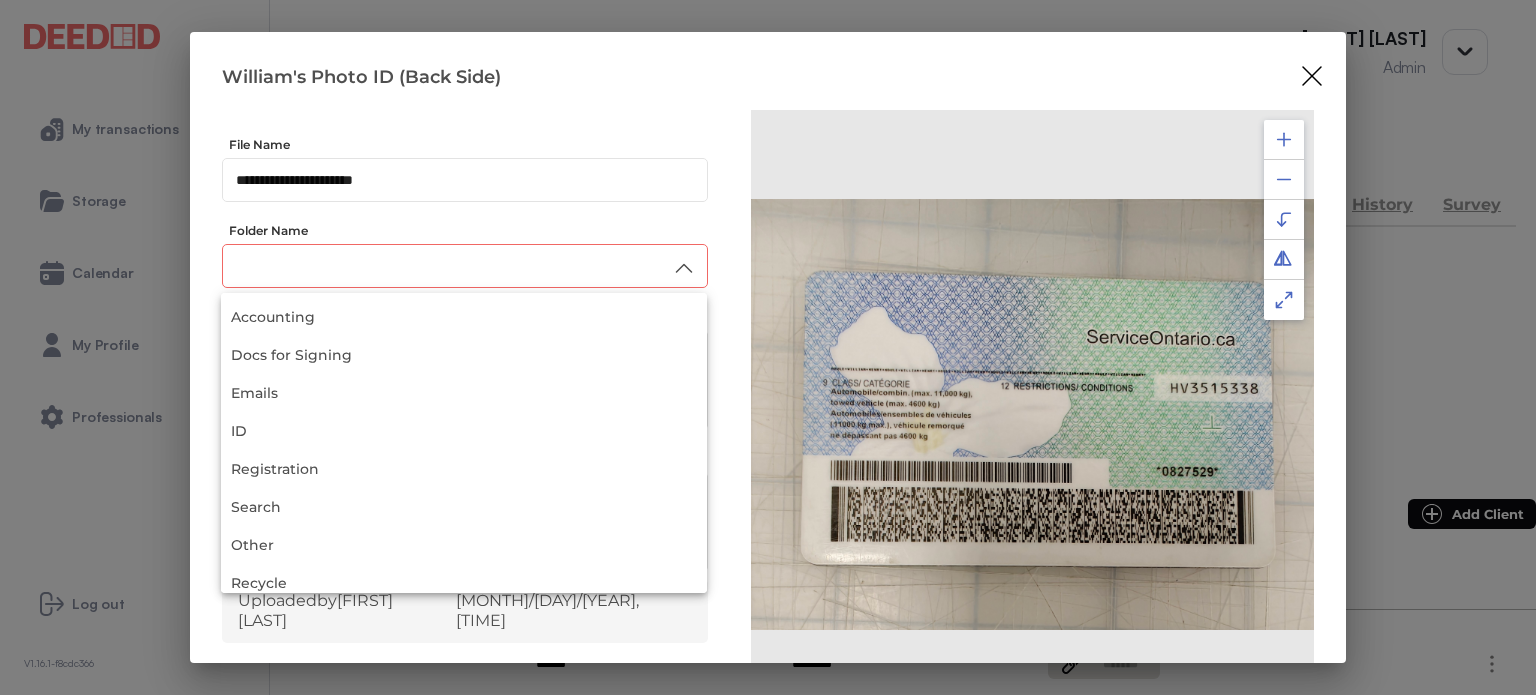 click at bounding box center [465, 266] 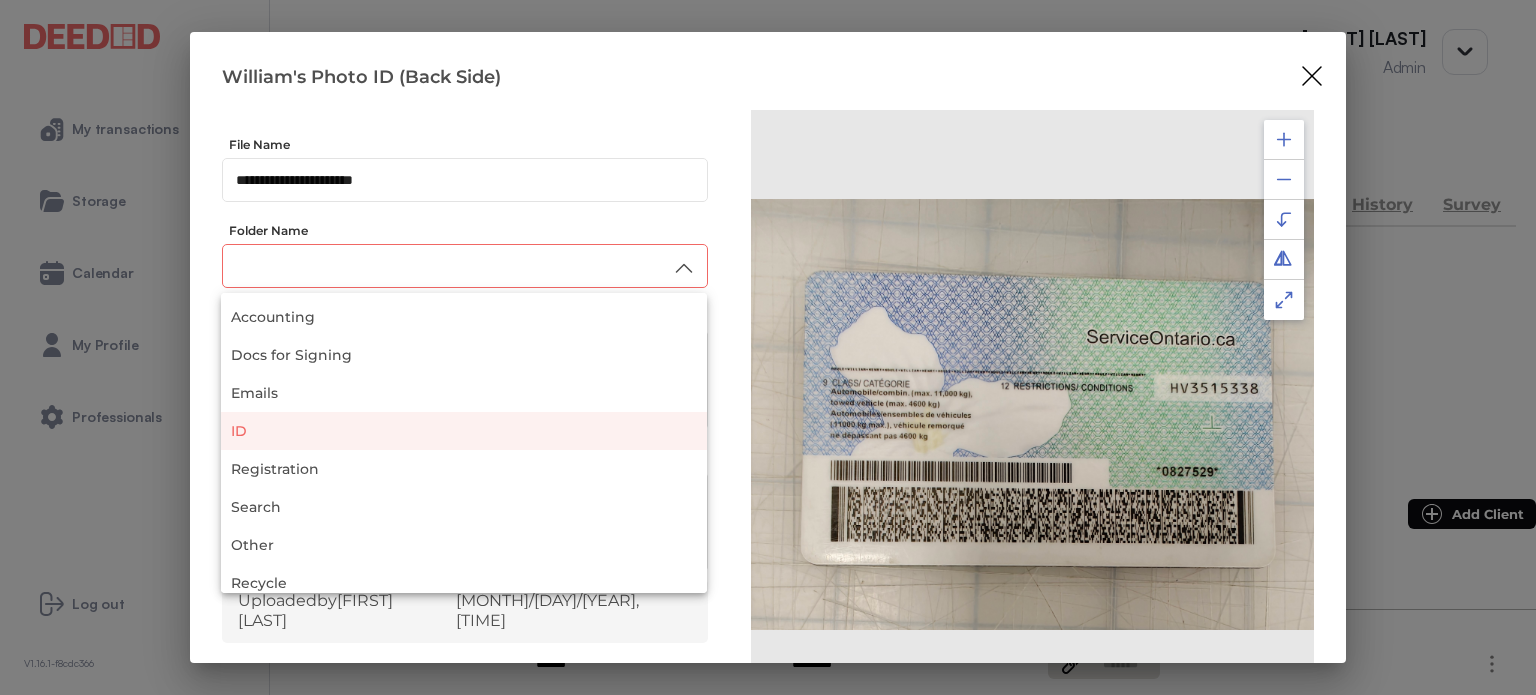 click on "ID" at bounding box center (464, 431) 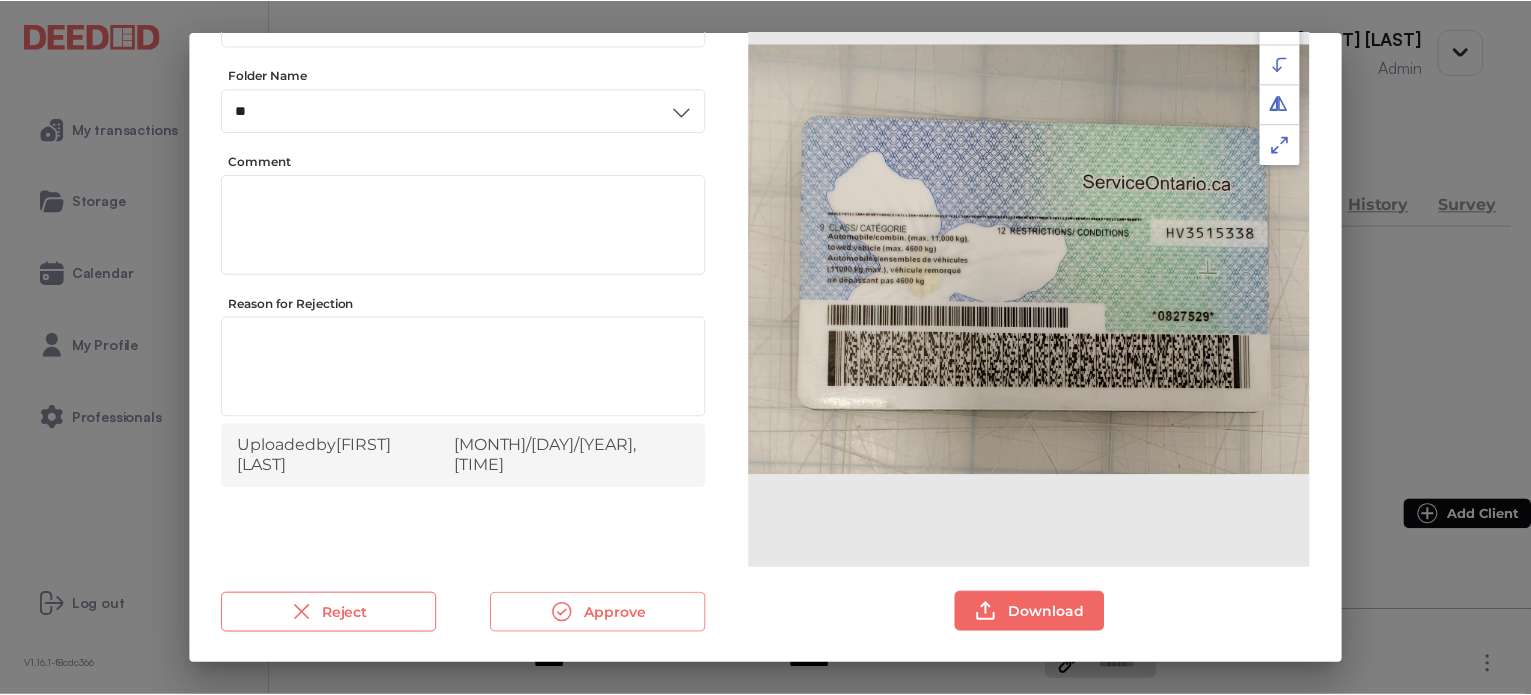 scroll, scrollTop: 156, scrollLeft: 0, axis: vertical 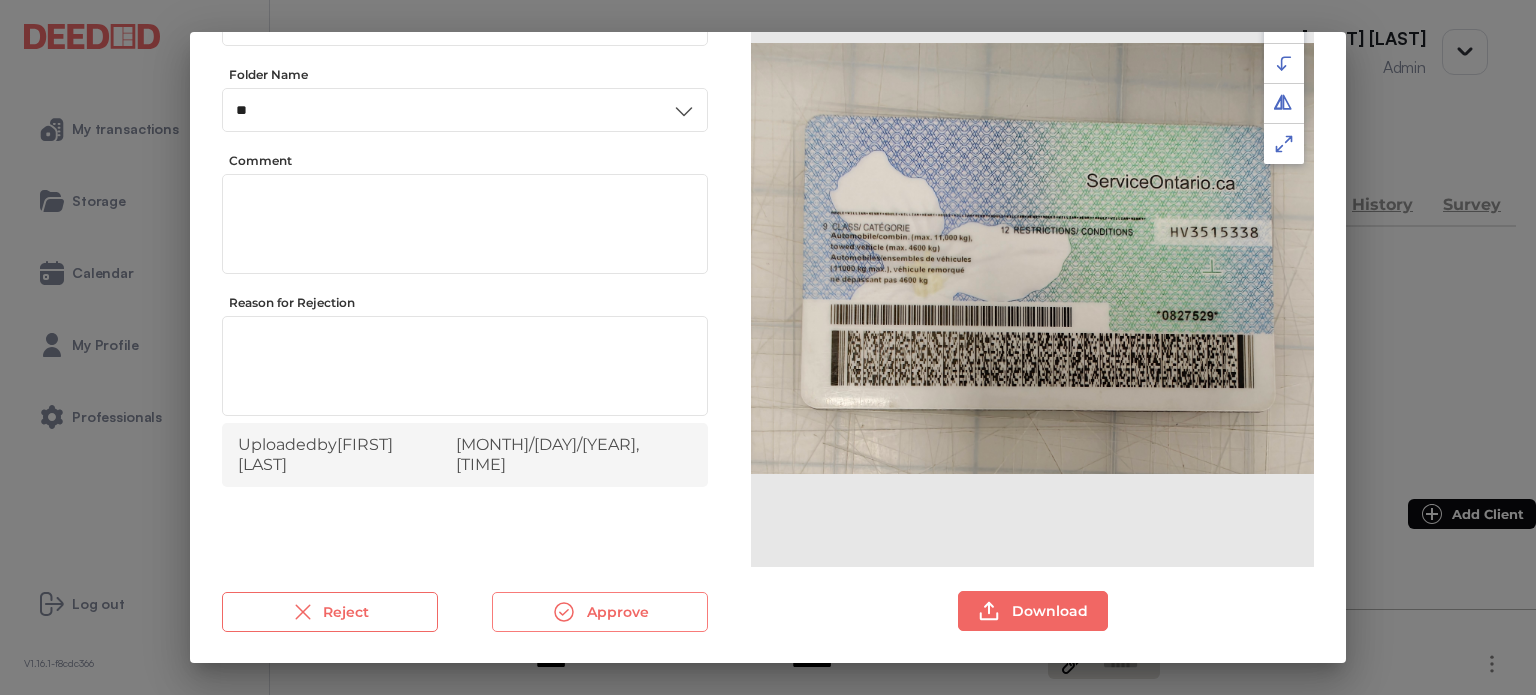 click on "Approve" at bounding box center [600, 612] 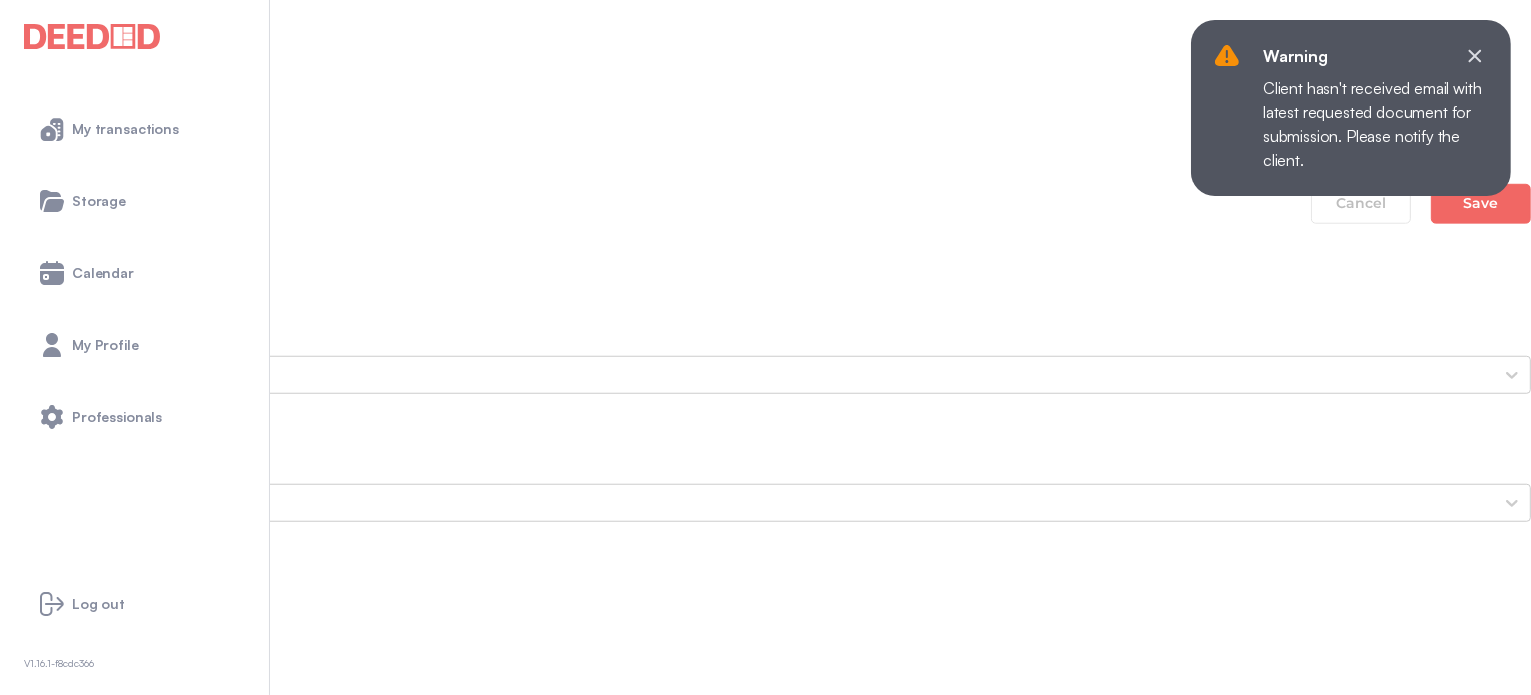 scroll, scrollTop: 1600, scrollLeft: 0, axis: vertical 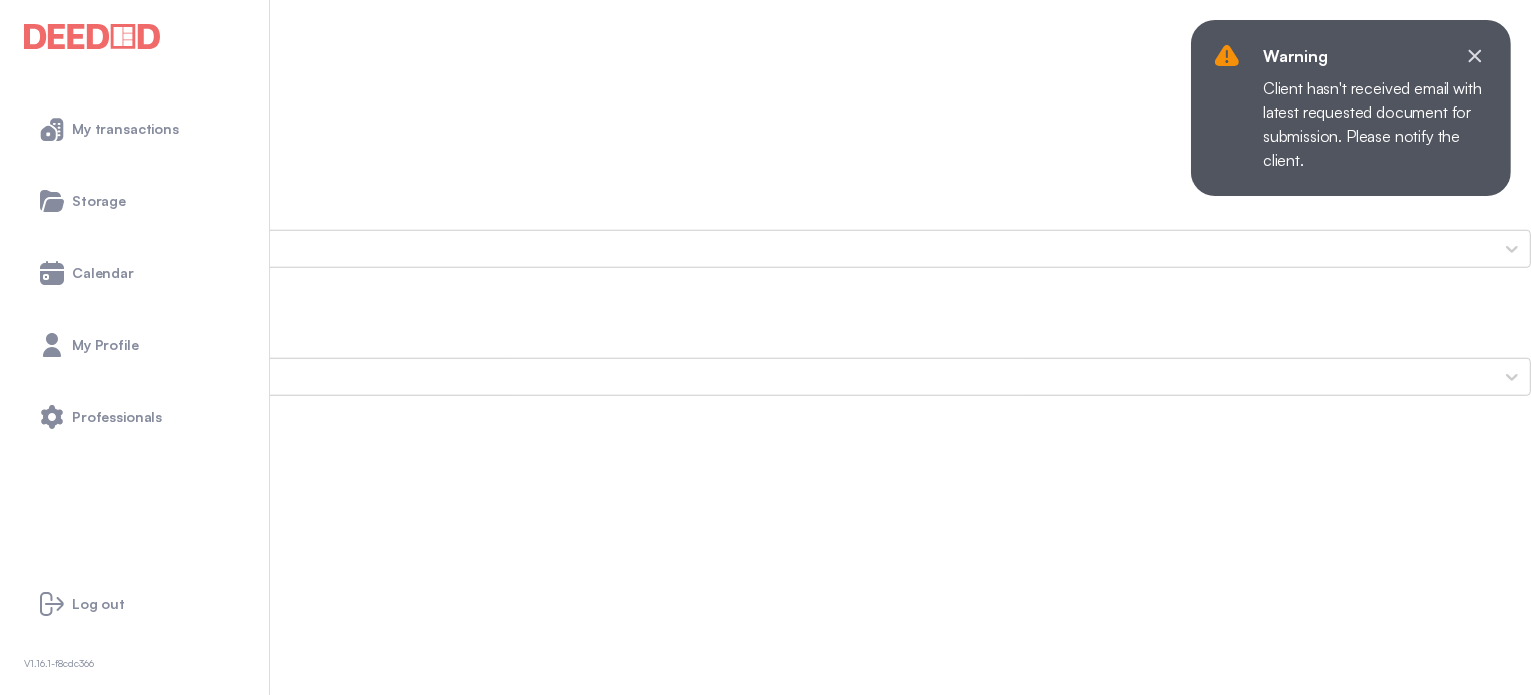 click on "Void Cheque Direct-Deposit.pdf" at bounding box center [765, 1466] 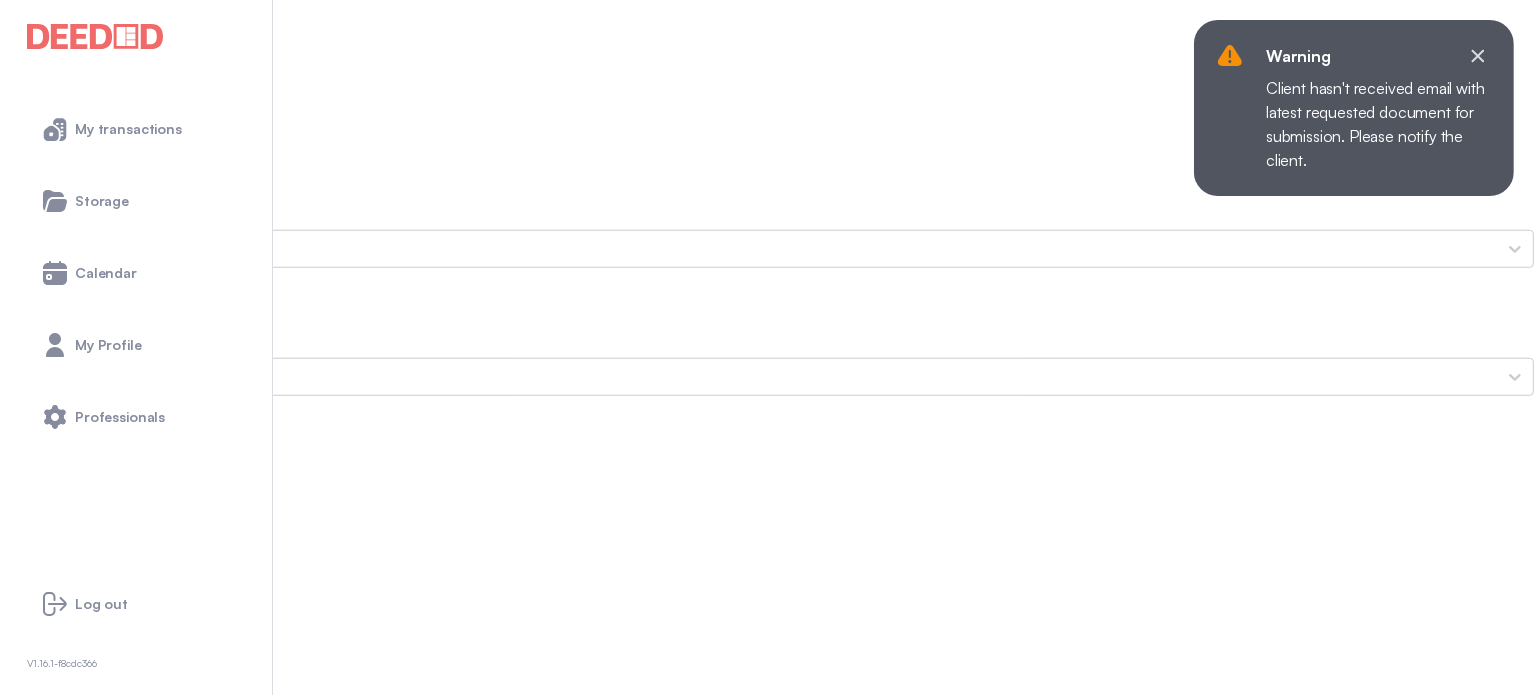 scroll, scrollTop: 0, scrollLeft: 0, axis: both 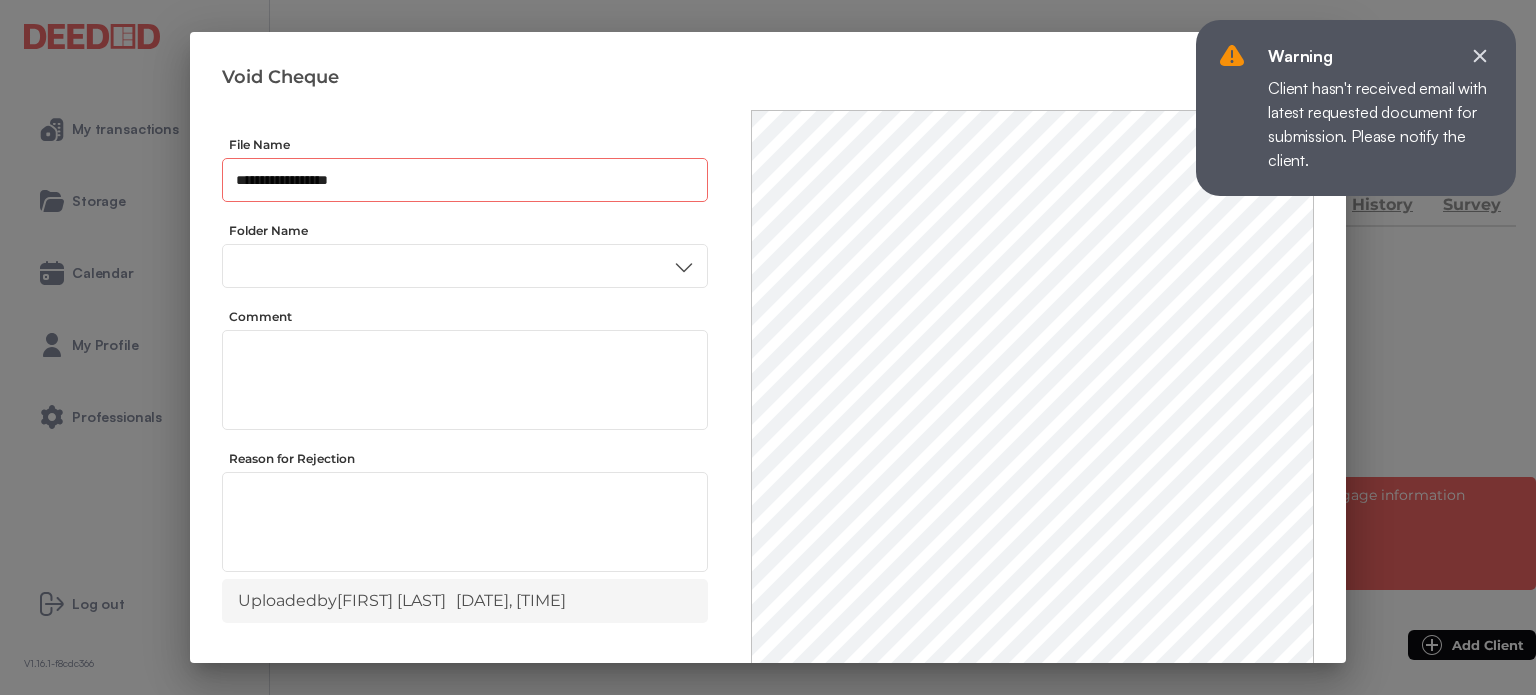 click on "**********" at bounding box center [465, 180] 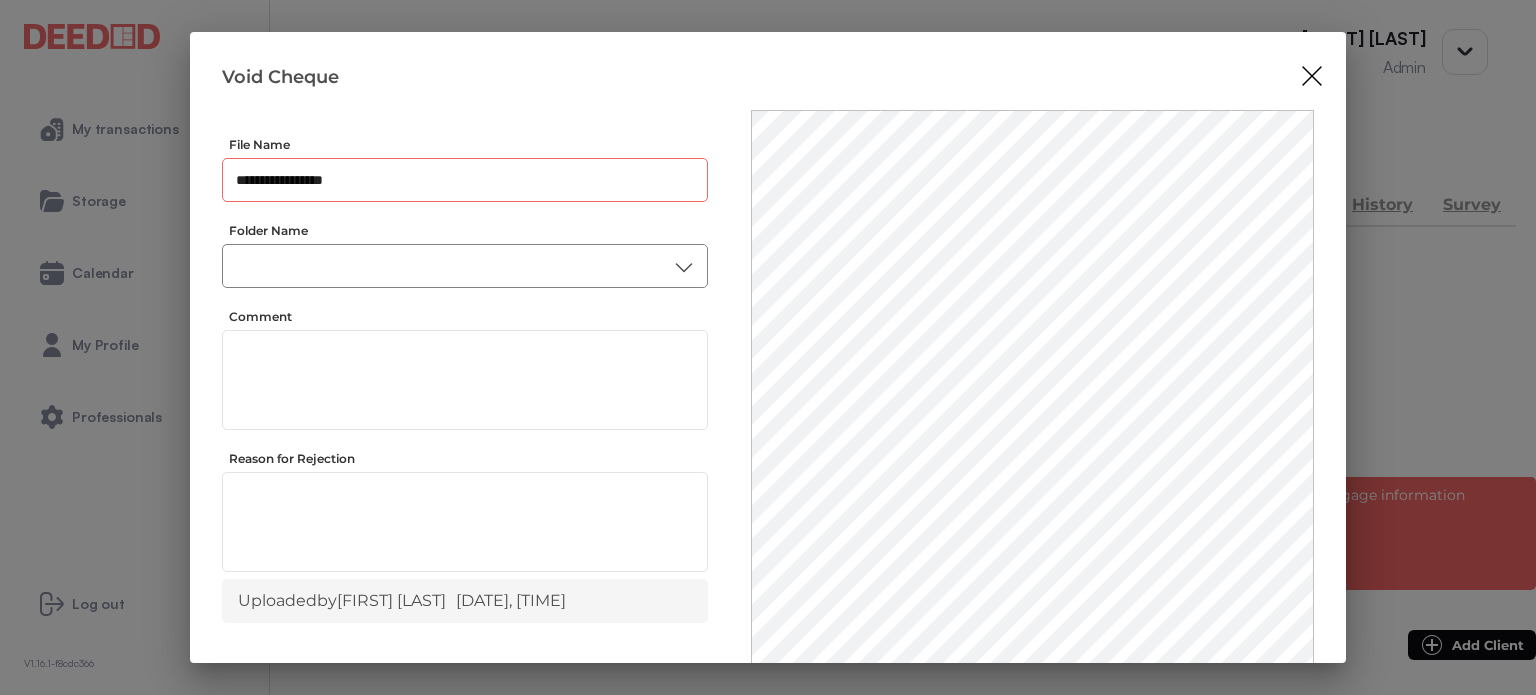type on "**********" 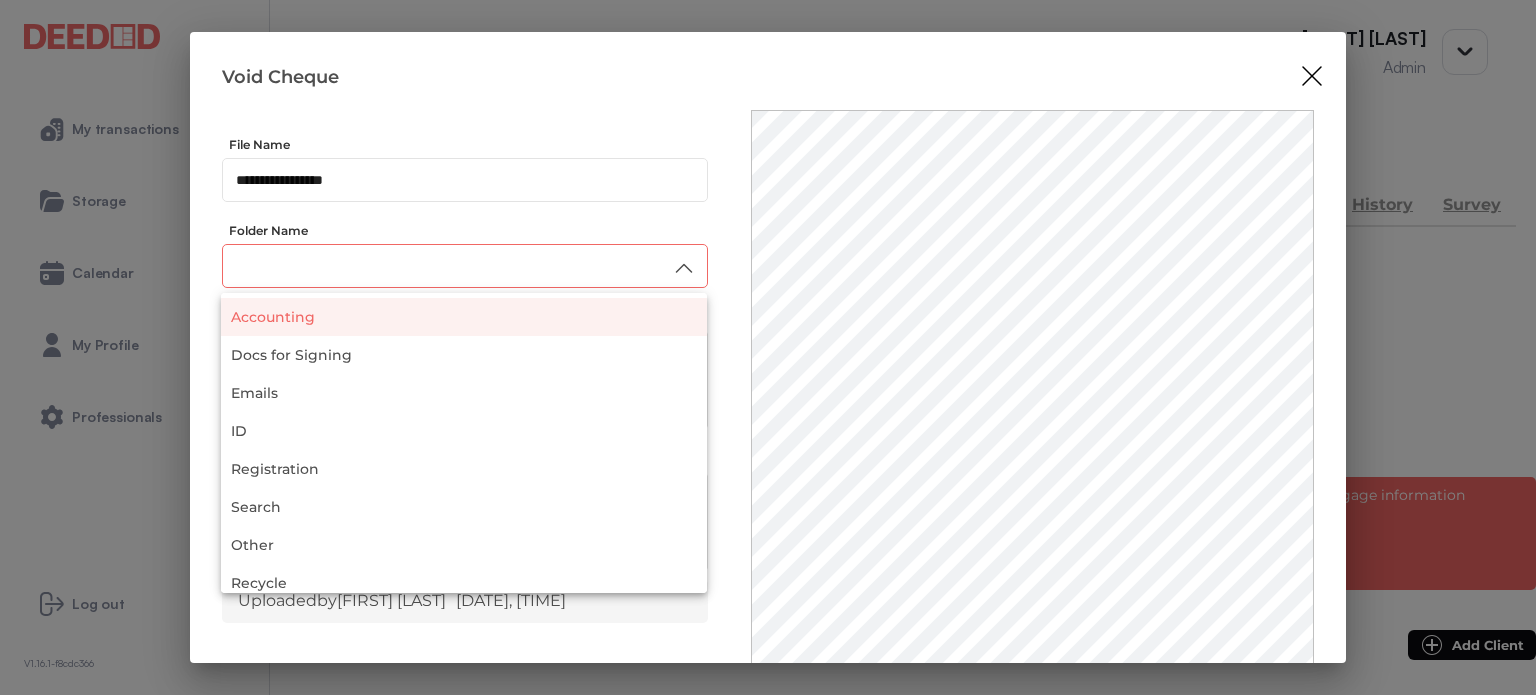 click on "Accounting" at bounding box center (464, 317) 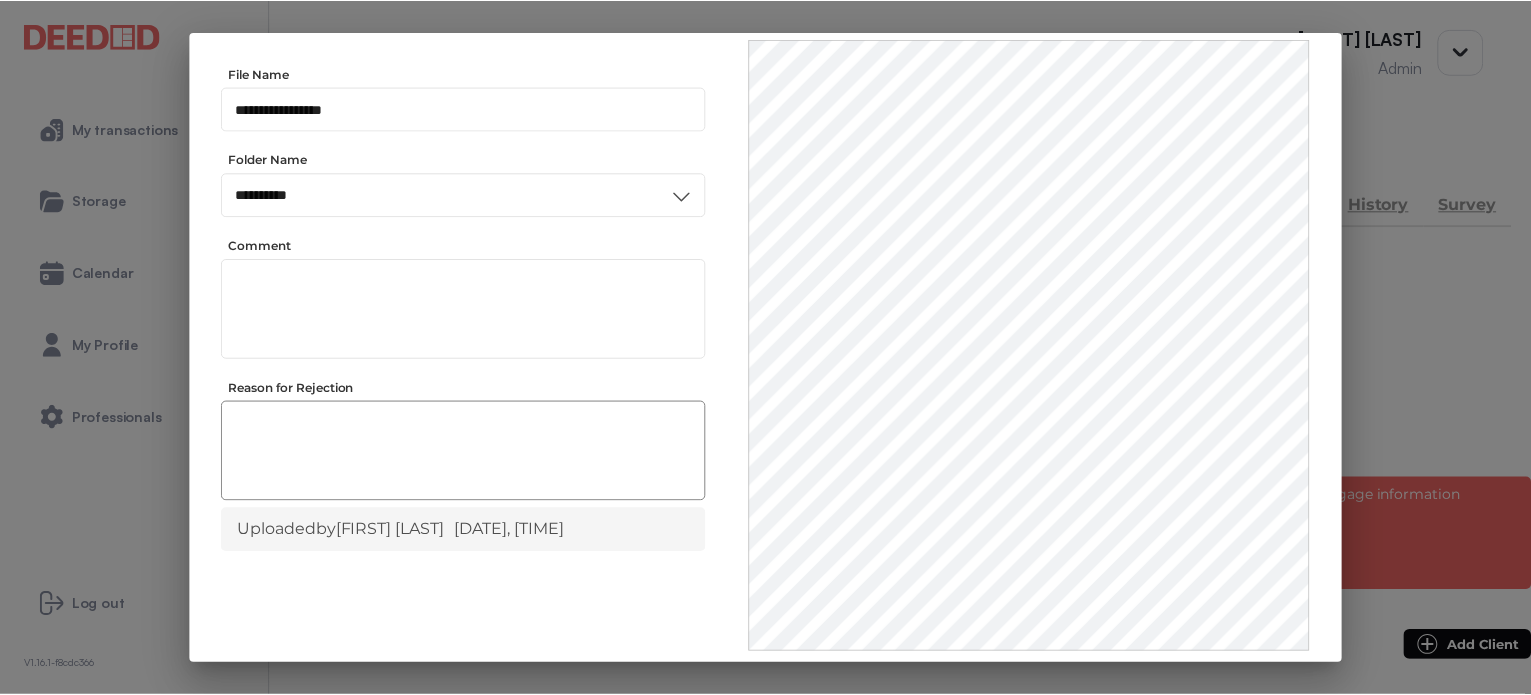 scroll, scrollTop: 156, scrollLeft: 0, axis: vertical 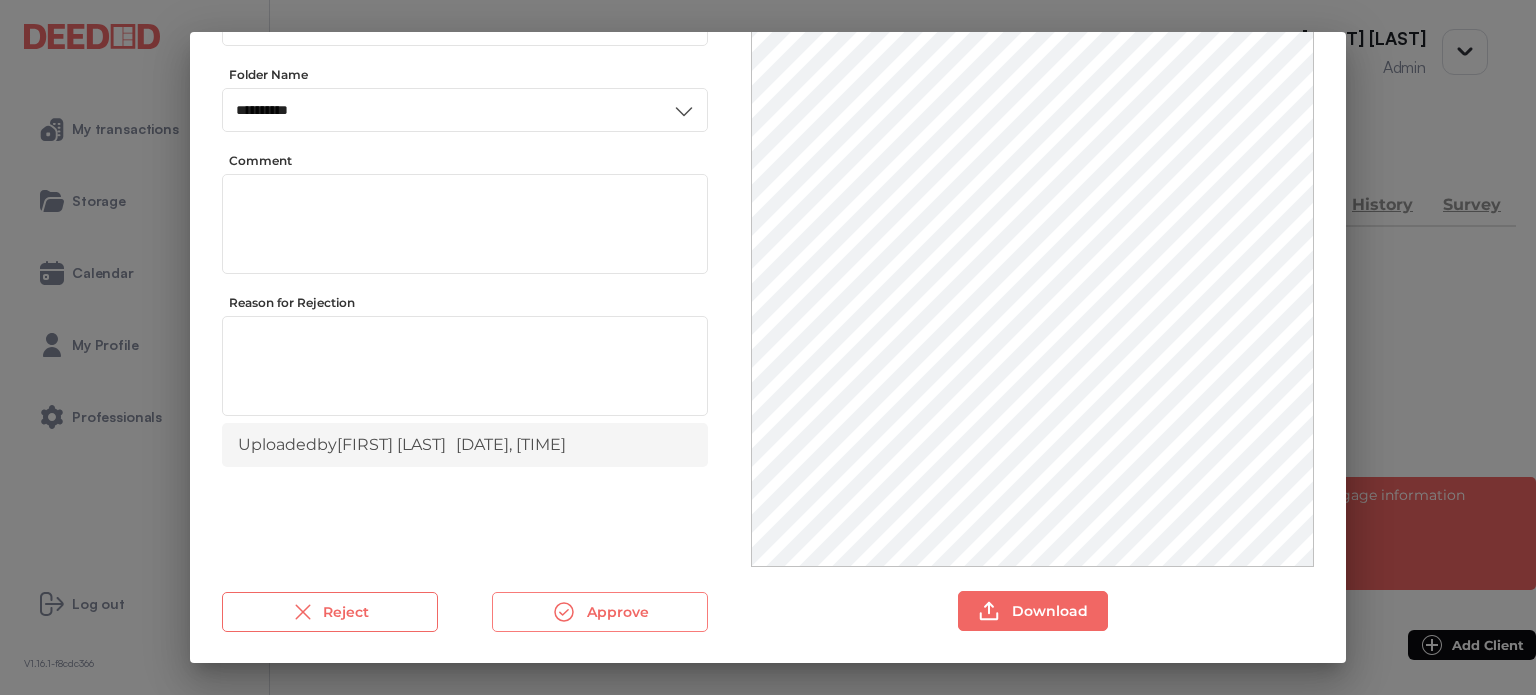 click on "Approve" at bounding box center [600, 612] 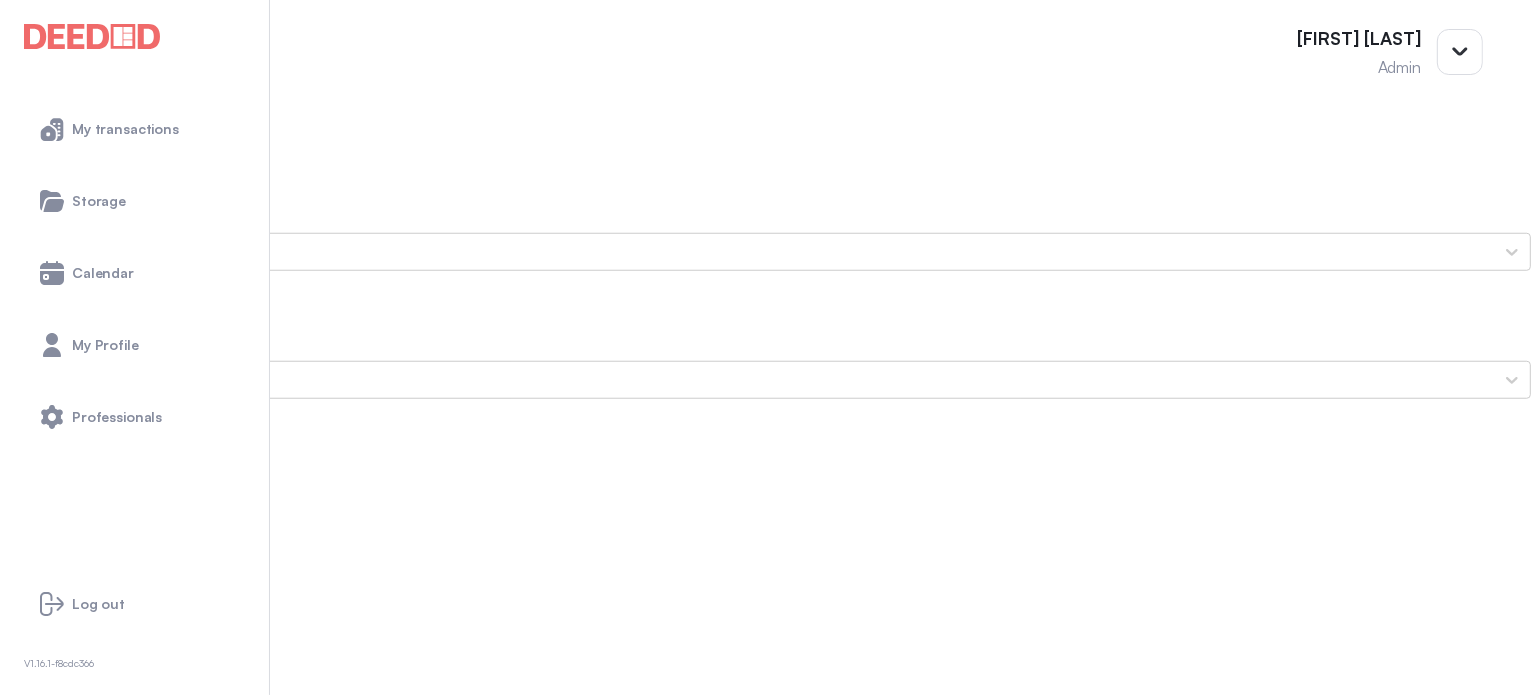 scroll, scrollTop: 1600, scrollLeft: 0, axis: vertical 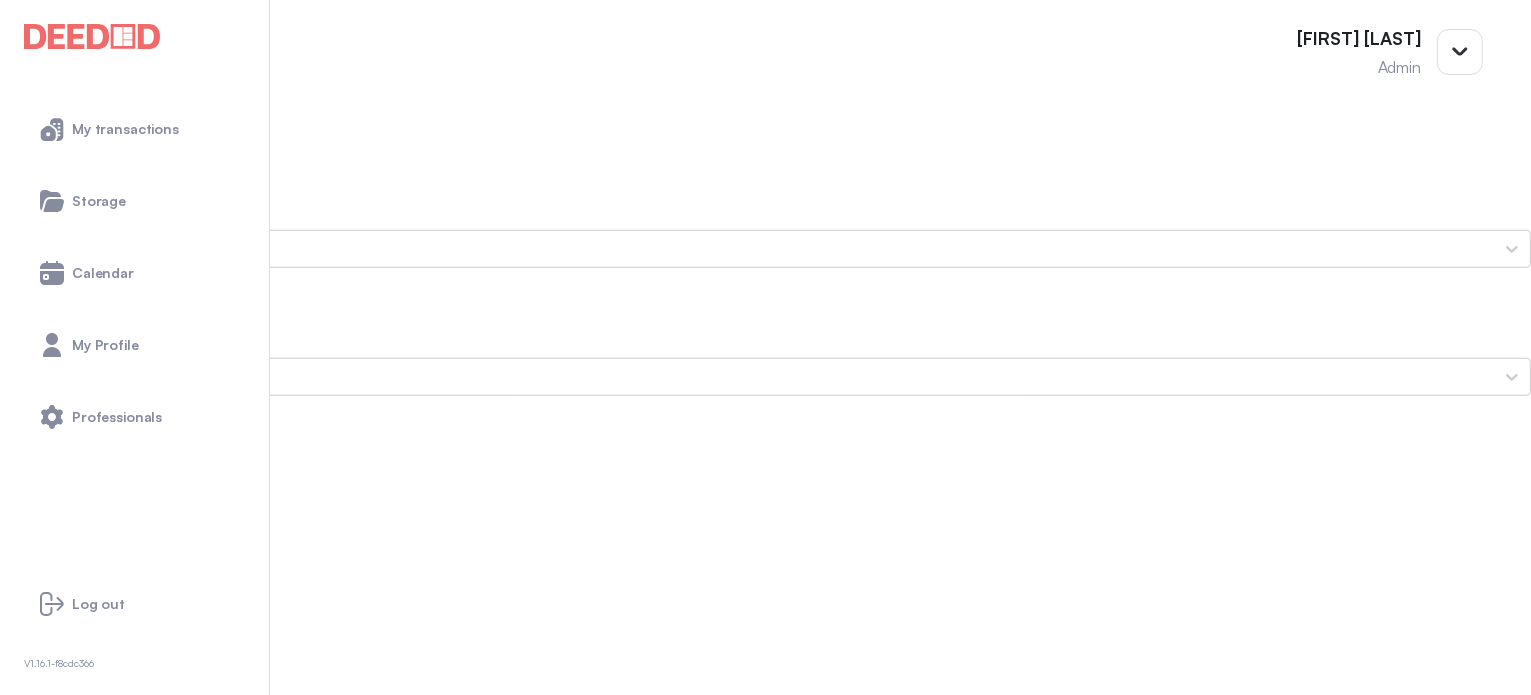 click on "Steph's Photo ID (Front Side)" at bounding box center [765, 1561] 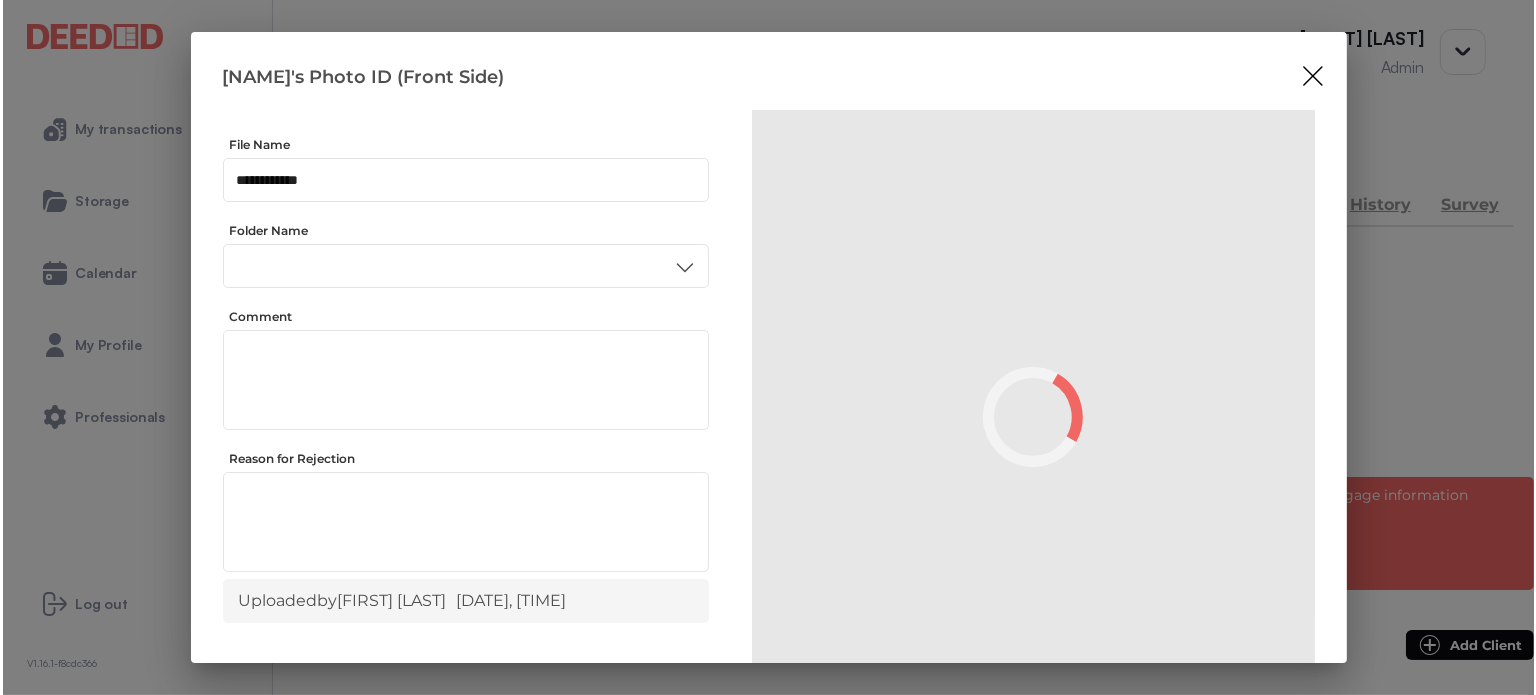 scroll, scrollTop: 0, scrollLeft: 0, axis: both 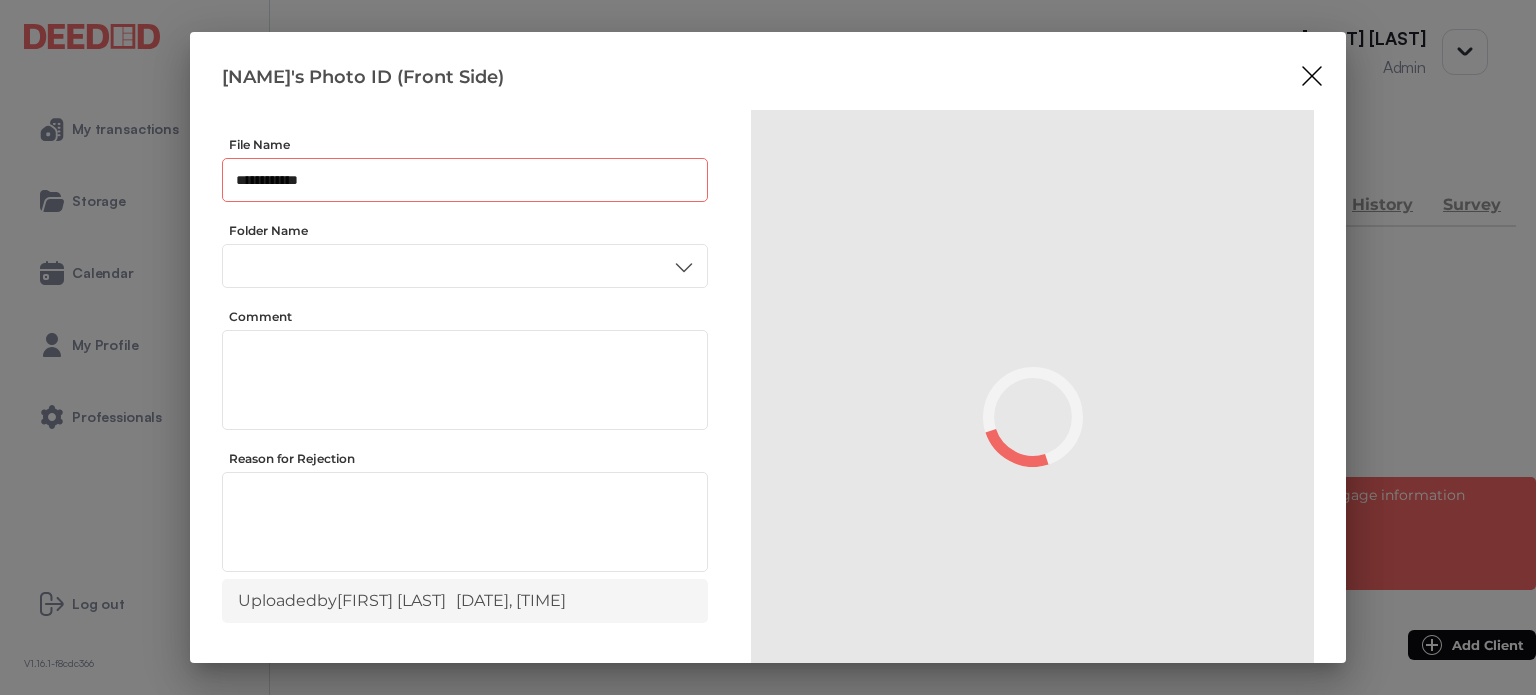 click on "**********" at bounding box center [465, 180] 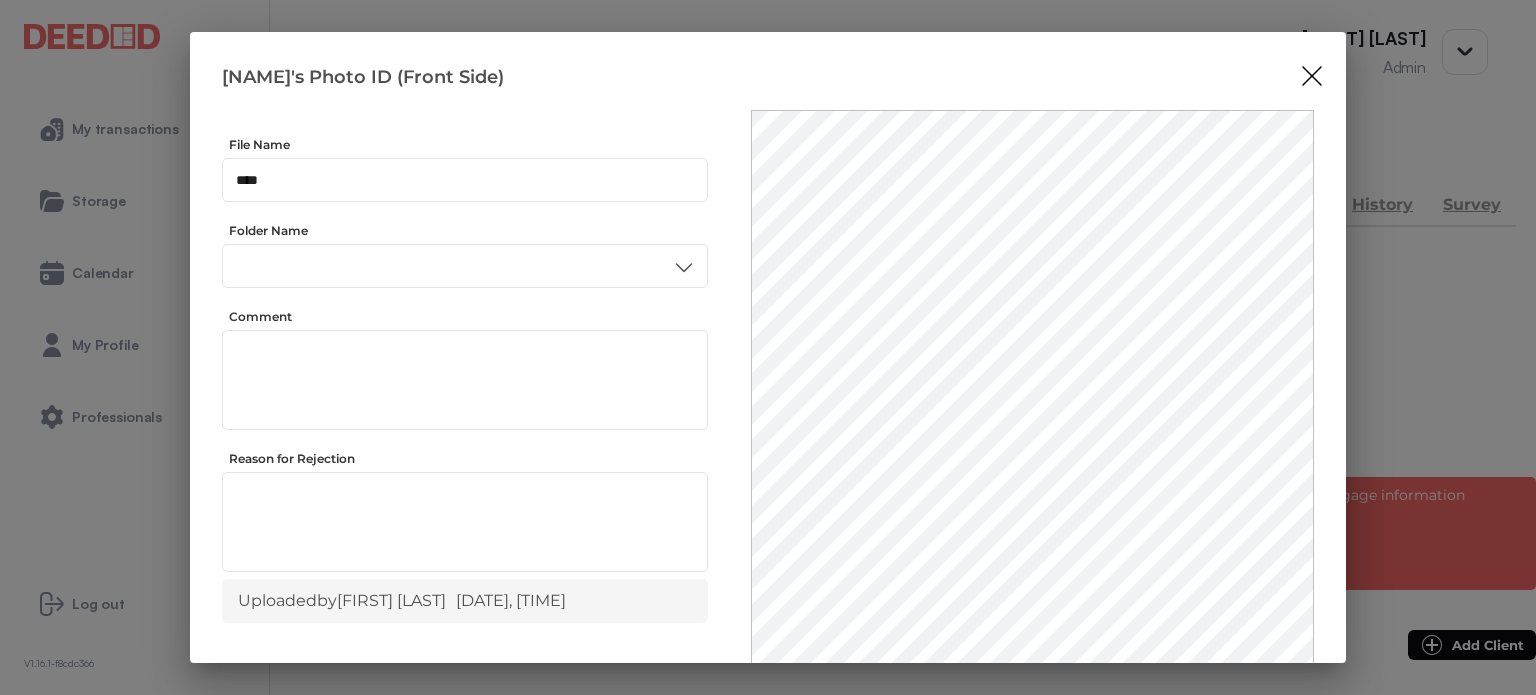 scroll, scrollTop: 0, scrollLeft: 0, axis: both 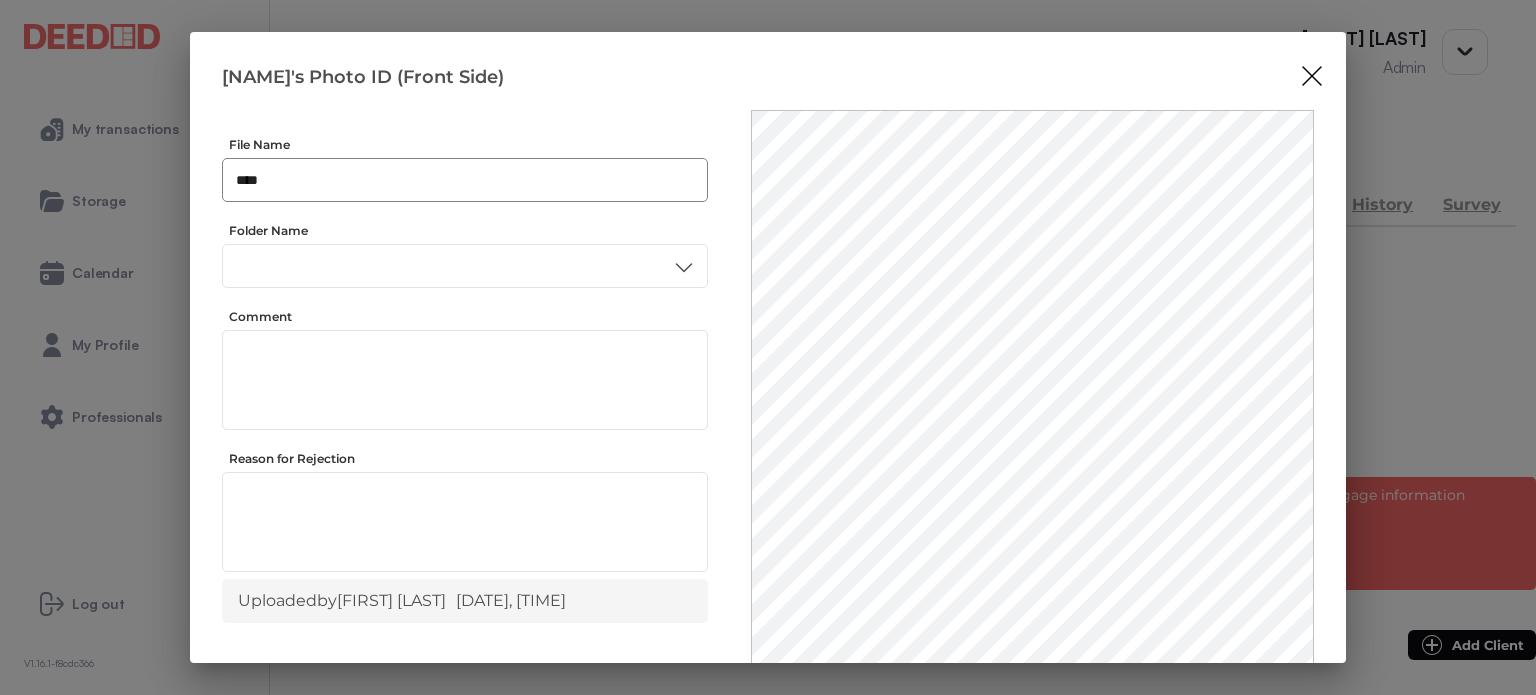 click on "**** ​" at bounding box center (465, 180) 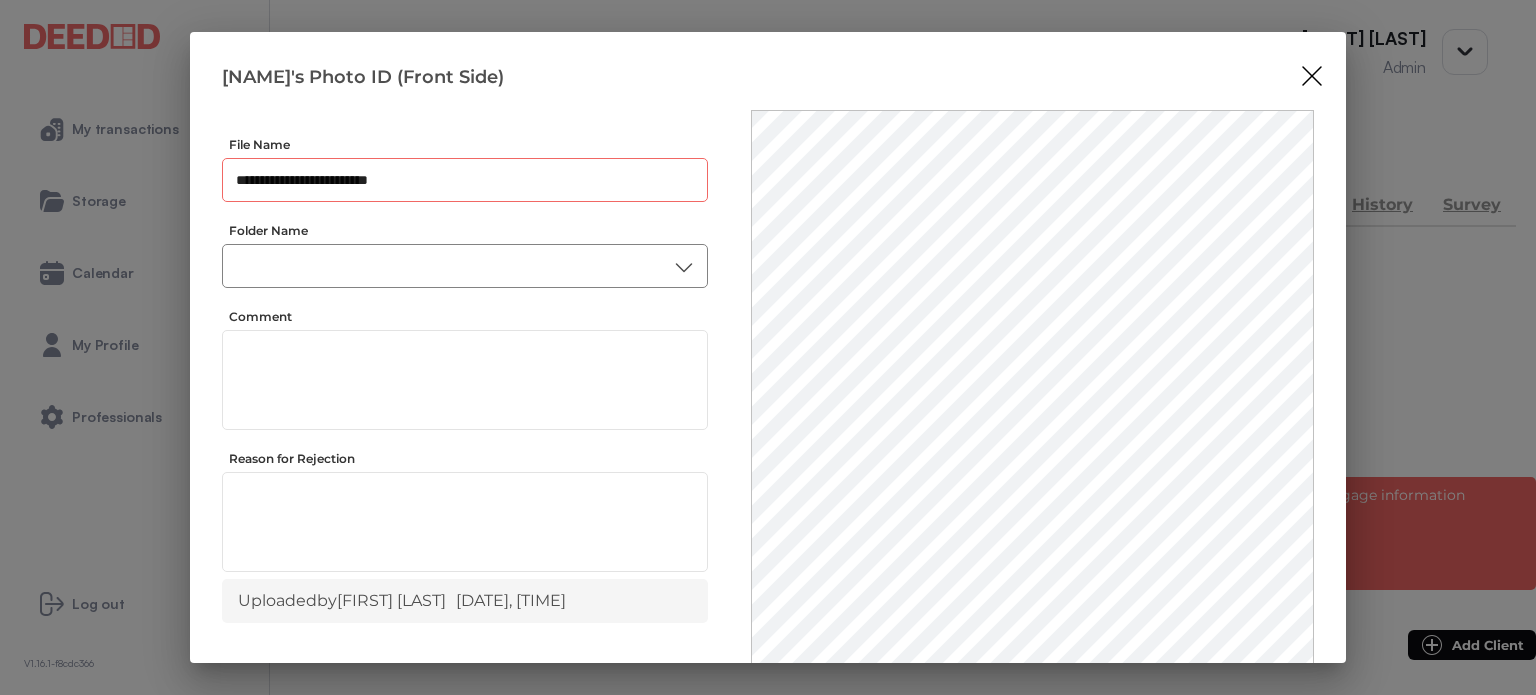 type on "**********" 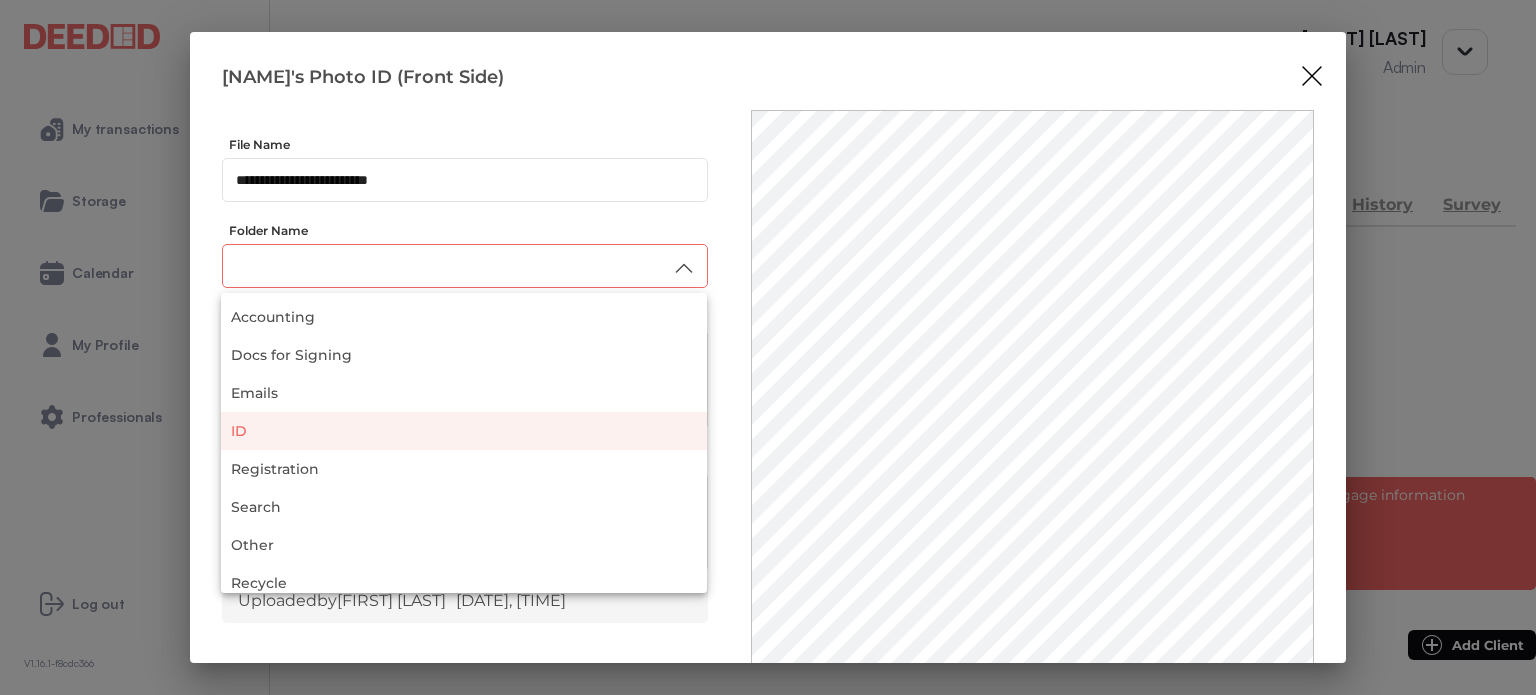 click on "ID" at bounding box center (464, 431) 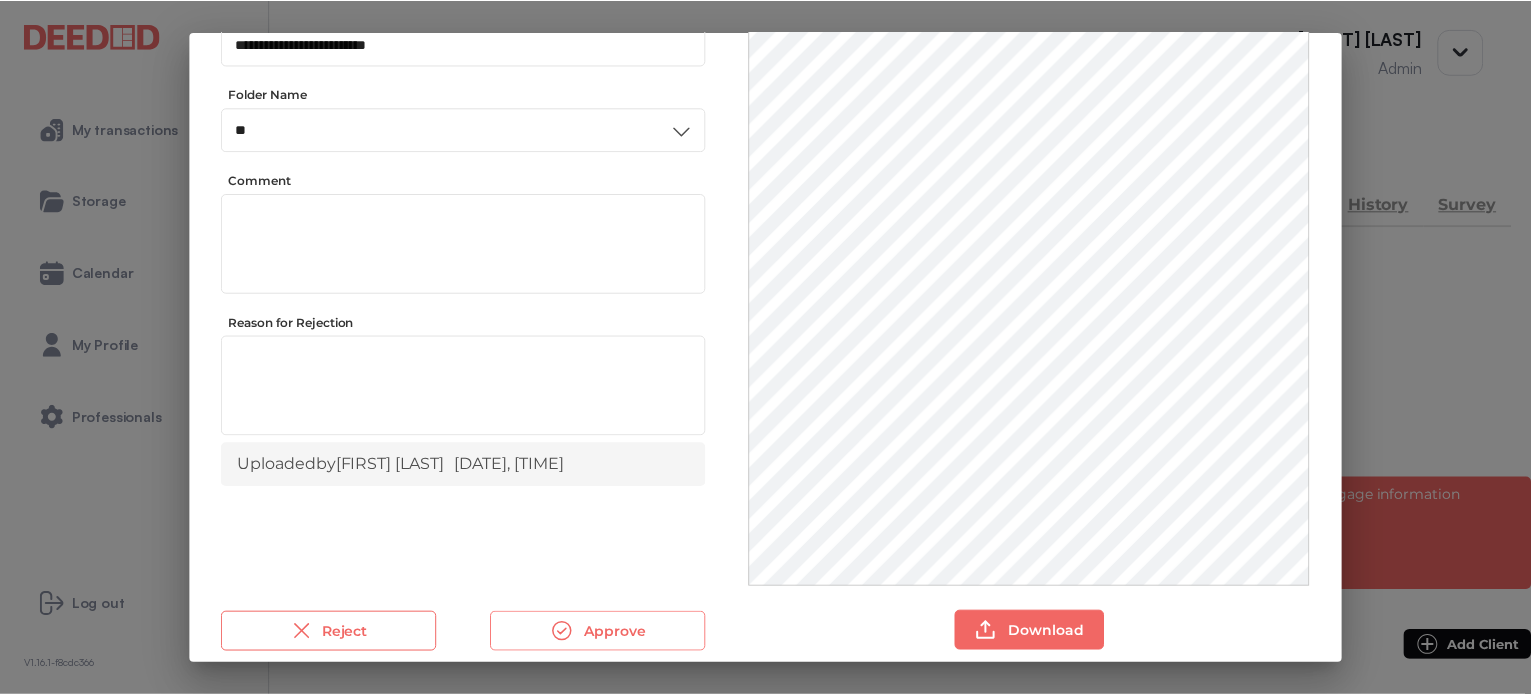 scroll, scrollTop: 156, scrollLeft: 0, axis: vertical 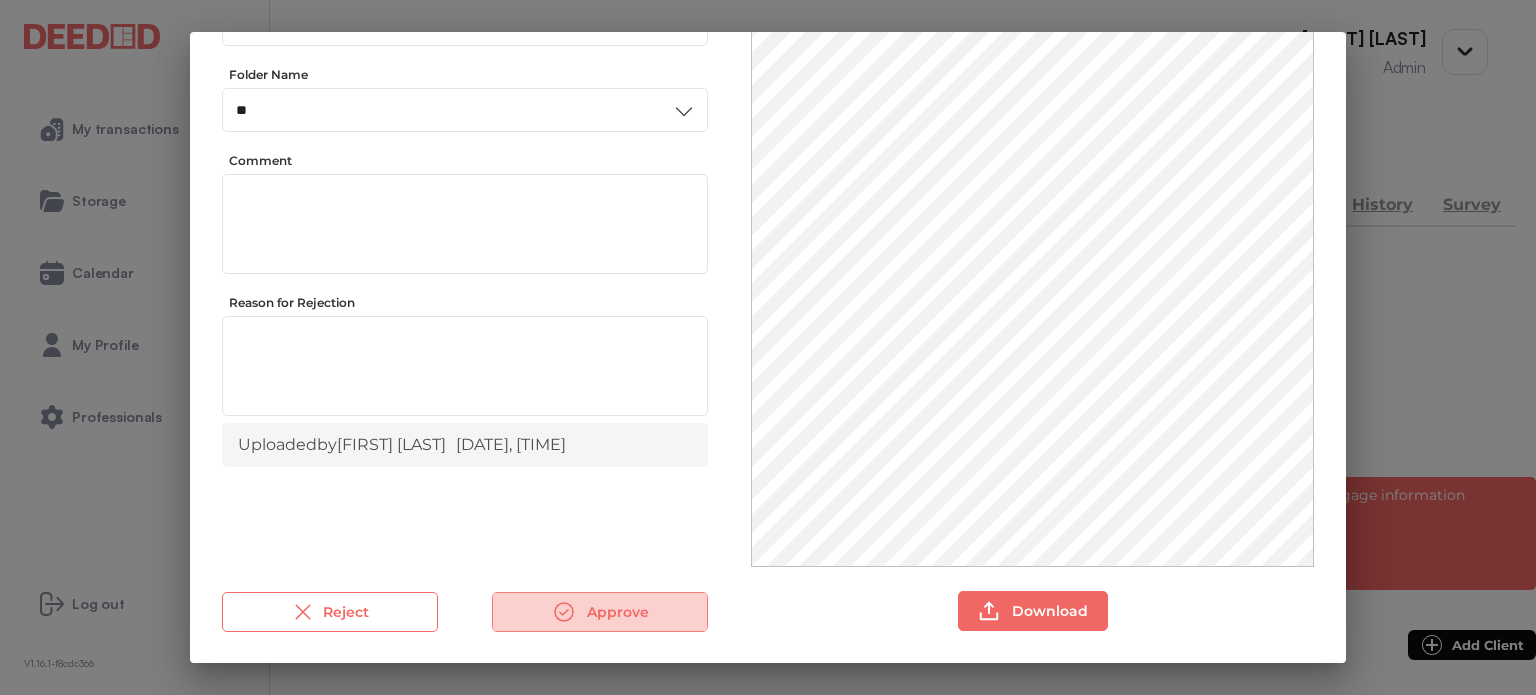 click on "Approve" at bounding box center (600, 612) 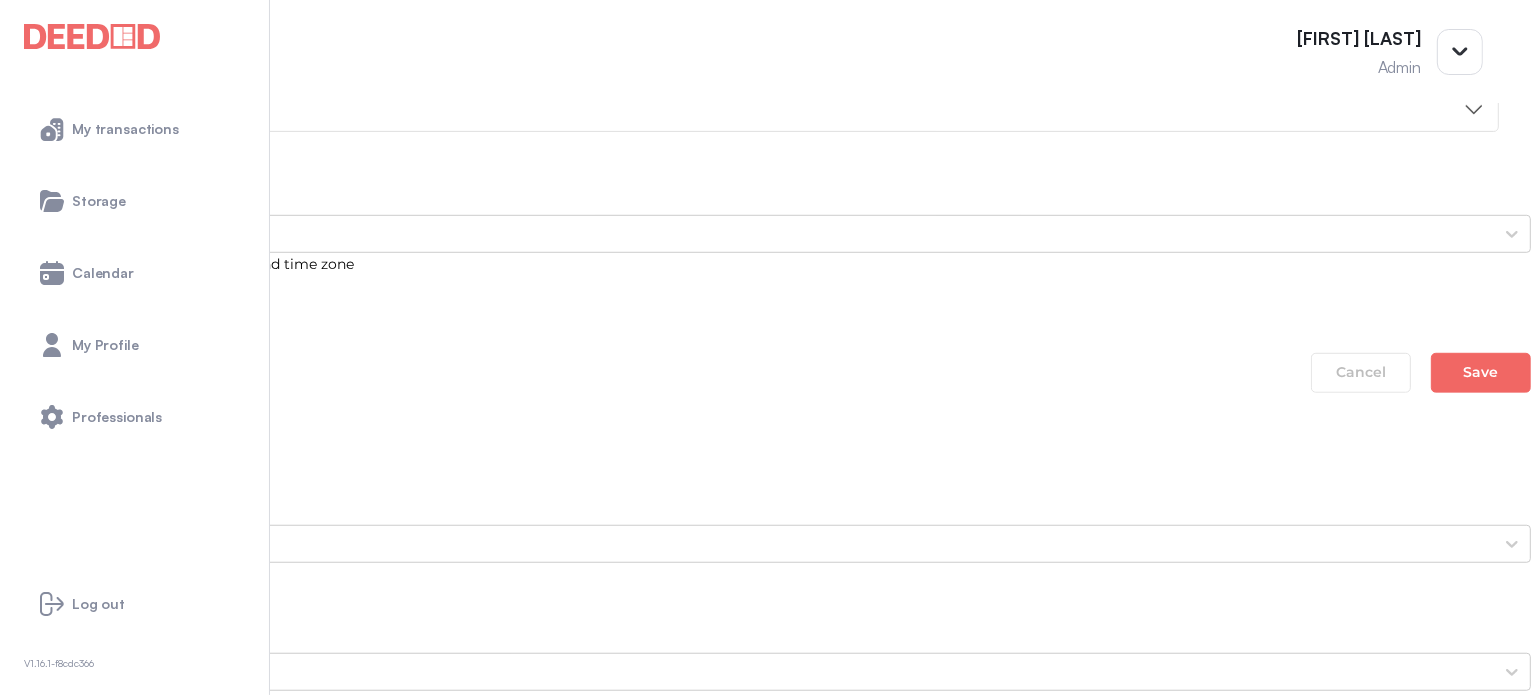 scroll, scrollTop: 1500, scrollLeft: 0, axis: vertical 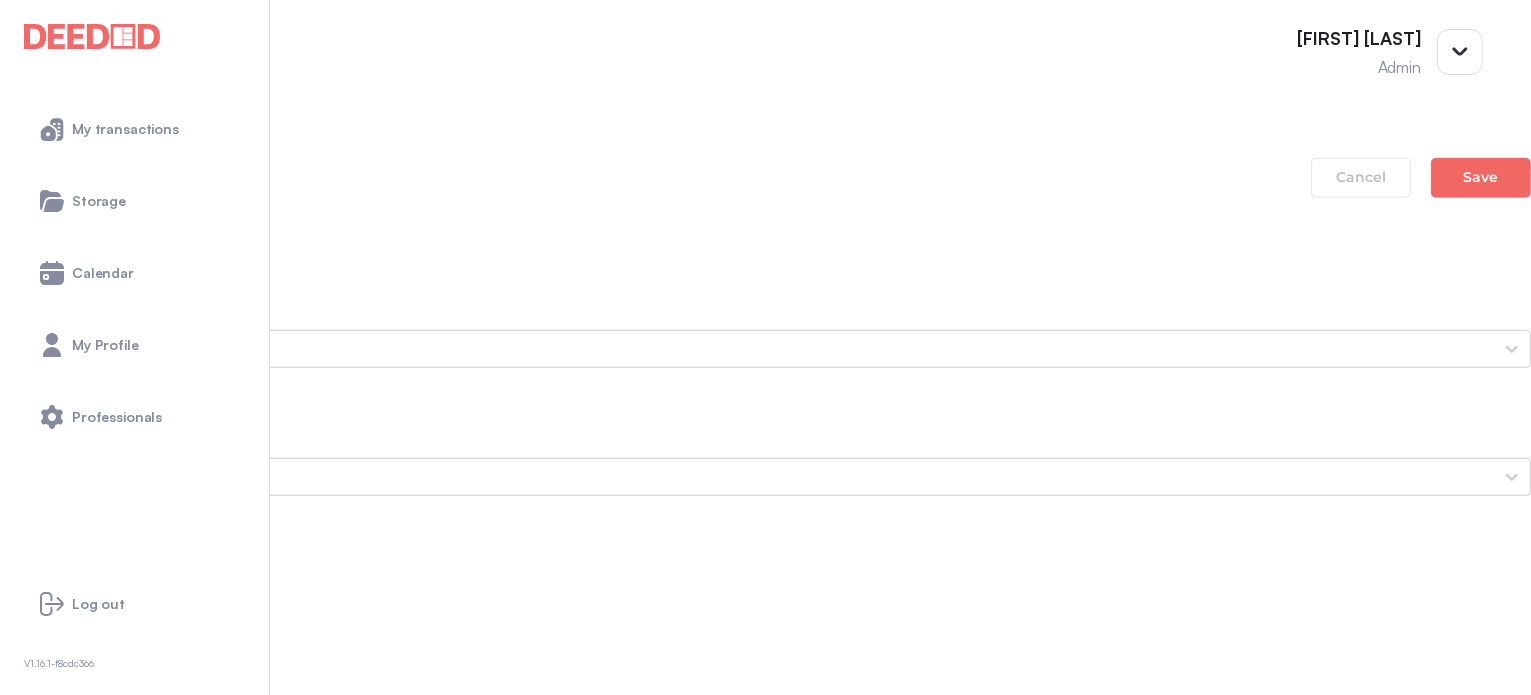 click on "Steph's Photo ID (Back Side)" at bounding box center (765, 1765) 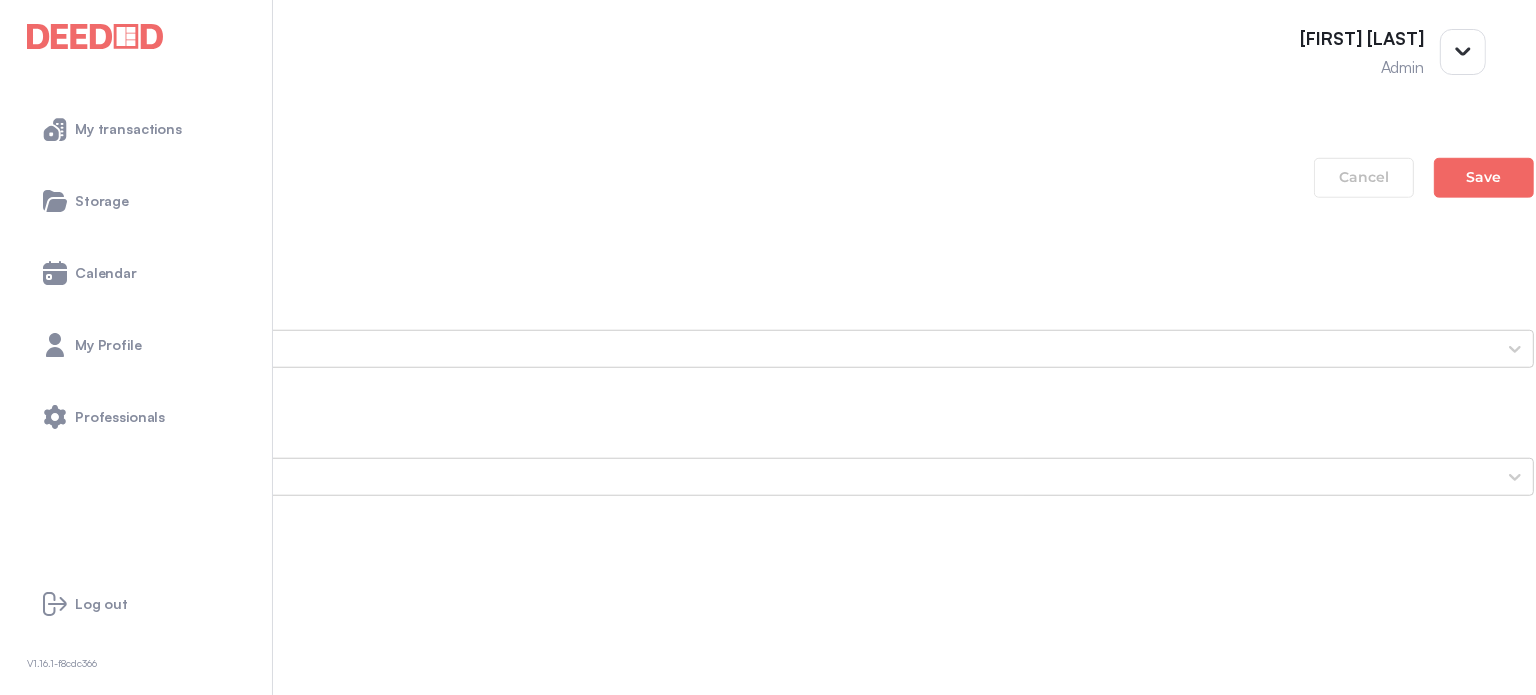 scroll, scrollTop: 0, scrollLeft: 0, axis: both 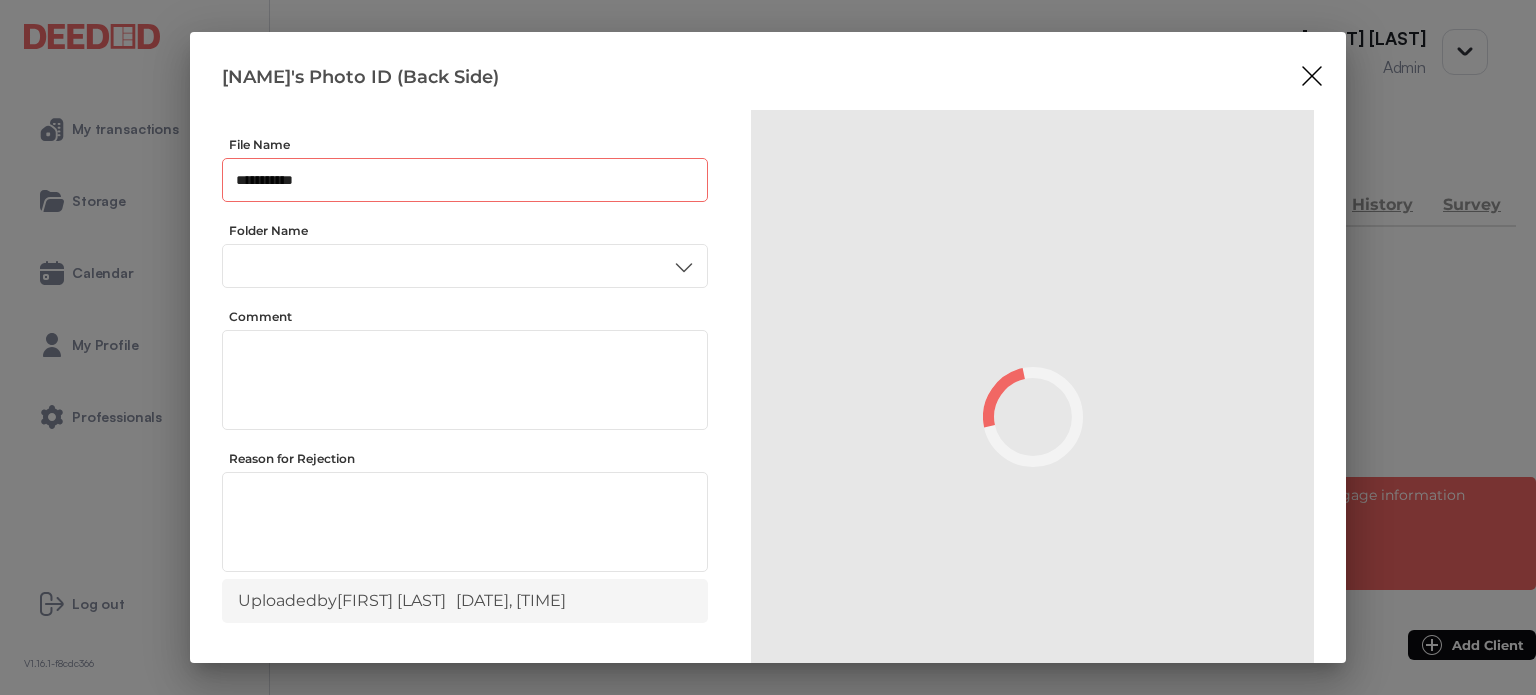 click on "**********" at bounding box center (465, 180) 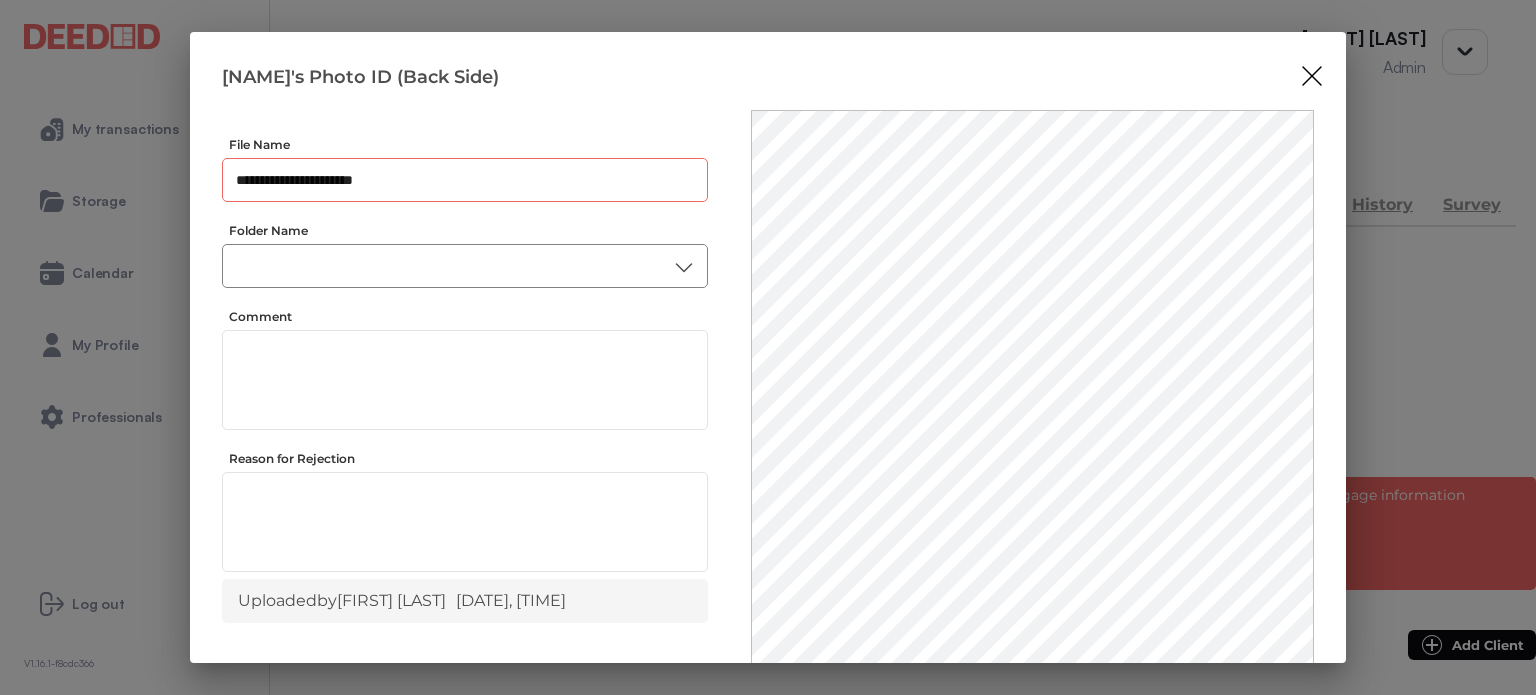 type on "**********" 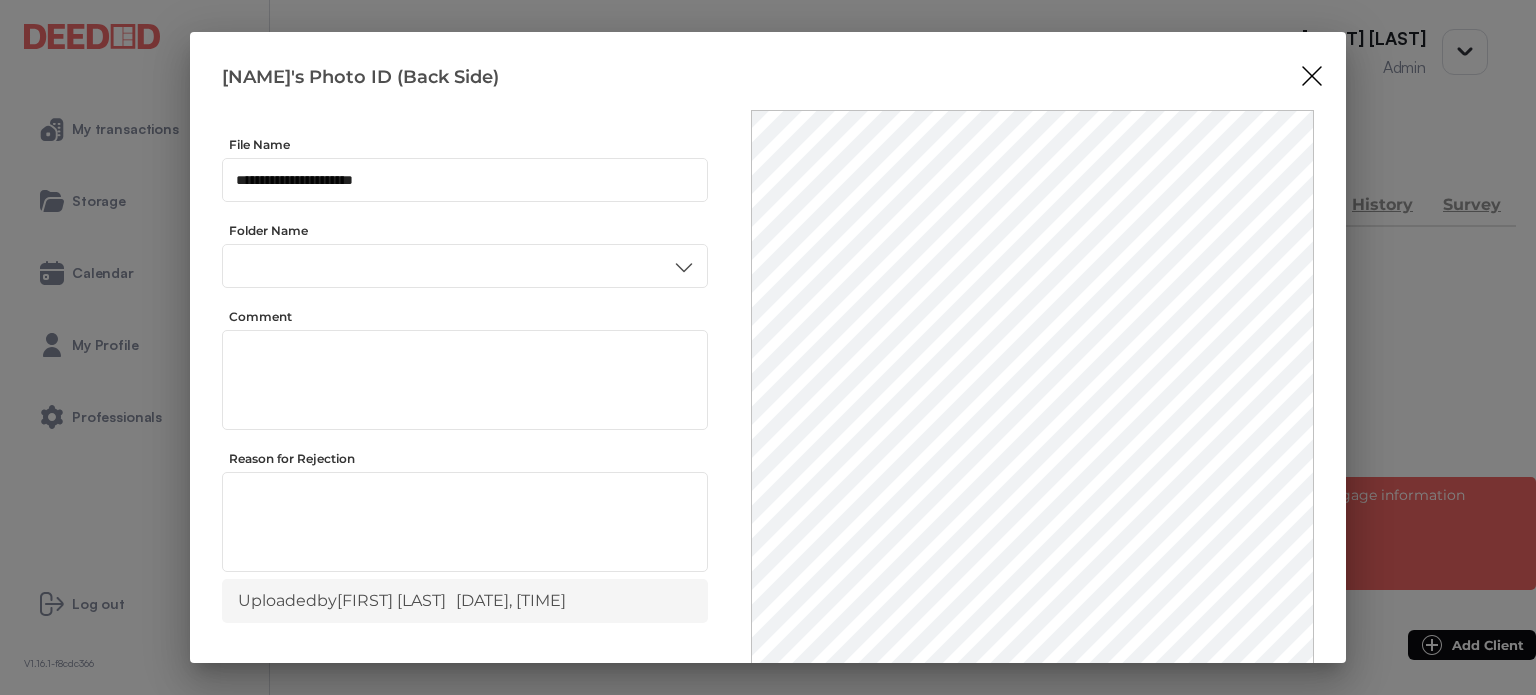 click on "ID" at bounding box center [464, 436] 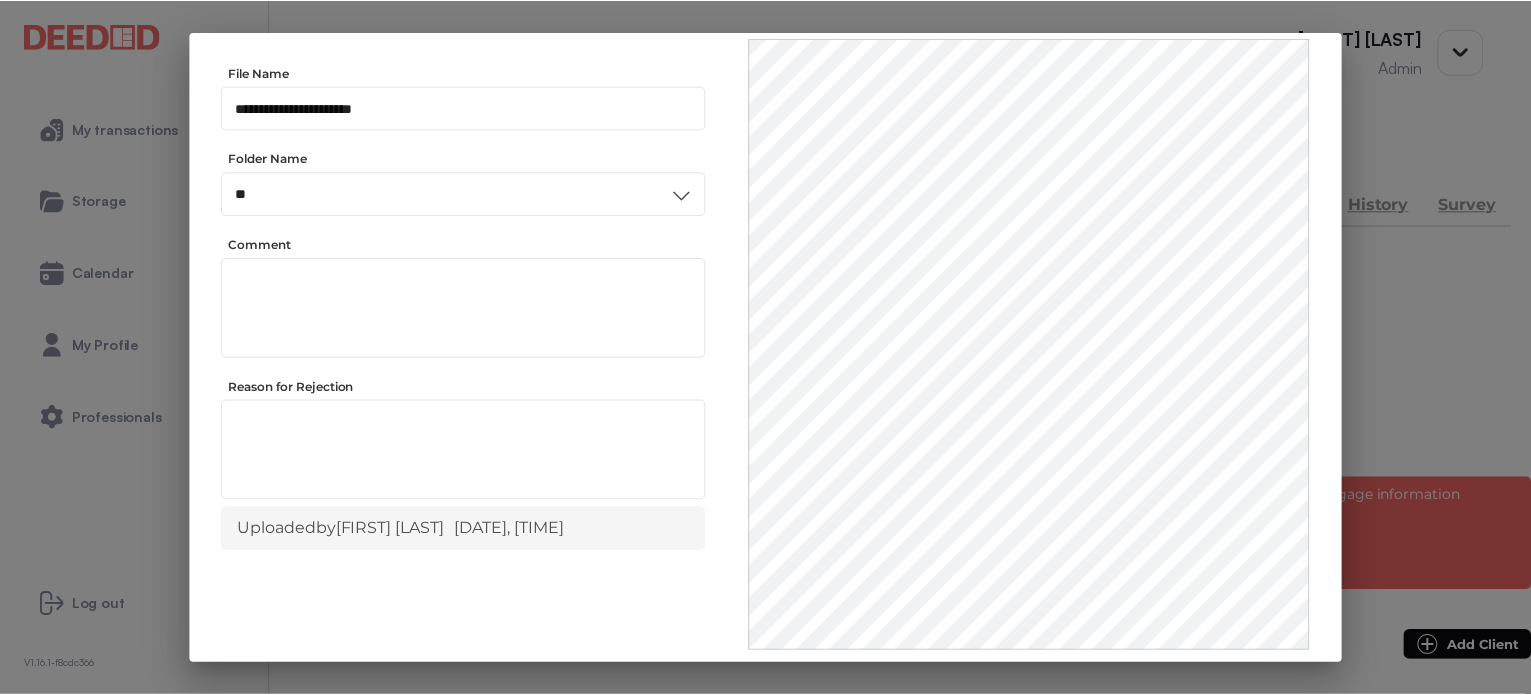 scroll, scrollTop: 156, scrollLeft: 0, axis: vertical 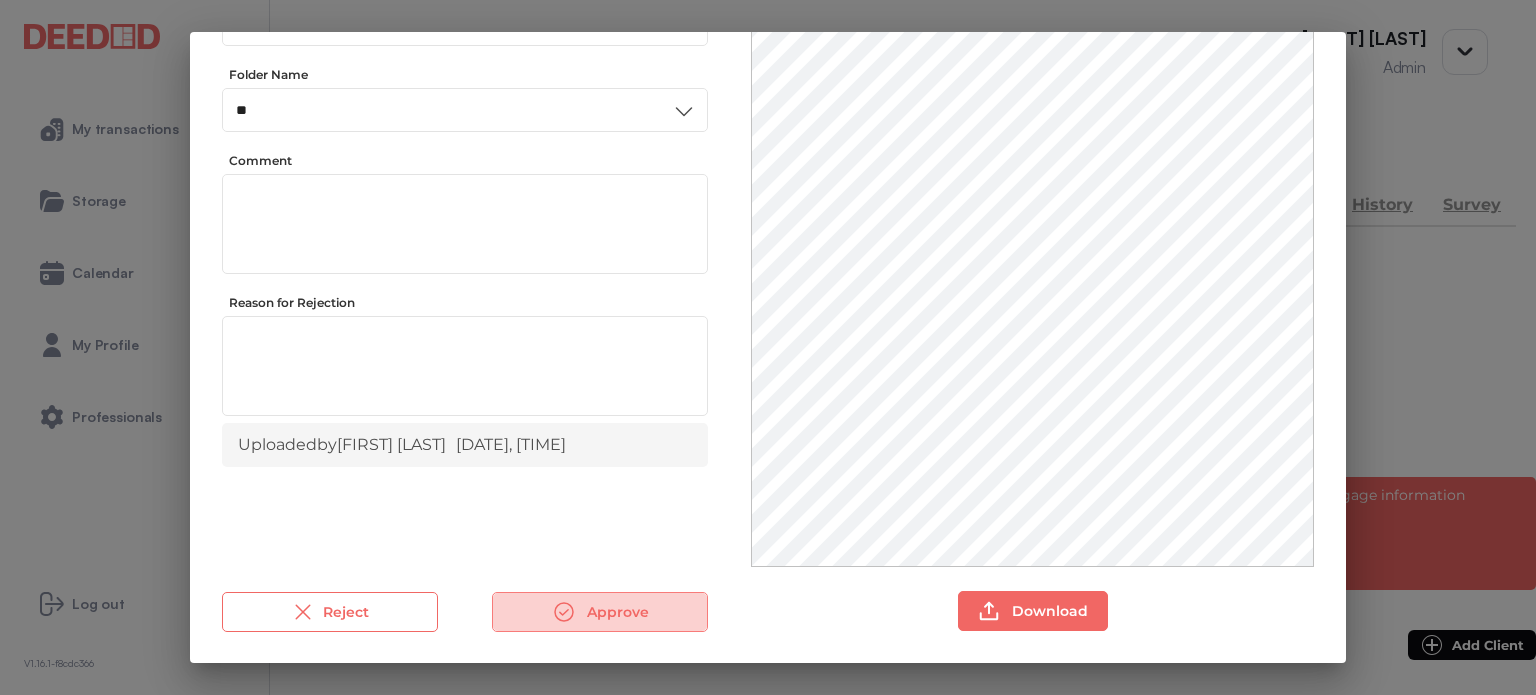 click on "Approve" at bounding box center (600, 612) 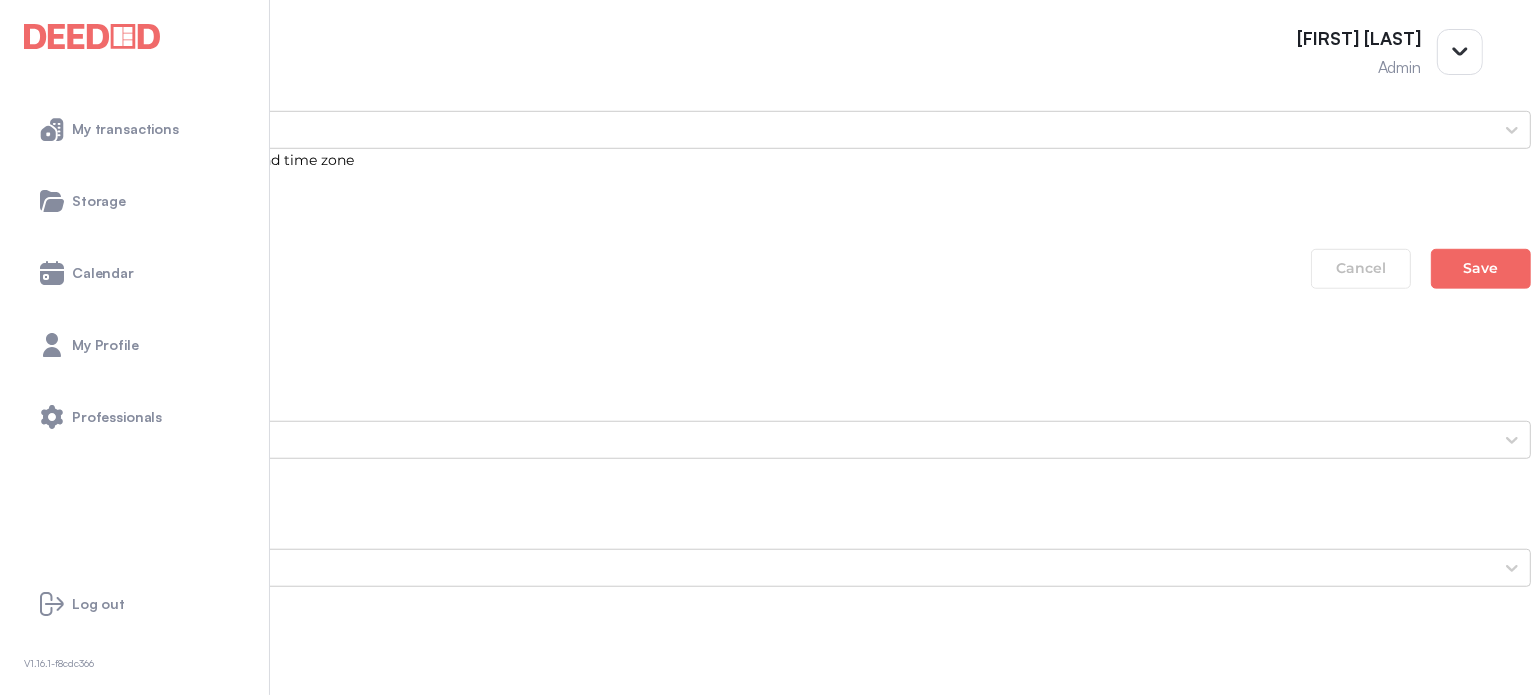 scroll, scrollTop: 1700, scrollLeft: 0, axis: vertical 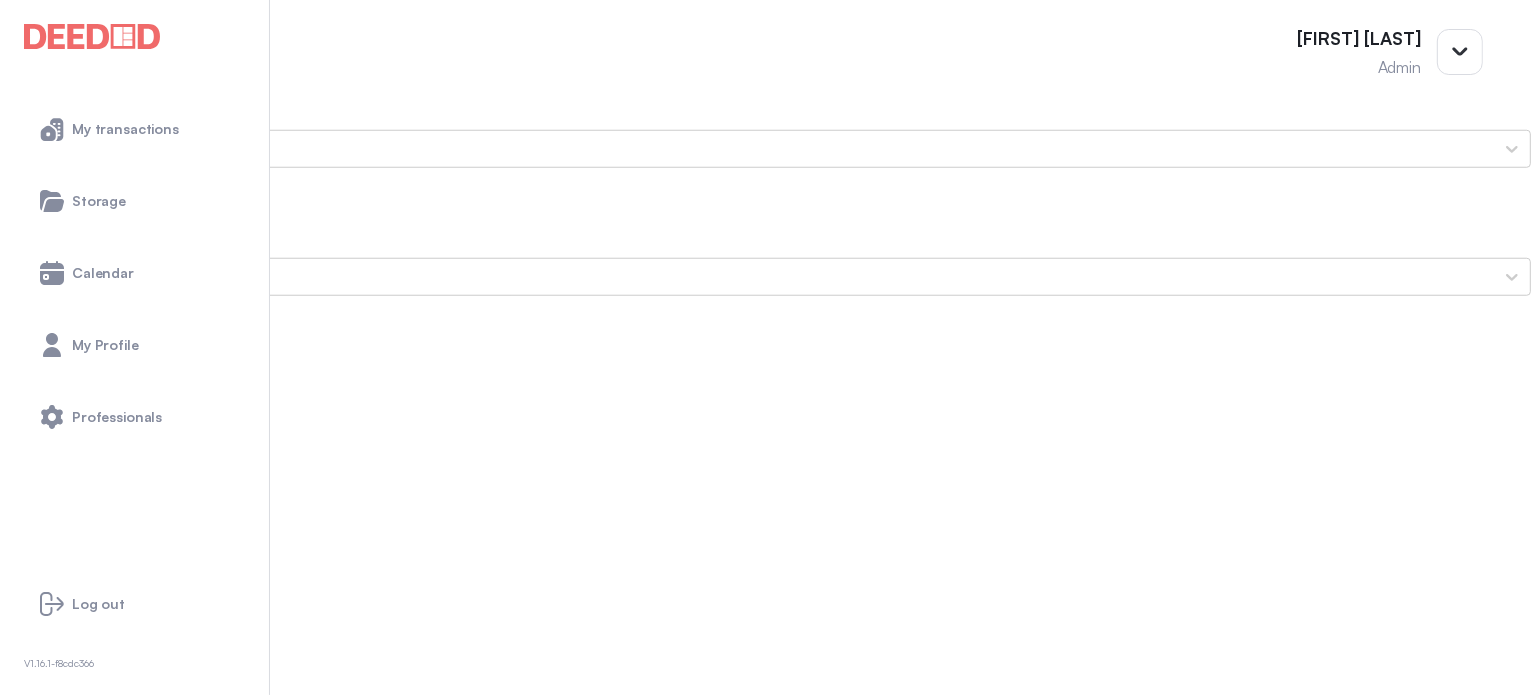 click on "Steph's Secondary ID (Front Side)" at bounding box center [765, 1669] 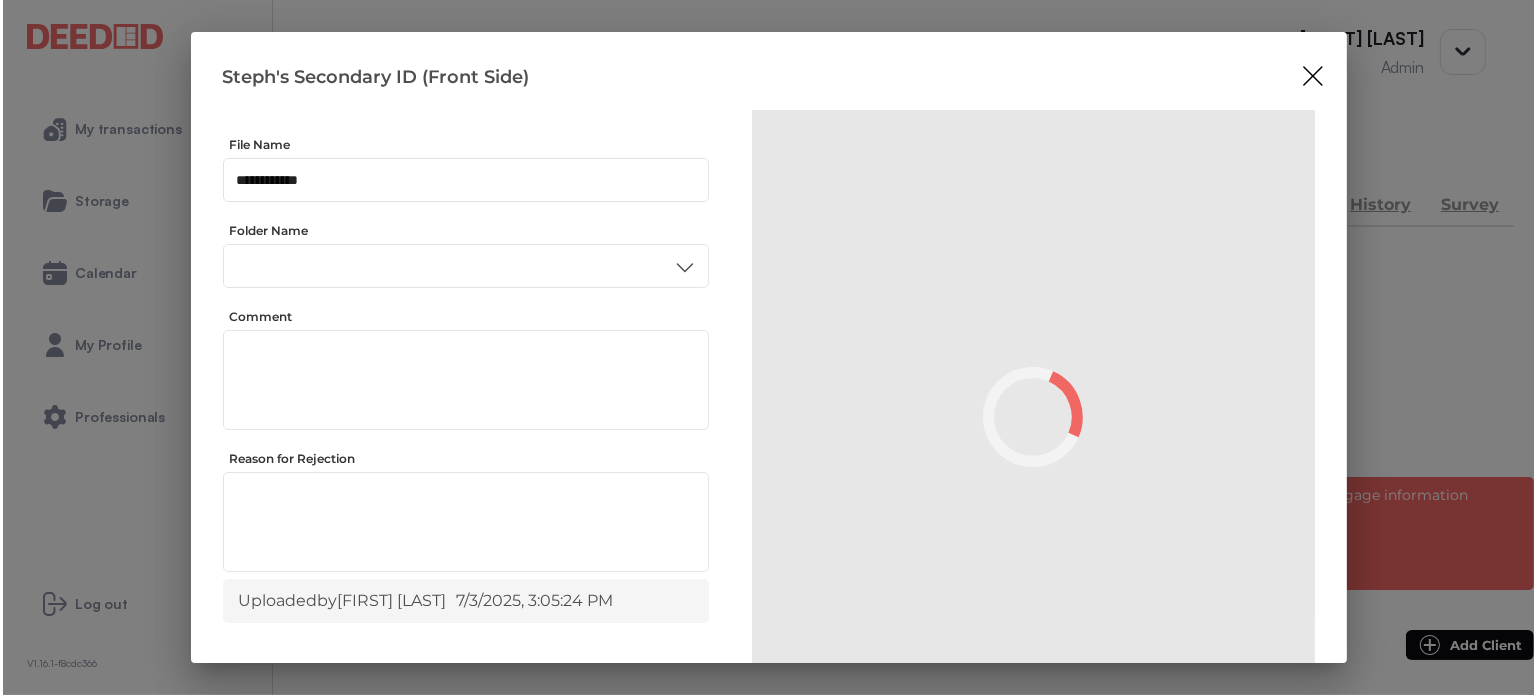 scroll, scrollTop: 0, scrollLeft: 0, axis: both 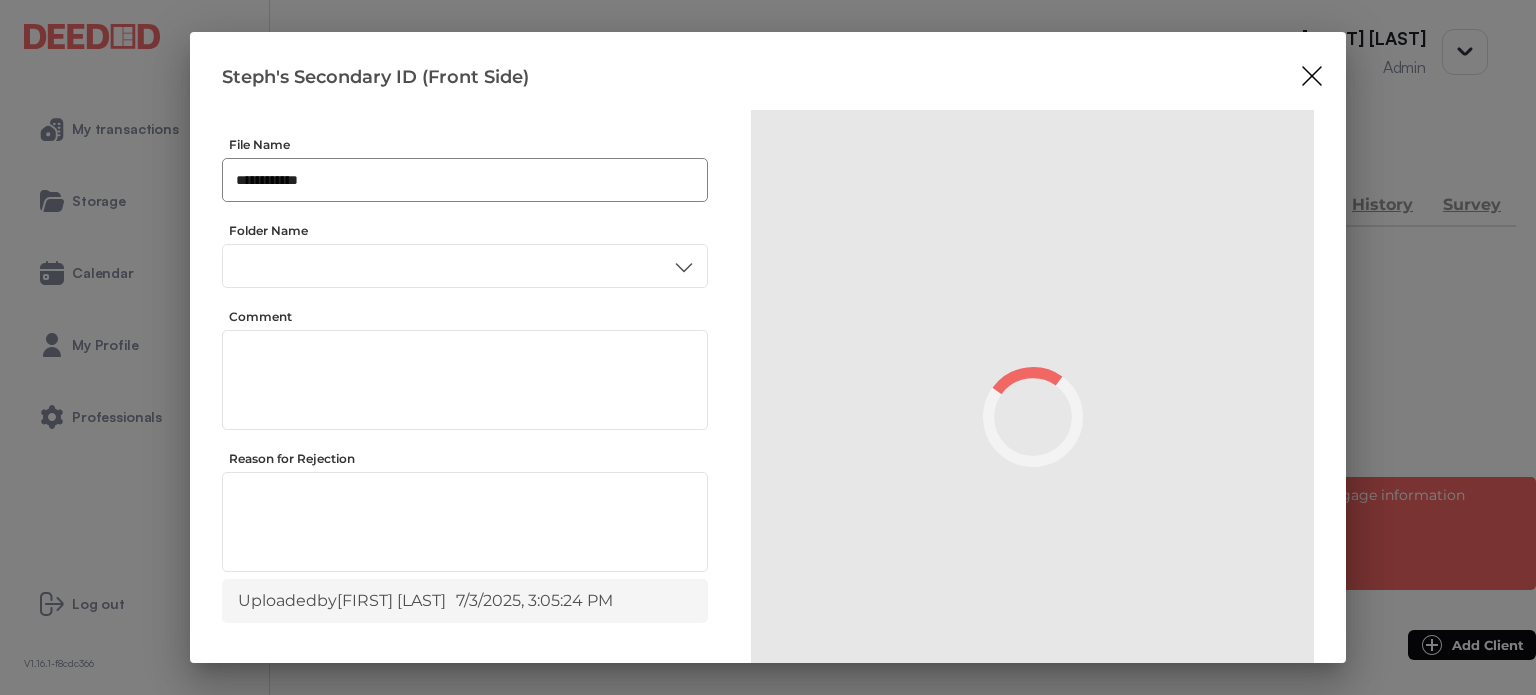 click on "**********" at bounding box center [465, 180] 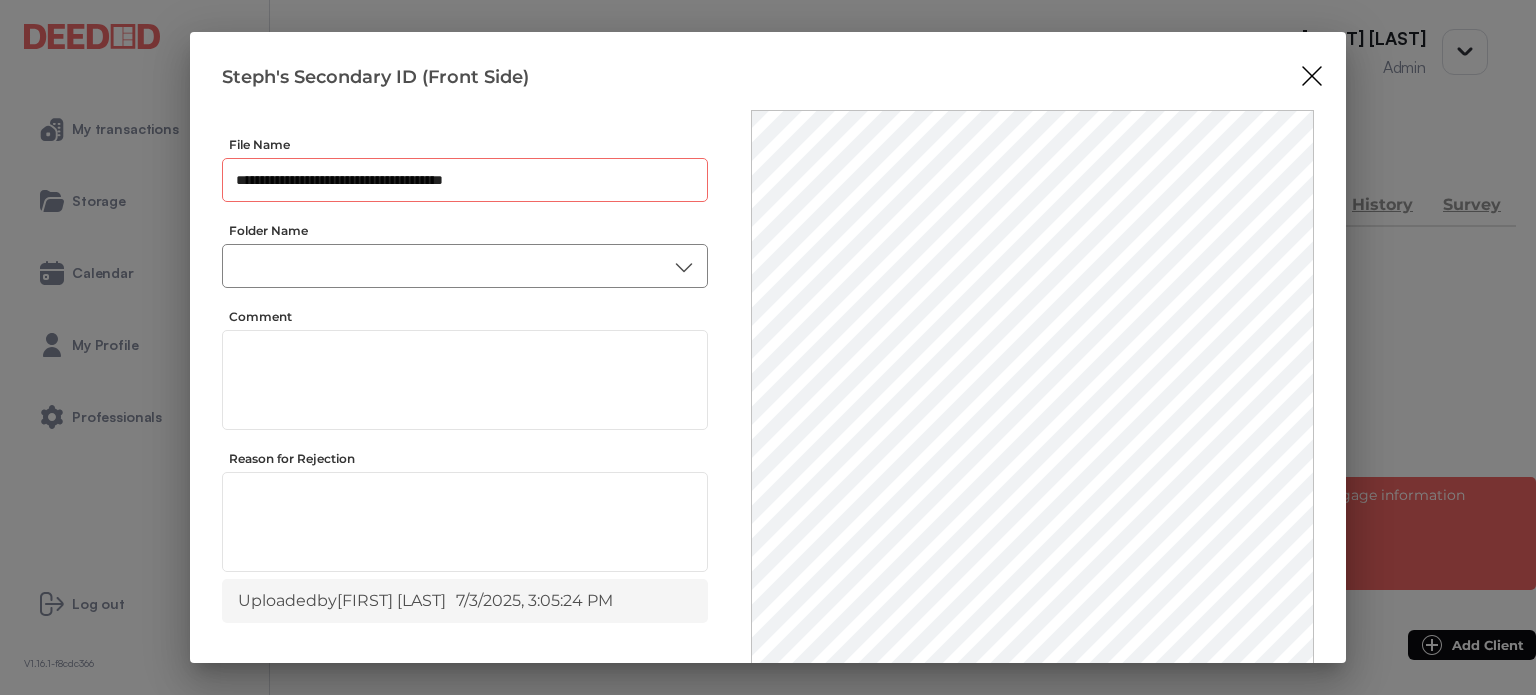 type on "**********" 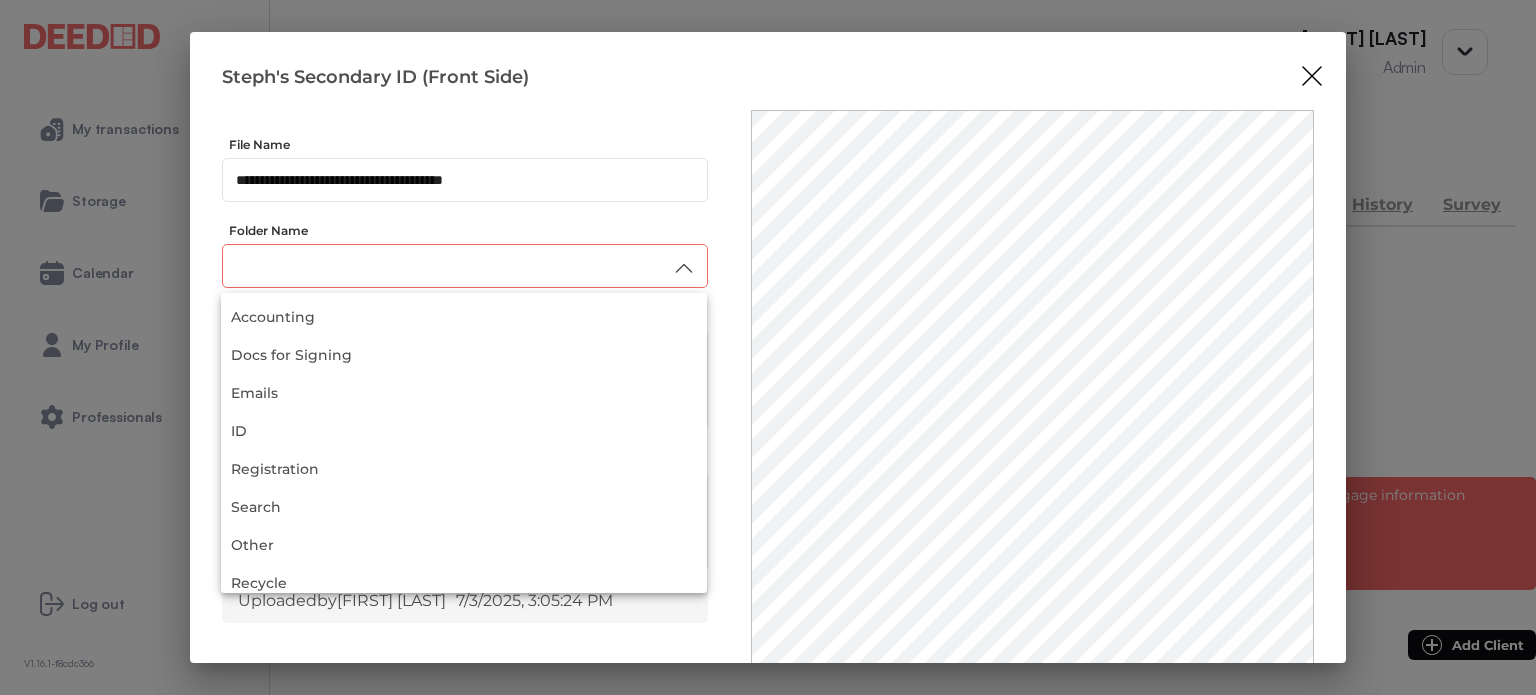 click at bounding box center [465, 266] 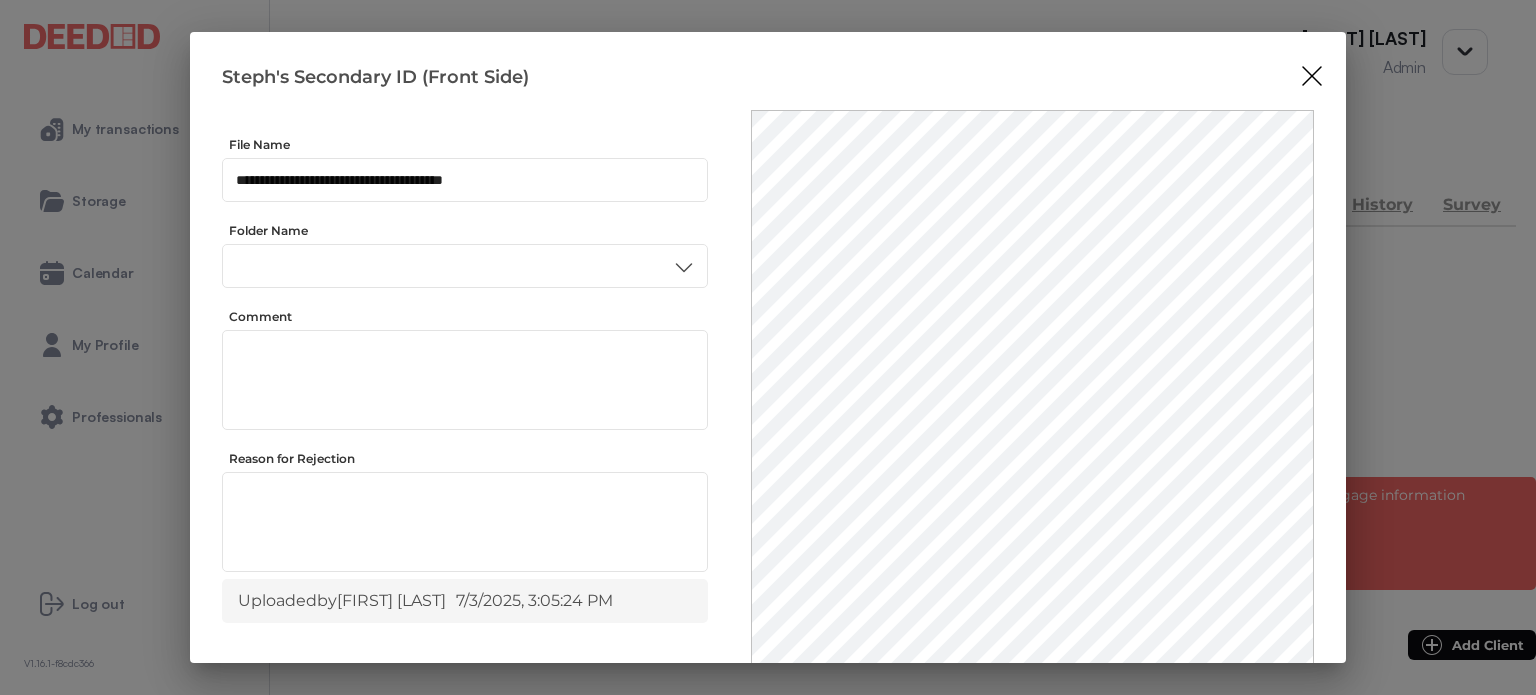 click on "ID" at bounding box center [464, 436] 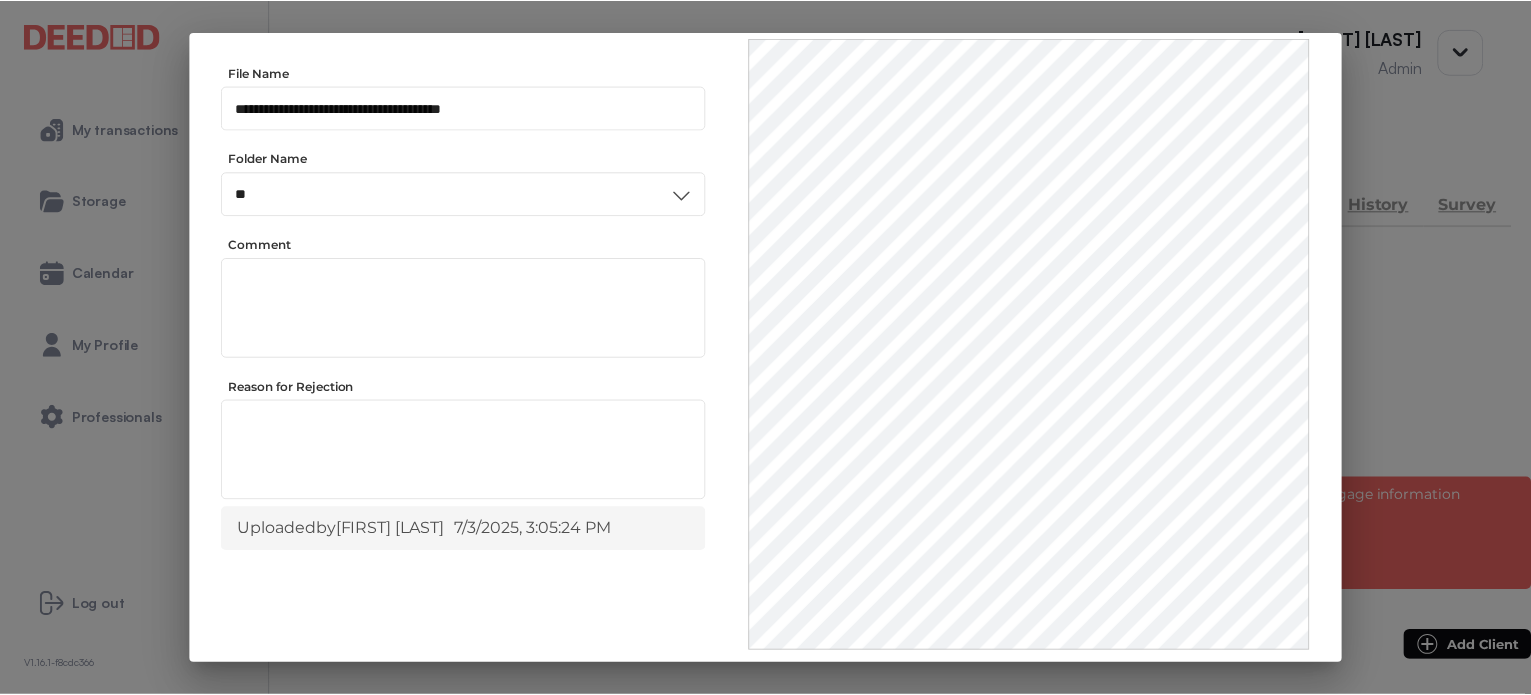scroll, scrollTop: 156, scrollLeft: 0, axis: vertical 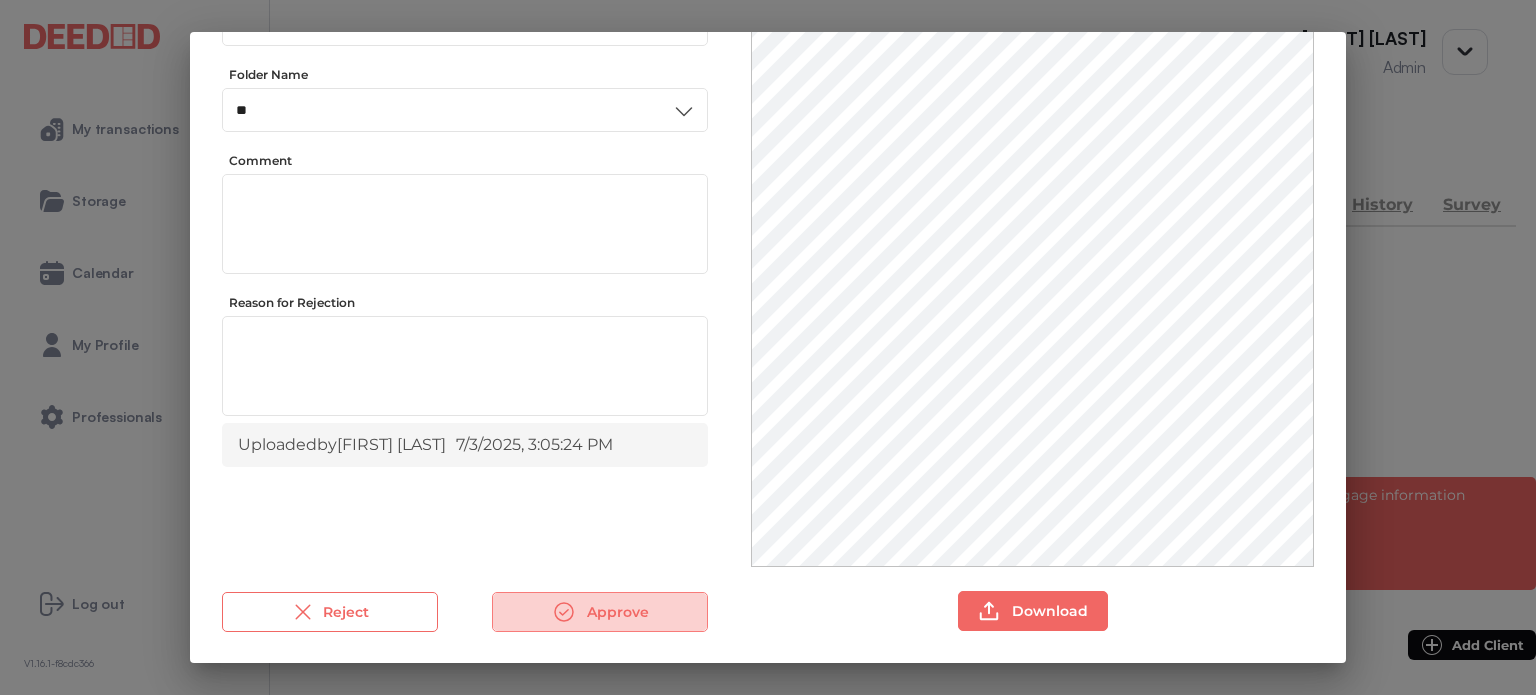 click on "Approve" at bounding box center [600, 612] 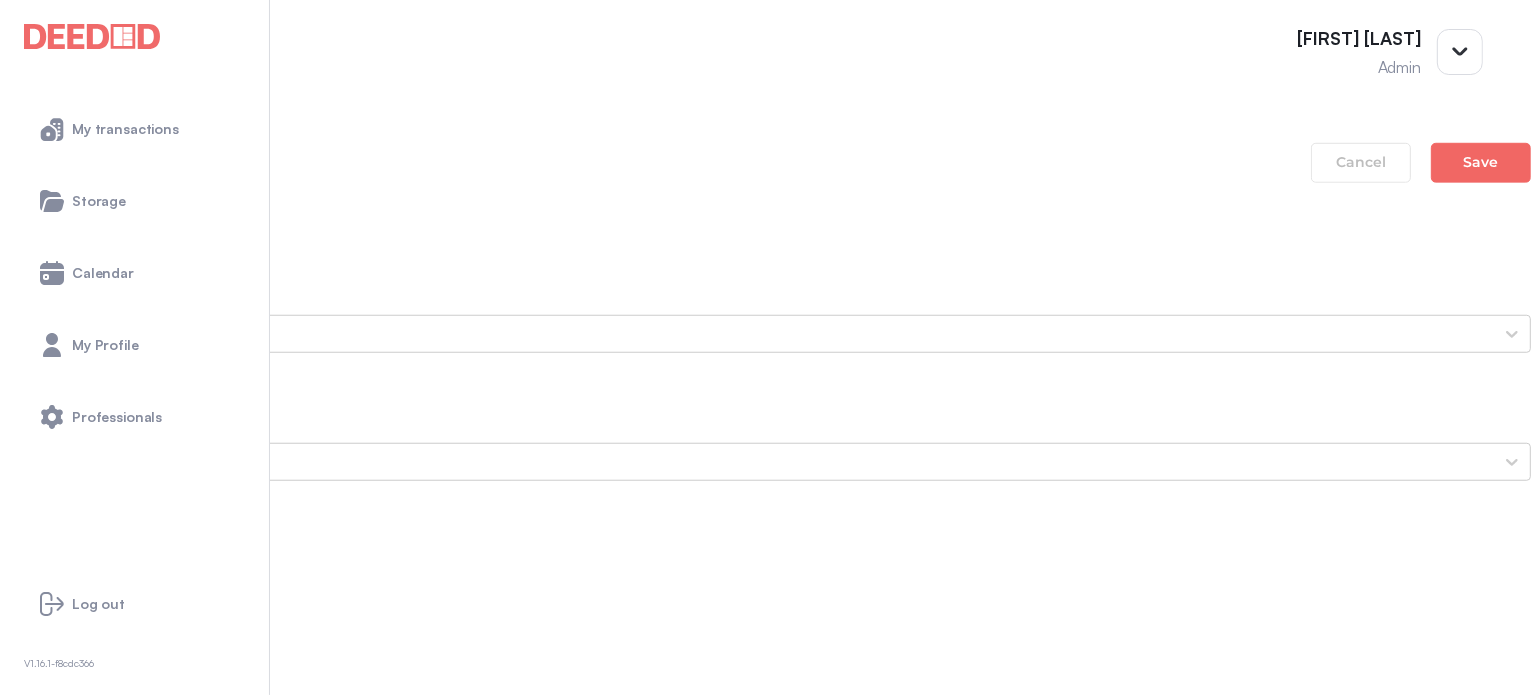 scroll, scrollTop: 1700, scrollLeft: 0, axis: vertical 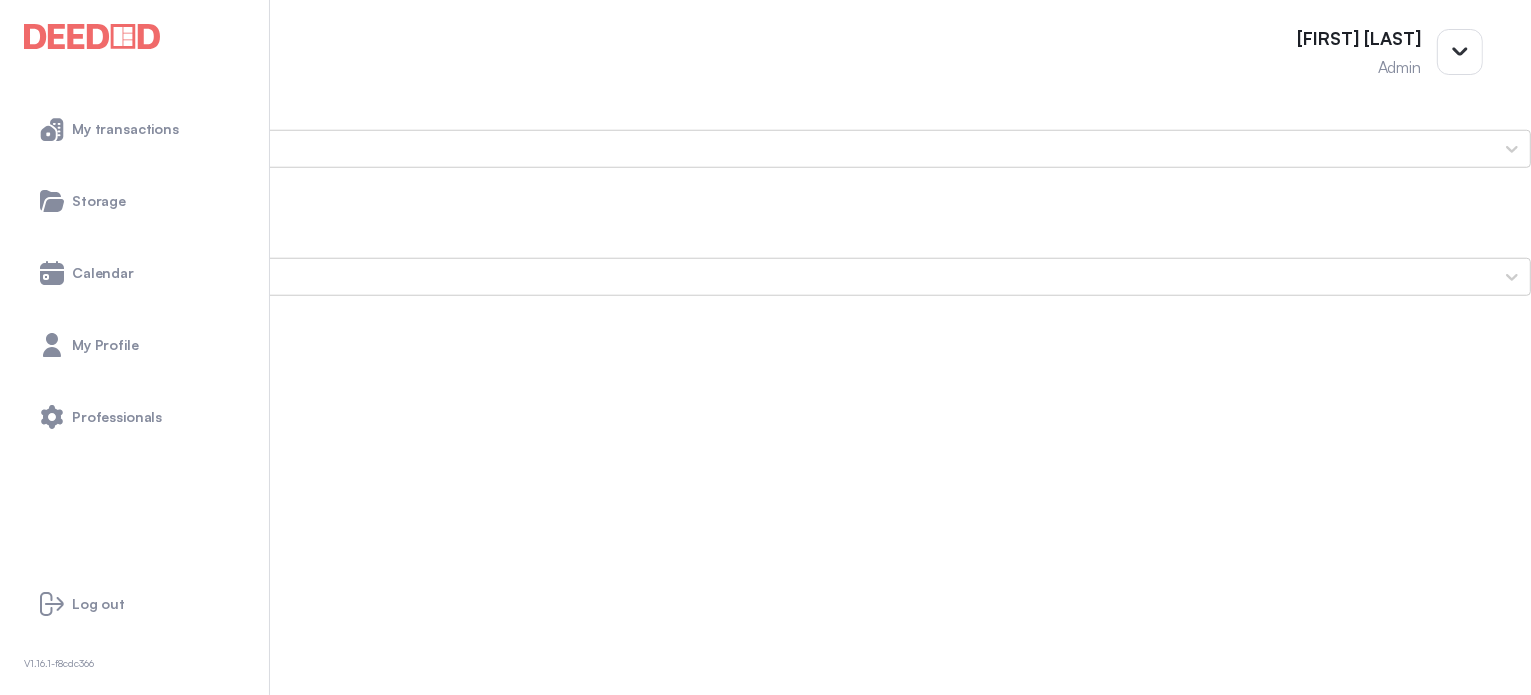 click on "Steph's Secondary ID (Back Side)" at bounding box center (765, 1773) 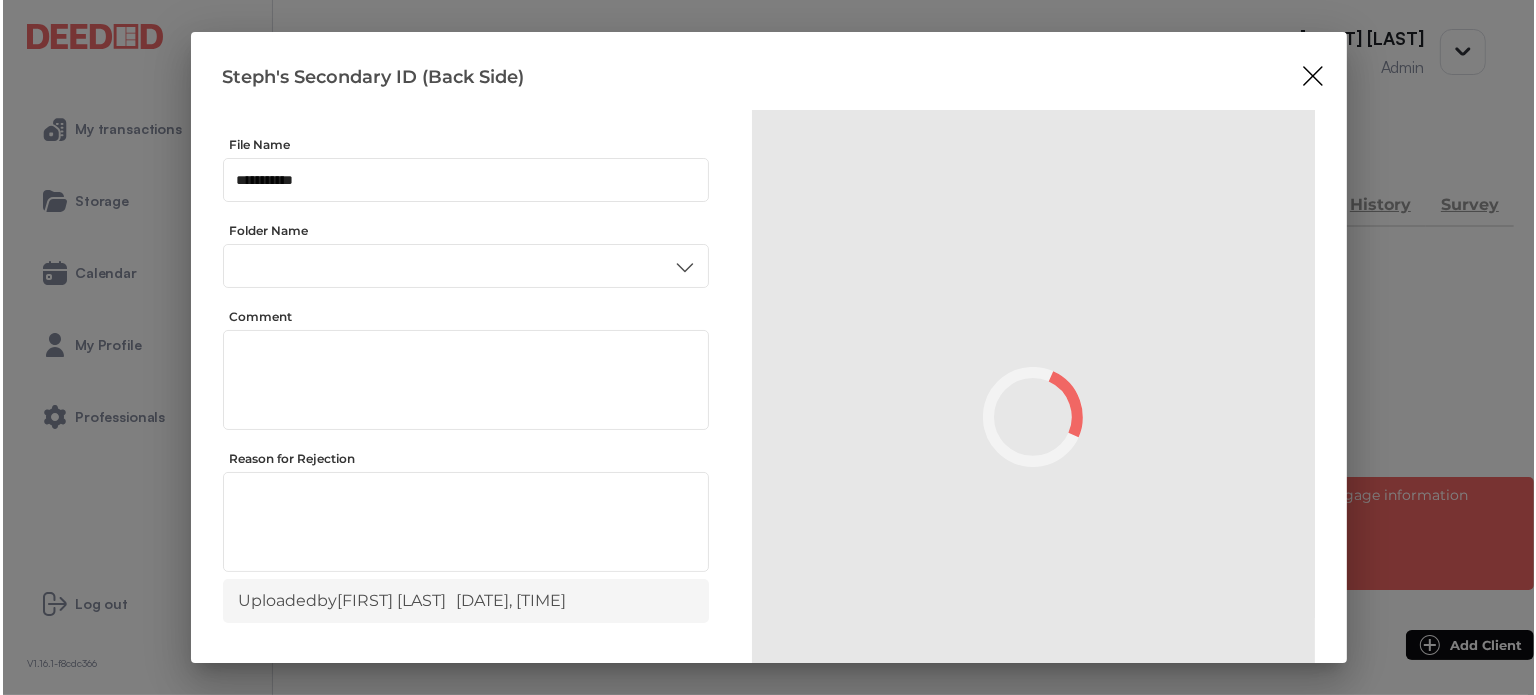 scroll, scrollTop: 0, scrollLeft: 0, axis: both 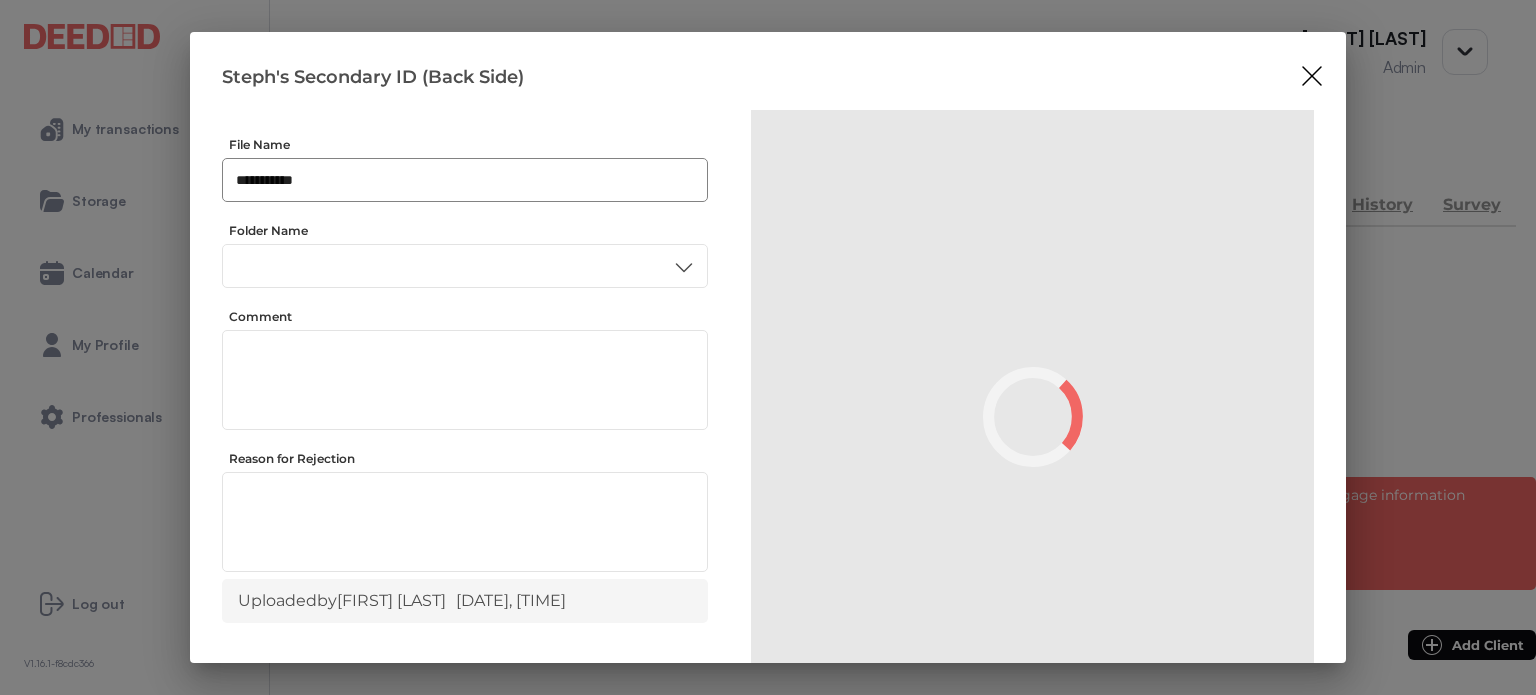 click on "**********" at bounding box center (465, 180) 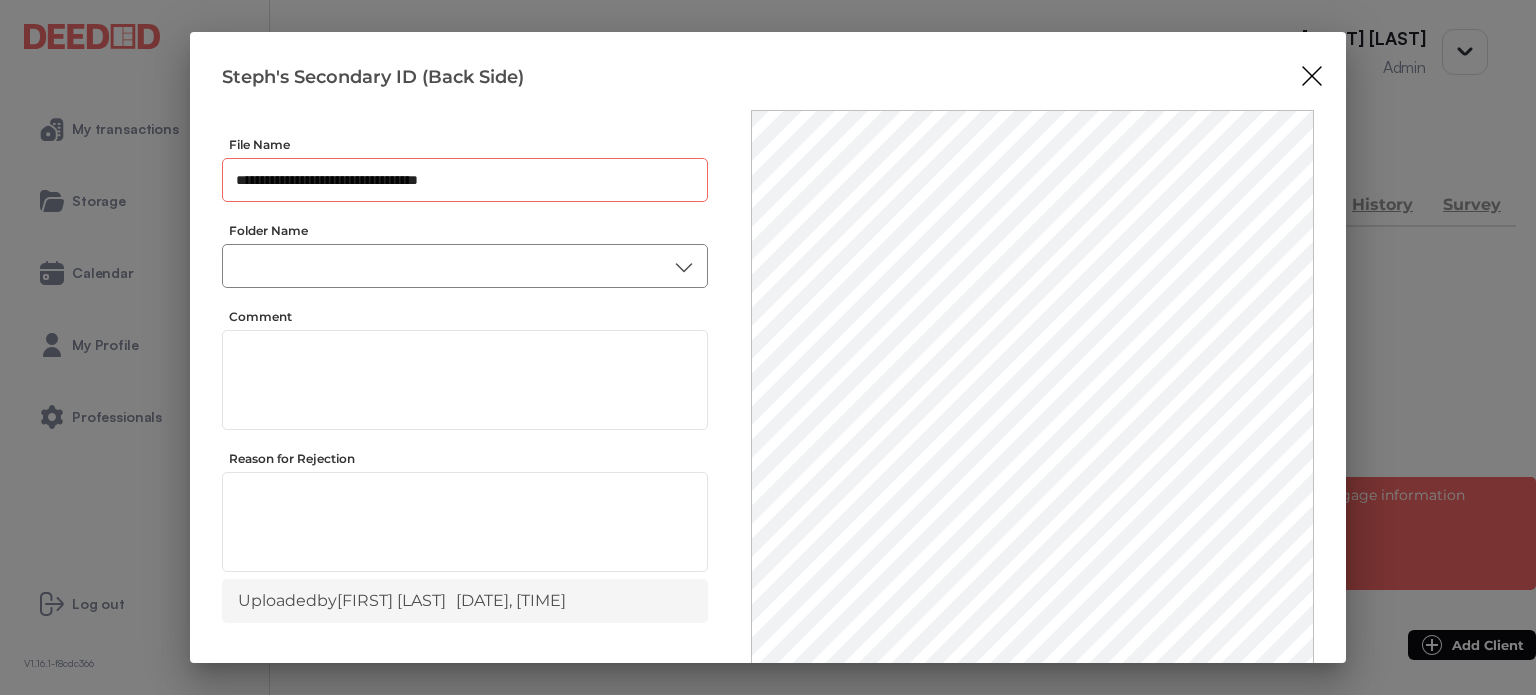 type on "**********" 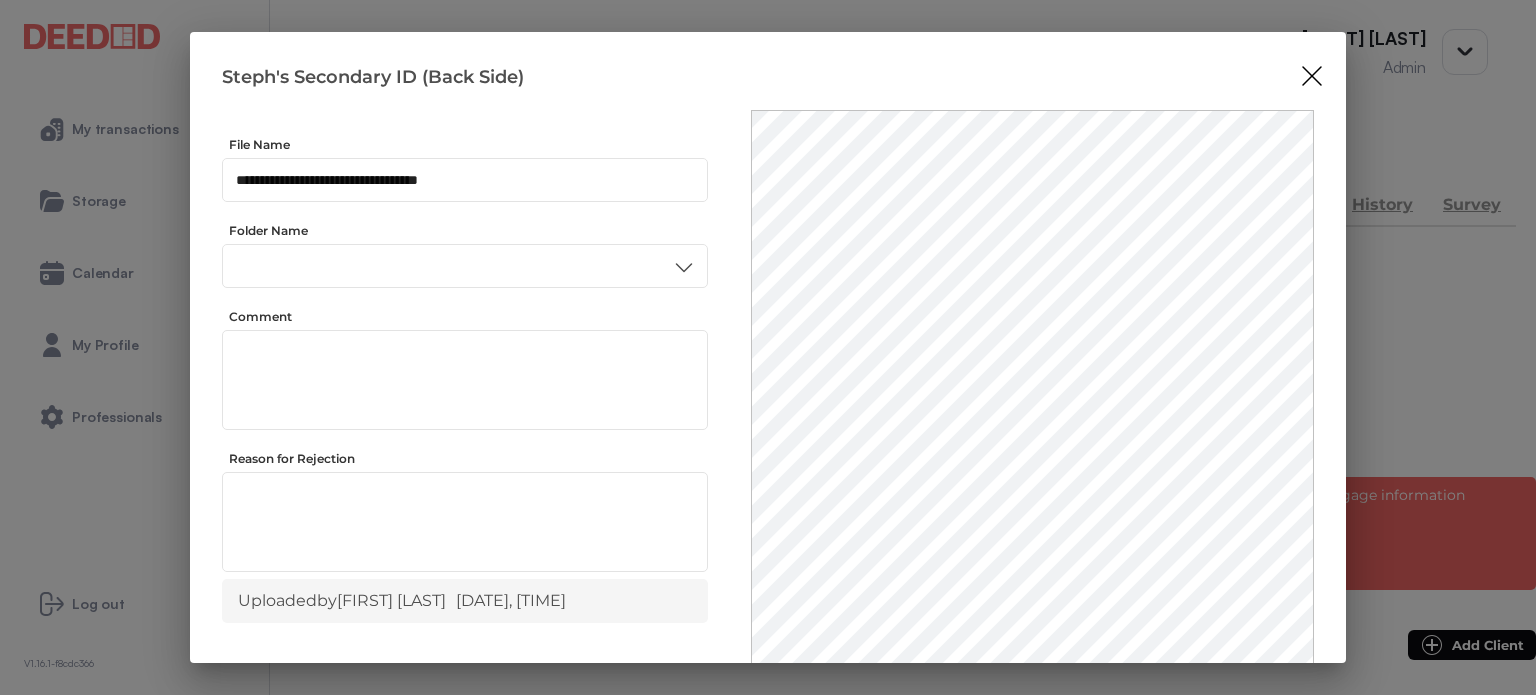 click on "ID" at bounding box center (464, 436) 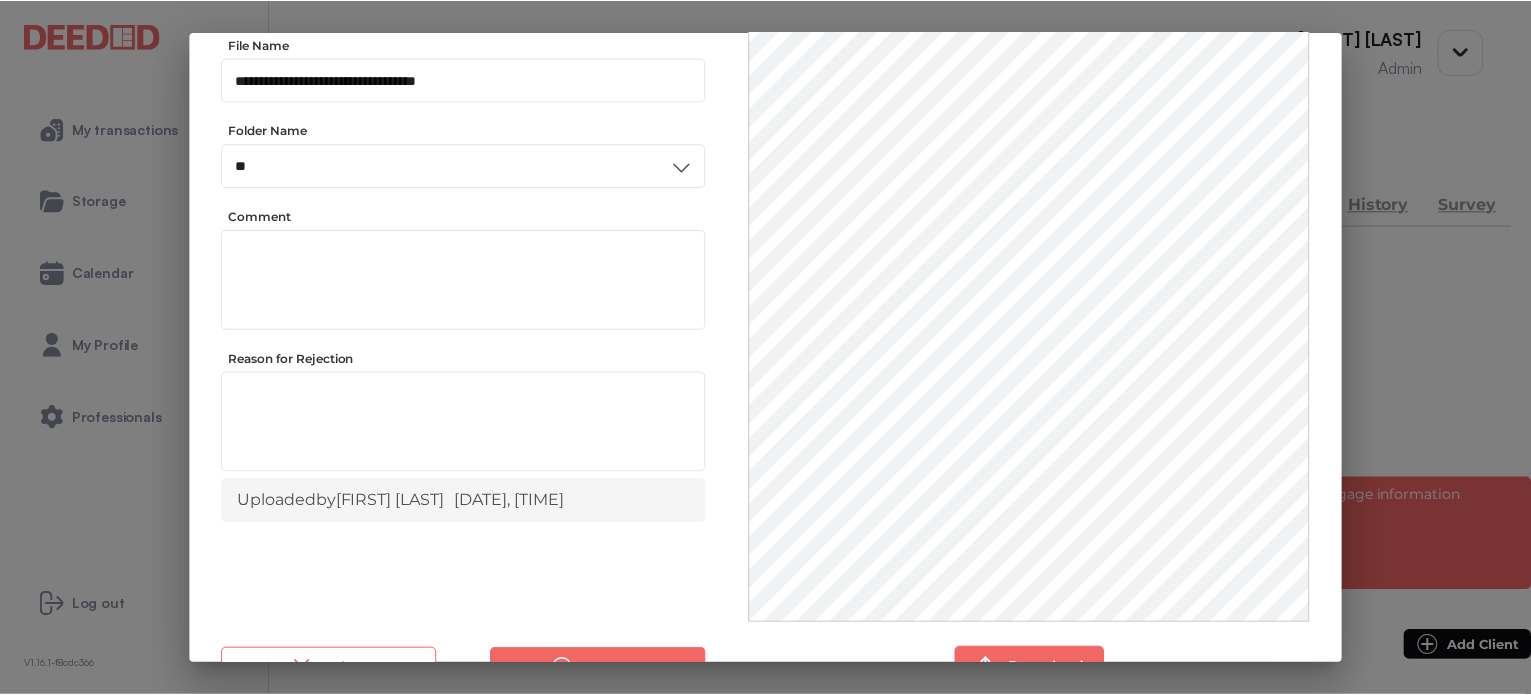 scroll, scrollTop: 156, scrollLeft: 0, axis: vertical 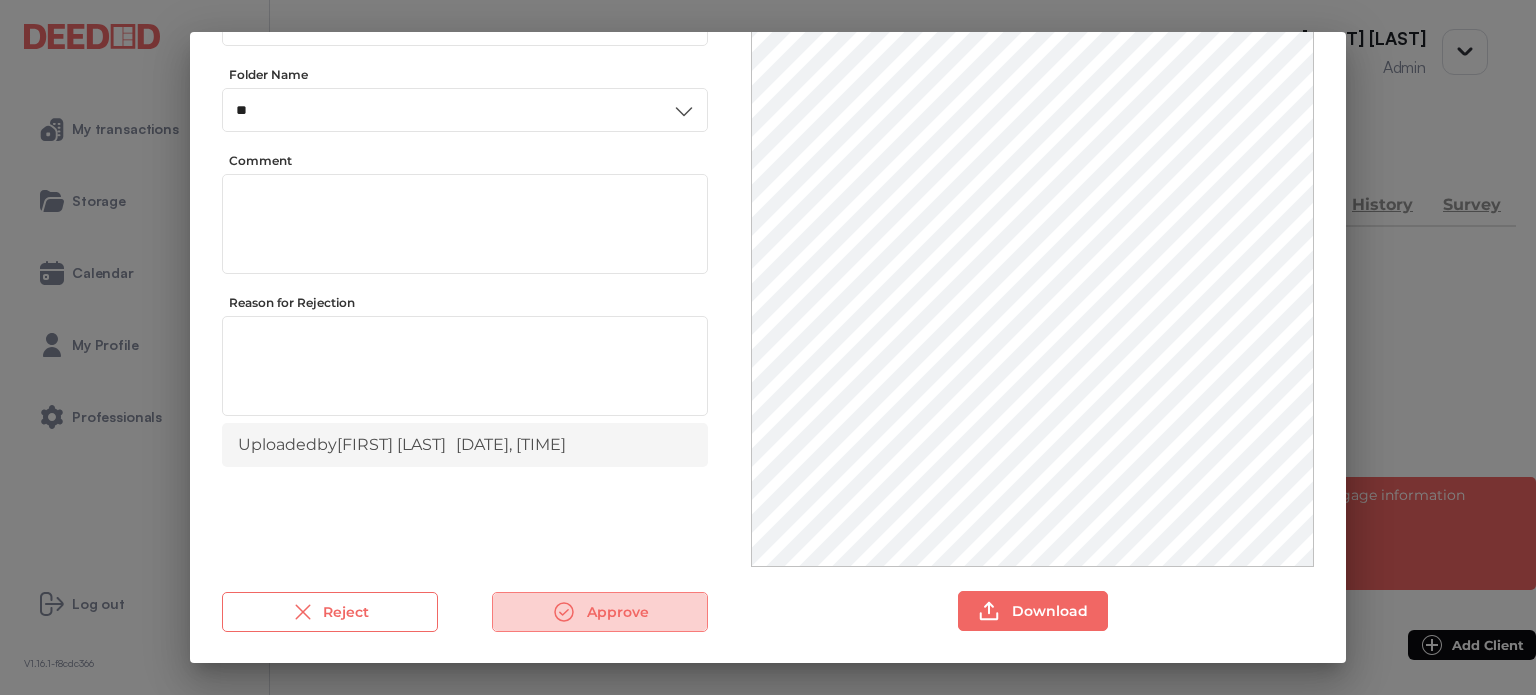 click on "Approve" at bounding box center (600, 612) 